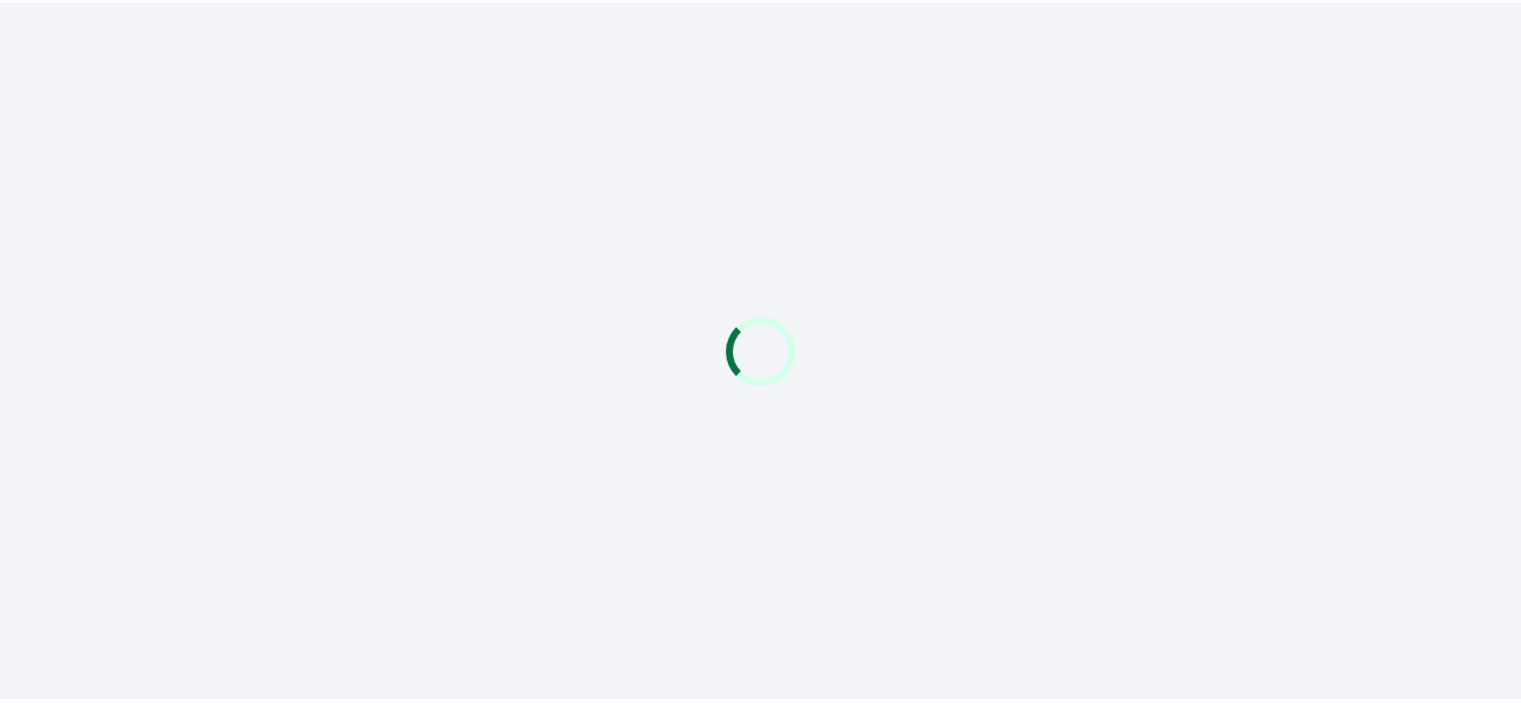 scroll, scrollTop: 0, scrollLeft: 0, axis: both 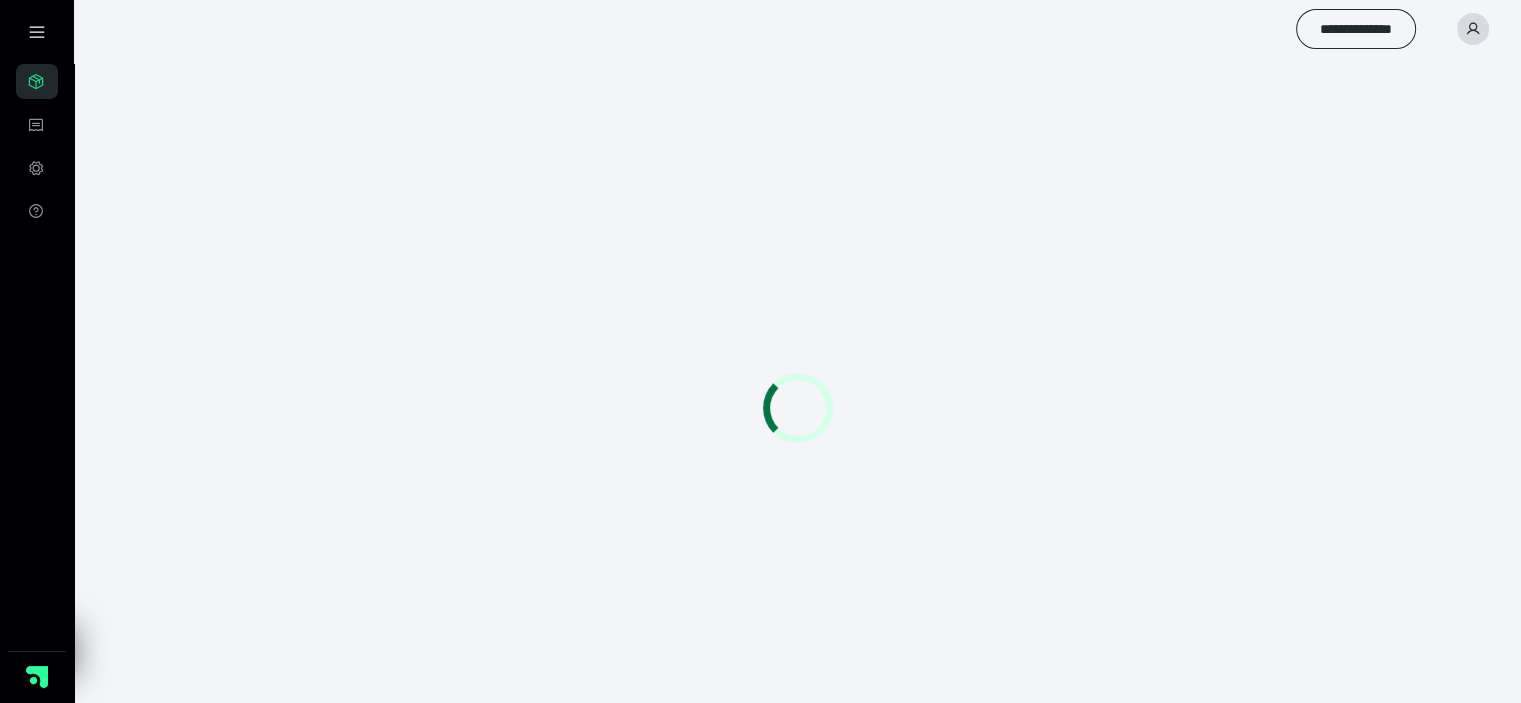 click at bounding box center [797, 407] 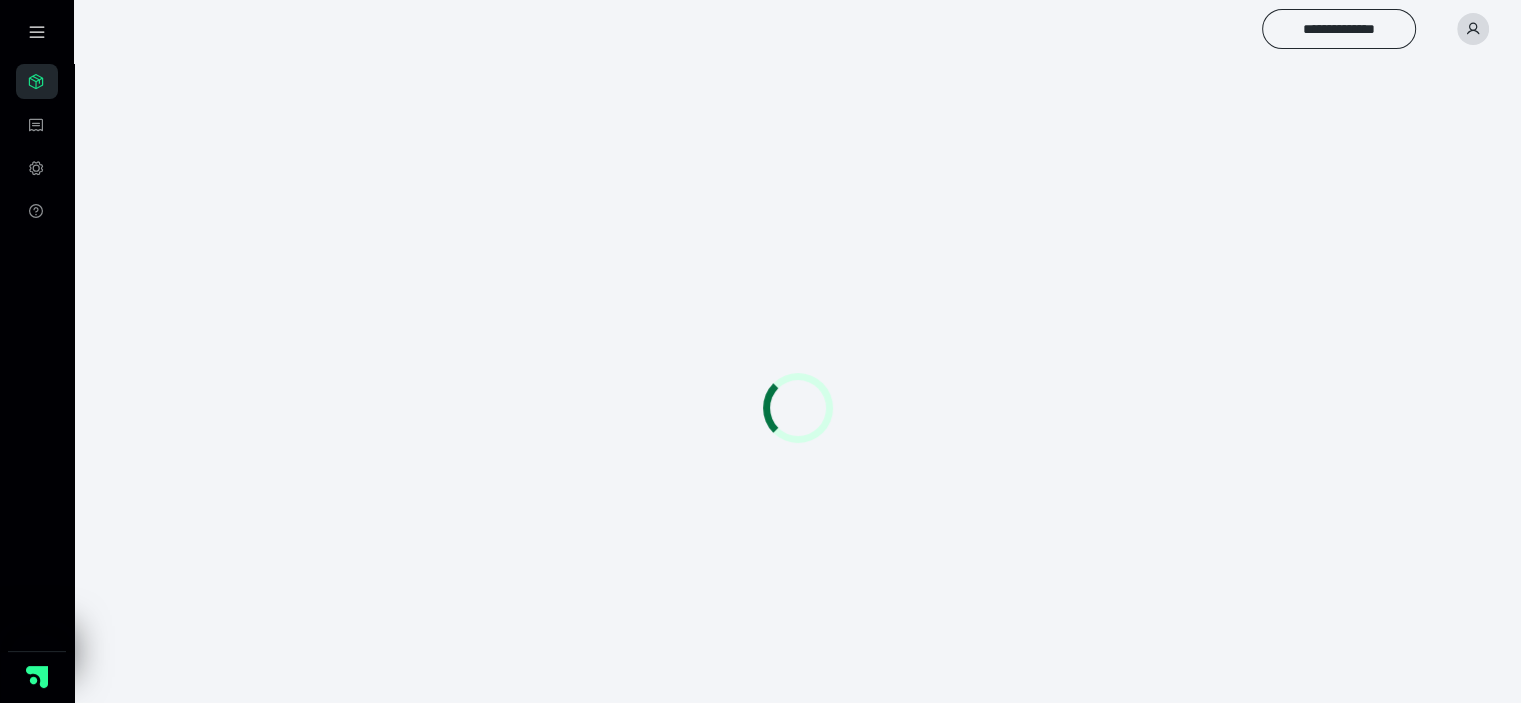 scroll, scrollTop: 0, scrollLeft: 0, axis: both 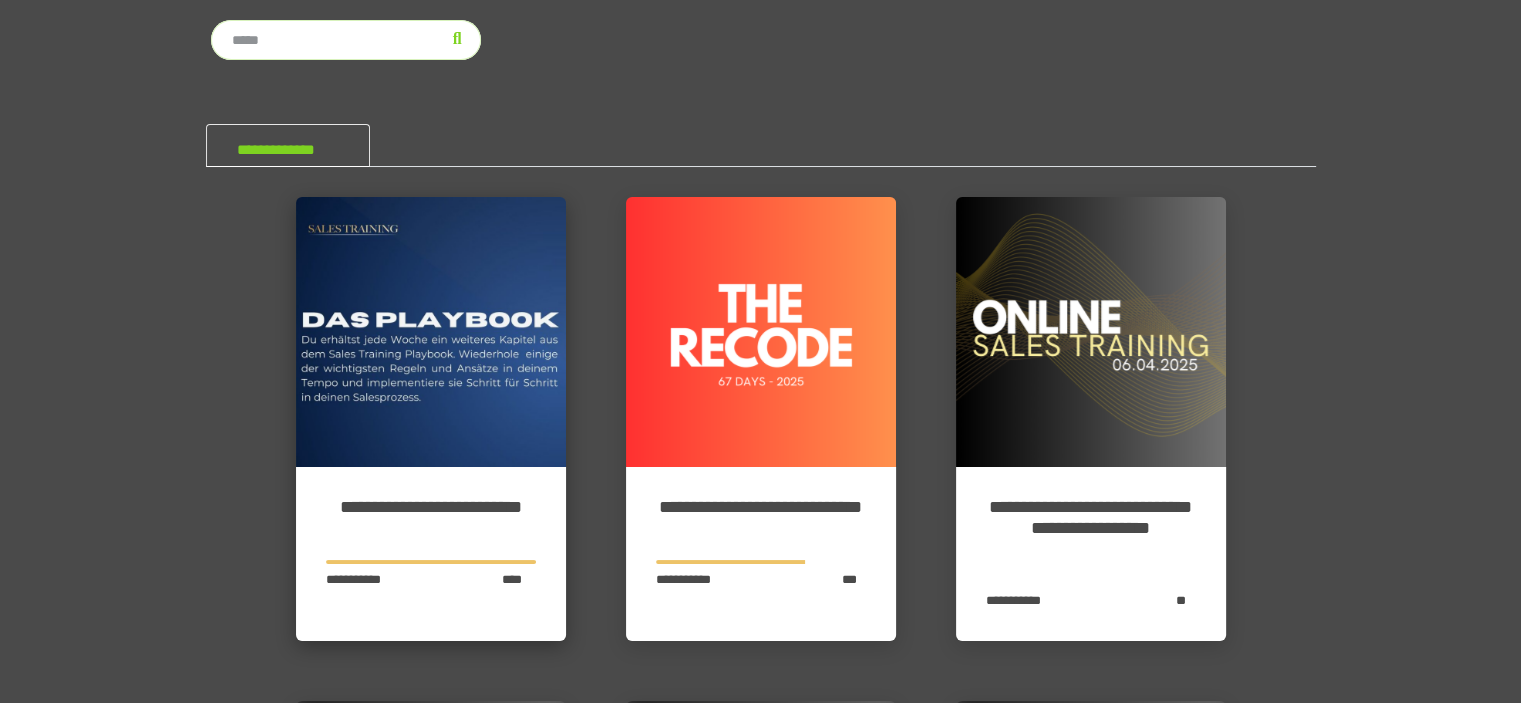 click at bounding box center (431, 332) 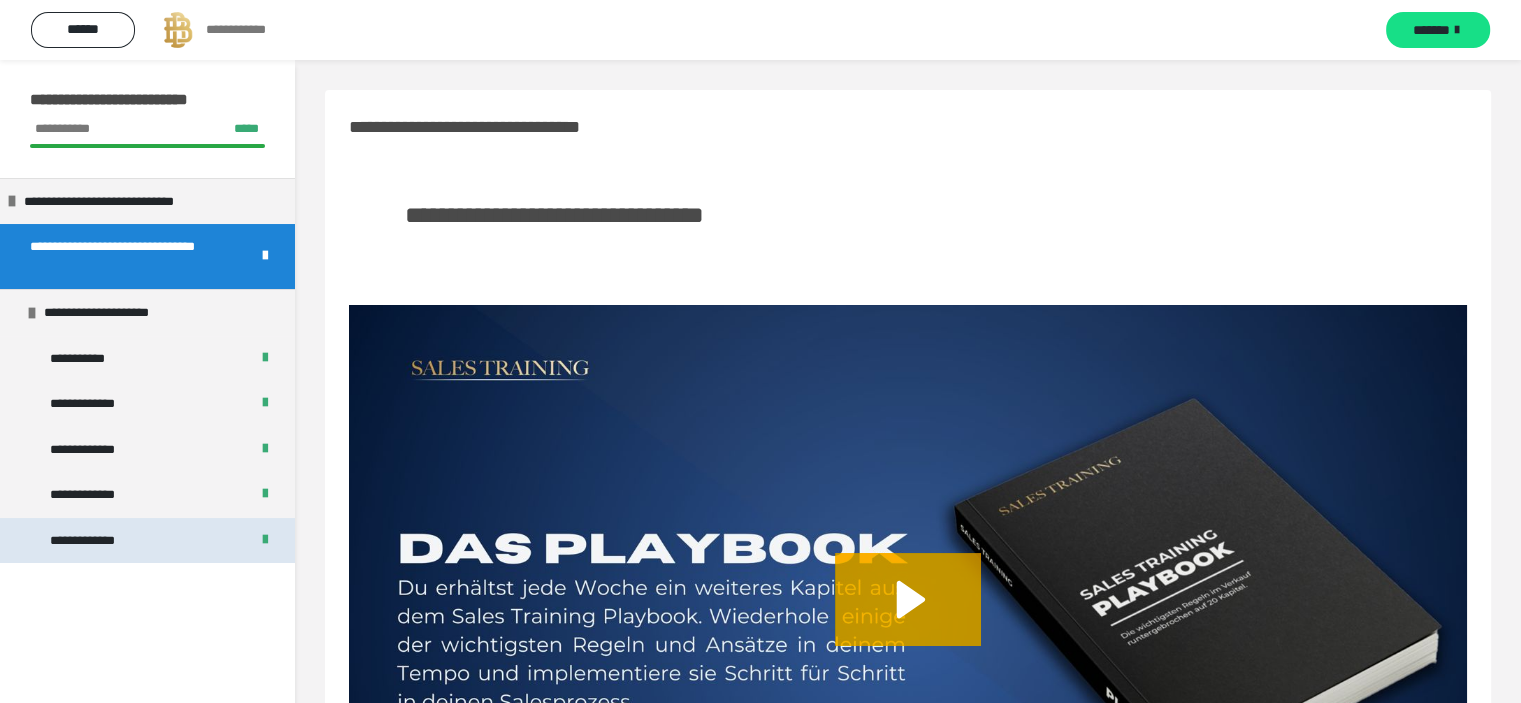 click on "**********" at bounding box center (97, 541) 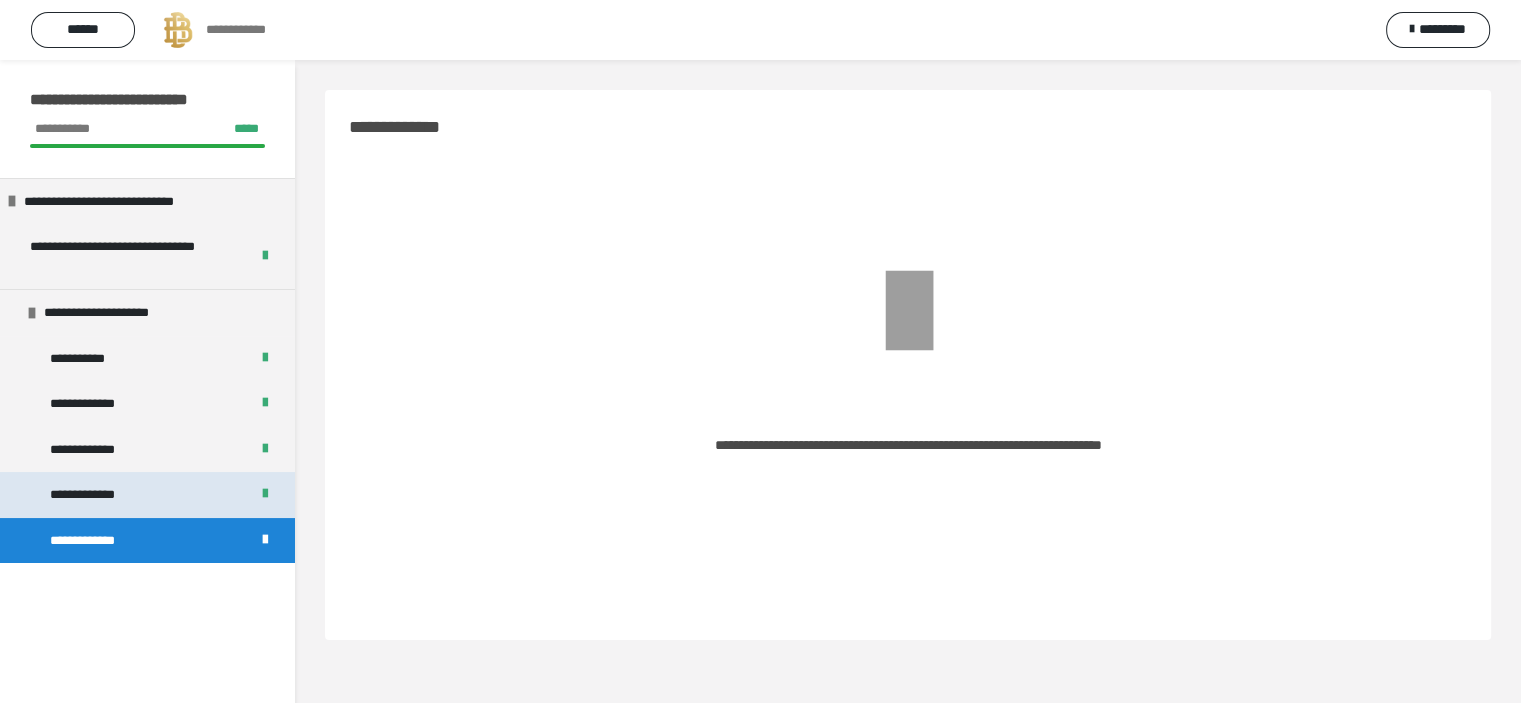 click on "**********" at bounding box center [98, 495] 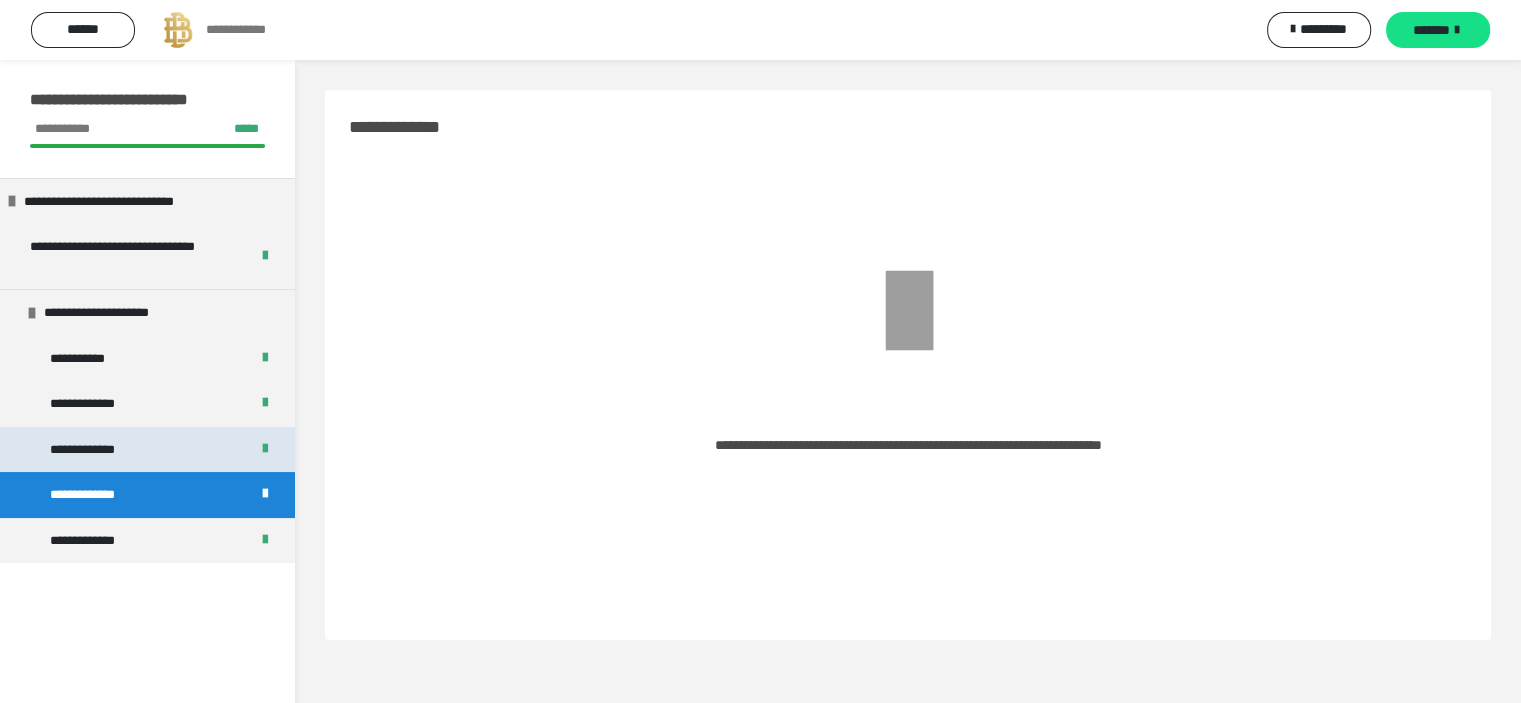 click on "**********" at bounding box center [97, 450] 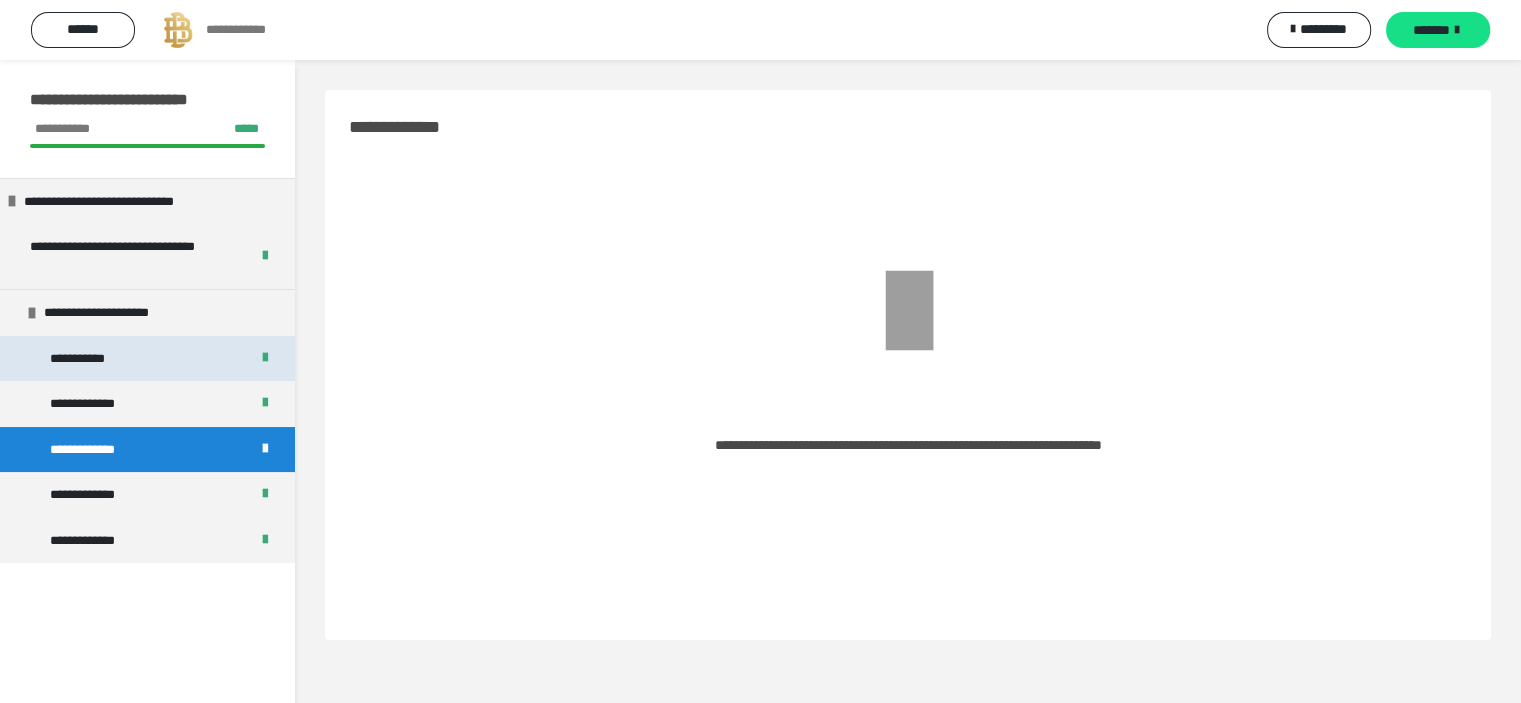 drag, startPoint x: 132, startPoint y: 395, endPoint x: 128, endPoint y: 343, distance: 52.153618 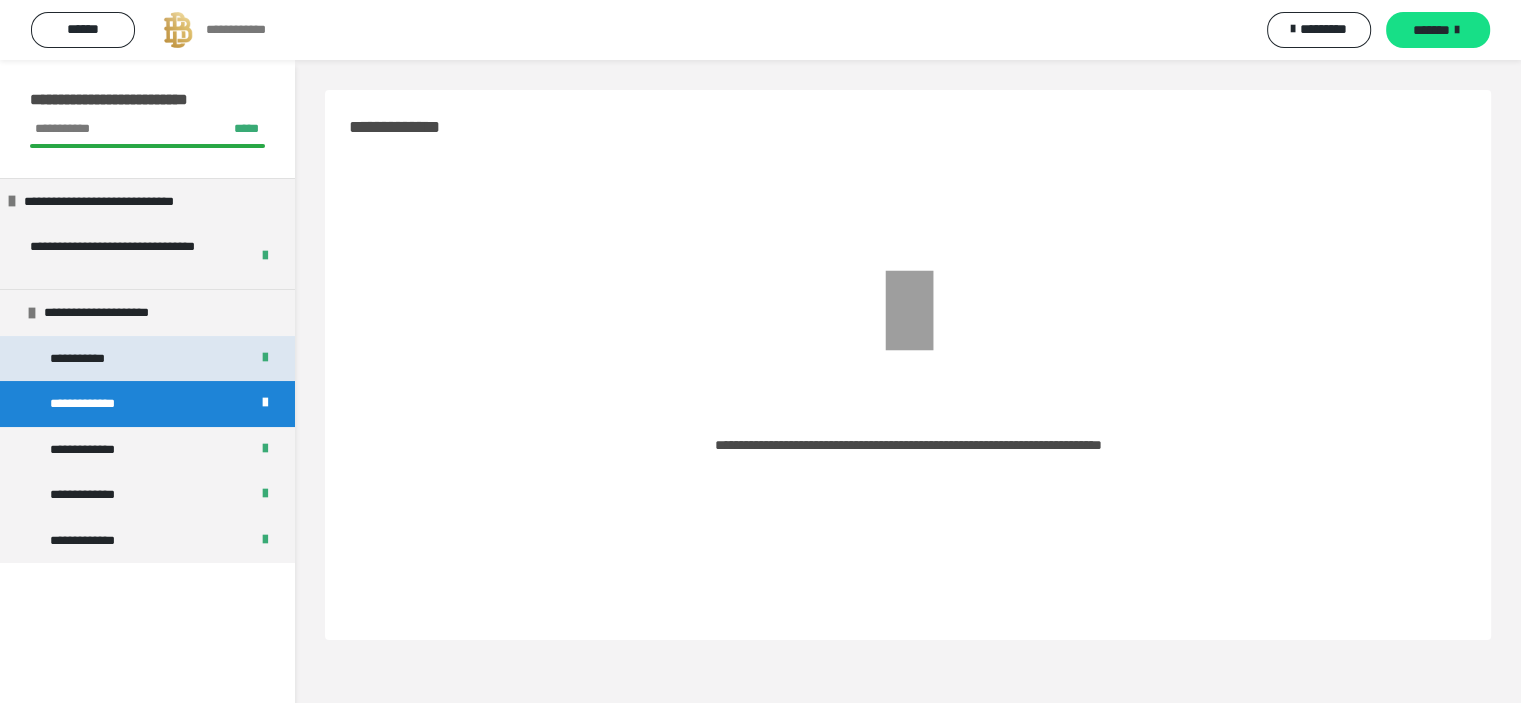 click on "**********" at bounding box center [147, 359] 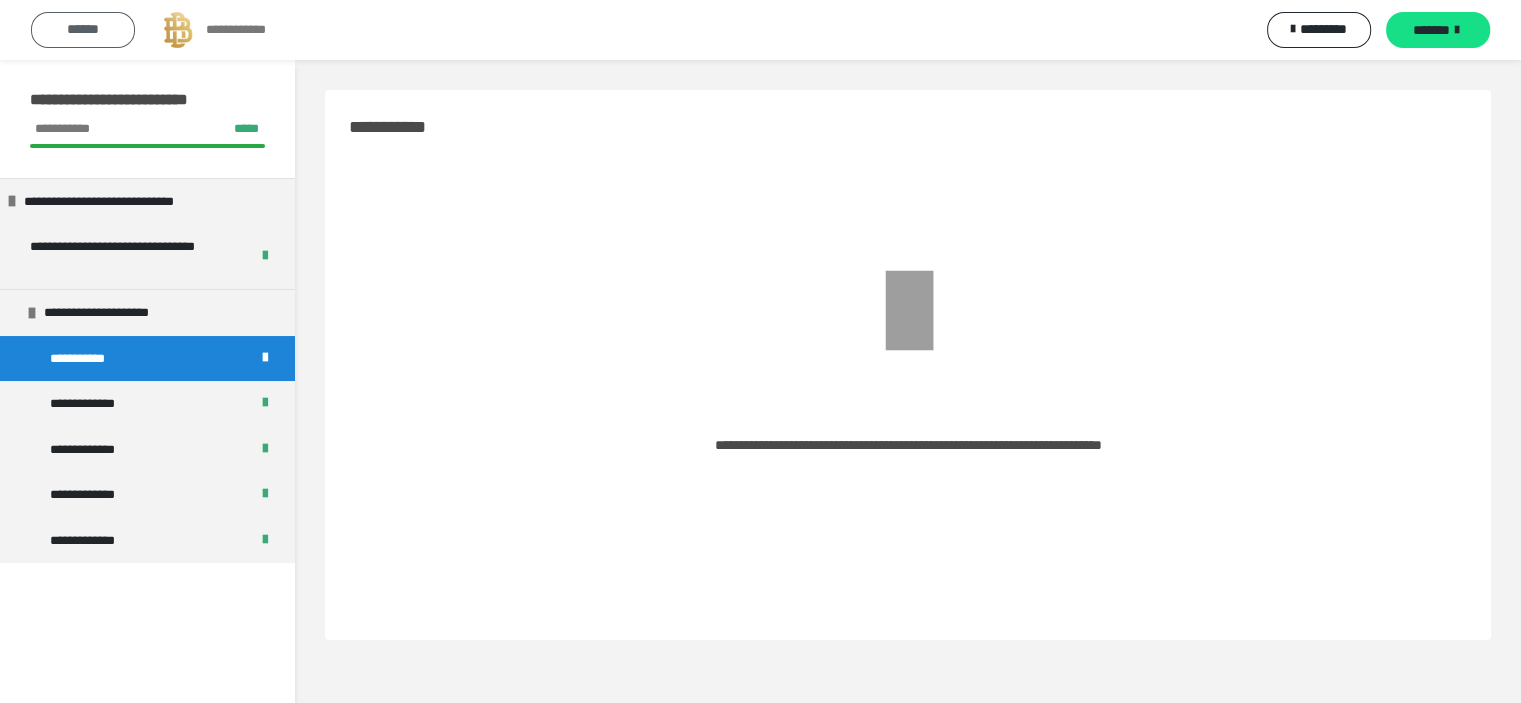 click on "******" at bounding box center (83, 29) 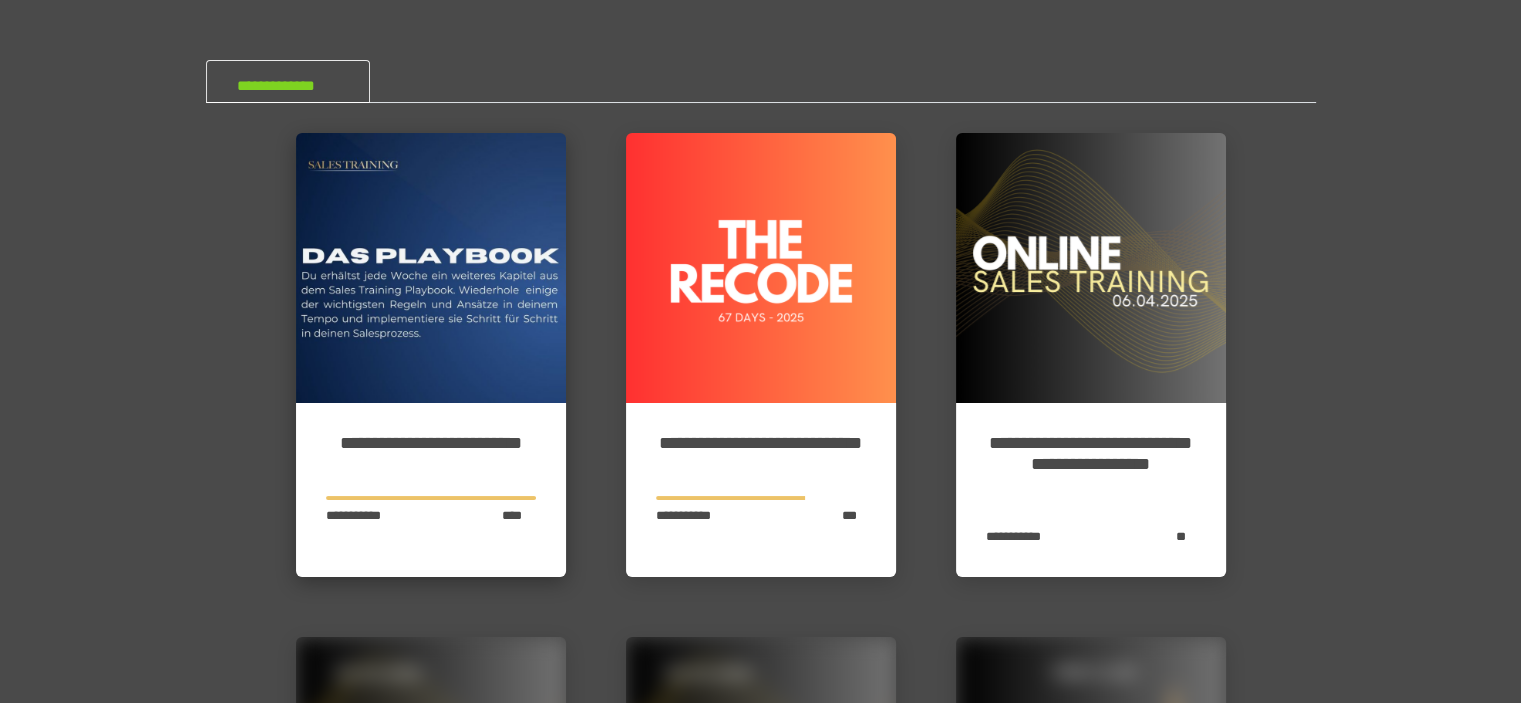 scroll, scrollTop: 100, scrollLeft: 0, axis: vertical 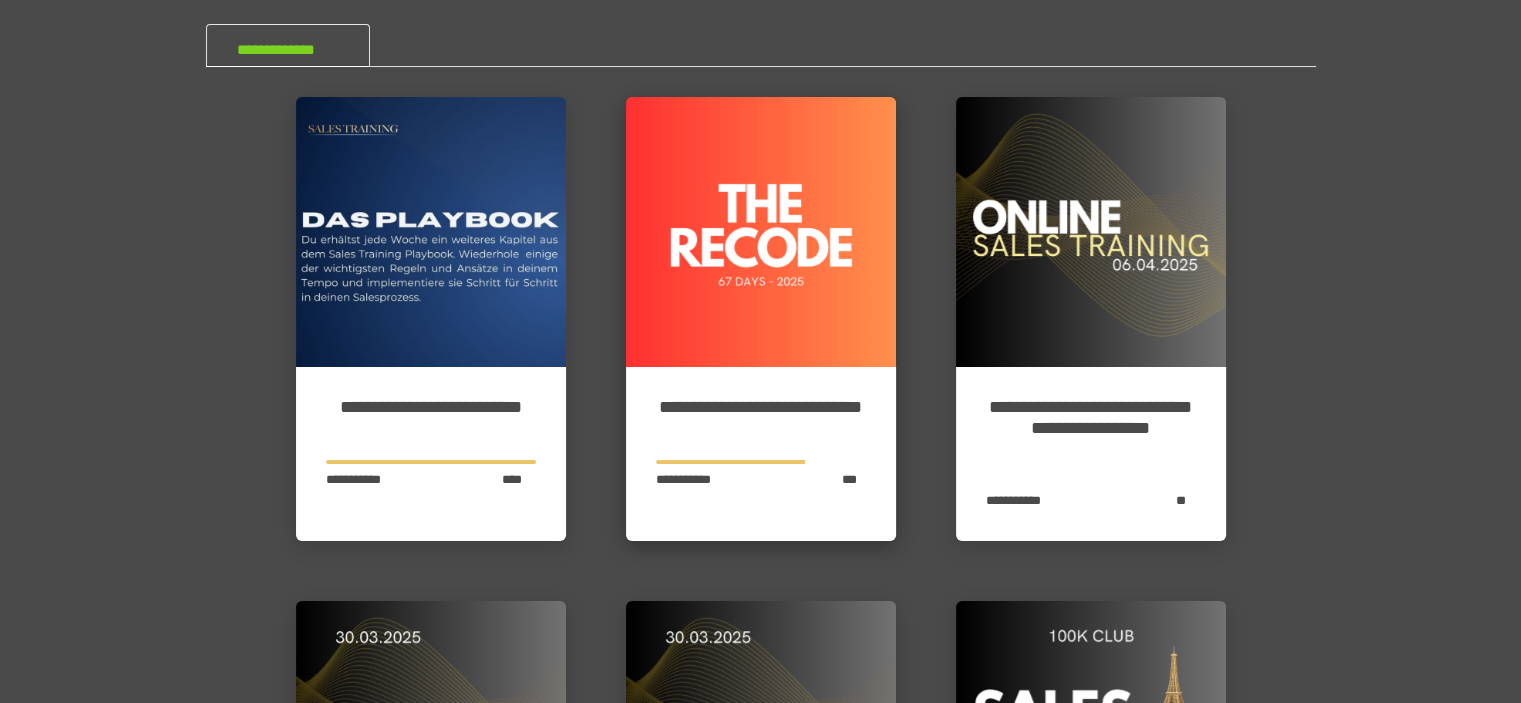 click at bounding box center (761, 232) 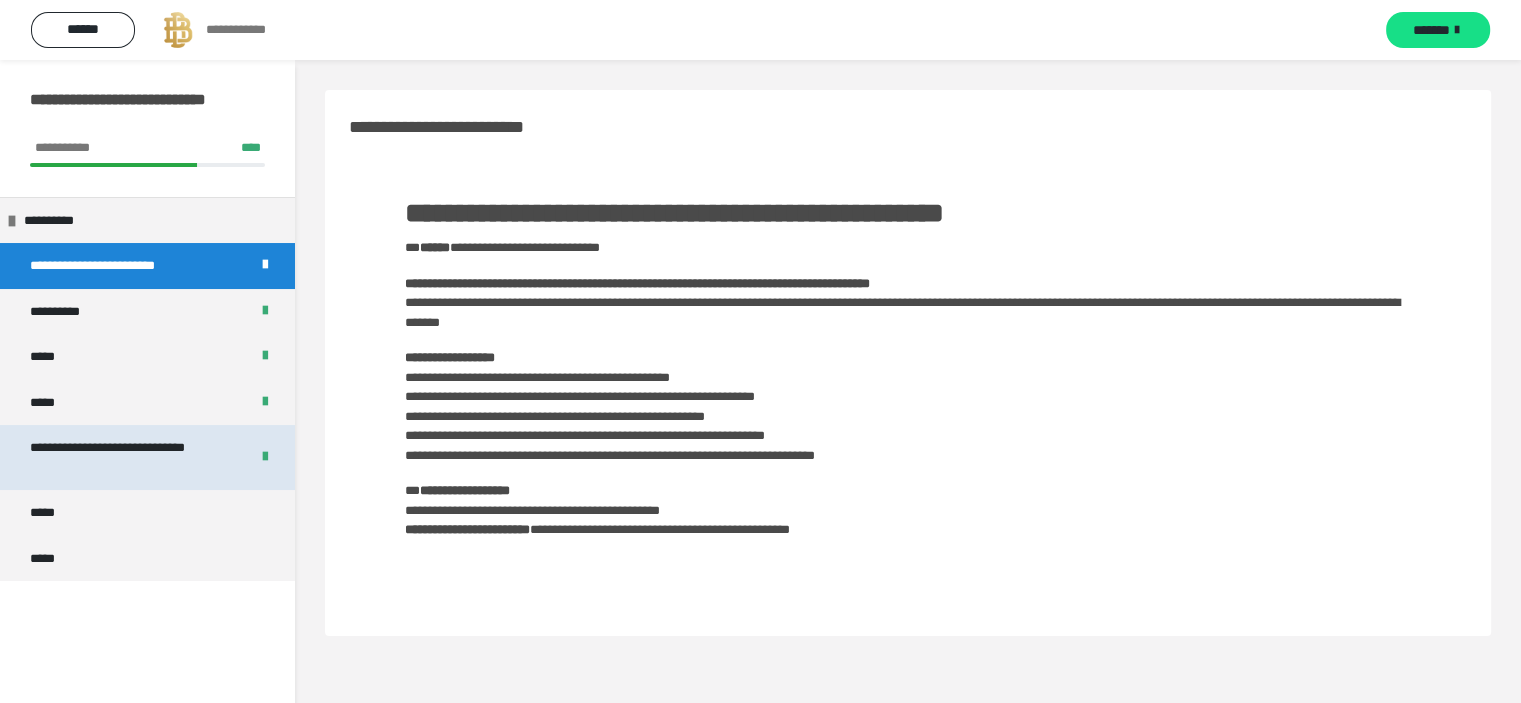 click on "**********" at bounding box center [131, 457] 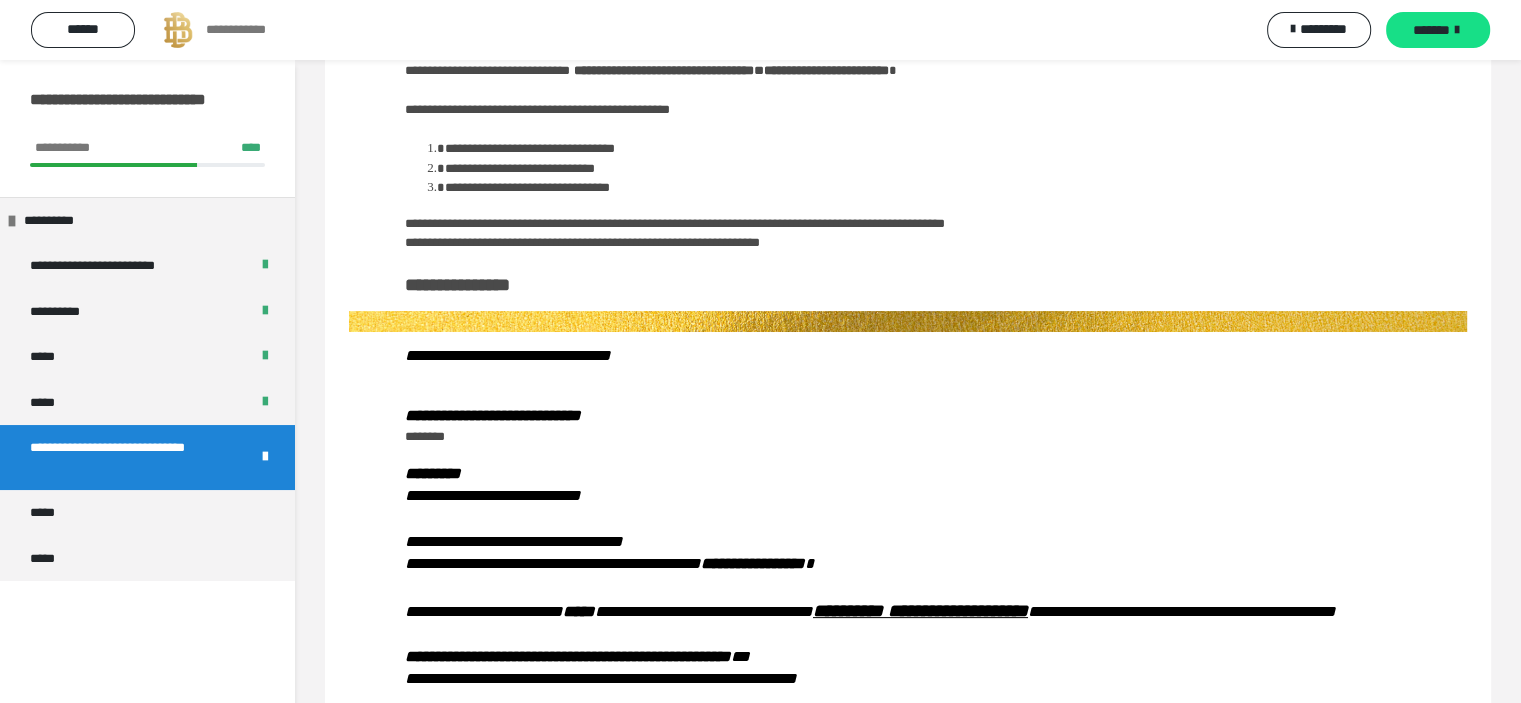 scroll, scrollTop: 300, scrollLeft: 0, axis: vertical 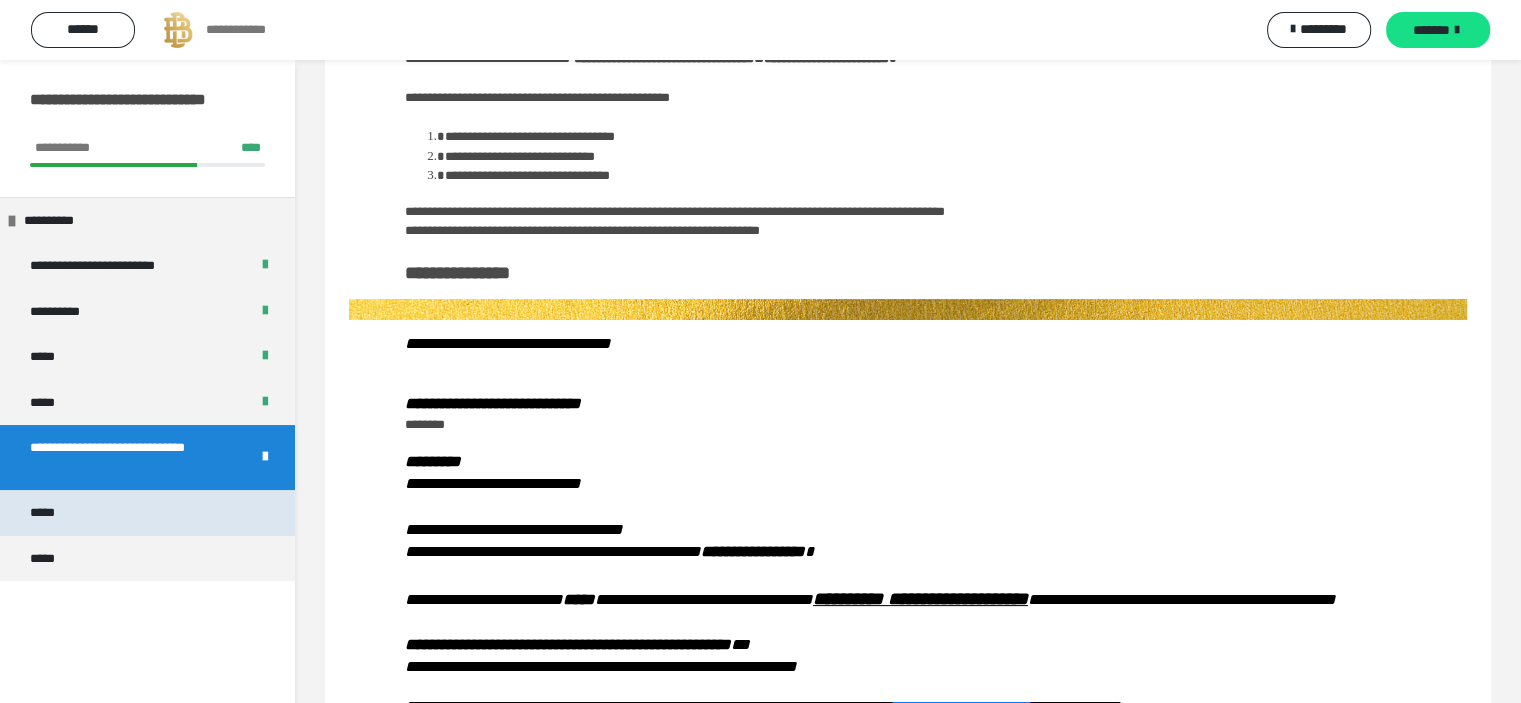 click on "*****" at bounding box center (147, 513) 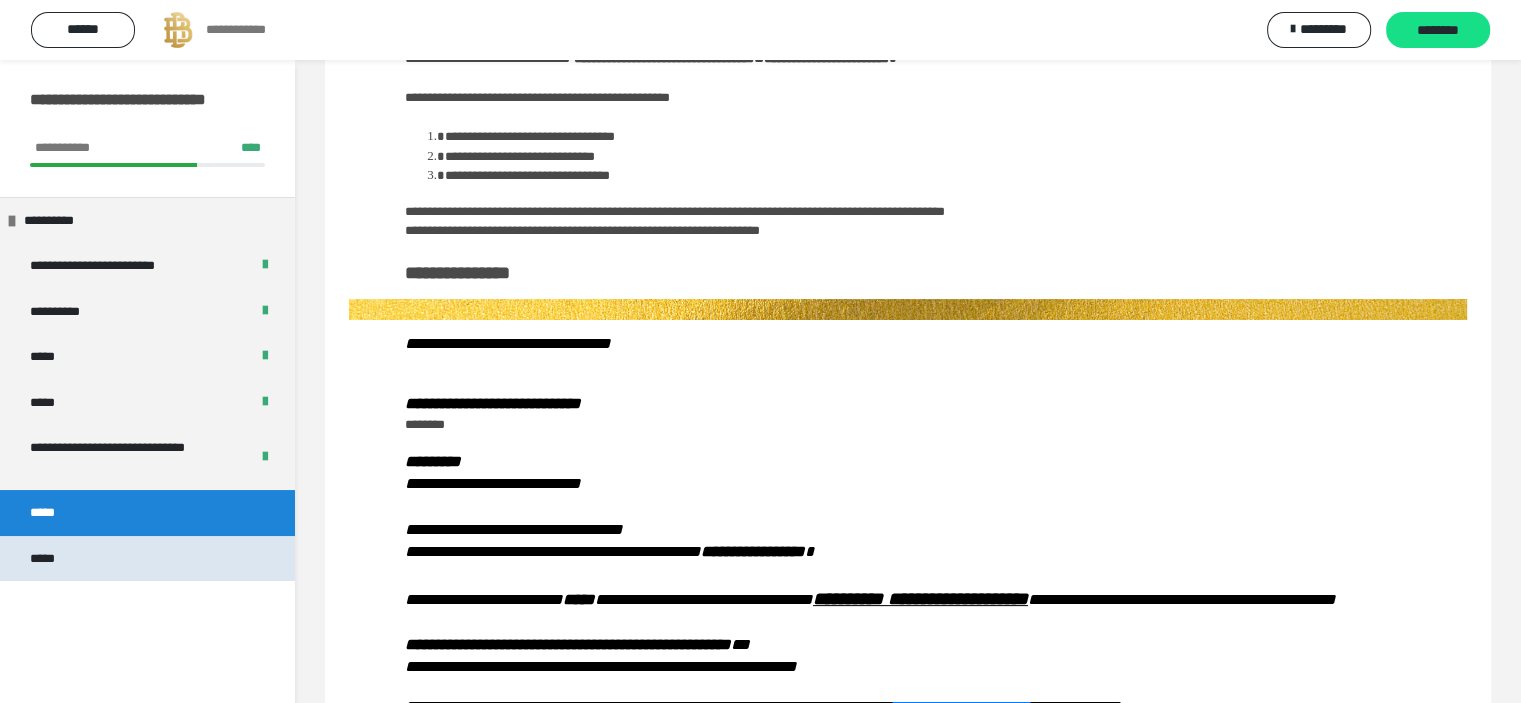 scroll, scrollTop: 60, scrollLeft: 0, axis: vertical 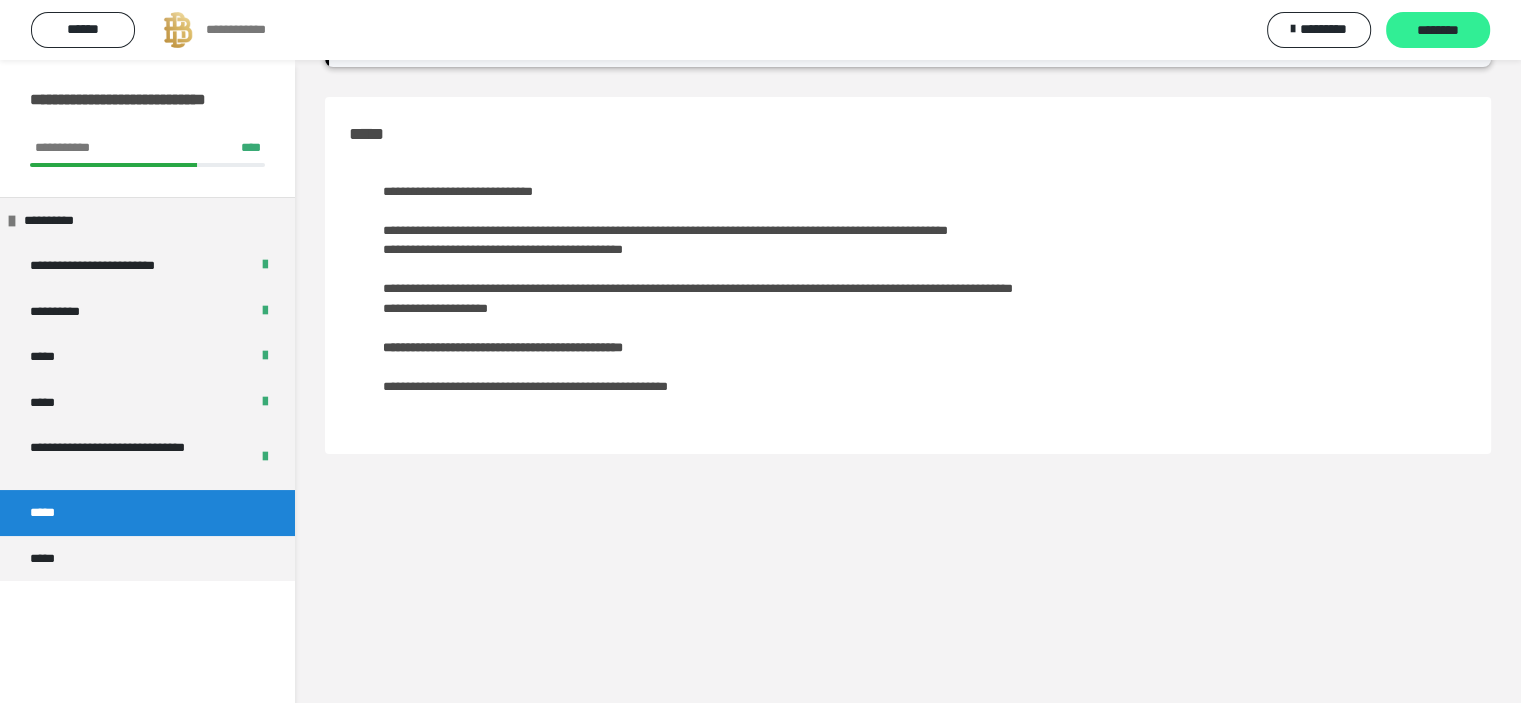 click on "********" at bounding box center [1438, 31] 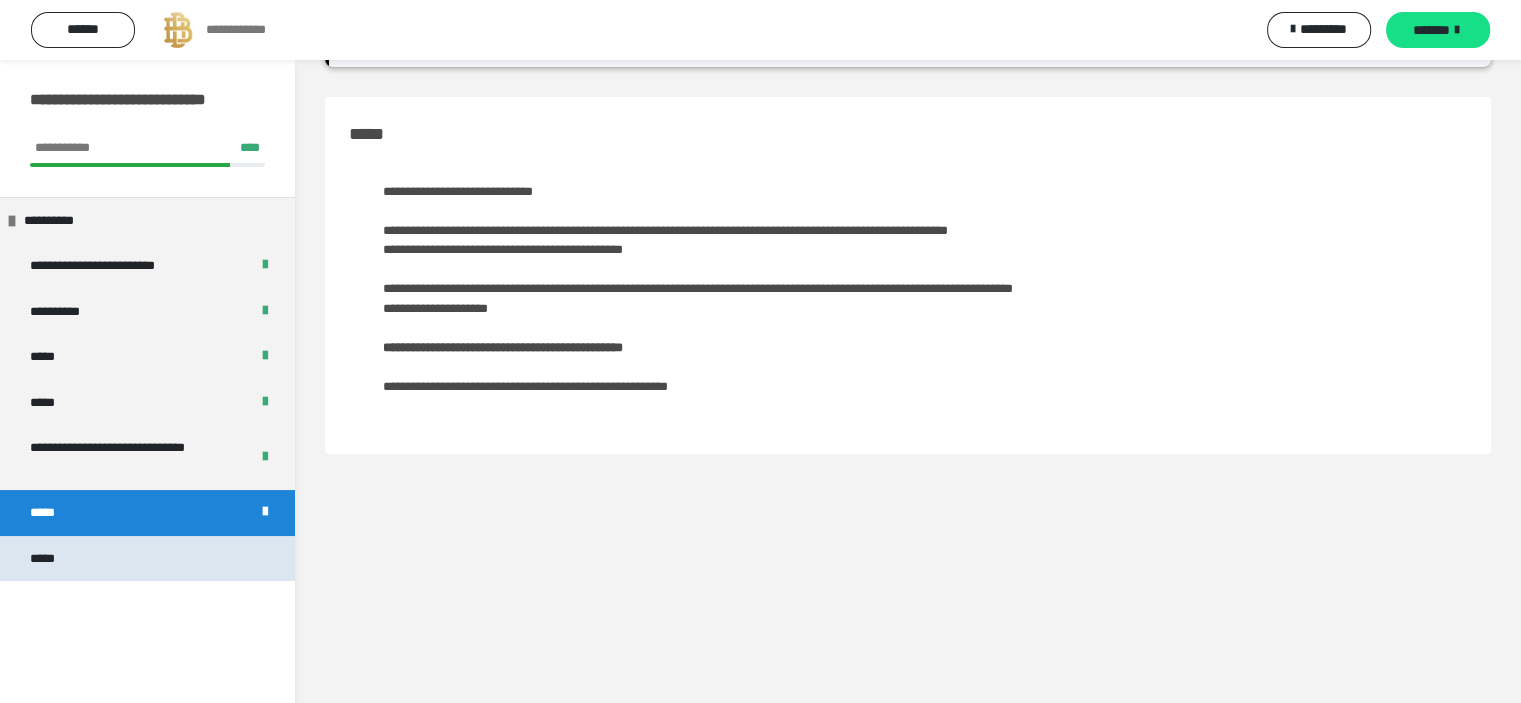 click on "*****" at bounding box center [147, 559] 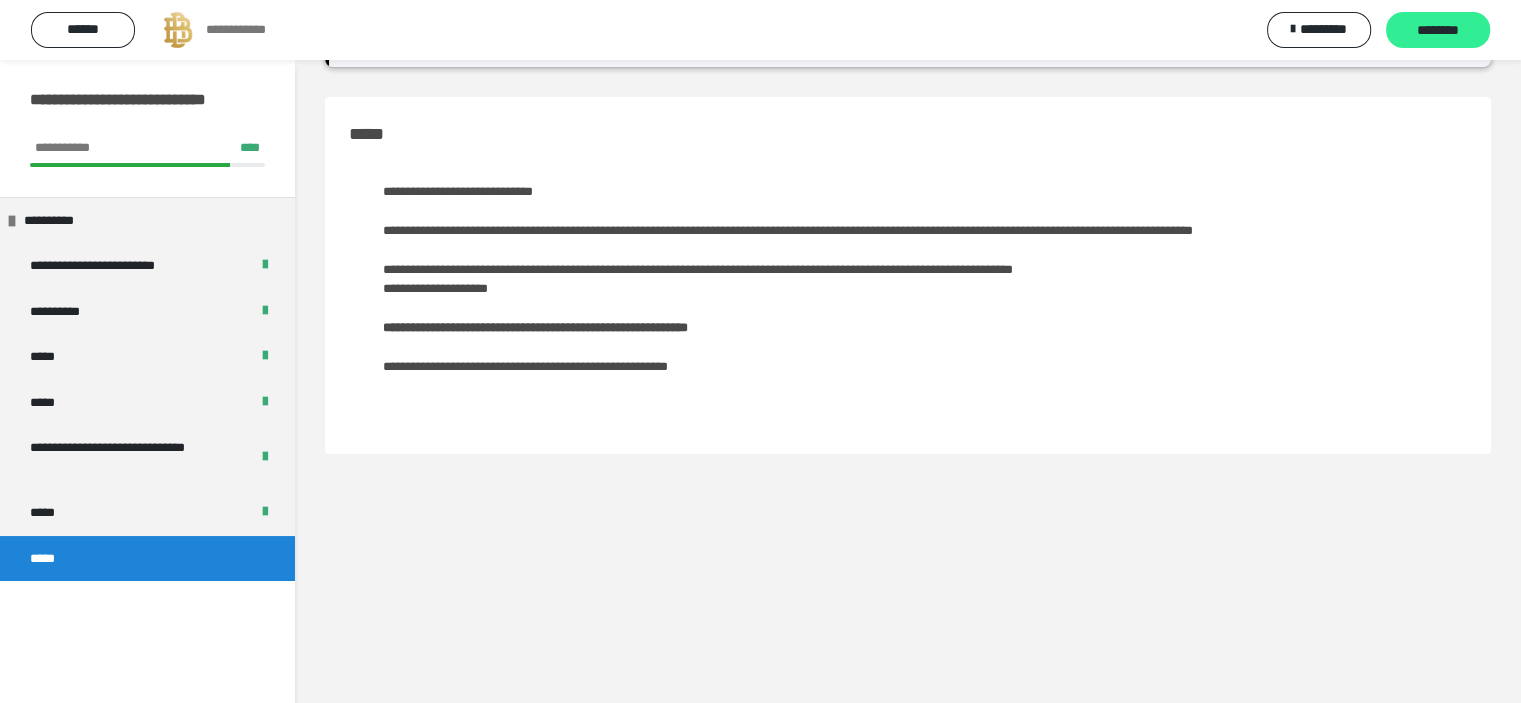 click on "********" at bounding box center (1438, 31) 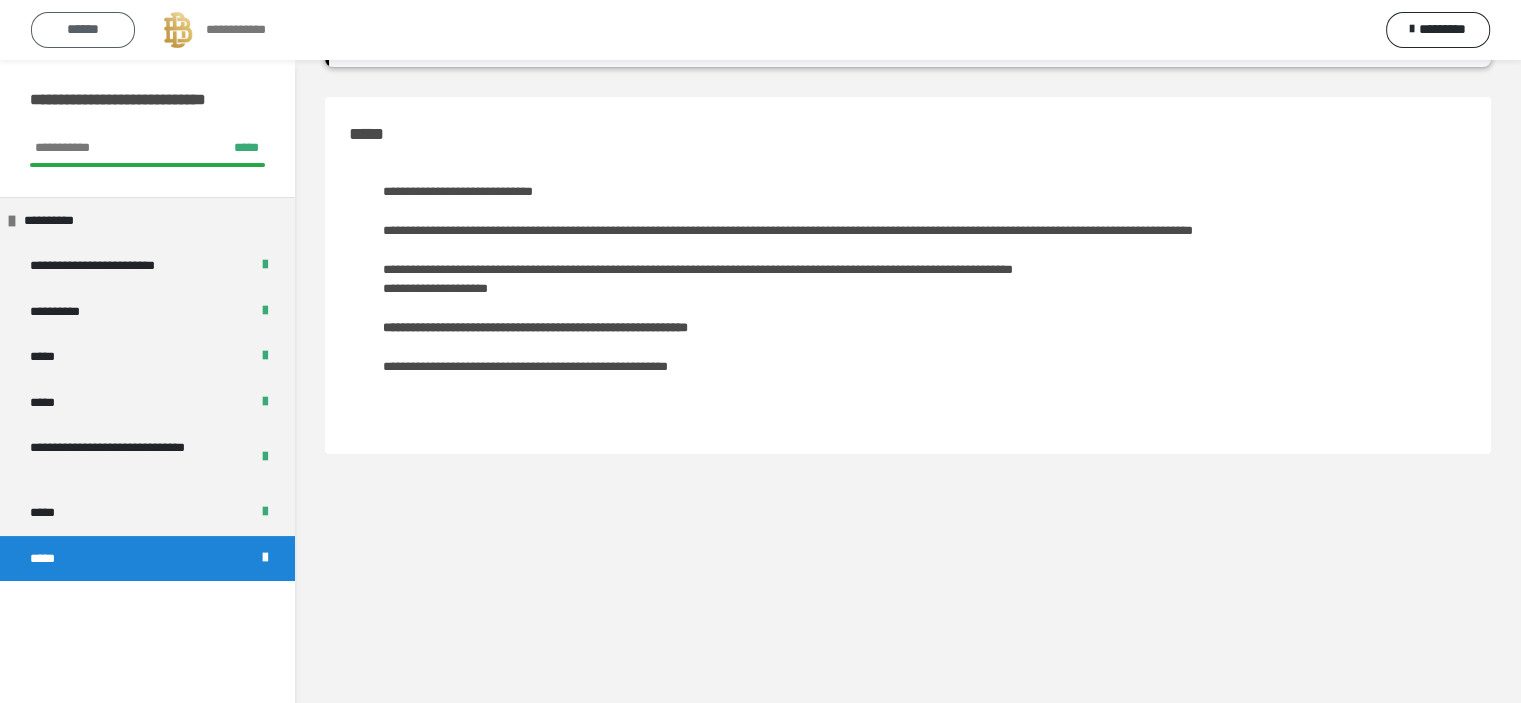 click on "******" at bounding box center [83, 29] 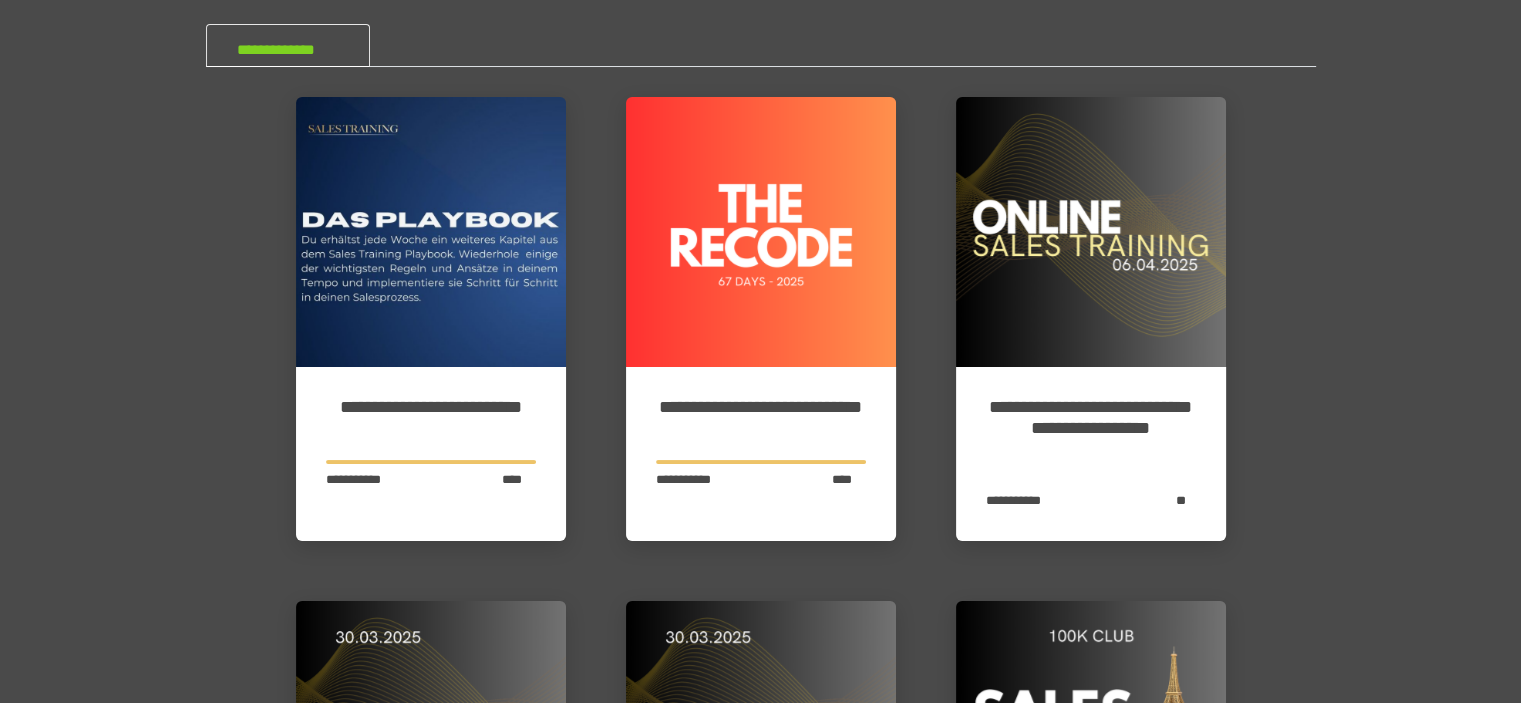 scroll, scrollTop: 200, scrollLeft: 0, axis: vertical 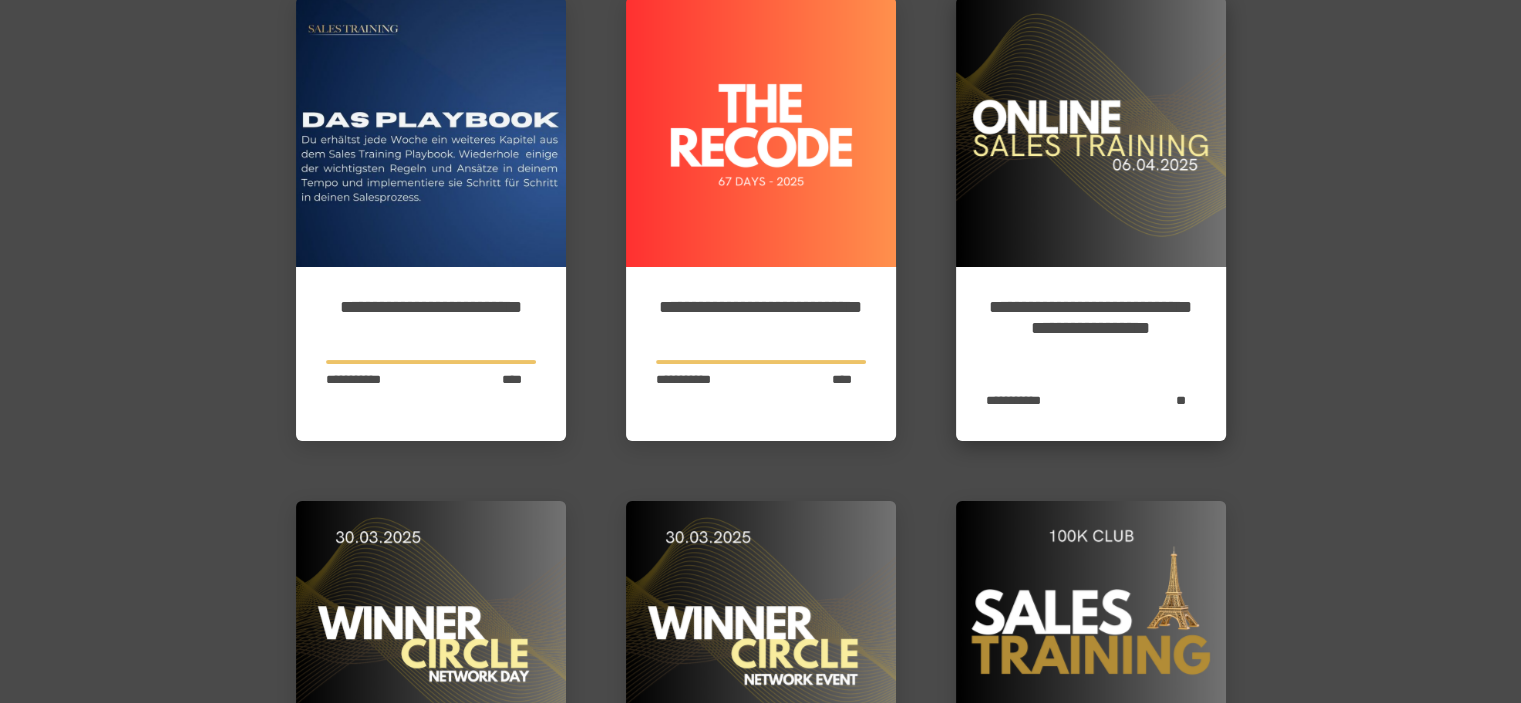 click on "**********" at bounding box center (1091, 329) 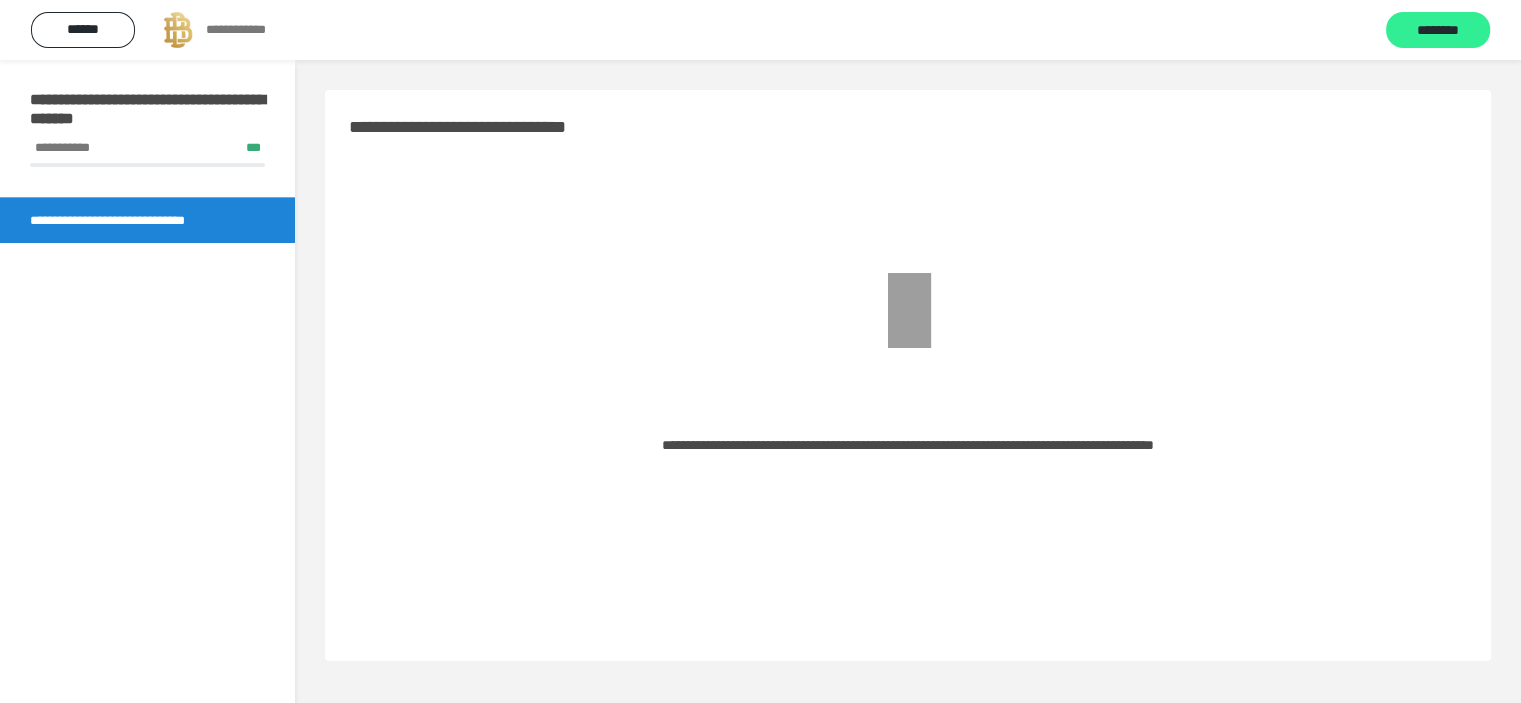 click on "********" at bounding box center [1438, 30] 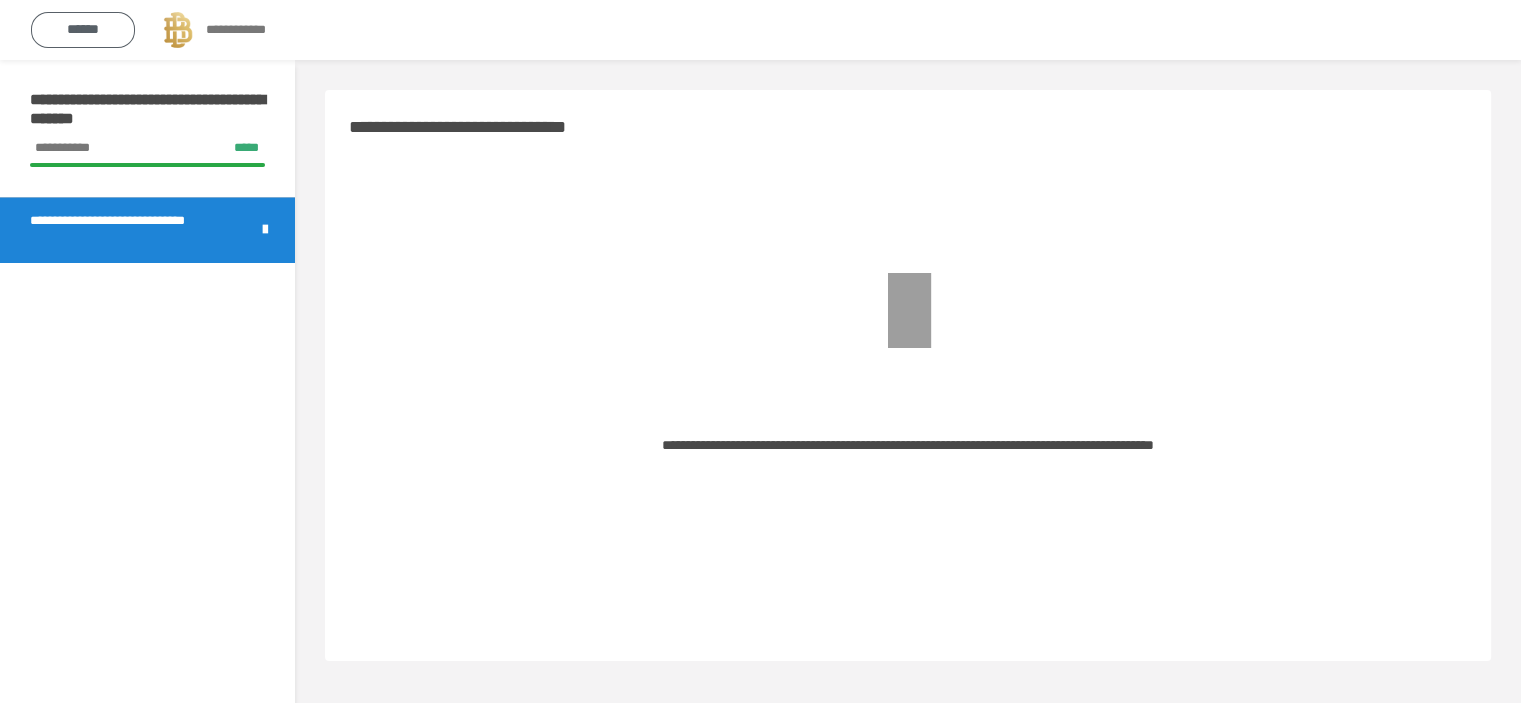 click on "******" at bounding box center (83, 29) 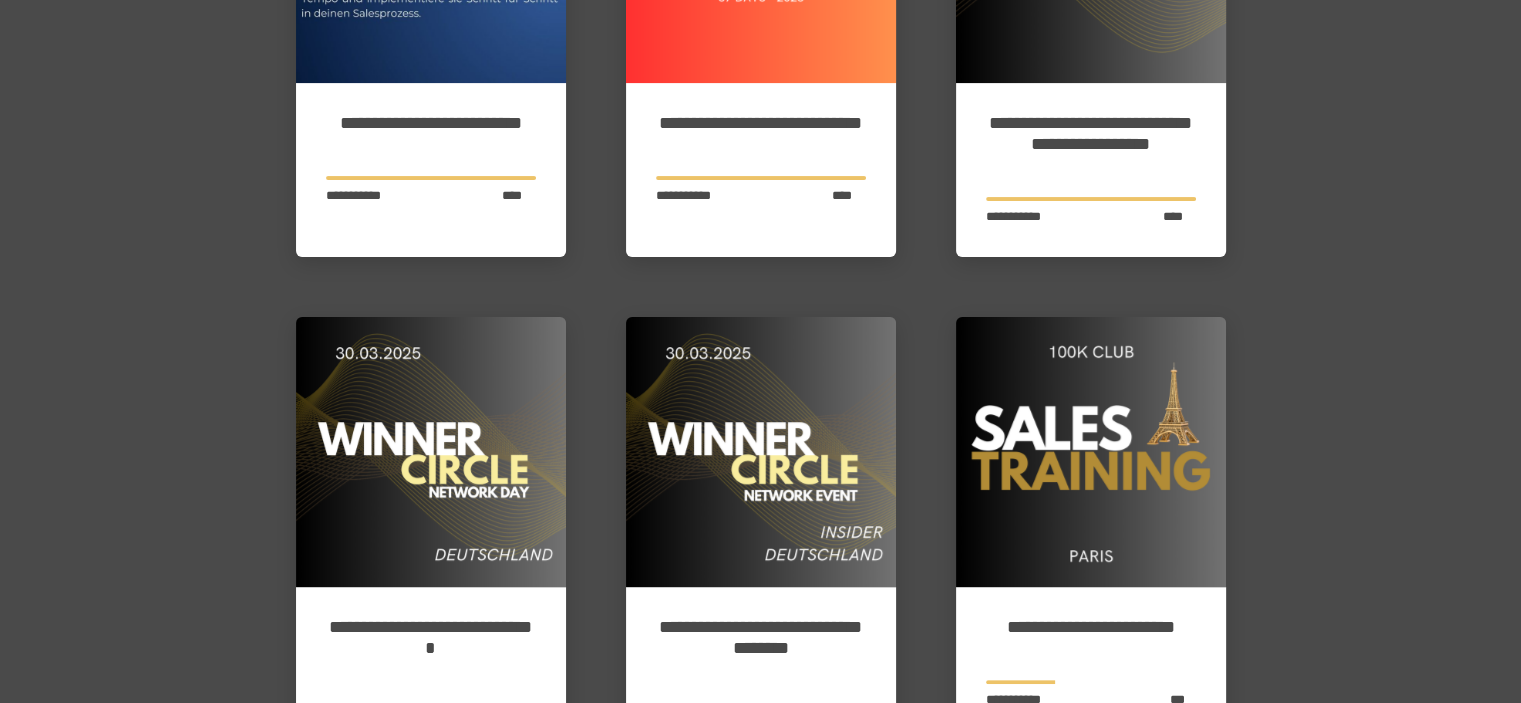 scroll, scrollTop: 500, scrollLeft: 0, axis: vertical 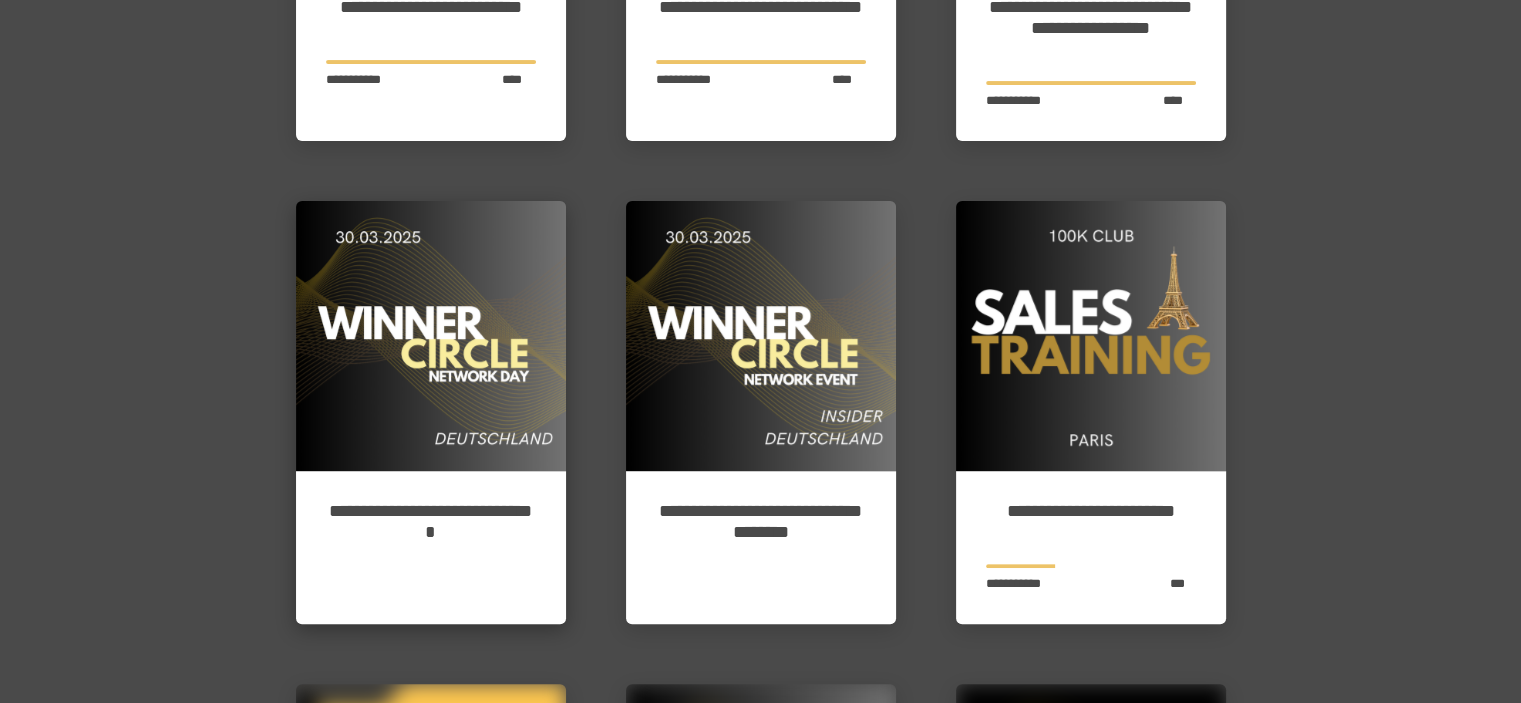 click at bounding box center [431, 336] 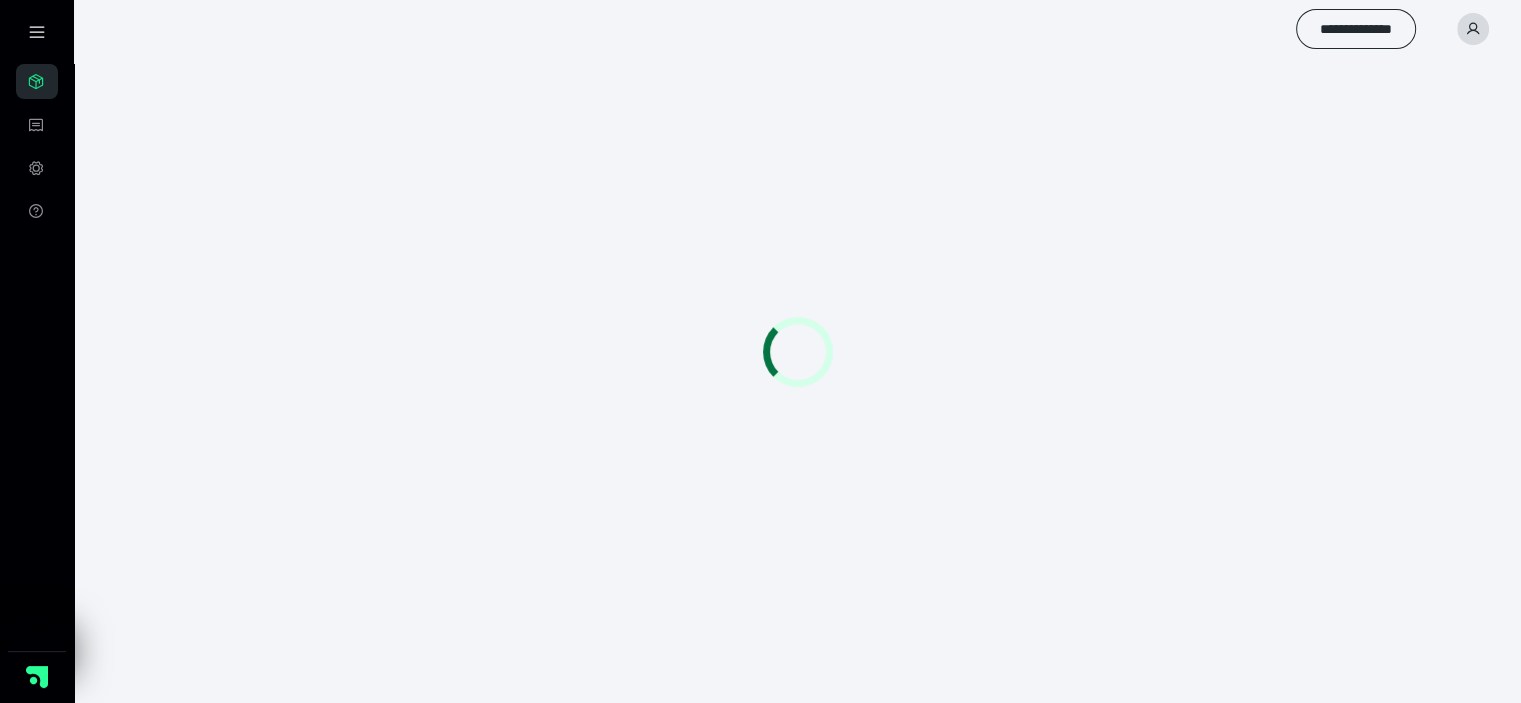 scroll, scrollTop: 0, scrollLeft: 0, axis: both 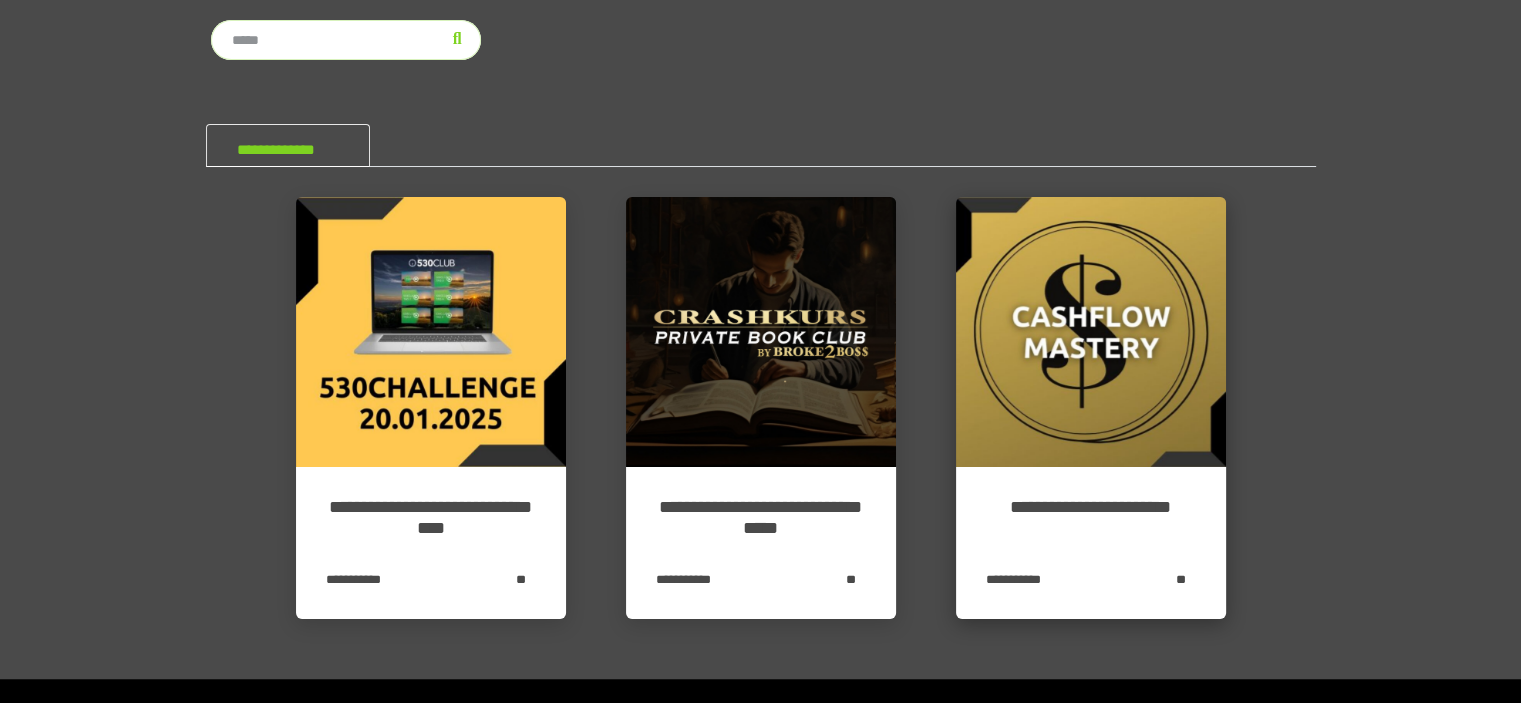 click at bounding box center [1091, 332] 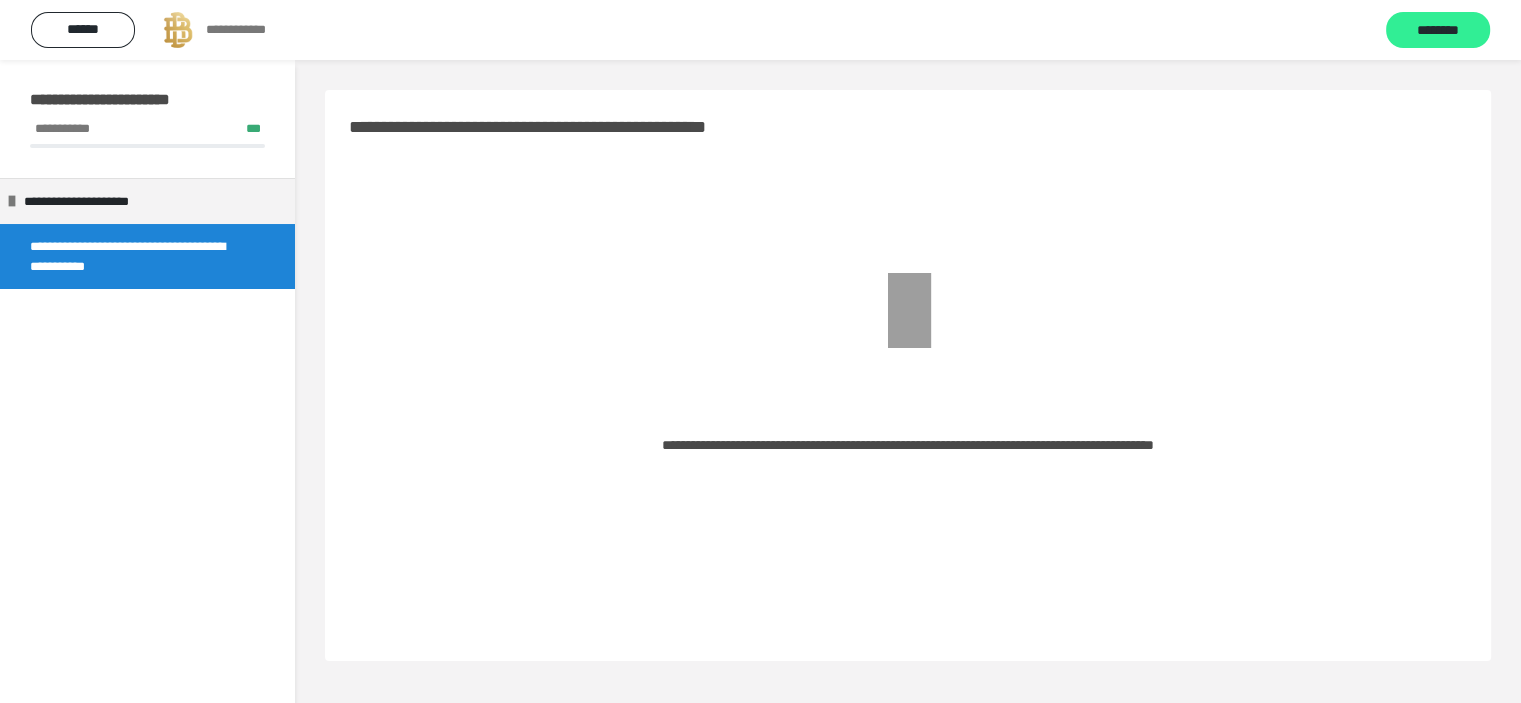 click on "********" at bounding box center [1438, 31] 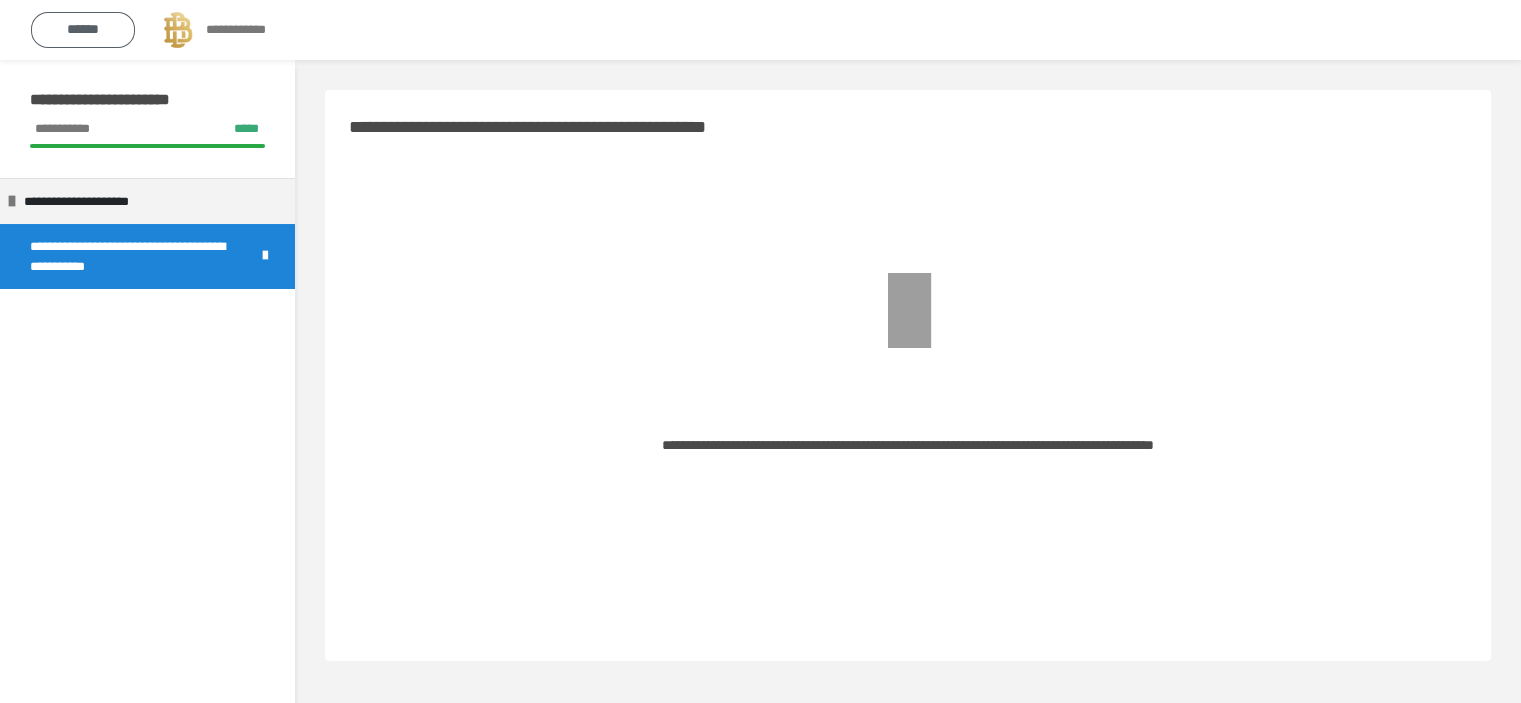 click on "******" at bounding box center [83, 29] 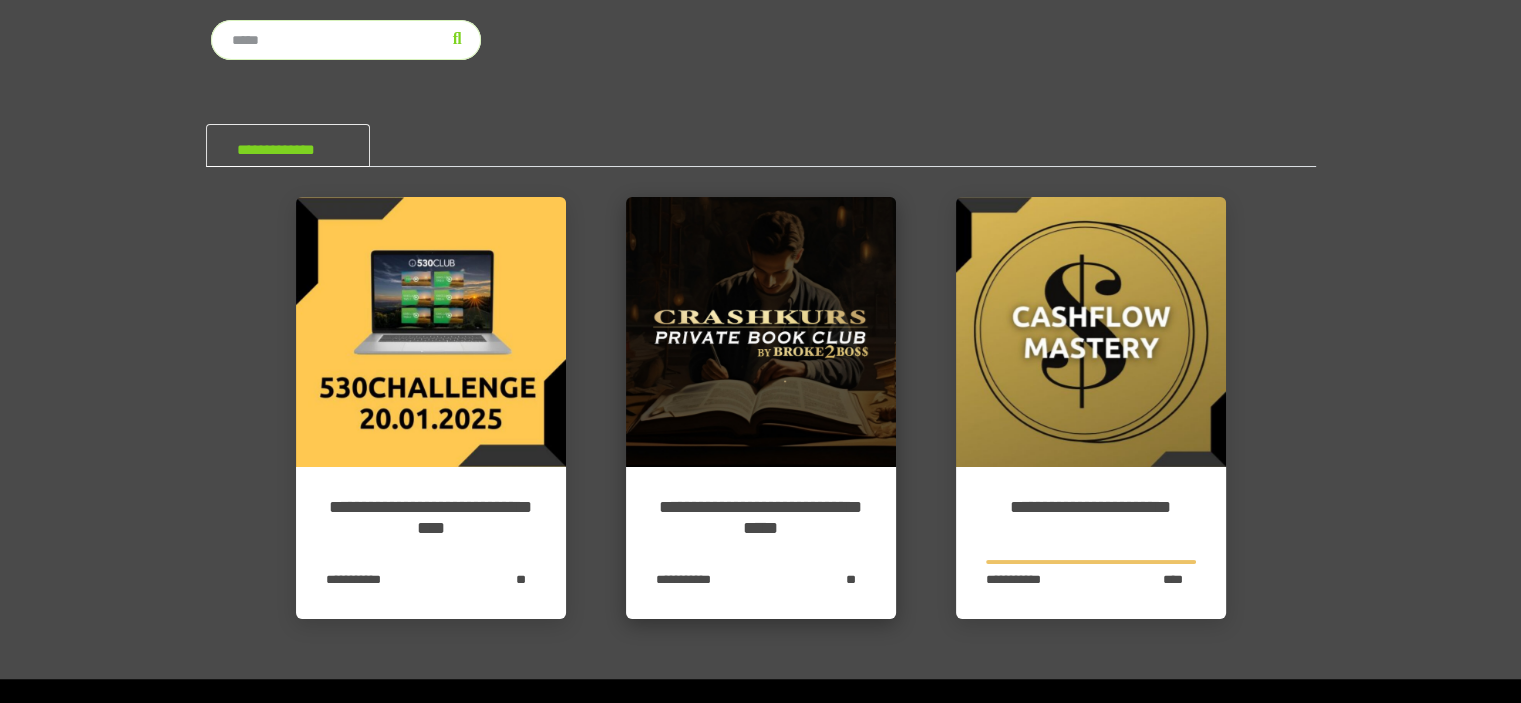 click at bounding box center (761, 332) 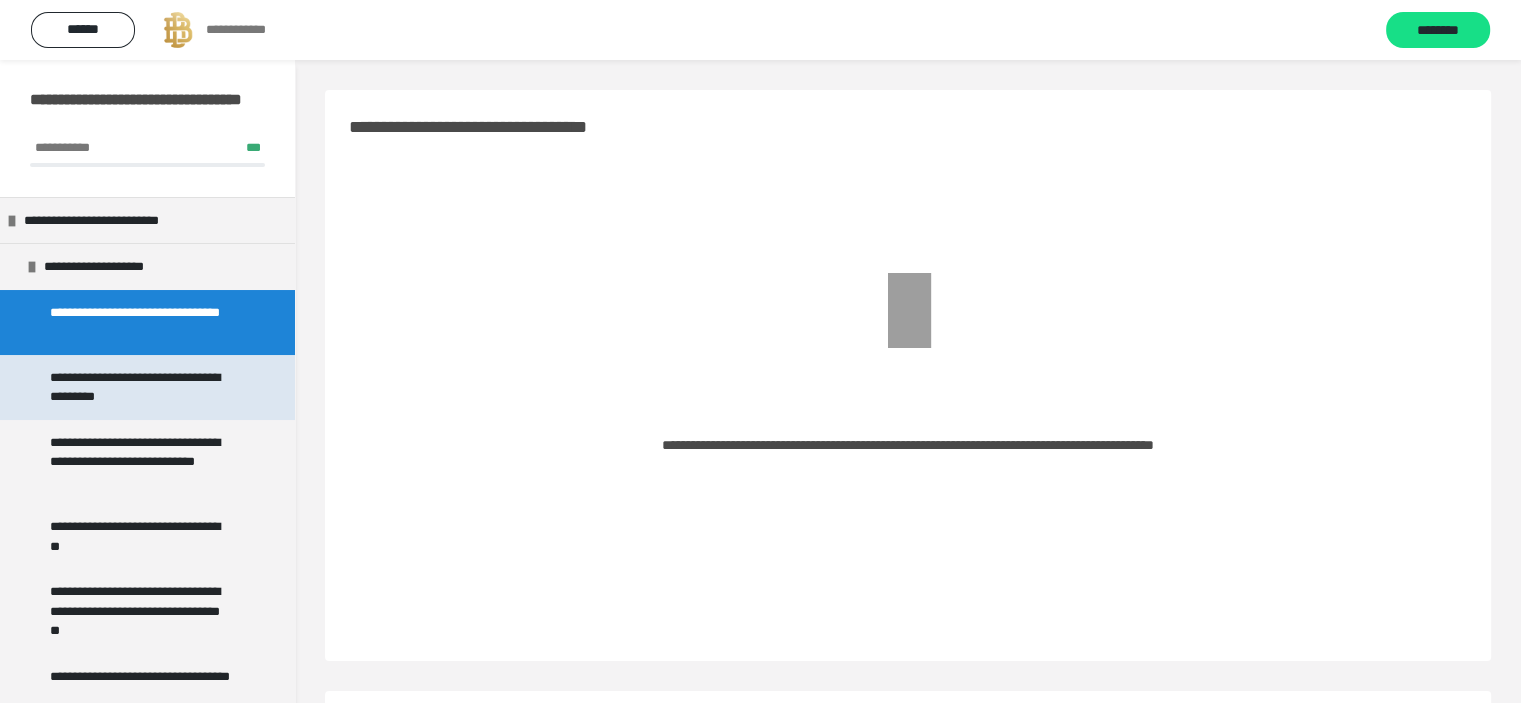 click on "**********" at bounding box center [142, 387] 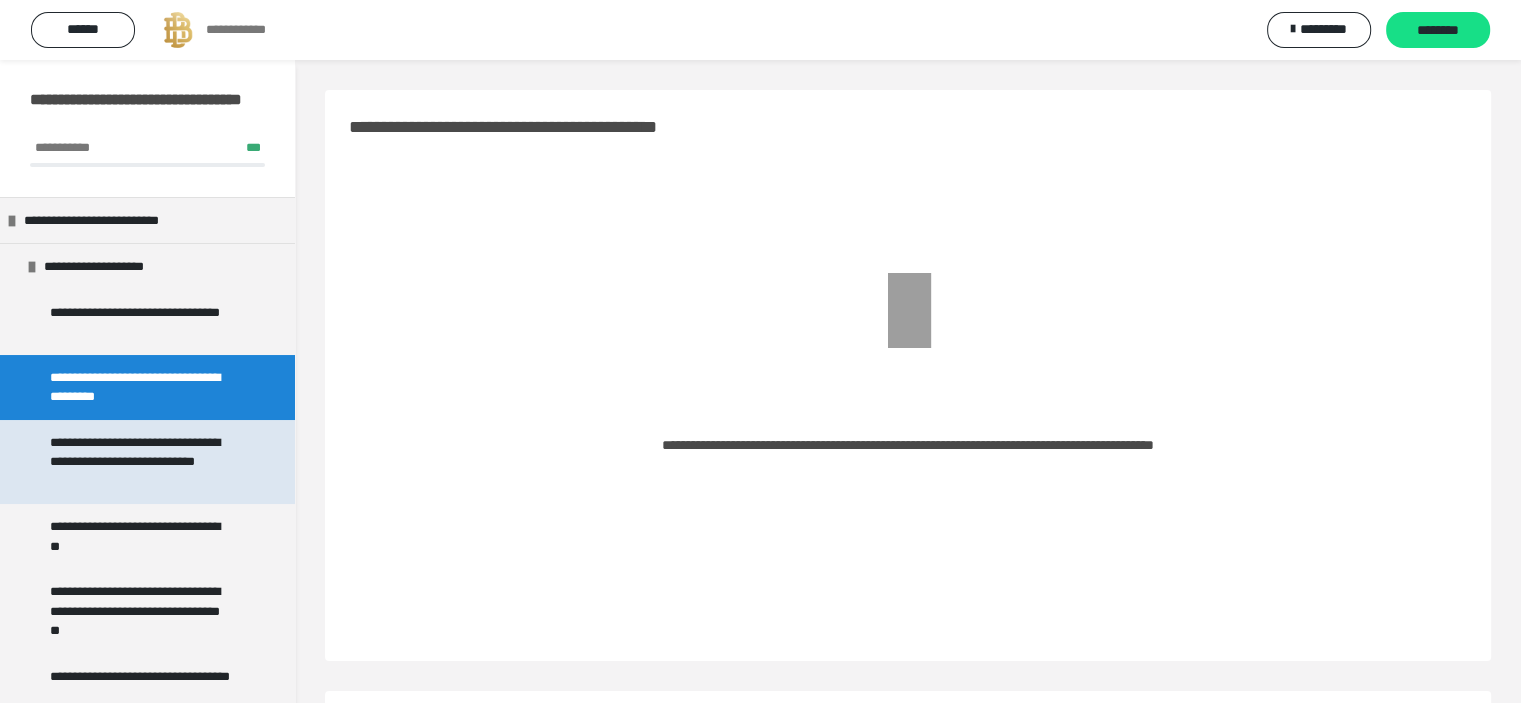 click on "**********" at bounding box center [142, 462] 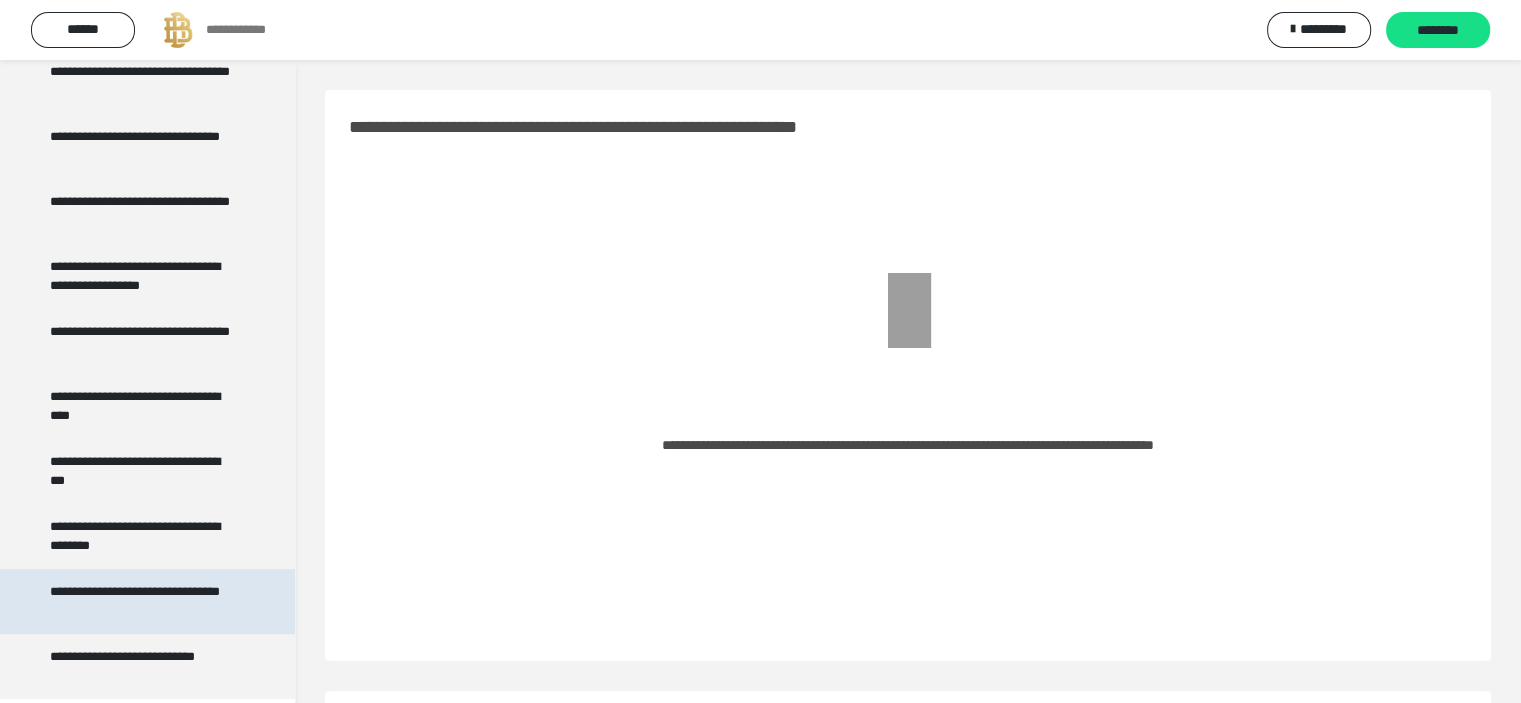 scroll, scrollTop: 105, scrollLeft: 0, axis: vertical 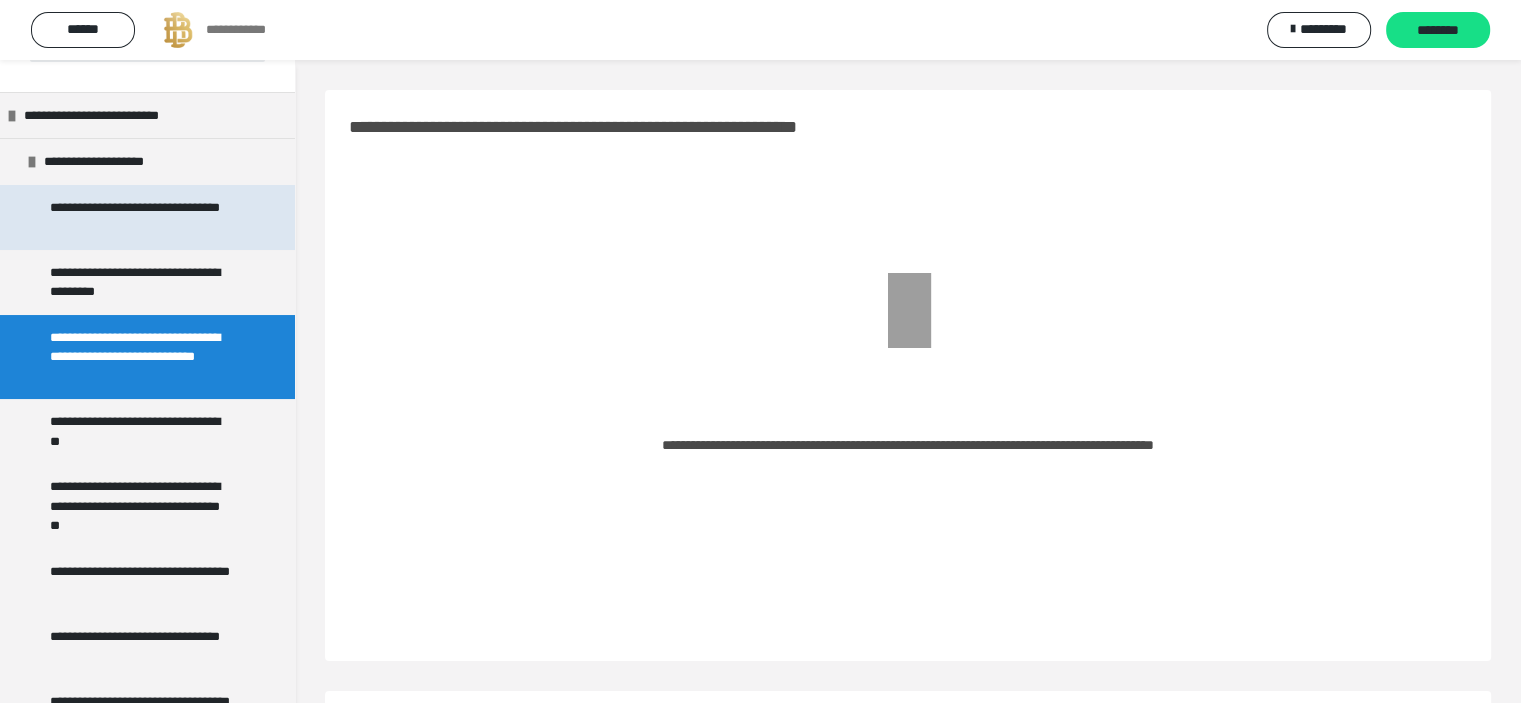 click on "**********" at bounding box center [142, 217] 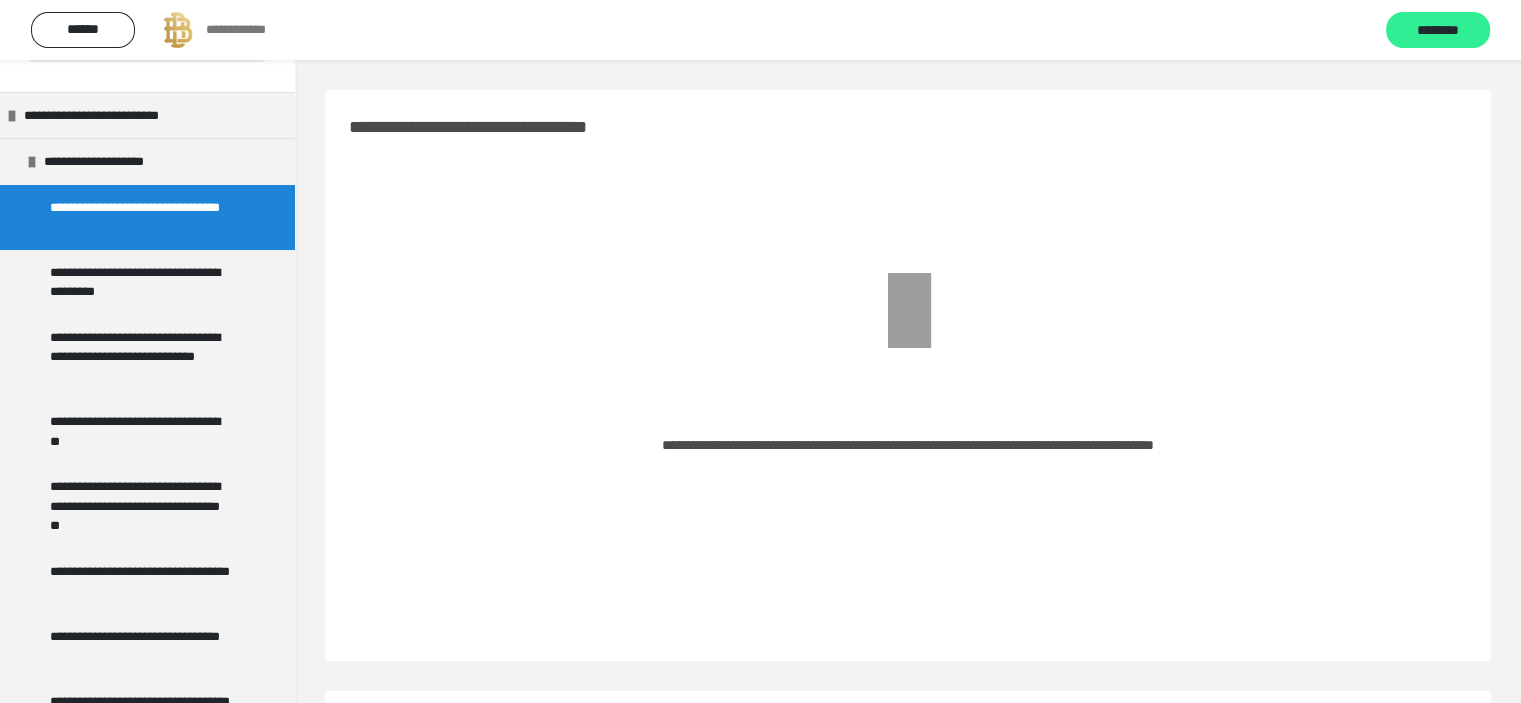 click on "********" at bounding box center [1438, 31] 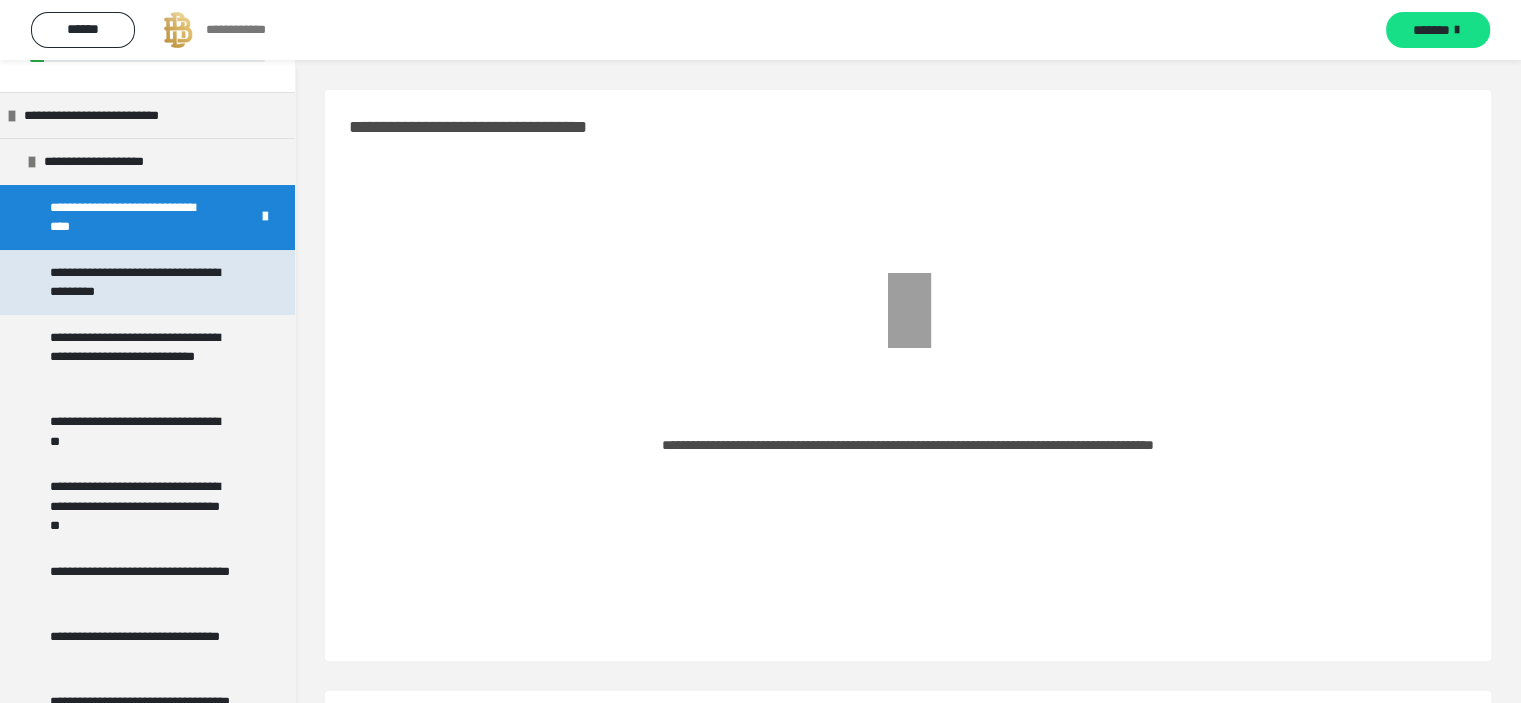 click on "**********" at bounding box center (142, 282) 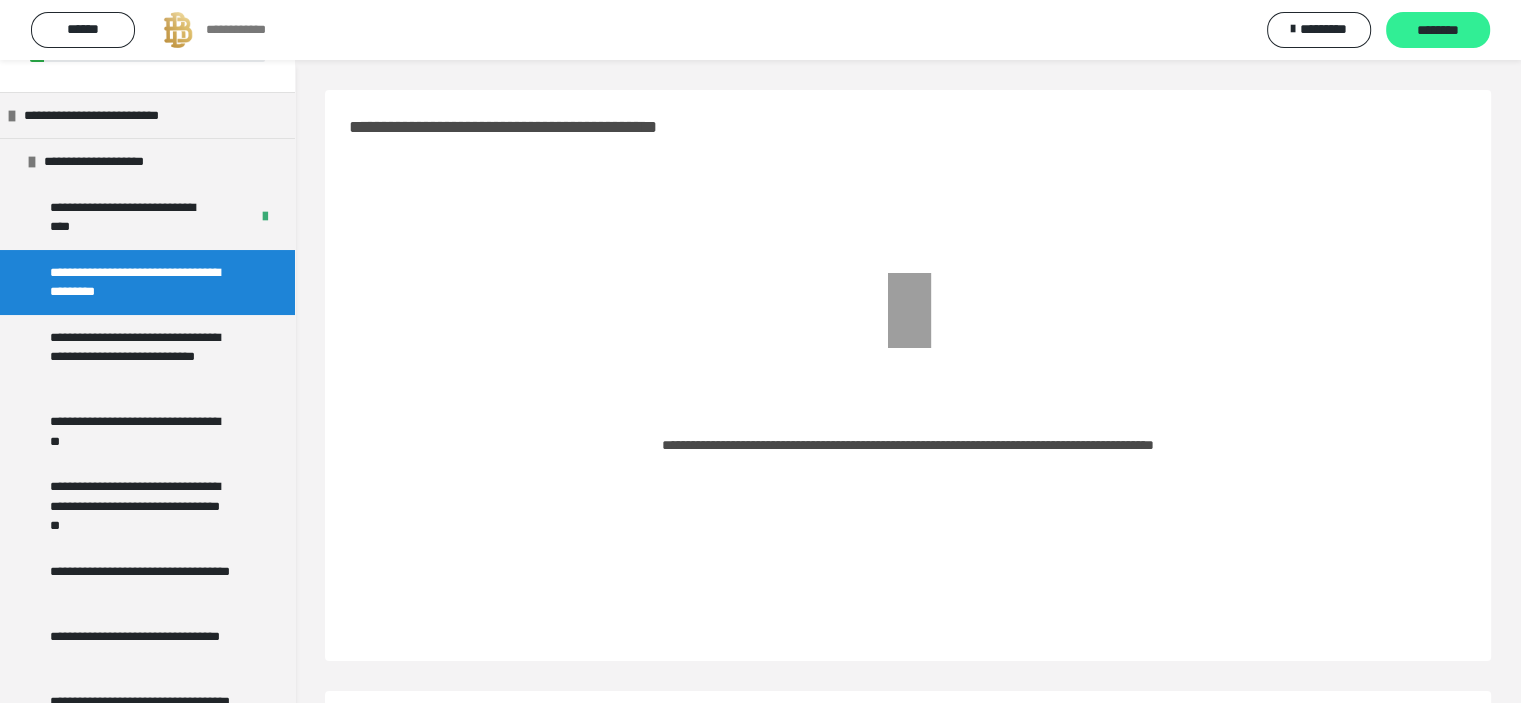 click on "********" at bounding box center [1438, 31] 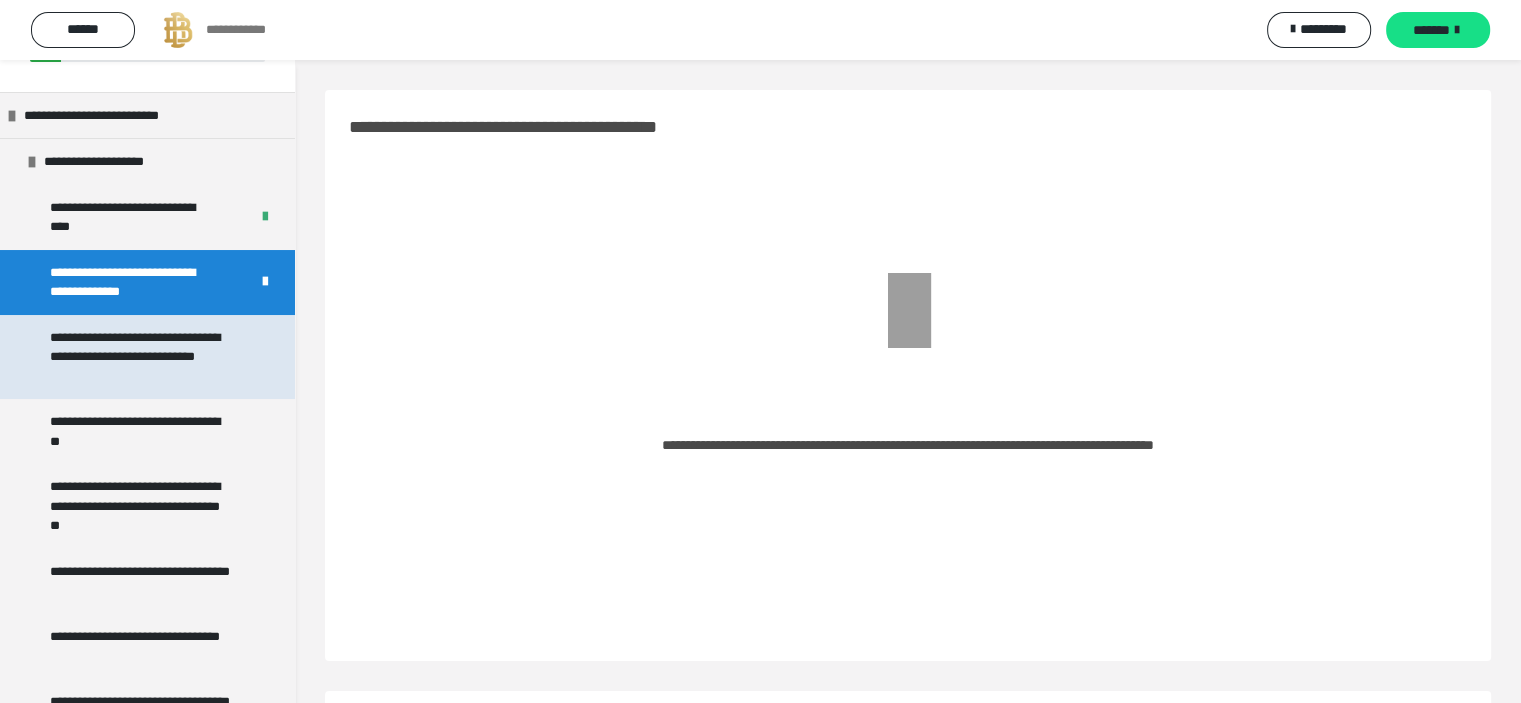 click on "**********" at bounding box center (142, 357) 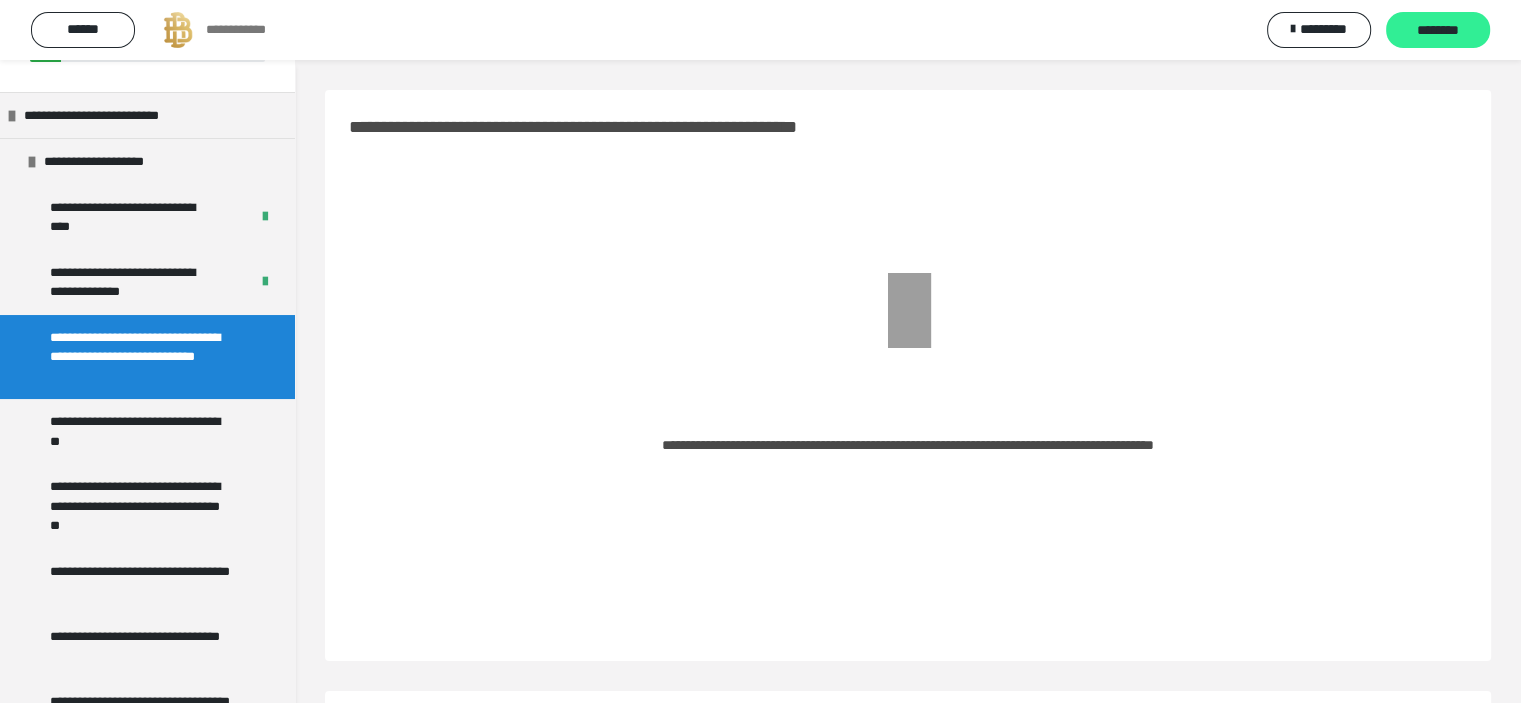 click on "********" at bounding box center (1438, 31) 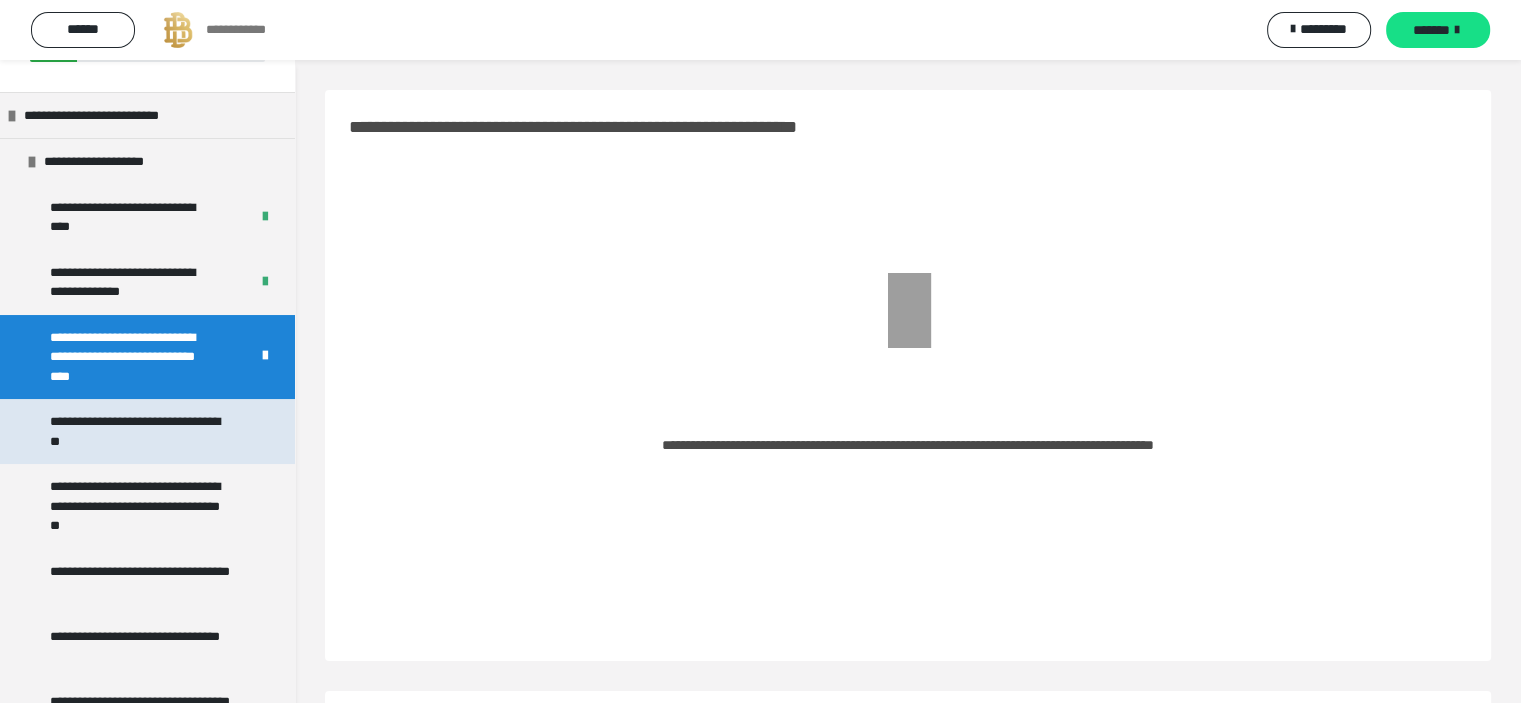 click on "**********" at bounding box center [142, 431] 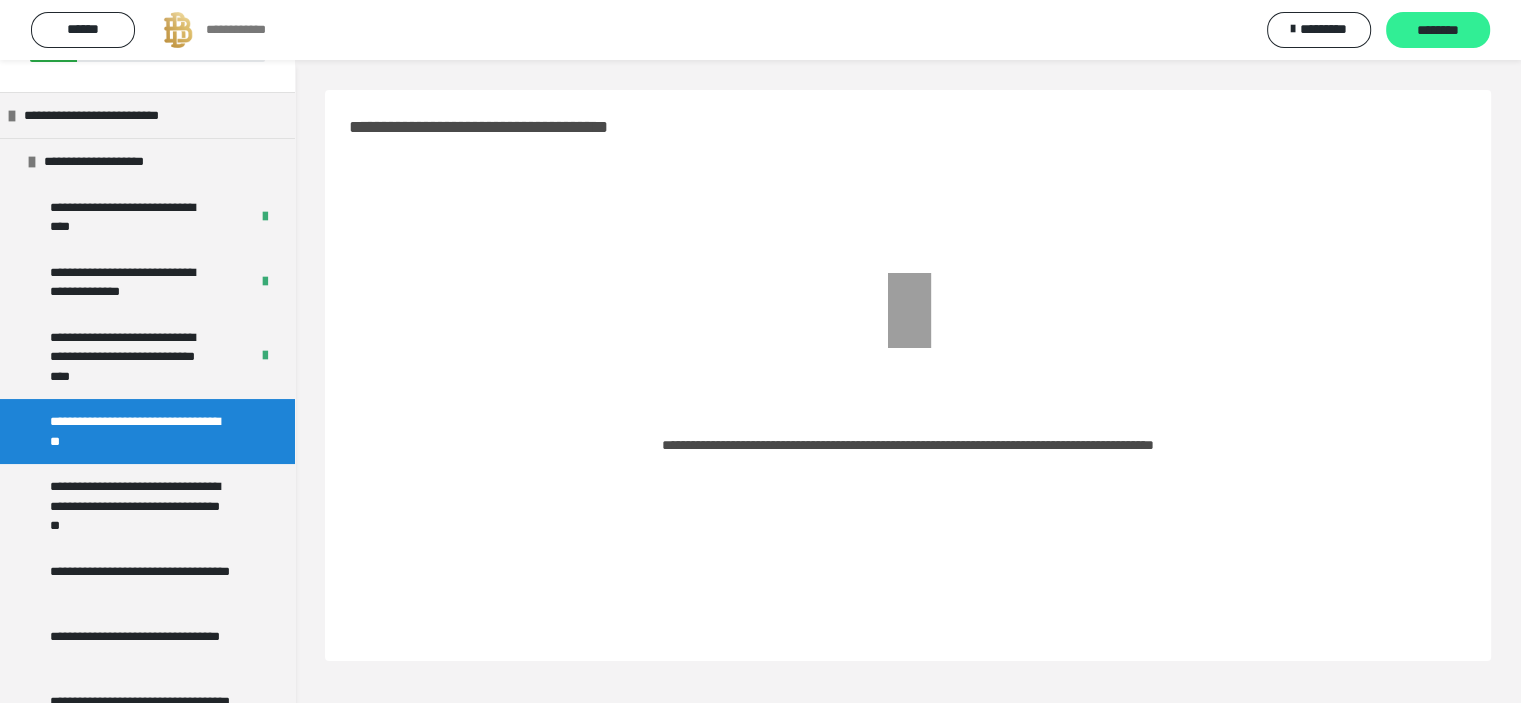 click on "********" at bounding box center [1438, 31] 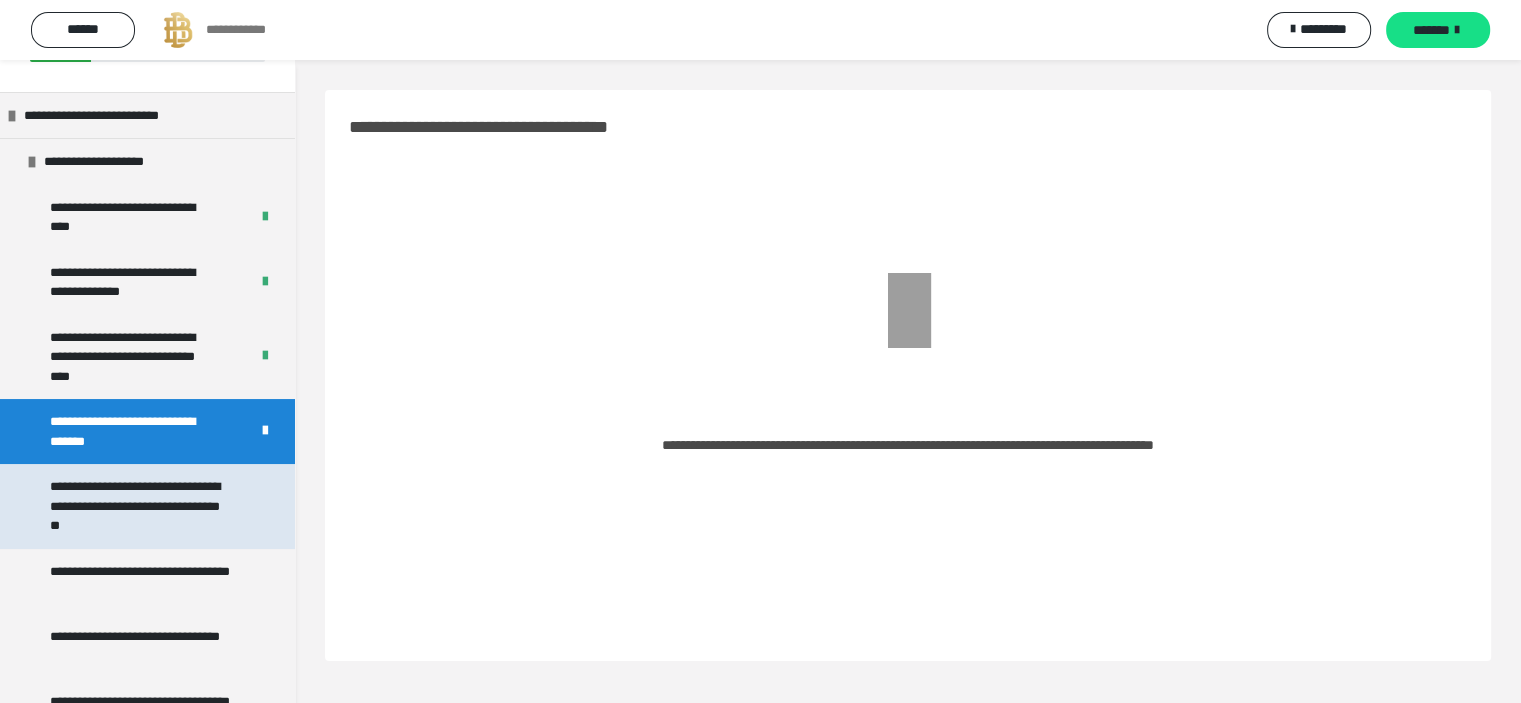 click on "**********" at bounding box center (142, 506) 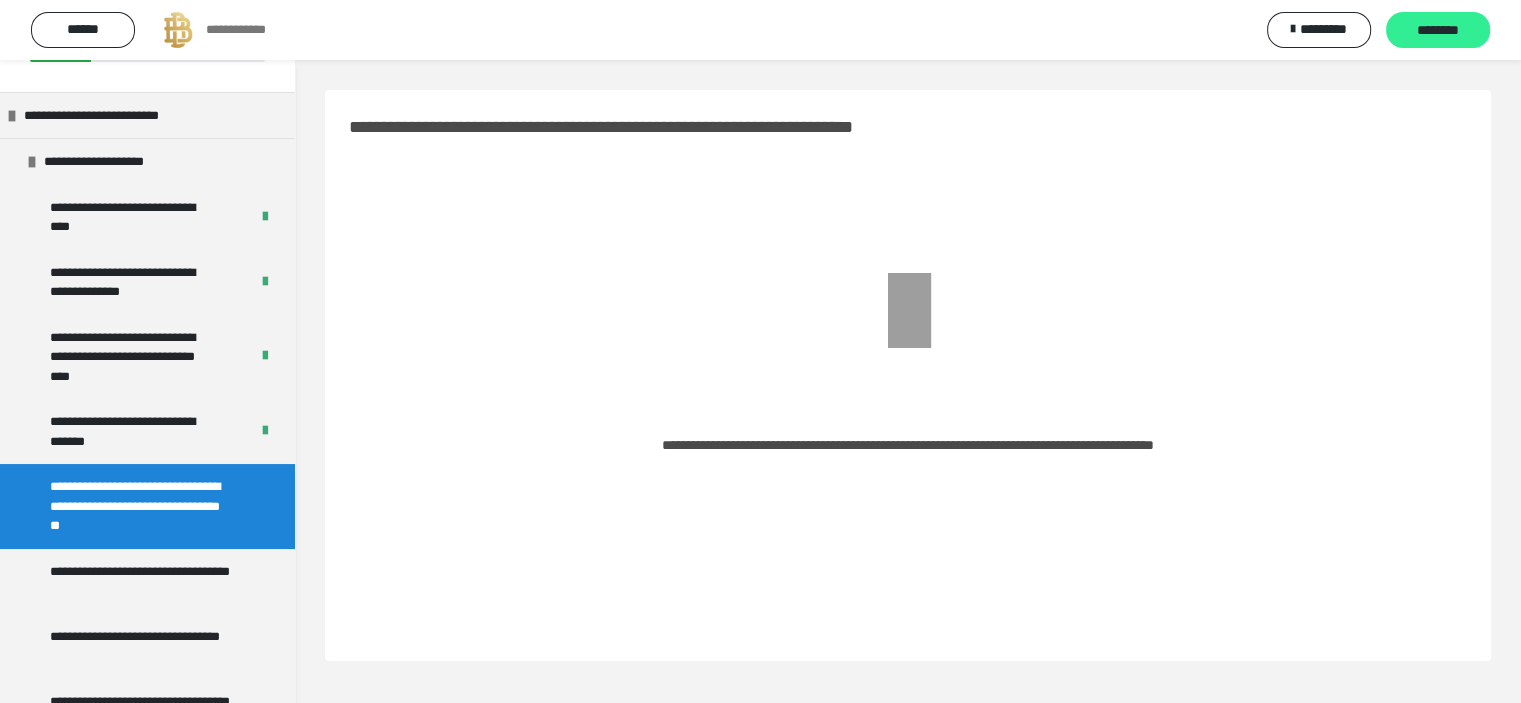 click on "********" at bounding box center [1438, 31] 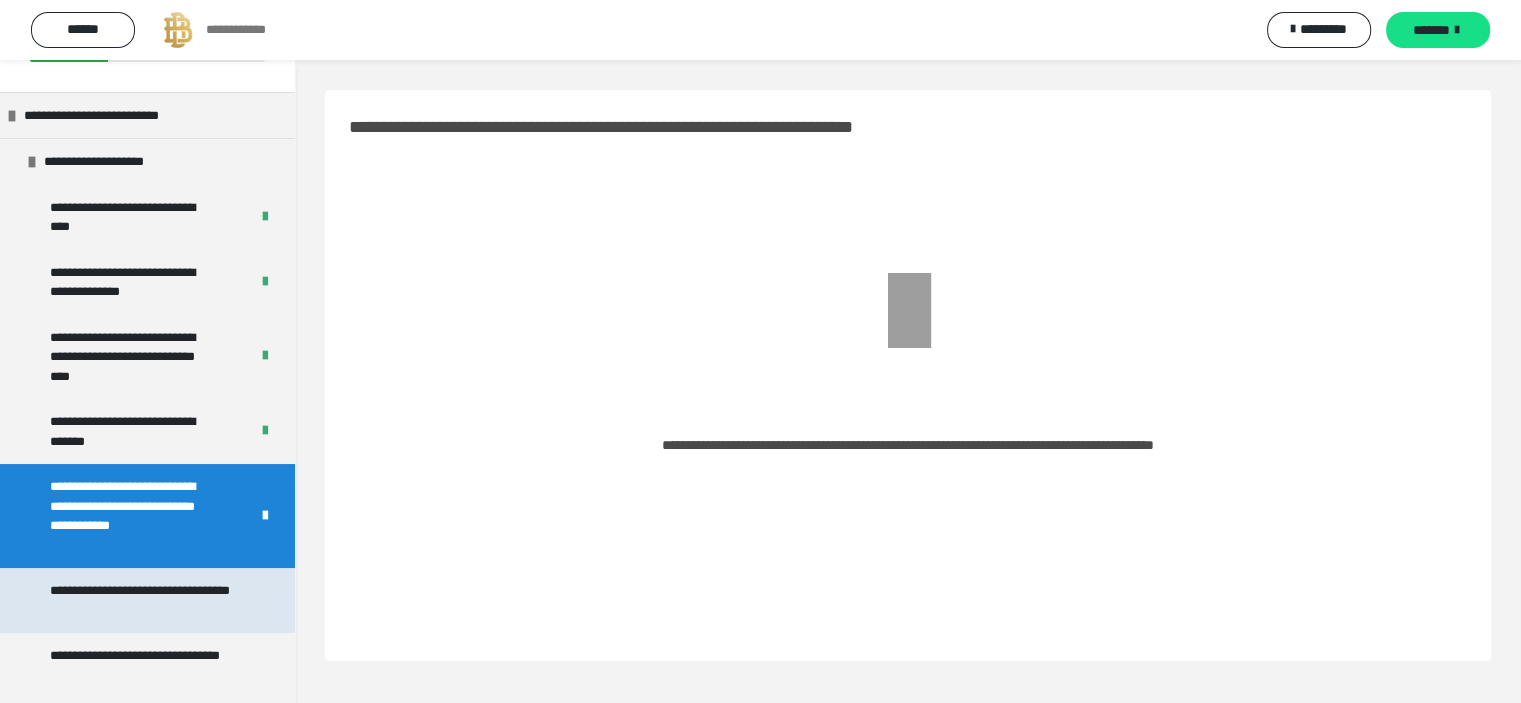 click on "**********" at bounding box center [142, 600] 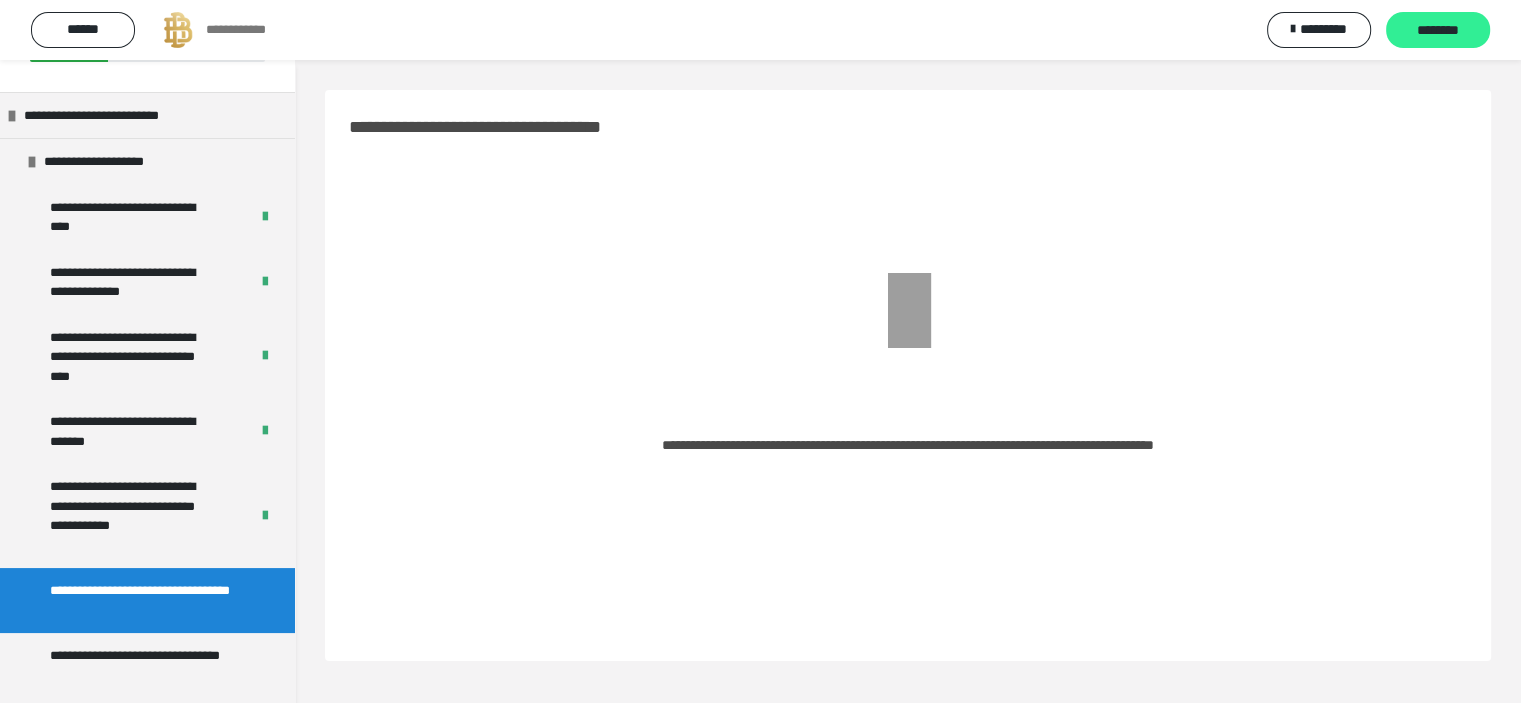 click on "********" at bounding box center [1438, 31] 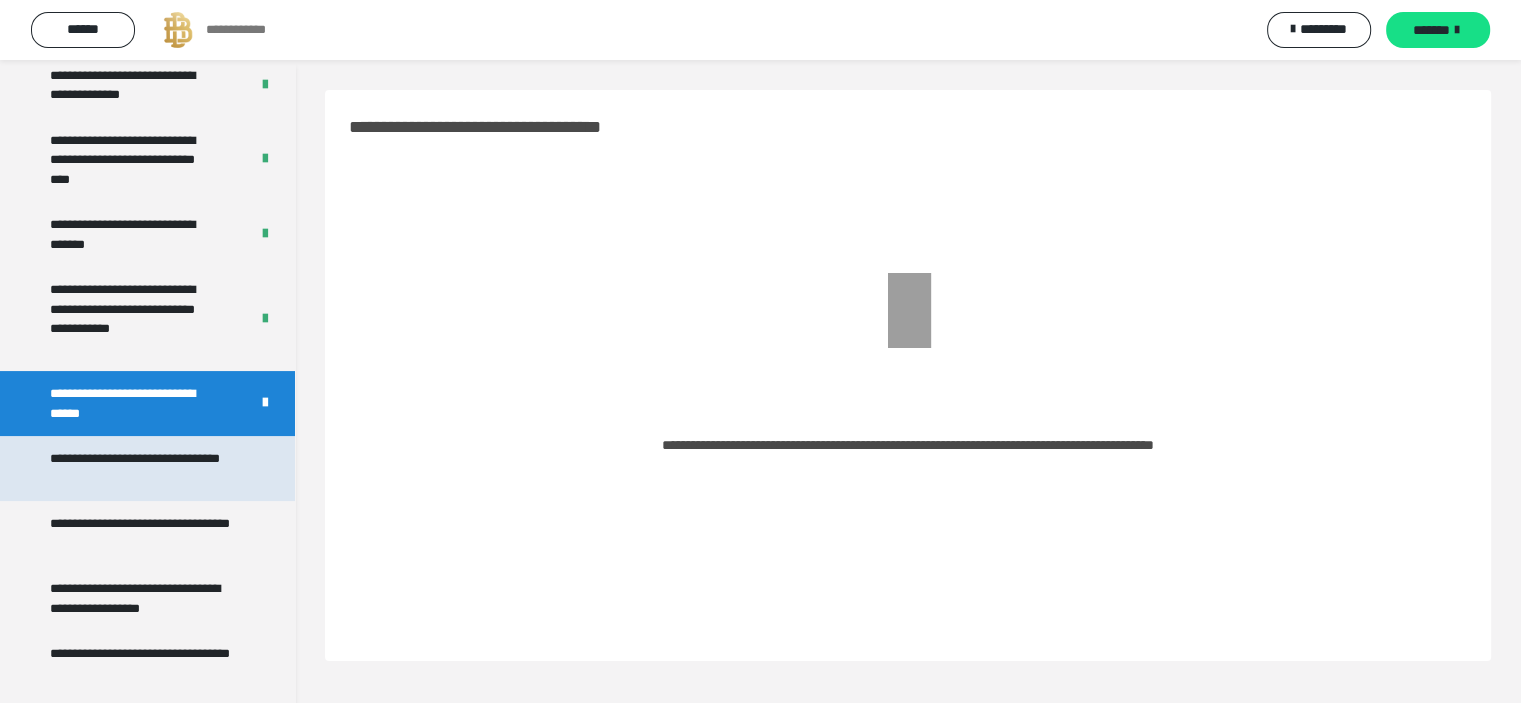 scroll, scrollTop: 305, scrollLeft: 0, axis: vertical 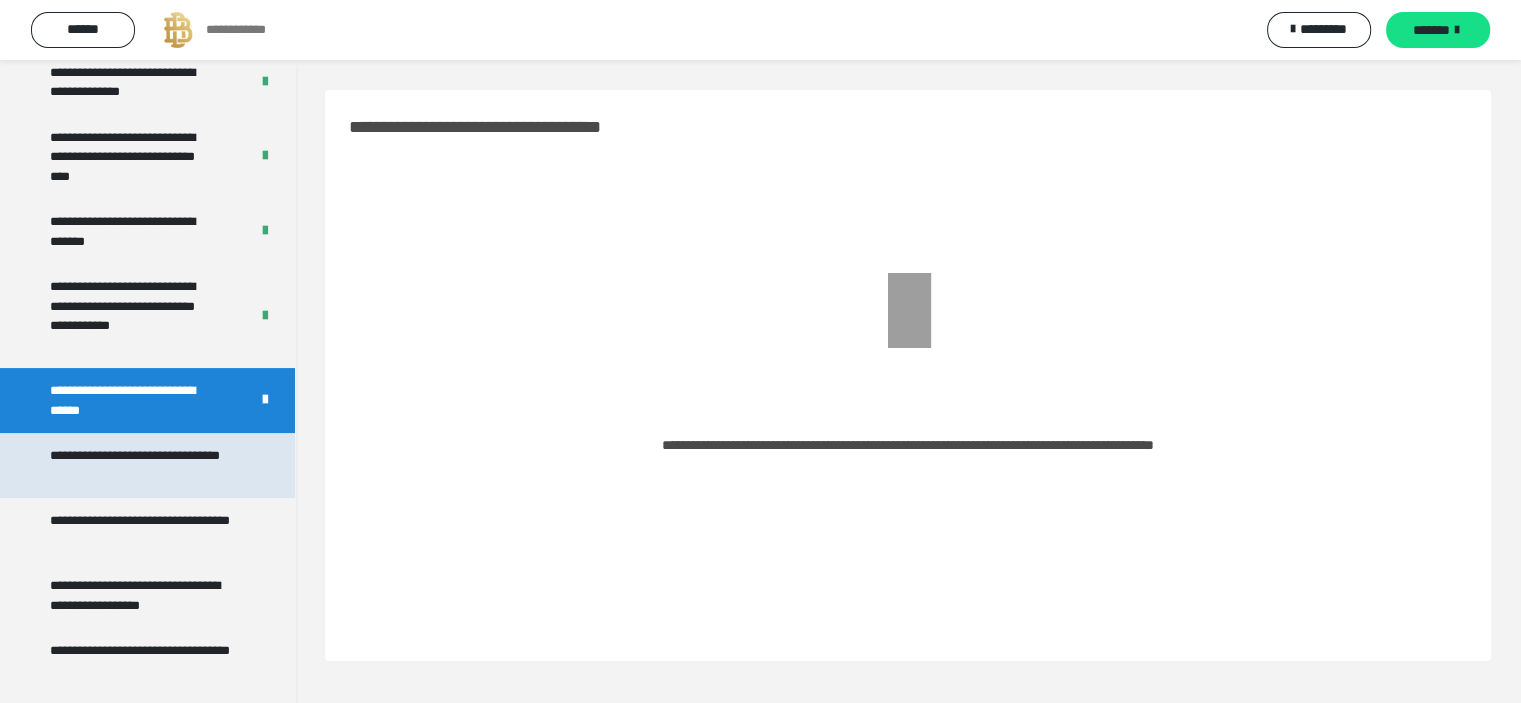 click on "**********" at bounding box center (142, 465) 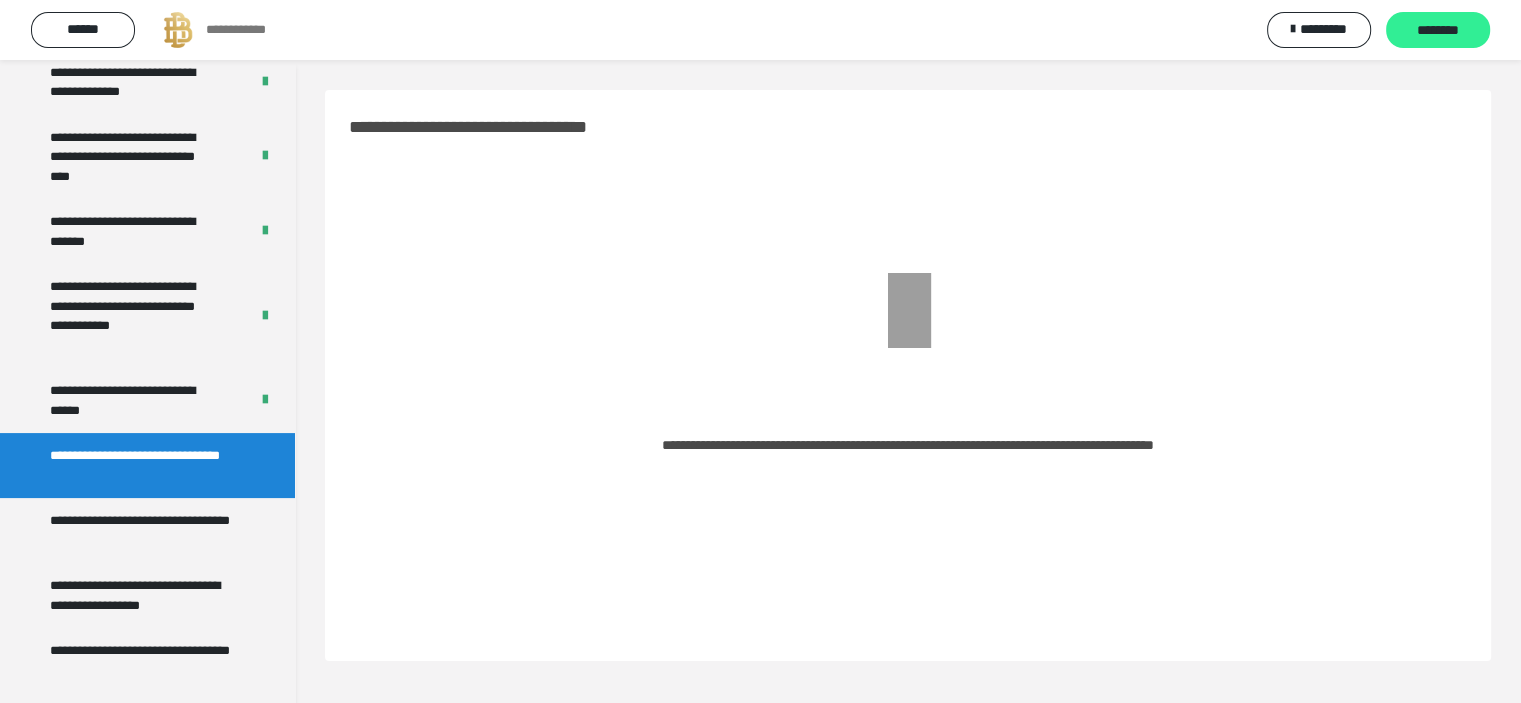 click on "********" at bounding box center (1438, 31) 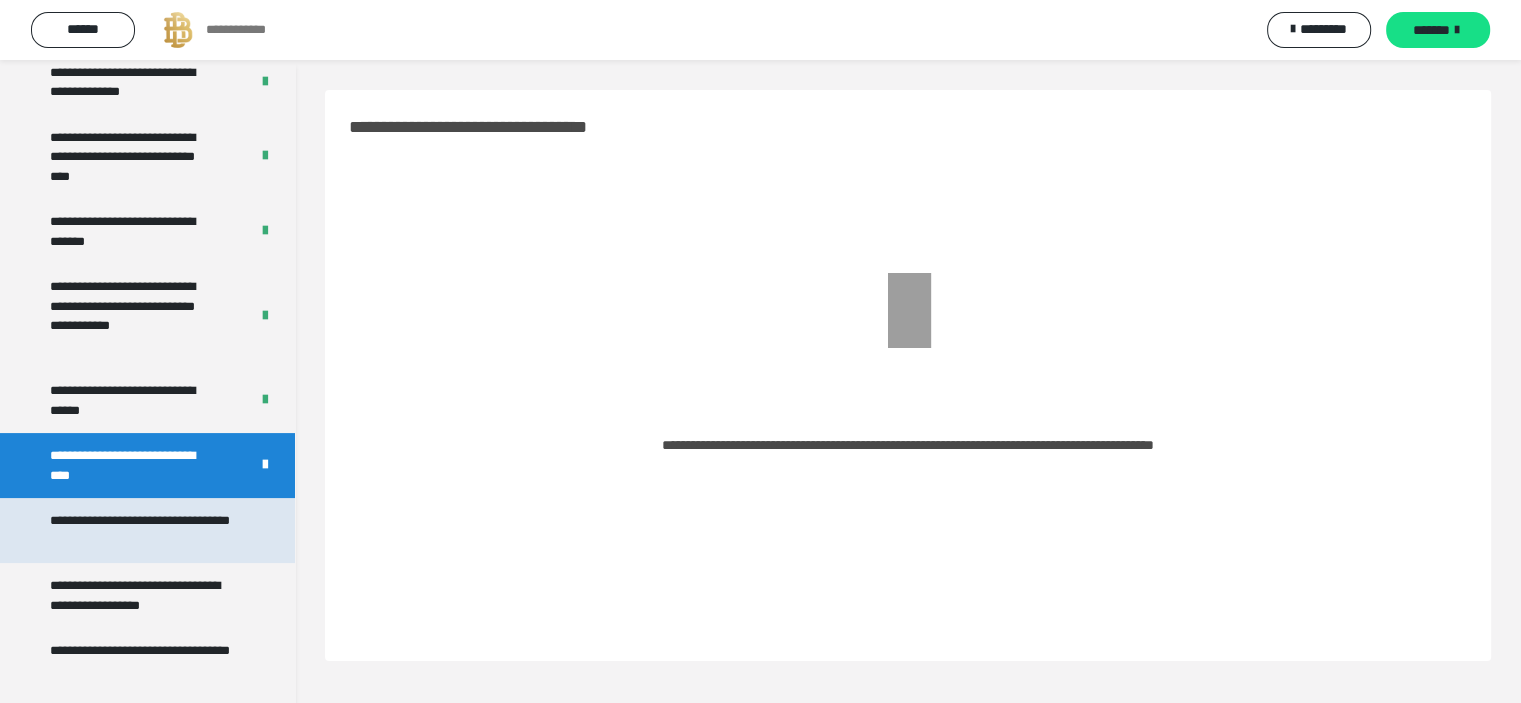 click on "**********" at bounding box center (142, 530) 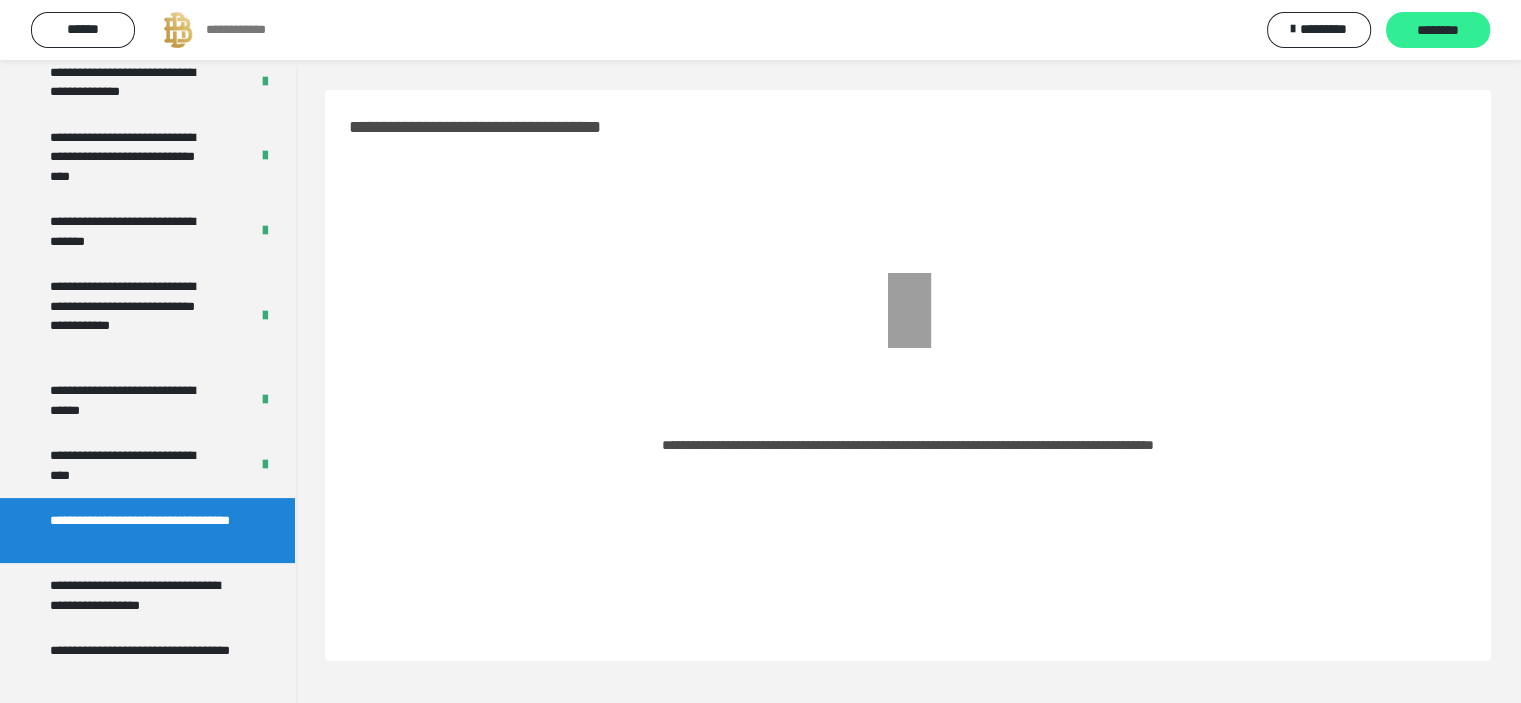 click on "********" at bounding box center [1438, 30] 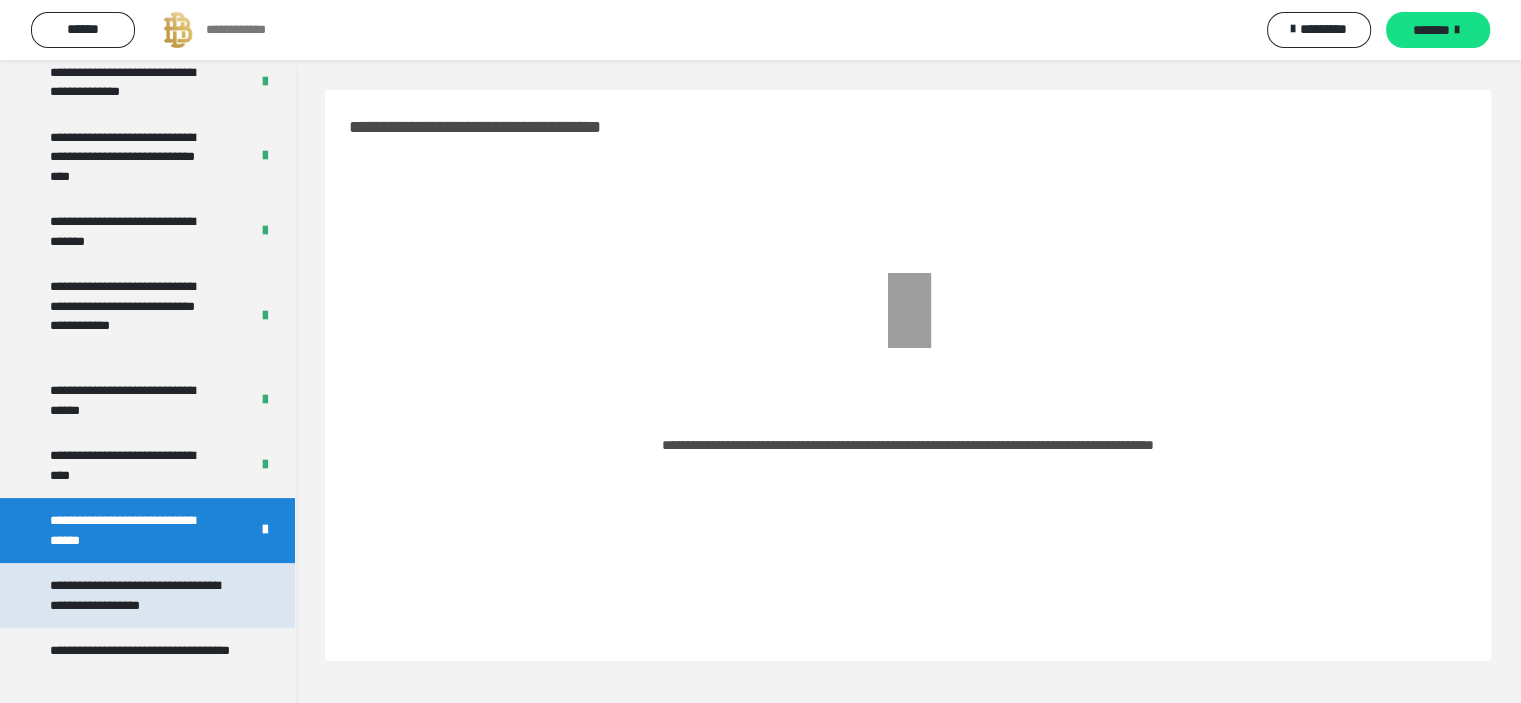 click on "**********" at bounding box center (142, 595) 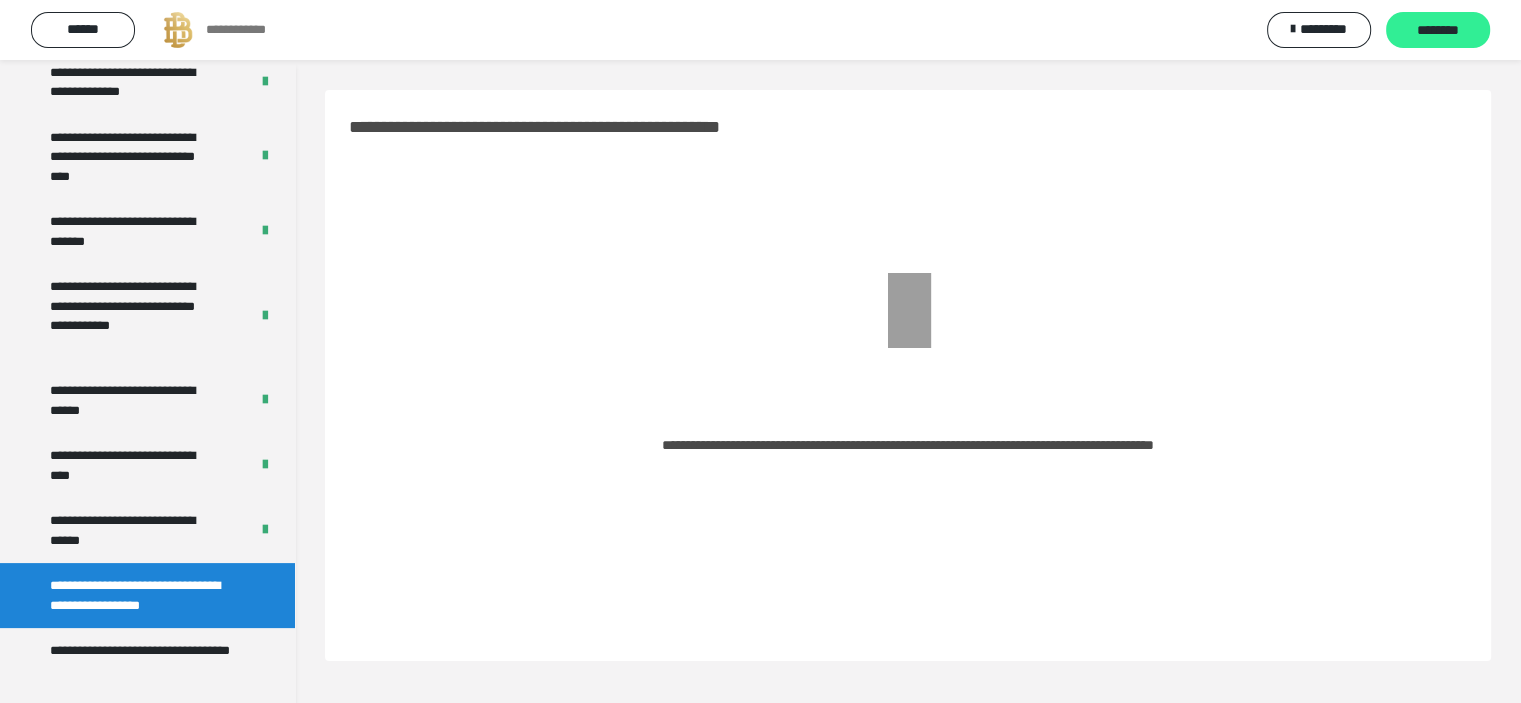 click on "********" at bounding box center [1438, 30] 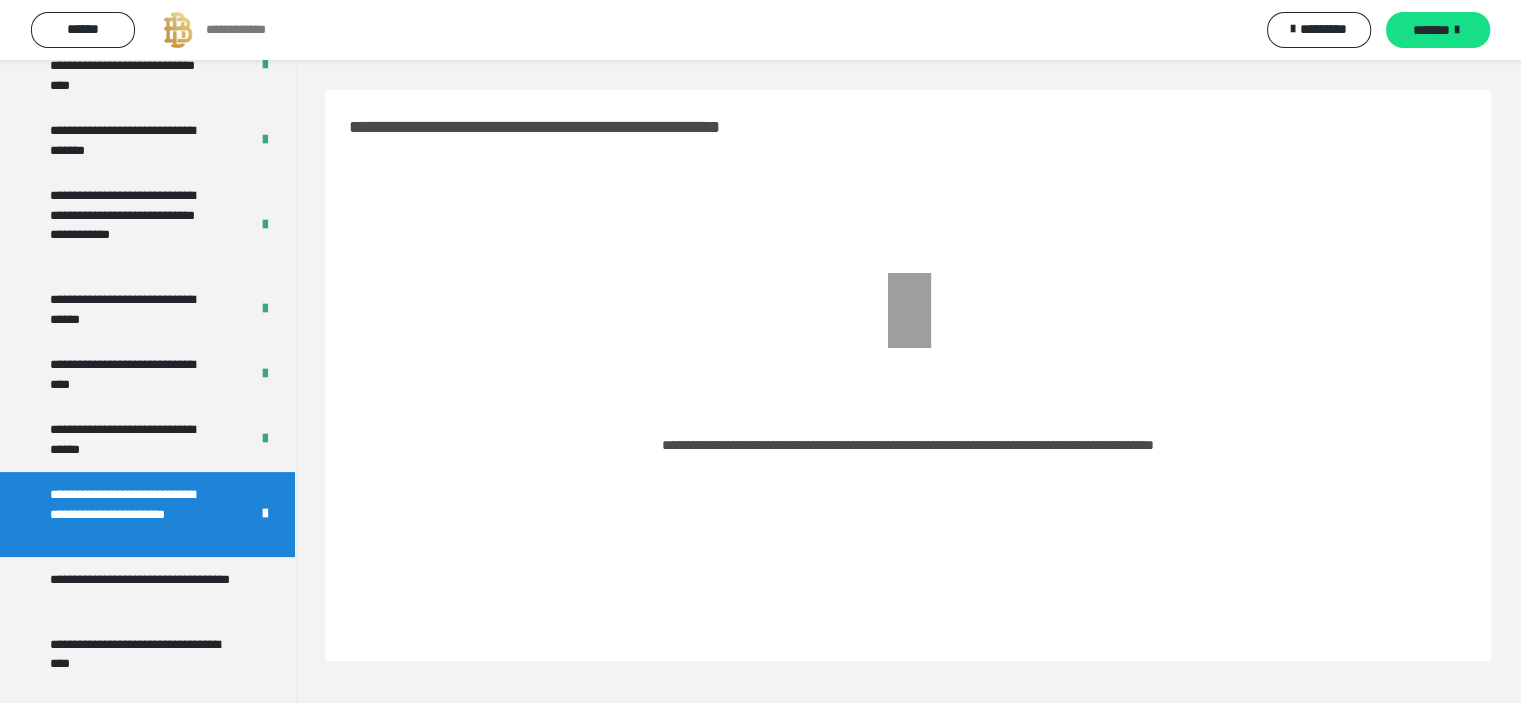 scroll, scrollTop: 505, scrollLeft: 0, axis: vertical 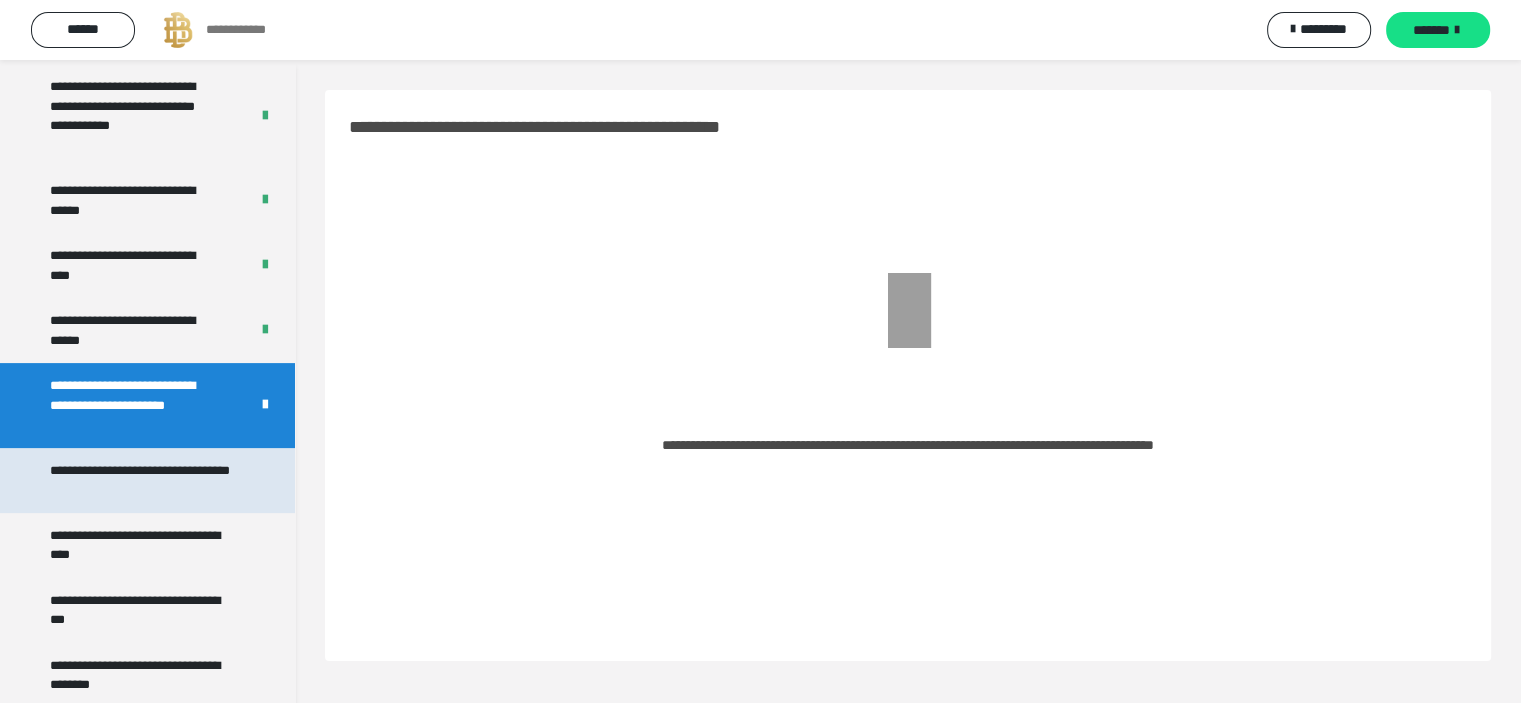 click on "**********" at bounding box center (142, 480) 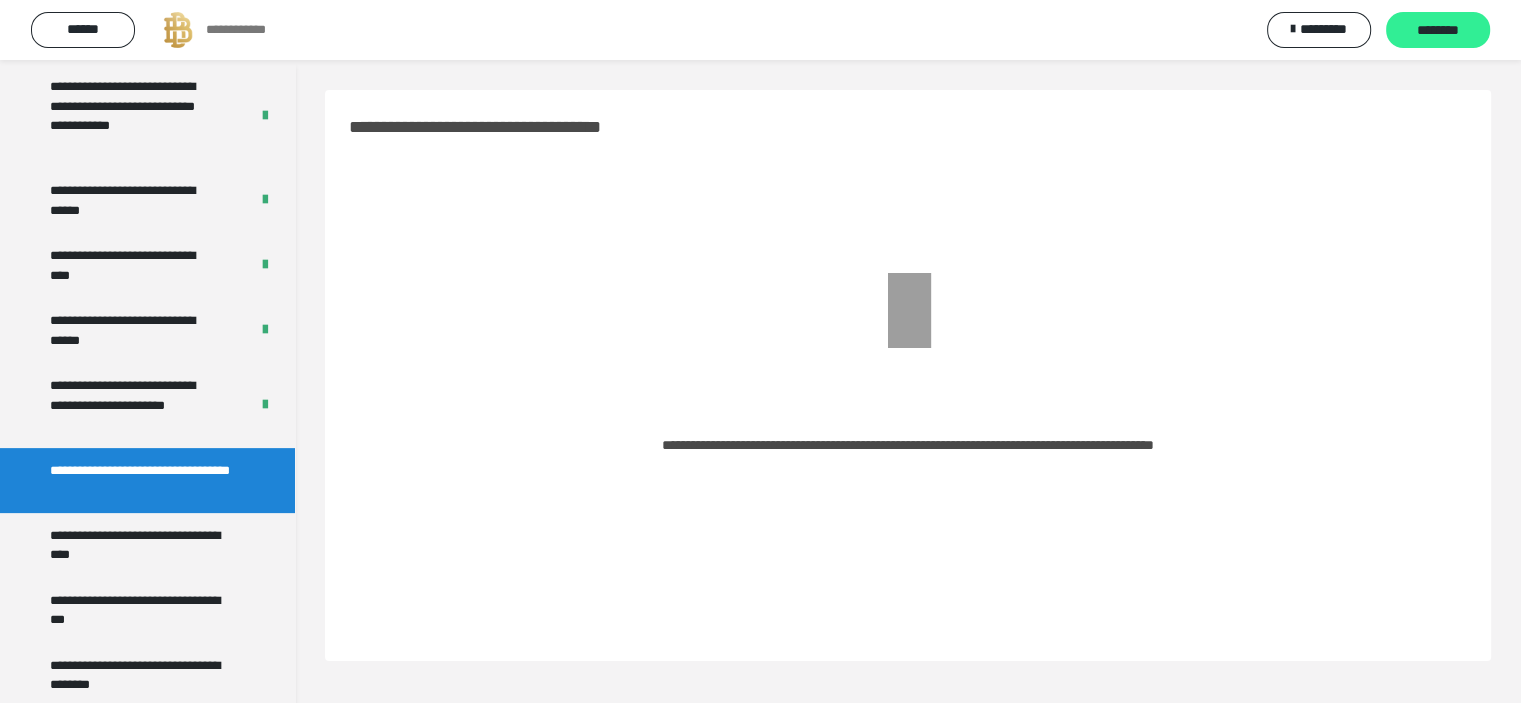 click on "********" at bounding box center [1438, 31] 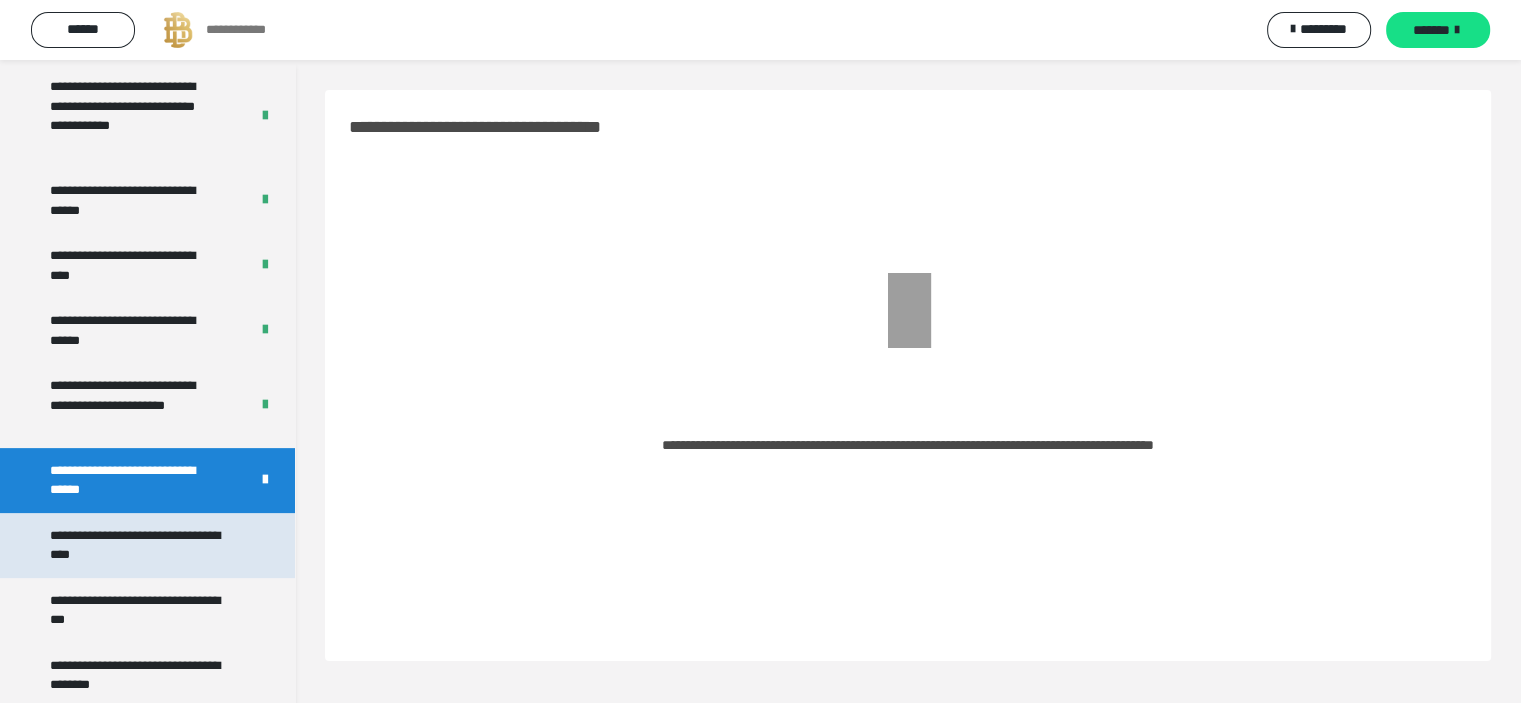 click on "**********" at bounding box center [142, 545] 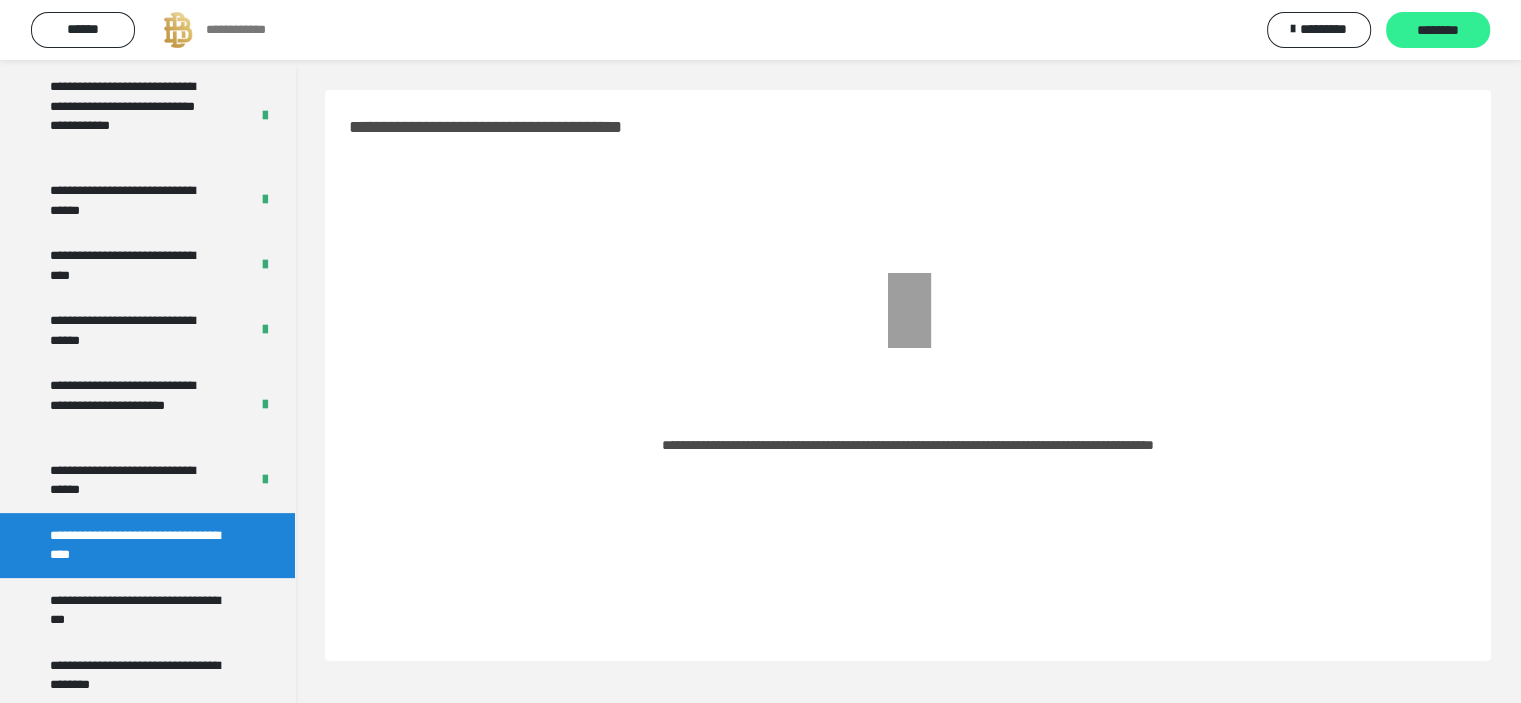click on "********" at bounding box center [1438, 30] 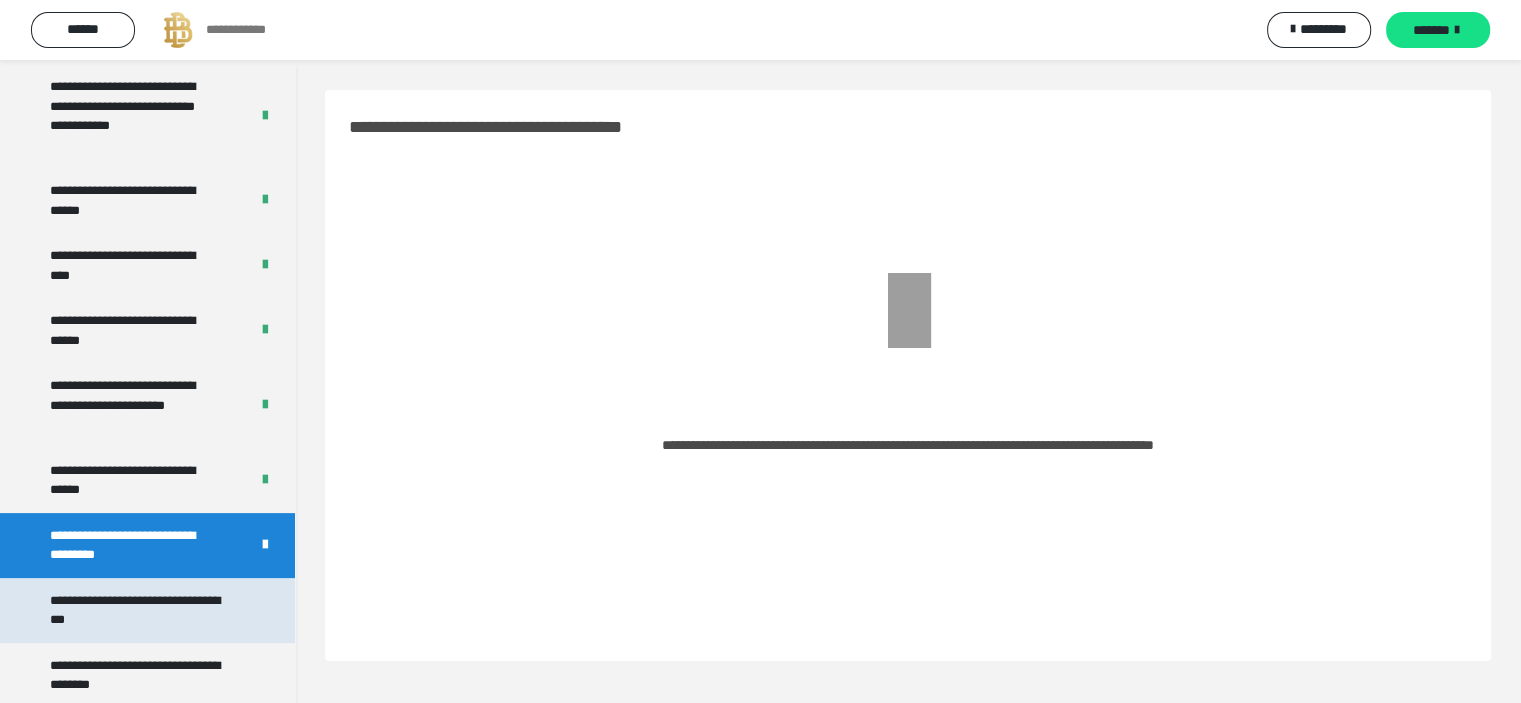 click on "**********" at bounding box center (142, 610) 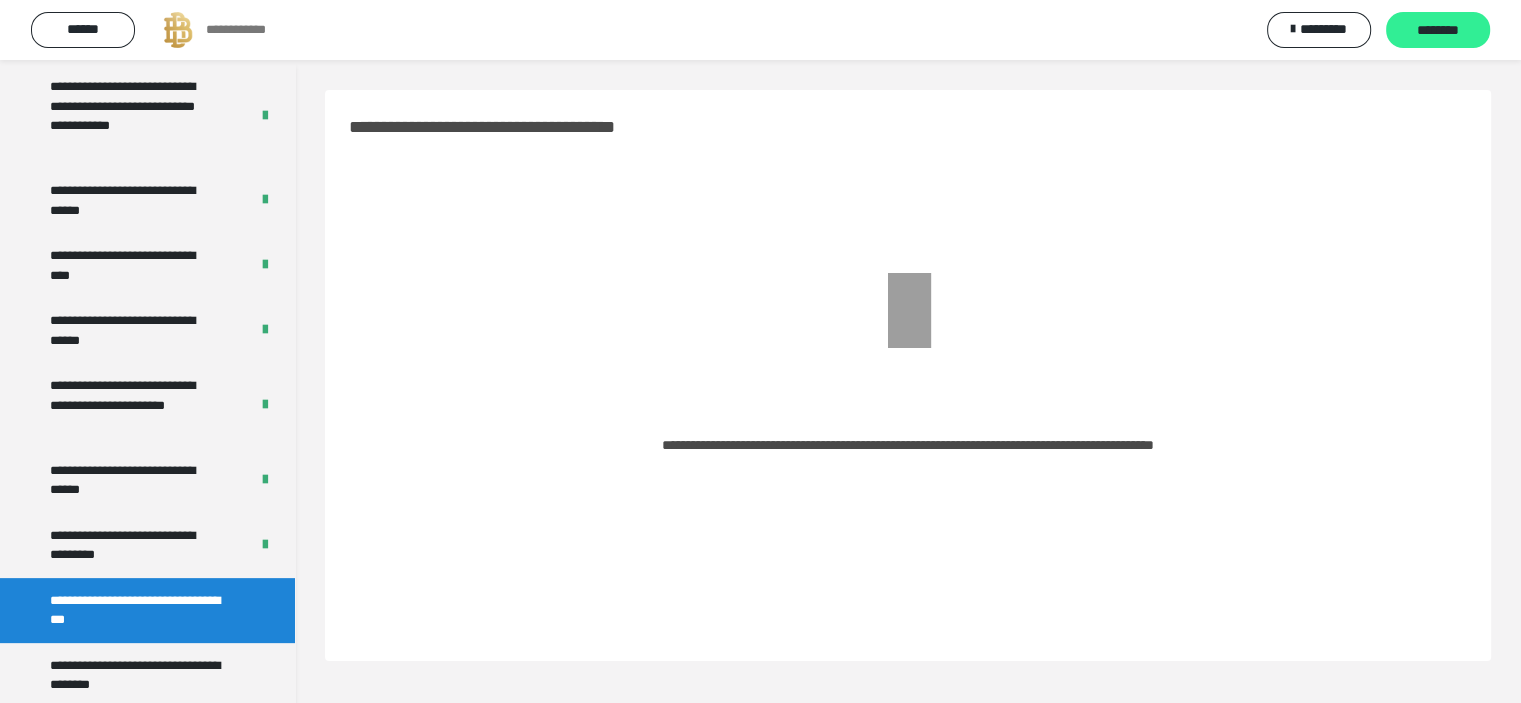 click on "********" at bounding box center [1438, 31] 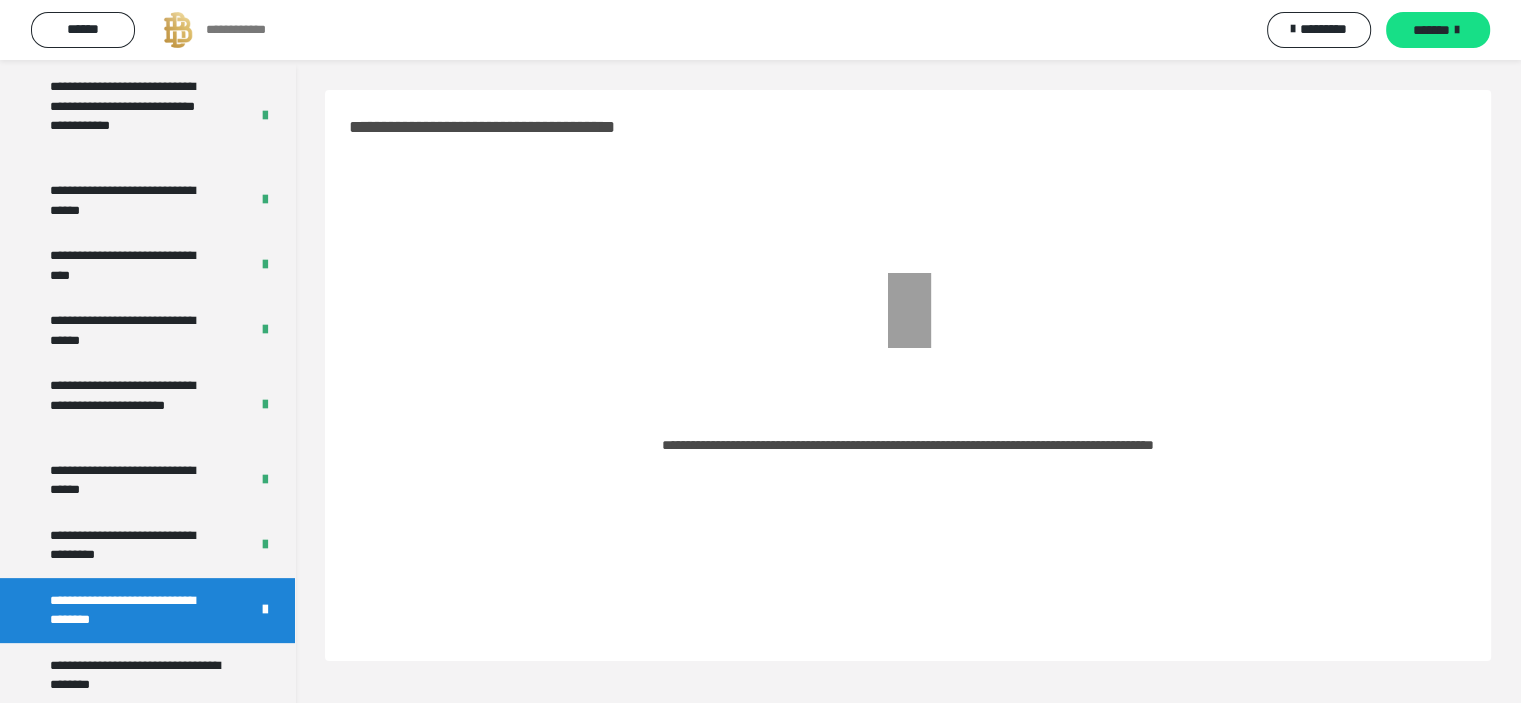 scroll, scrollTop: 644, scrollLeft: 0, axis: vertical 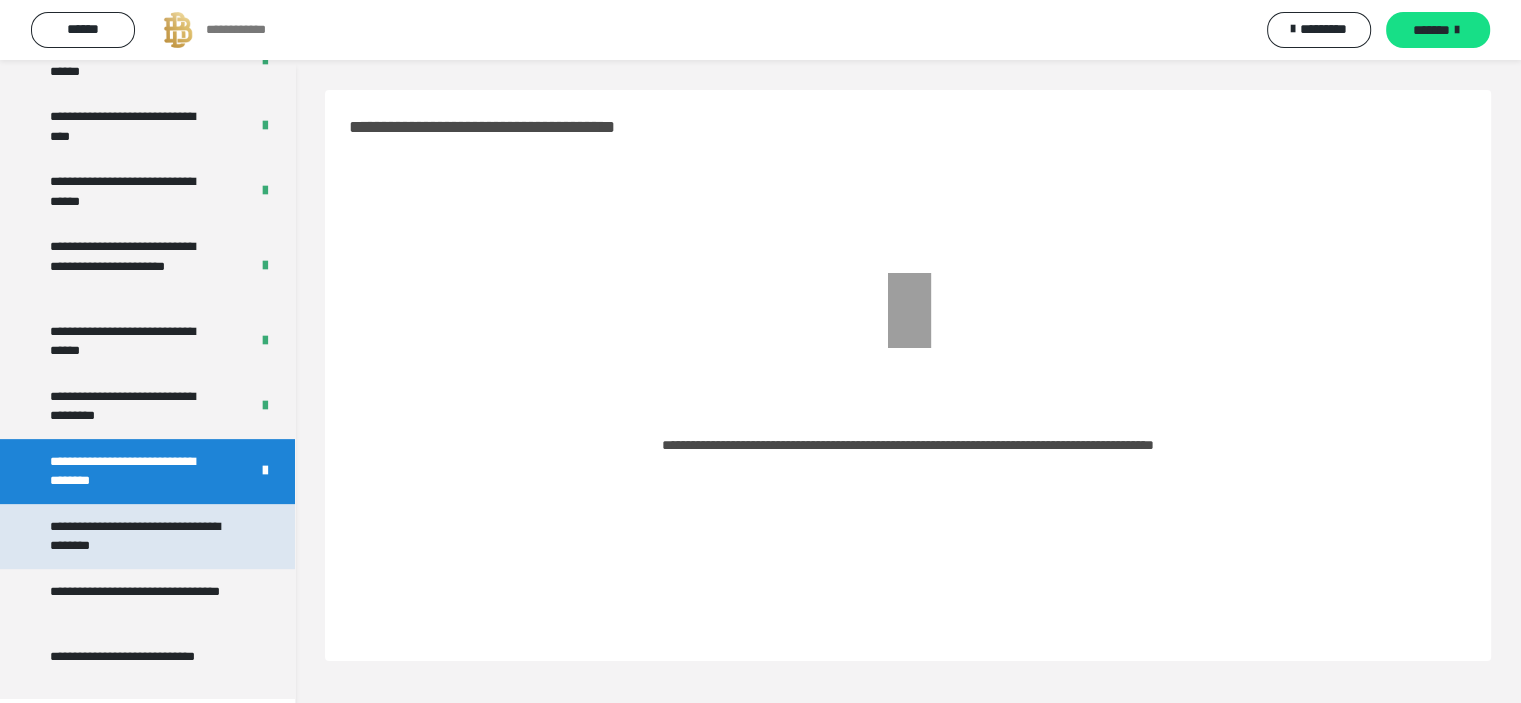 click on "**********" at bounding box center (142, 536) 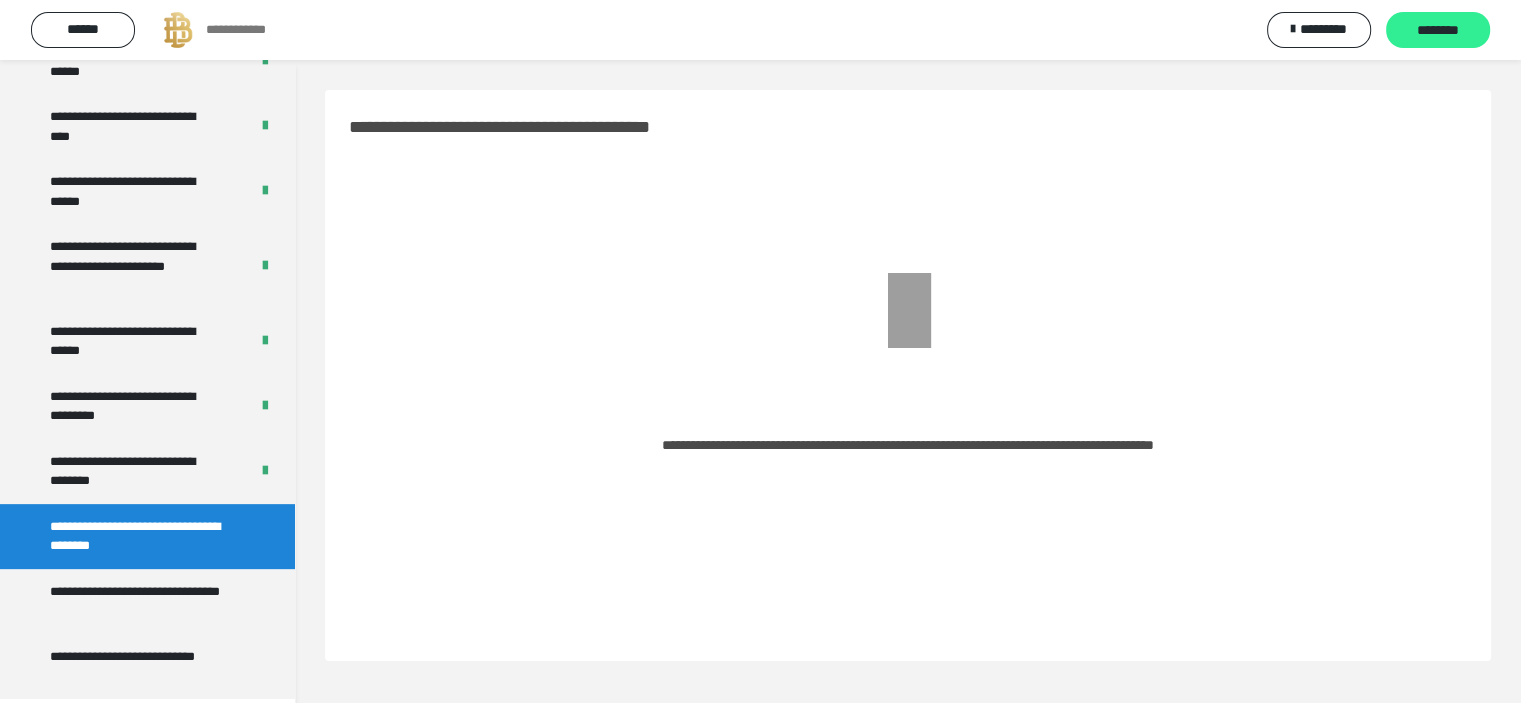 click on "********" at bounding box center (1438, 30) 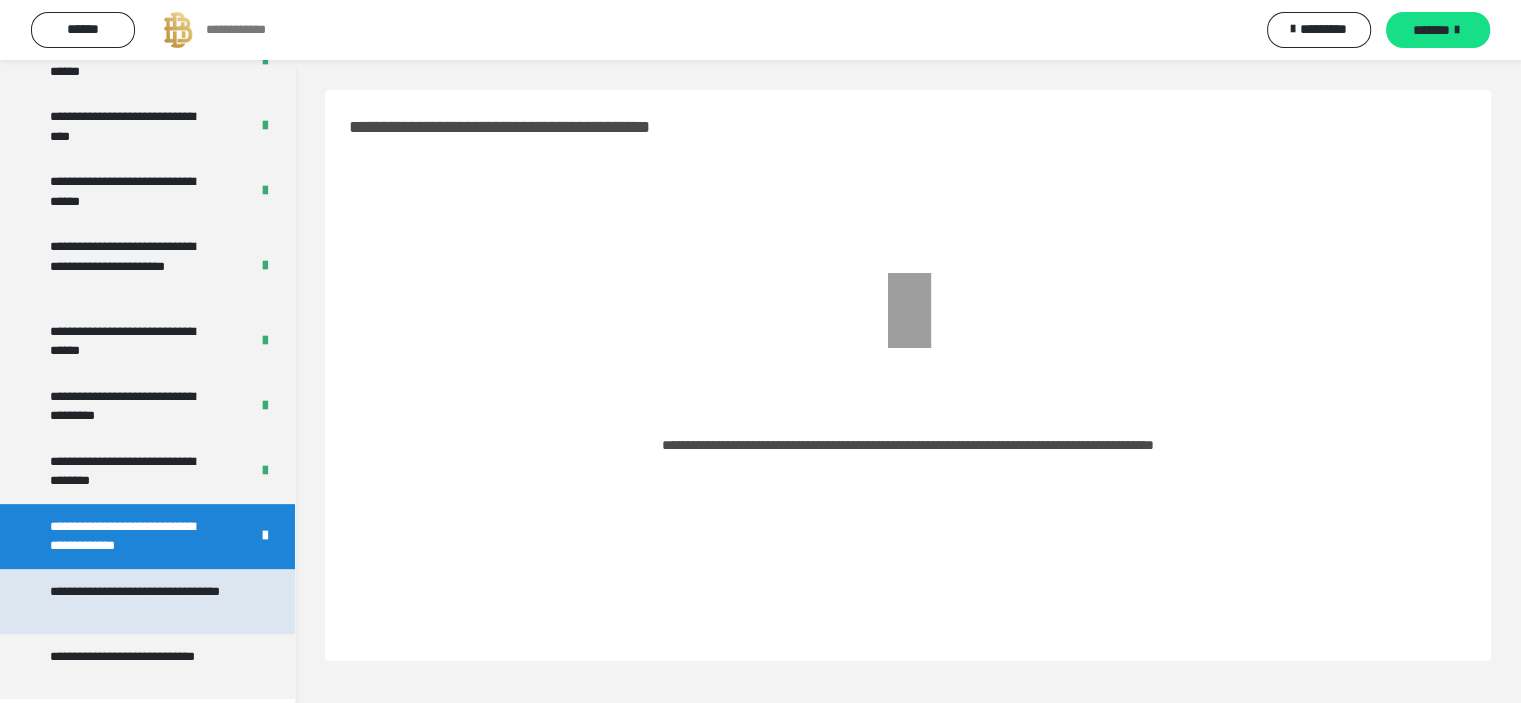click on "**********" at bounding box center [142, 601] 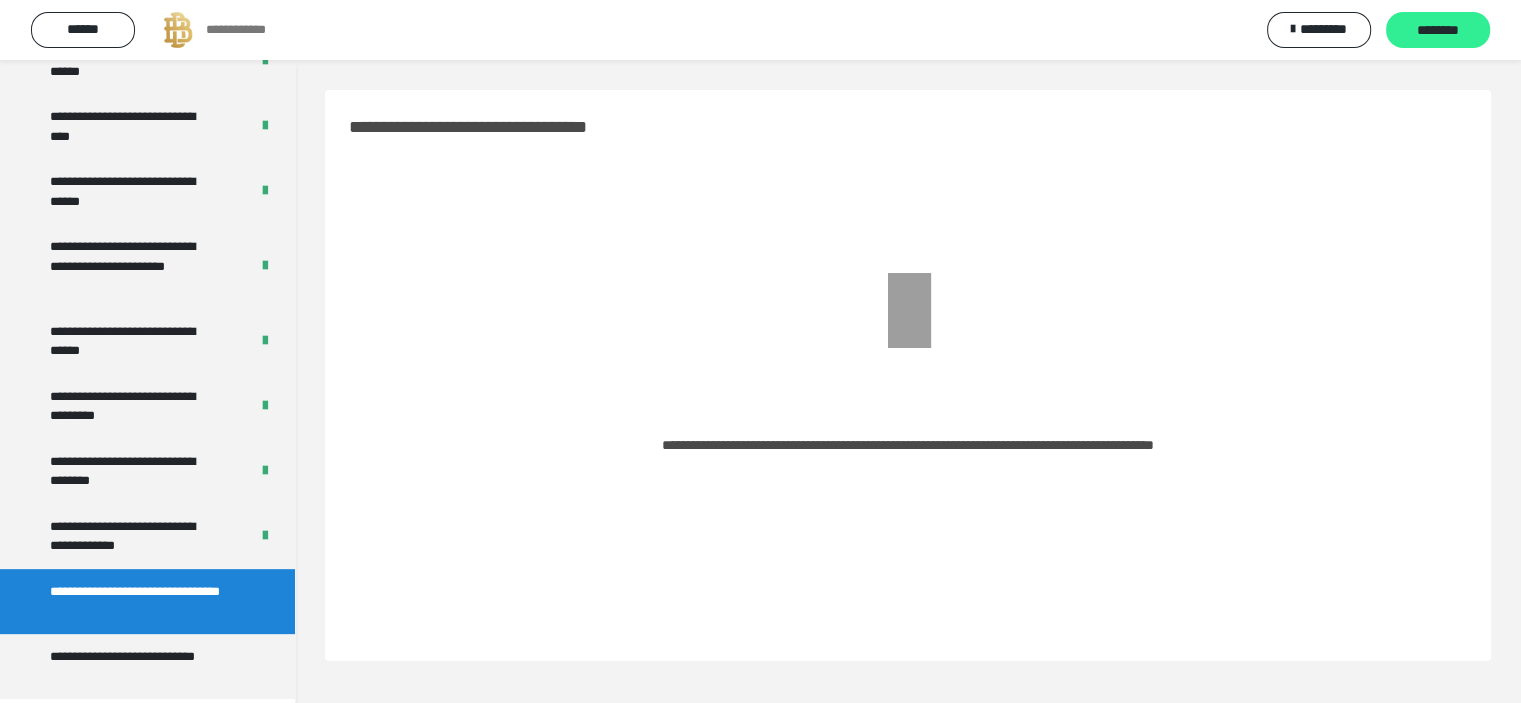 click on "********" at bounding box center [1438, 31] 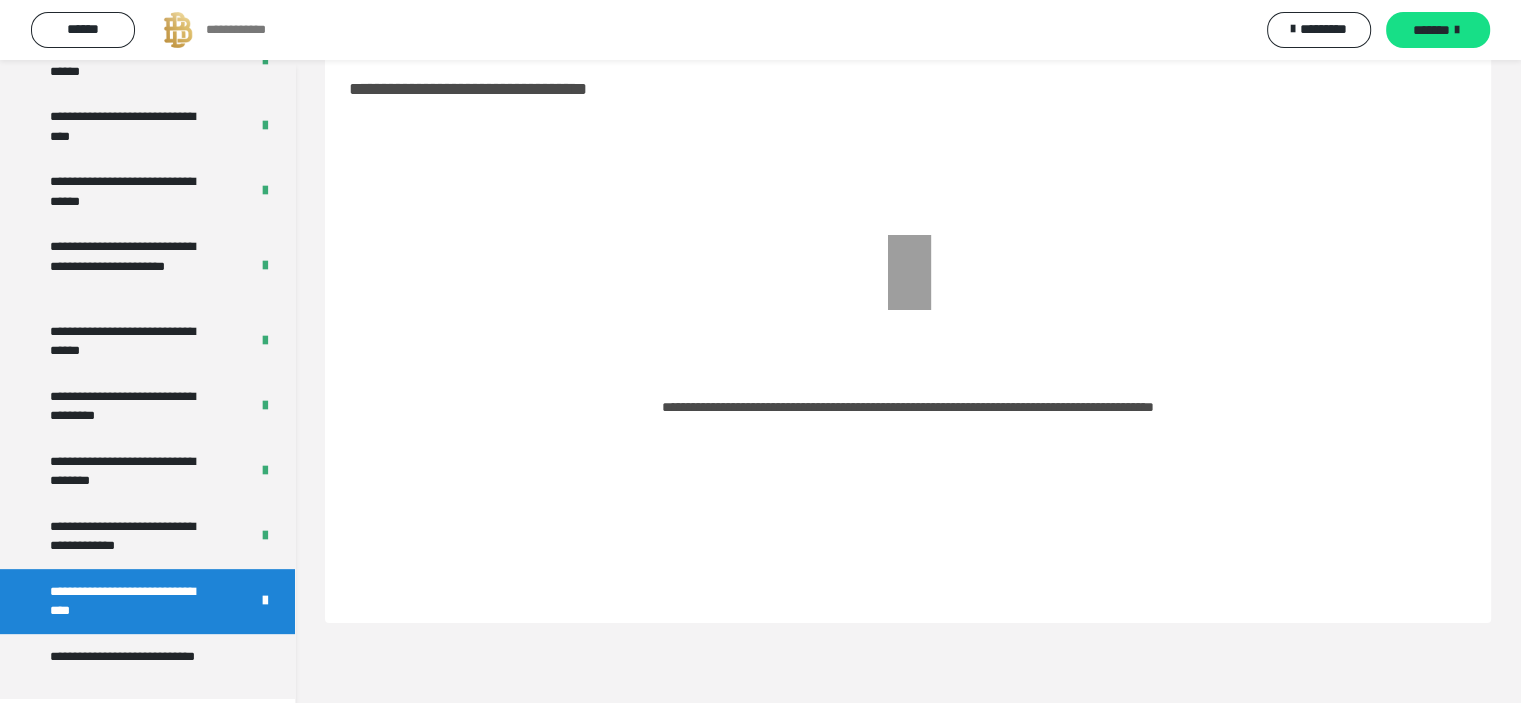 scroll, scrollTop: 60, scrollLeft: 0, axis: vertical 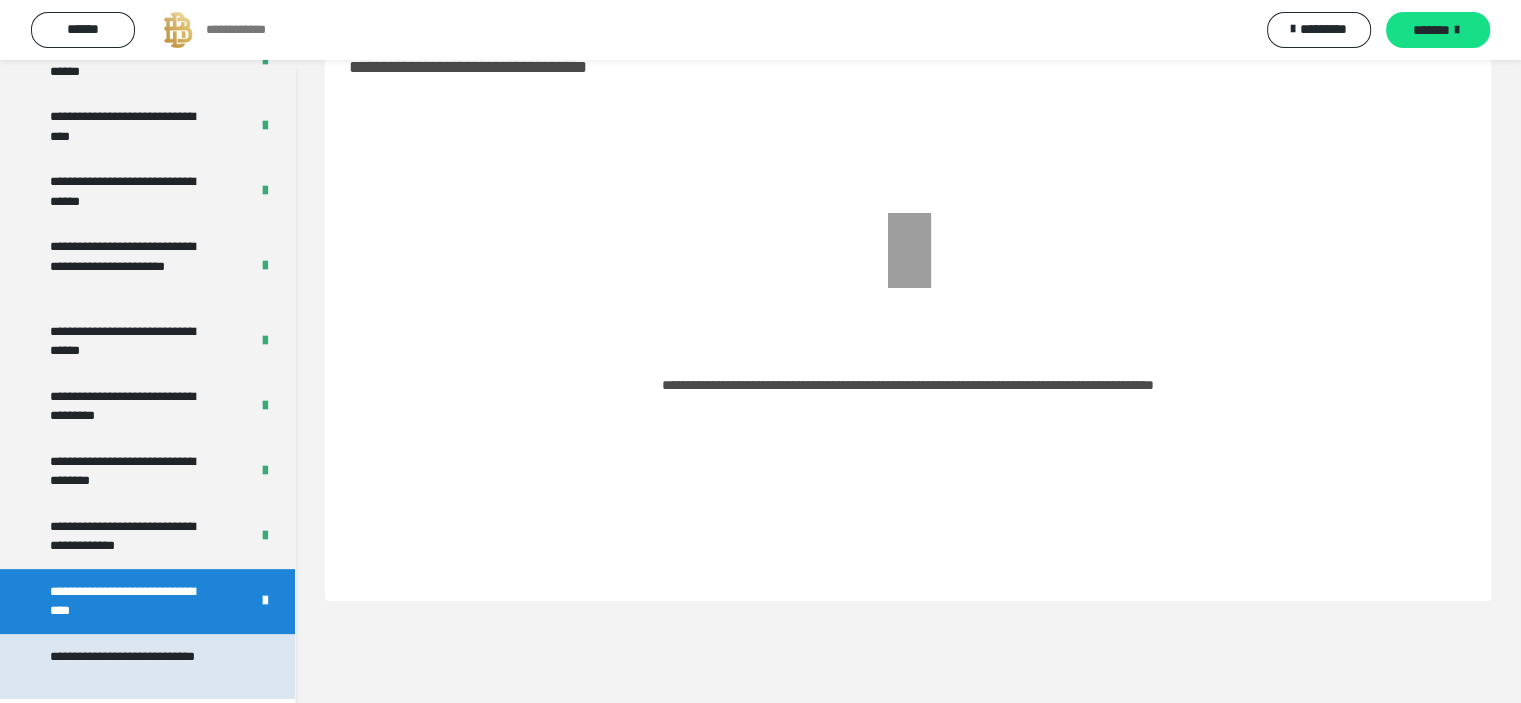 click on "**********" at bounding box center (142, 666) 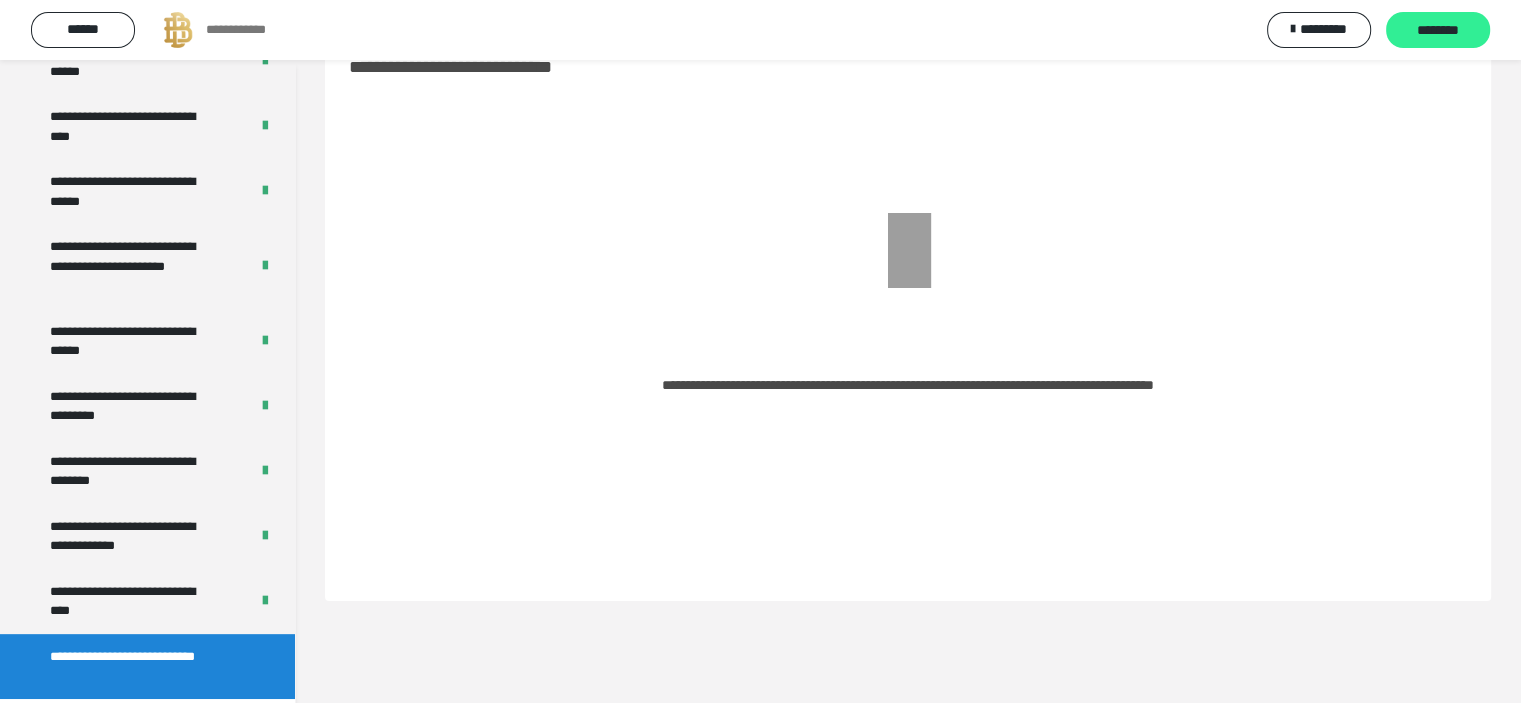 click on "********" at bounding box center [1438, 31] 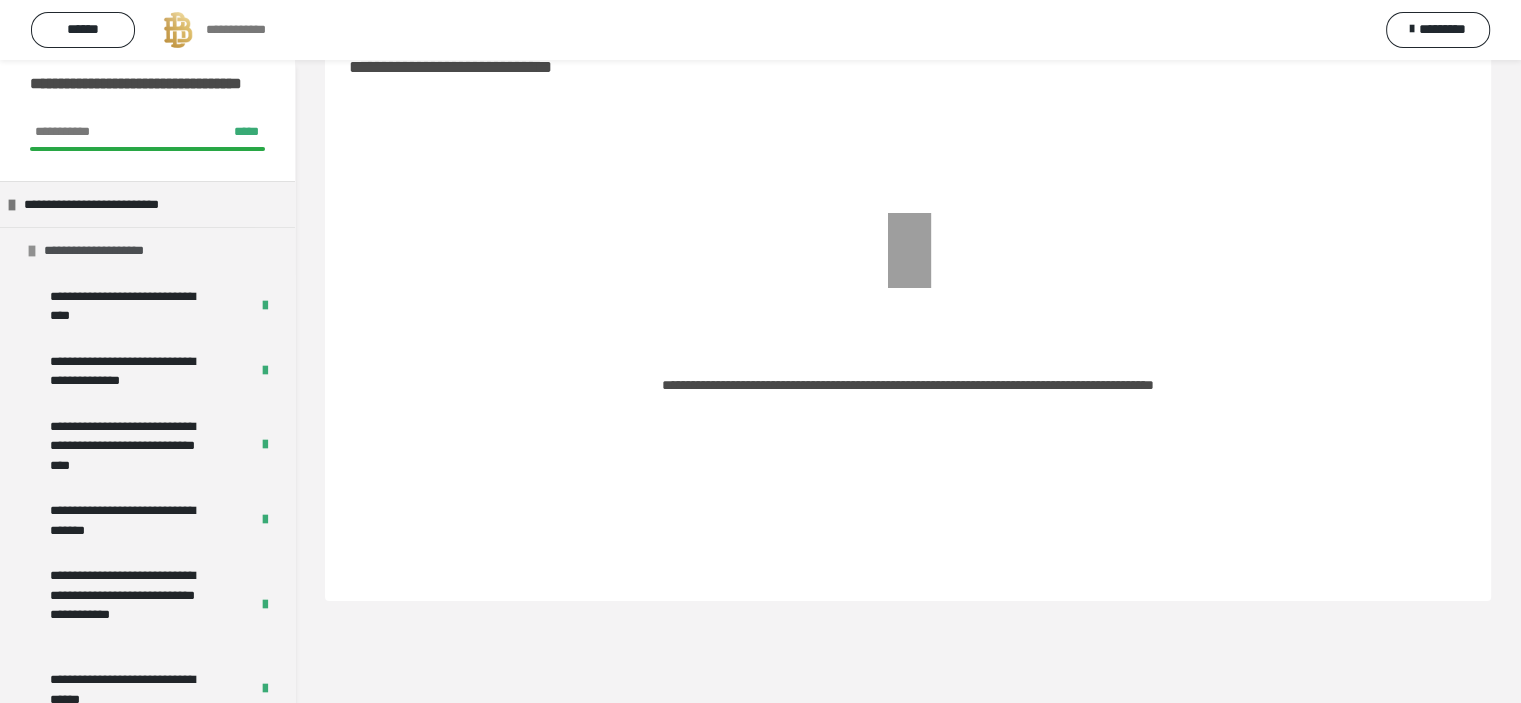 scroll, scrollTop: 0, scrollLeft: 0, axis: both 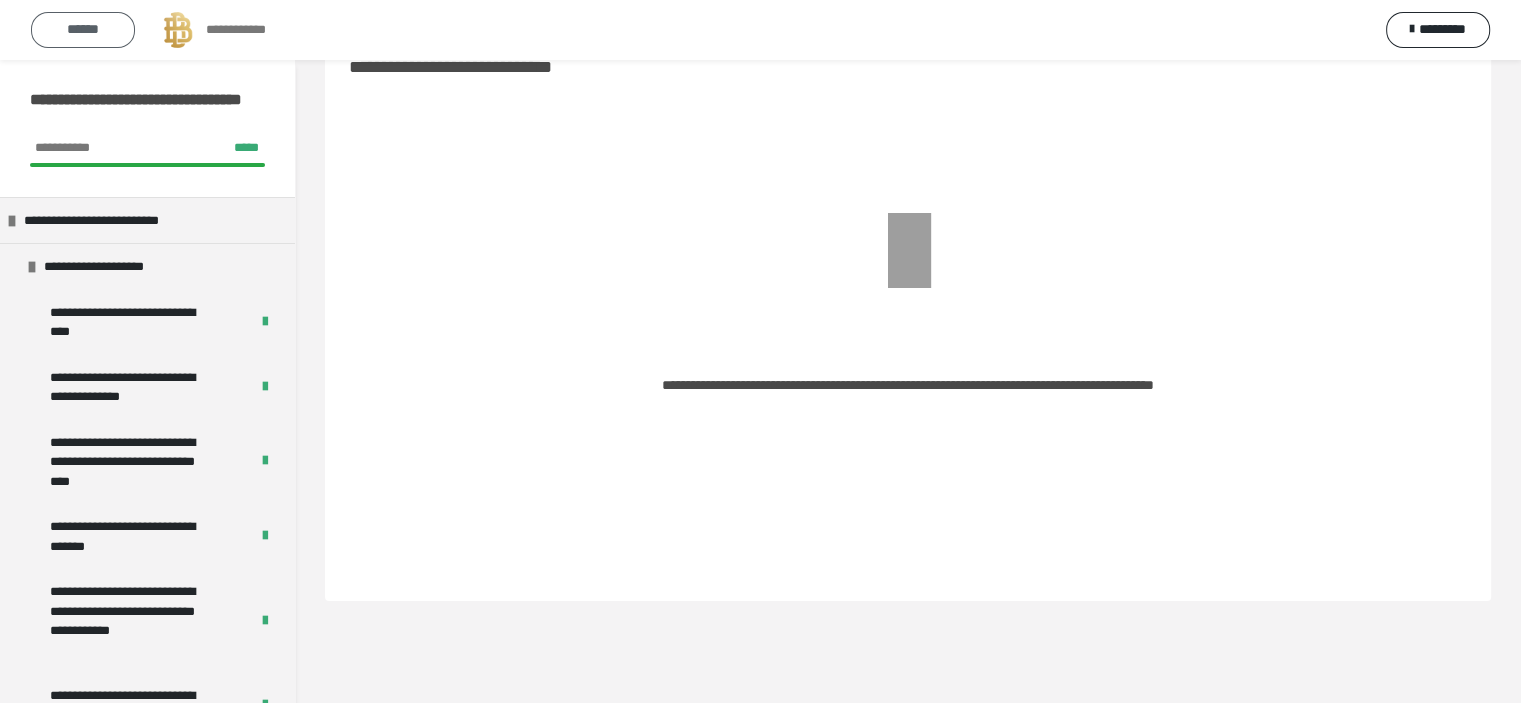 click on "******" at bounding box center [83, 29] 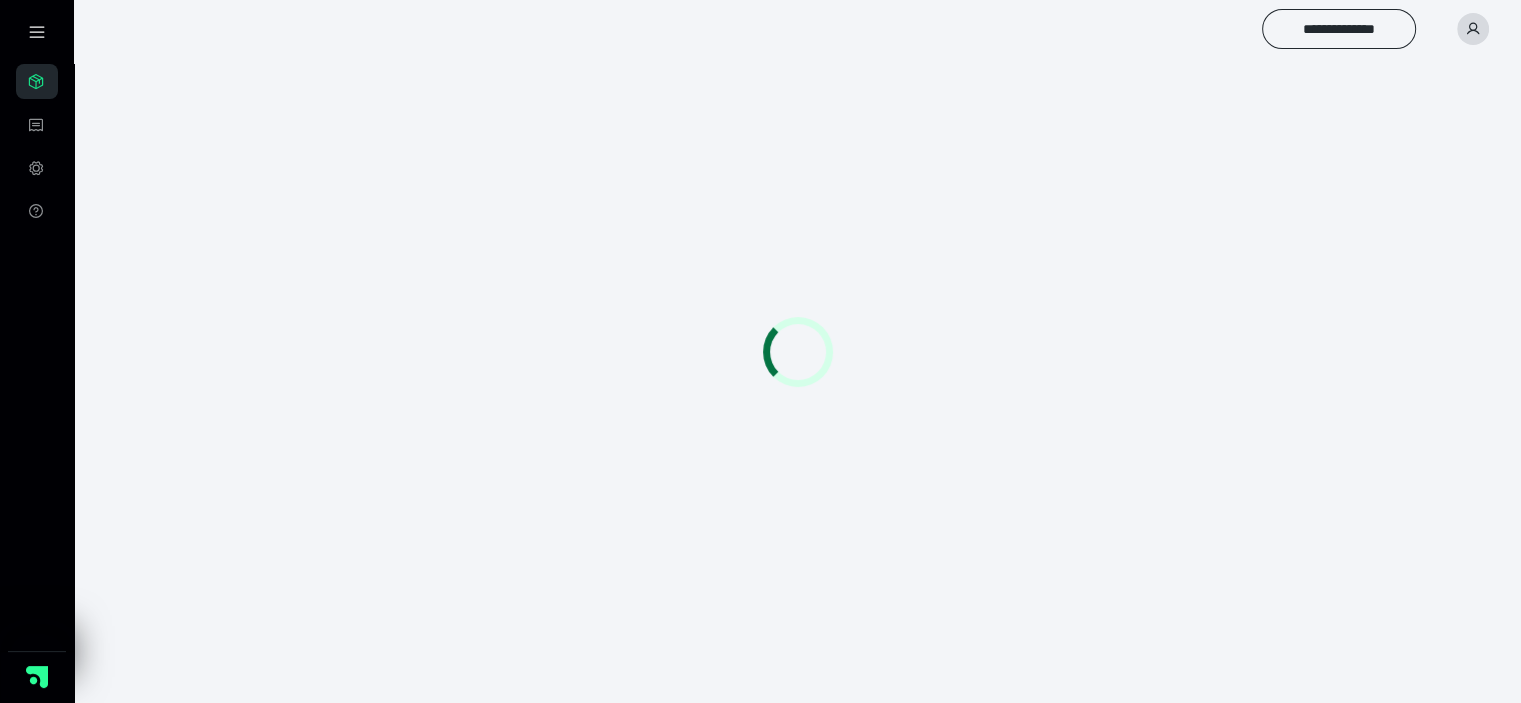 scroll, scrollTop: 0, scrollLeft: 0, axis: both 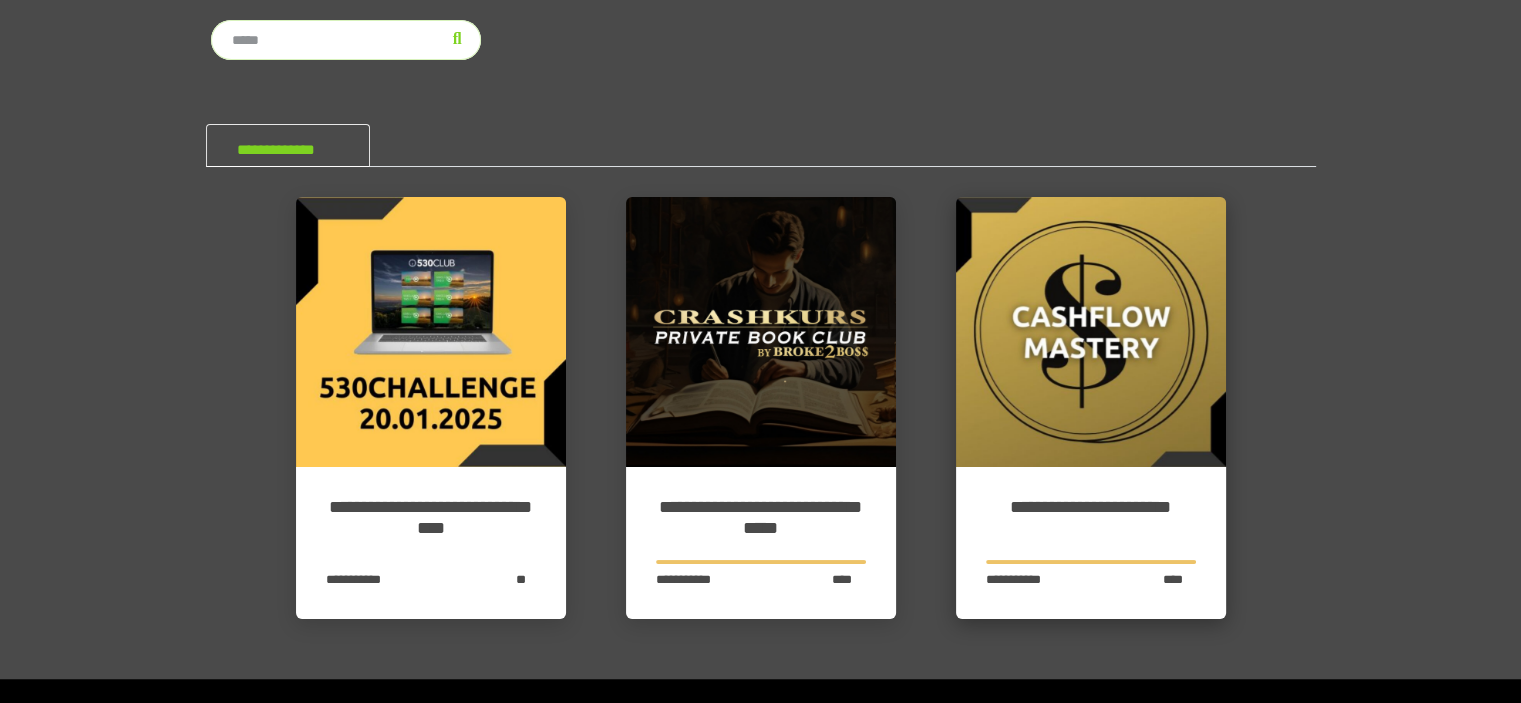 click at bounding box center (1091, 332) 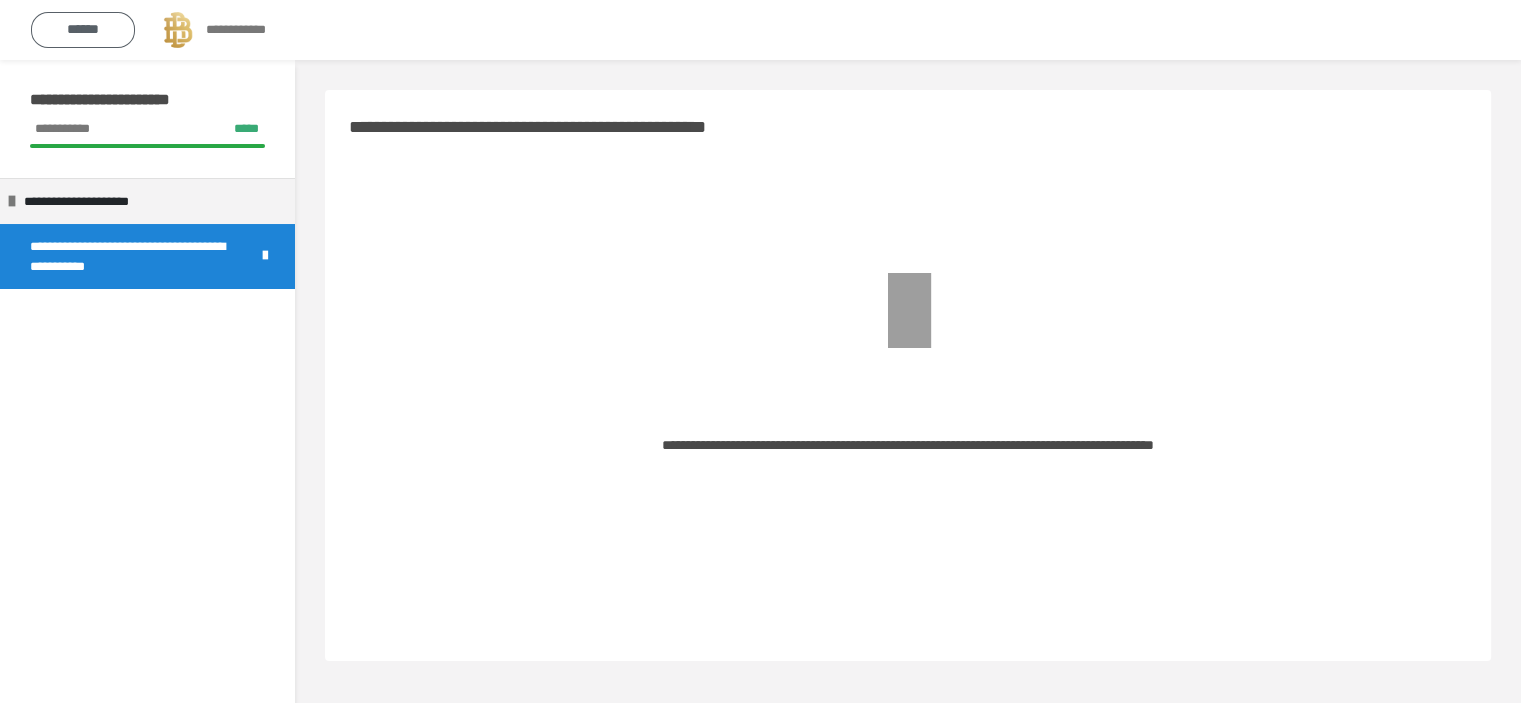 click on "******" at bounding box center (83, 29) 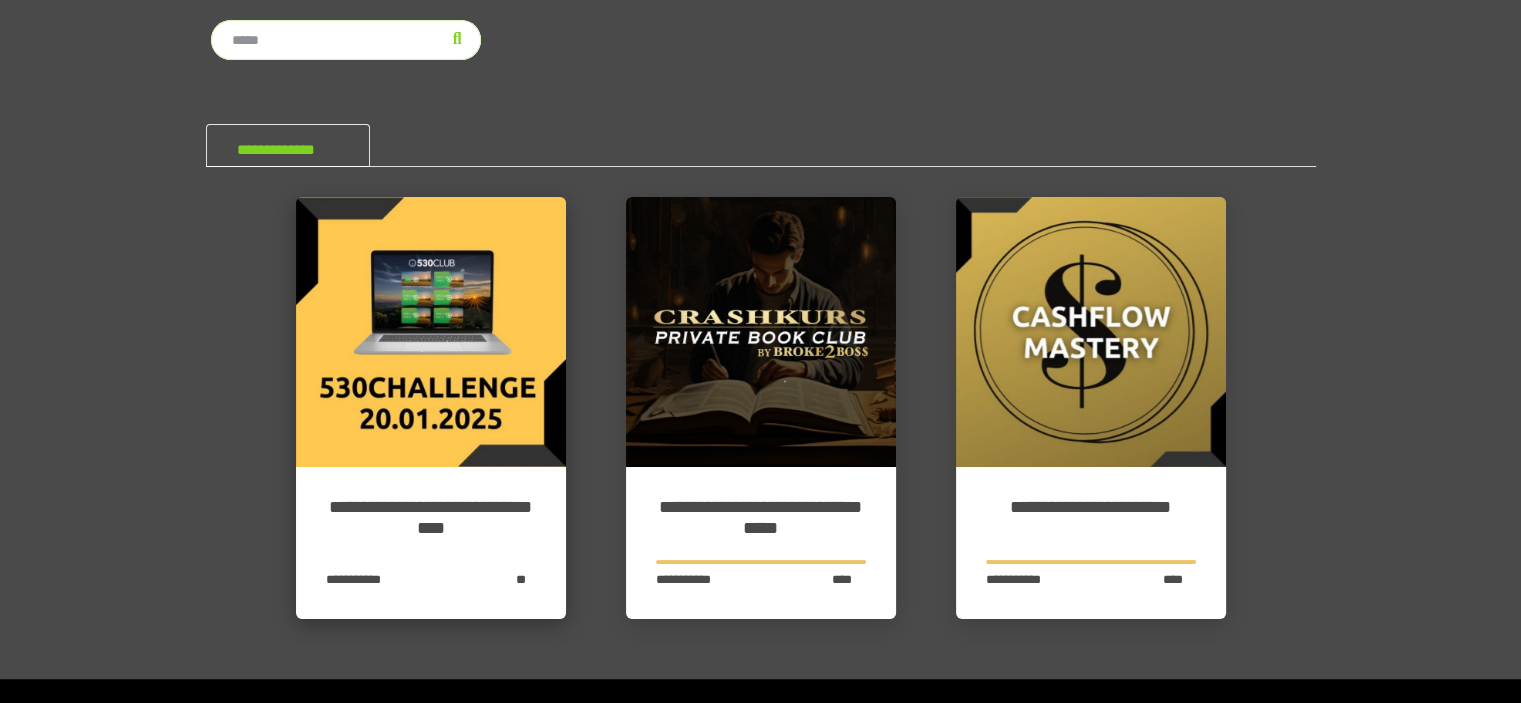 click at bounding box center [431, 332] 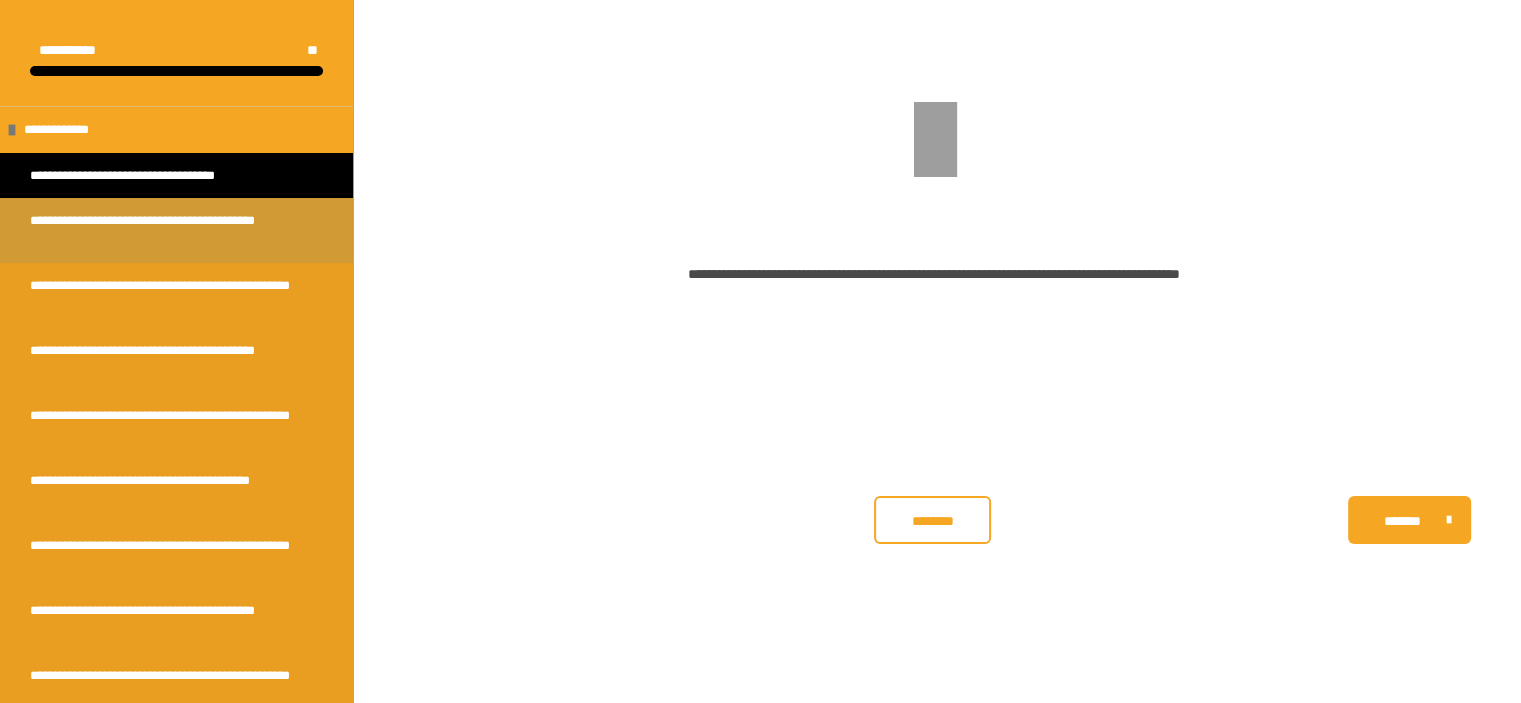 click on "**********" at bounding box center [161, 230] 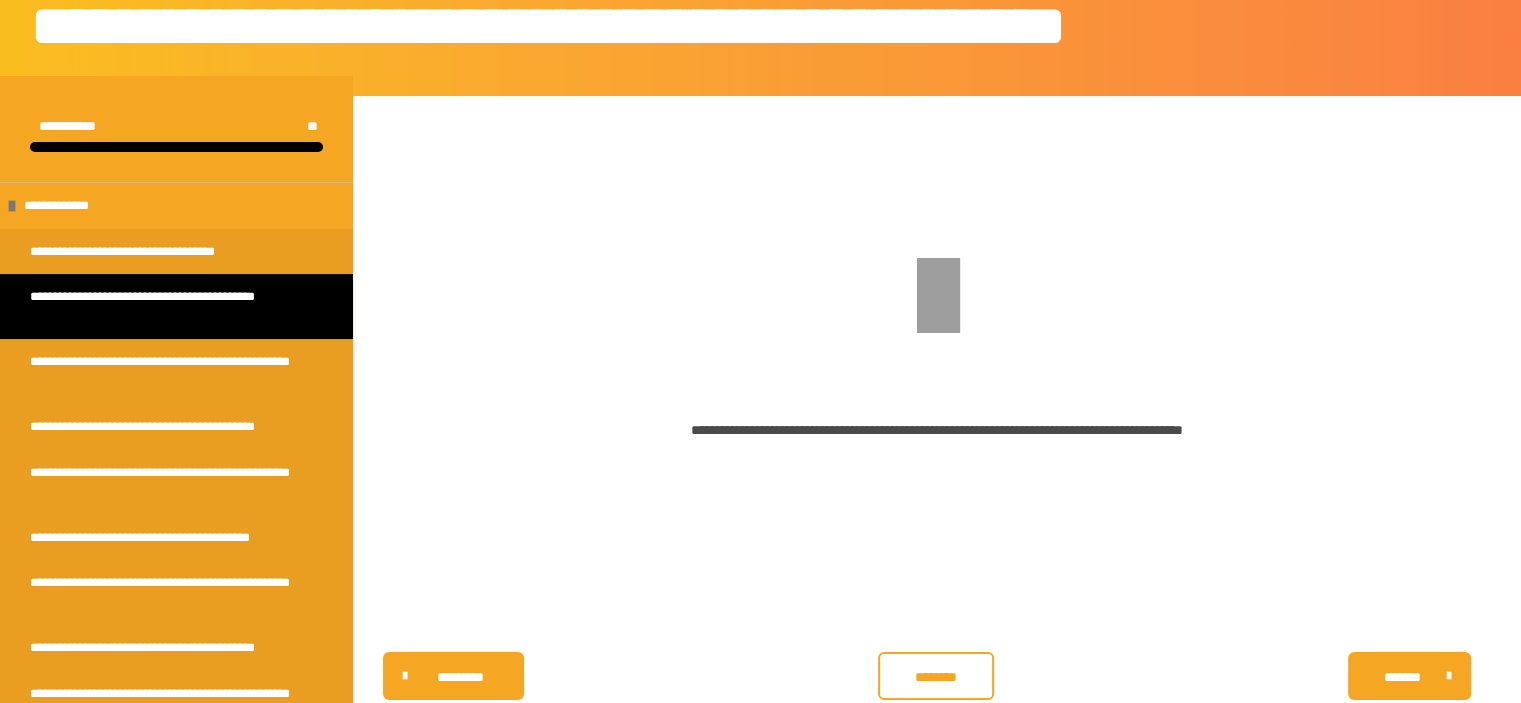 scroll, scrollTop: 340, scrollLeft: 0, axis: vertical 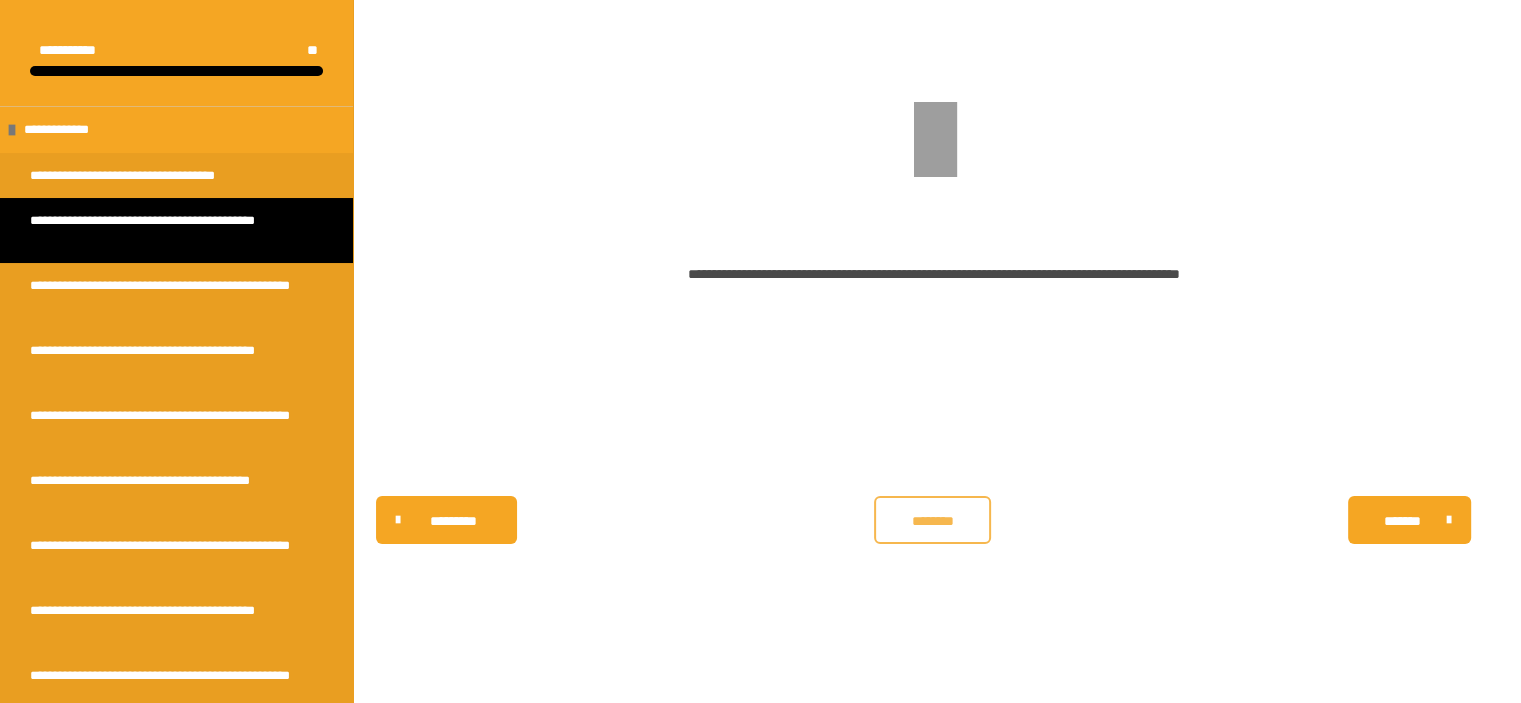 click on "********" at bounding box center (932, 520) 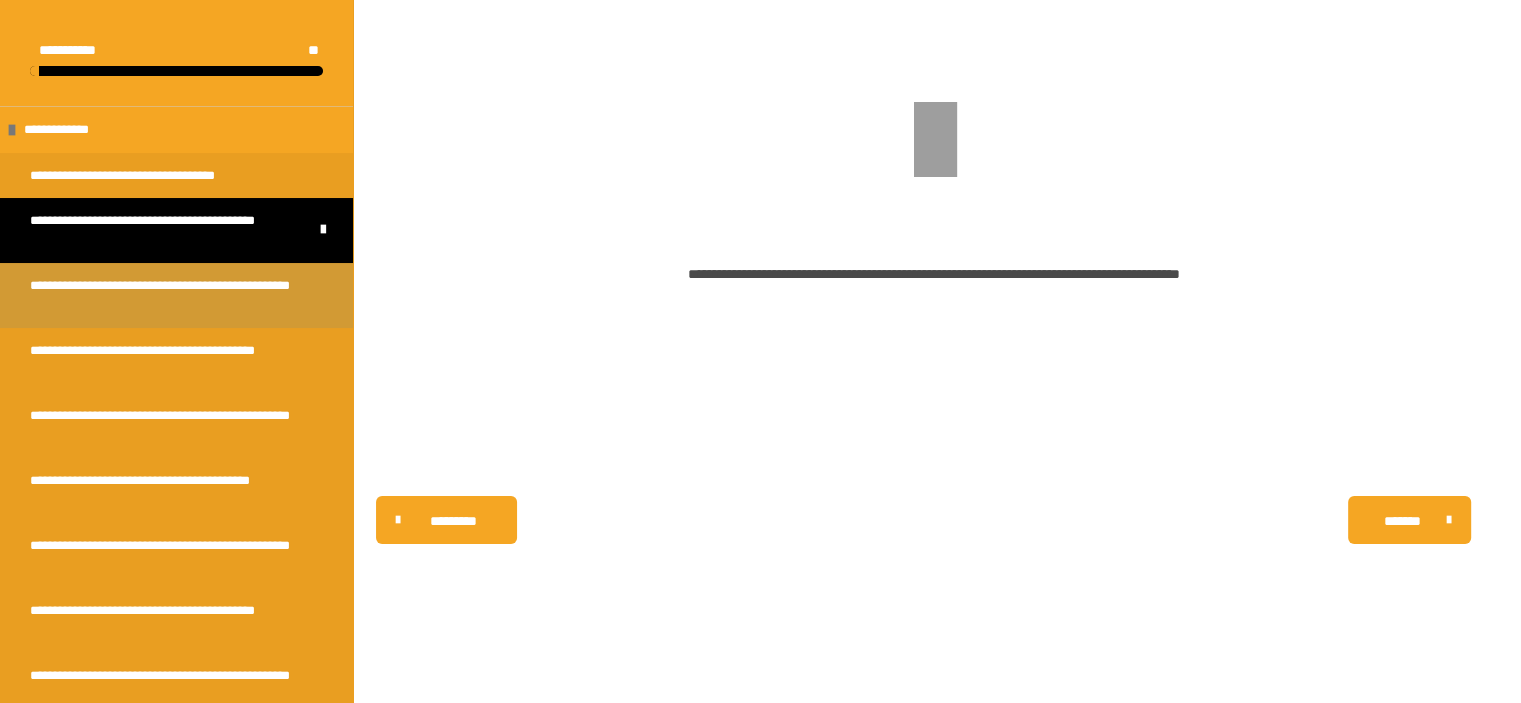 click on "**********" at bounding box center (161, 295) 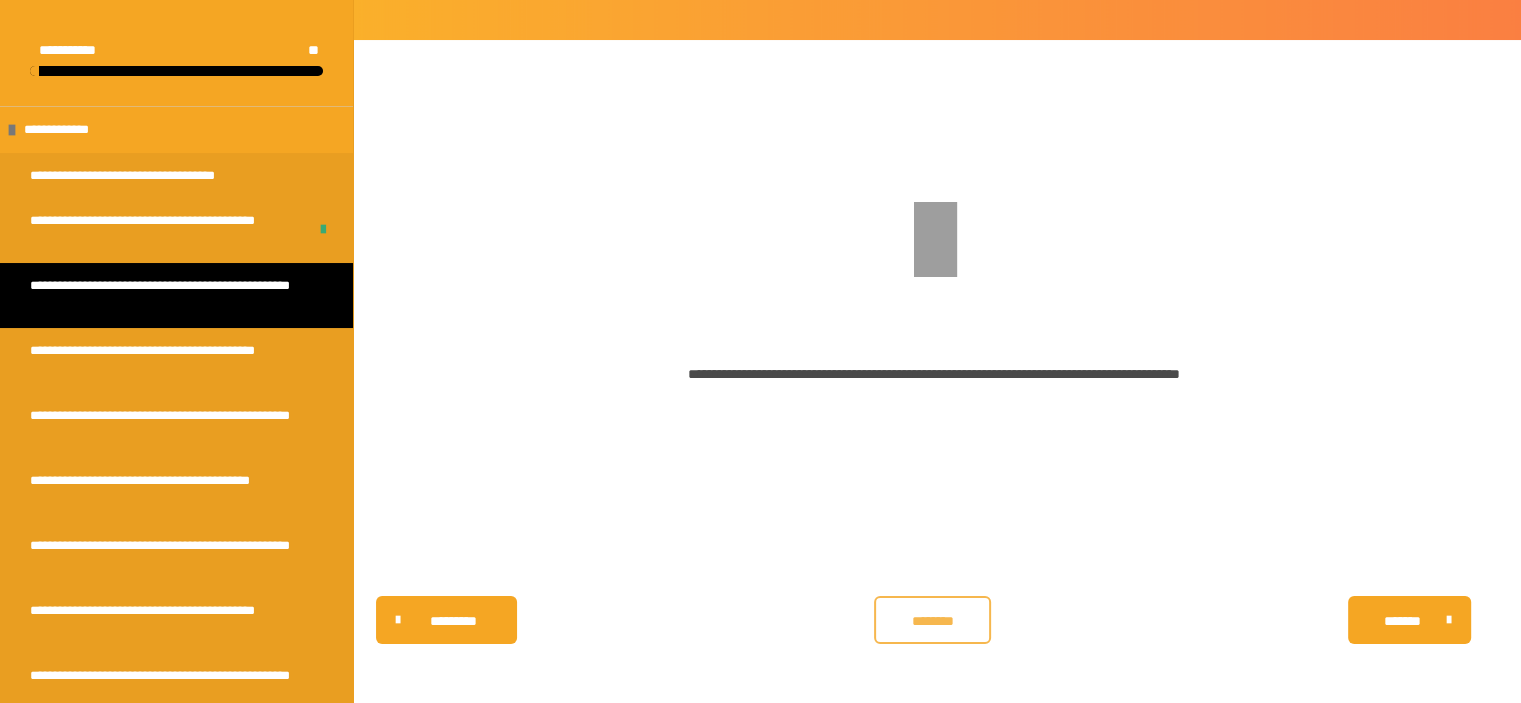 click on "********" at bounding box center (932, 620) 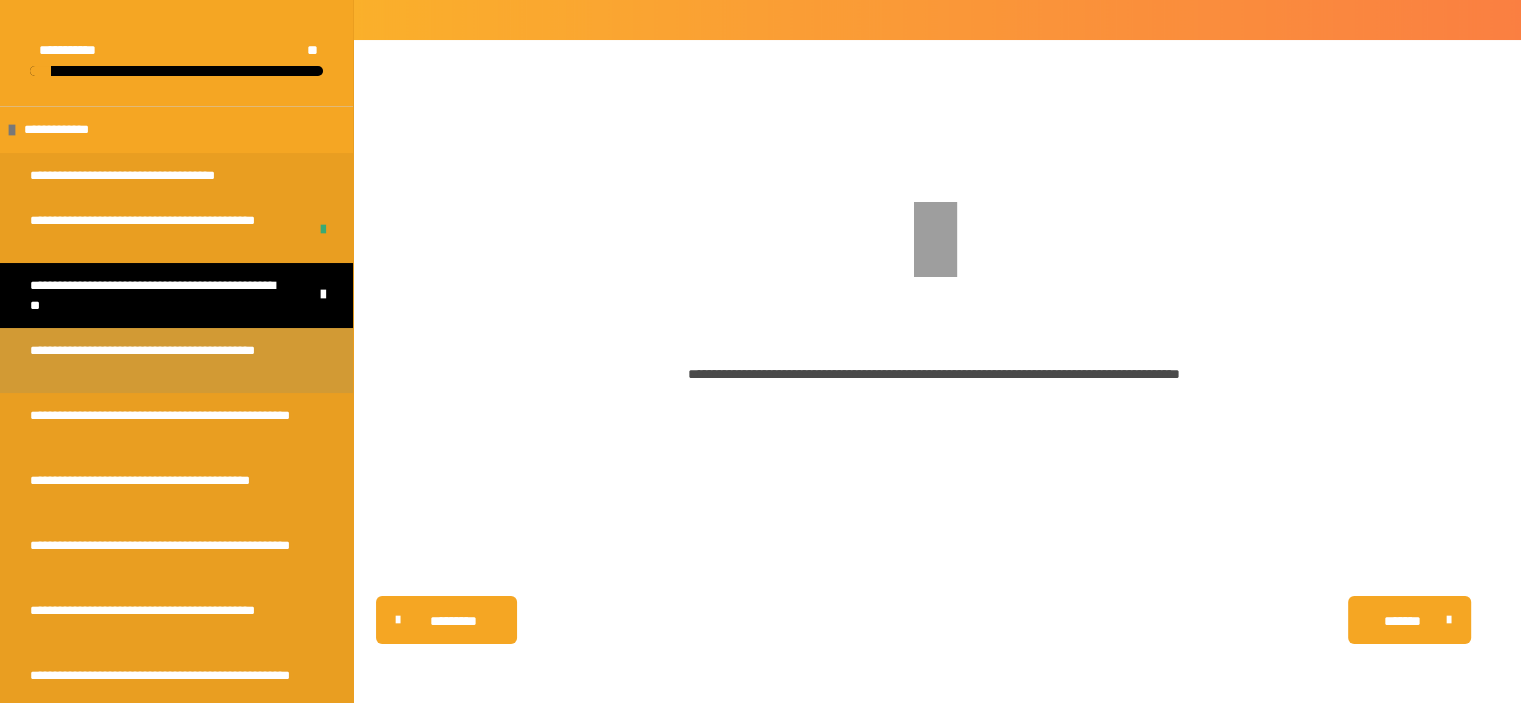 click on "**********" at bounding box center (161, 360) 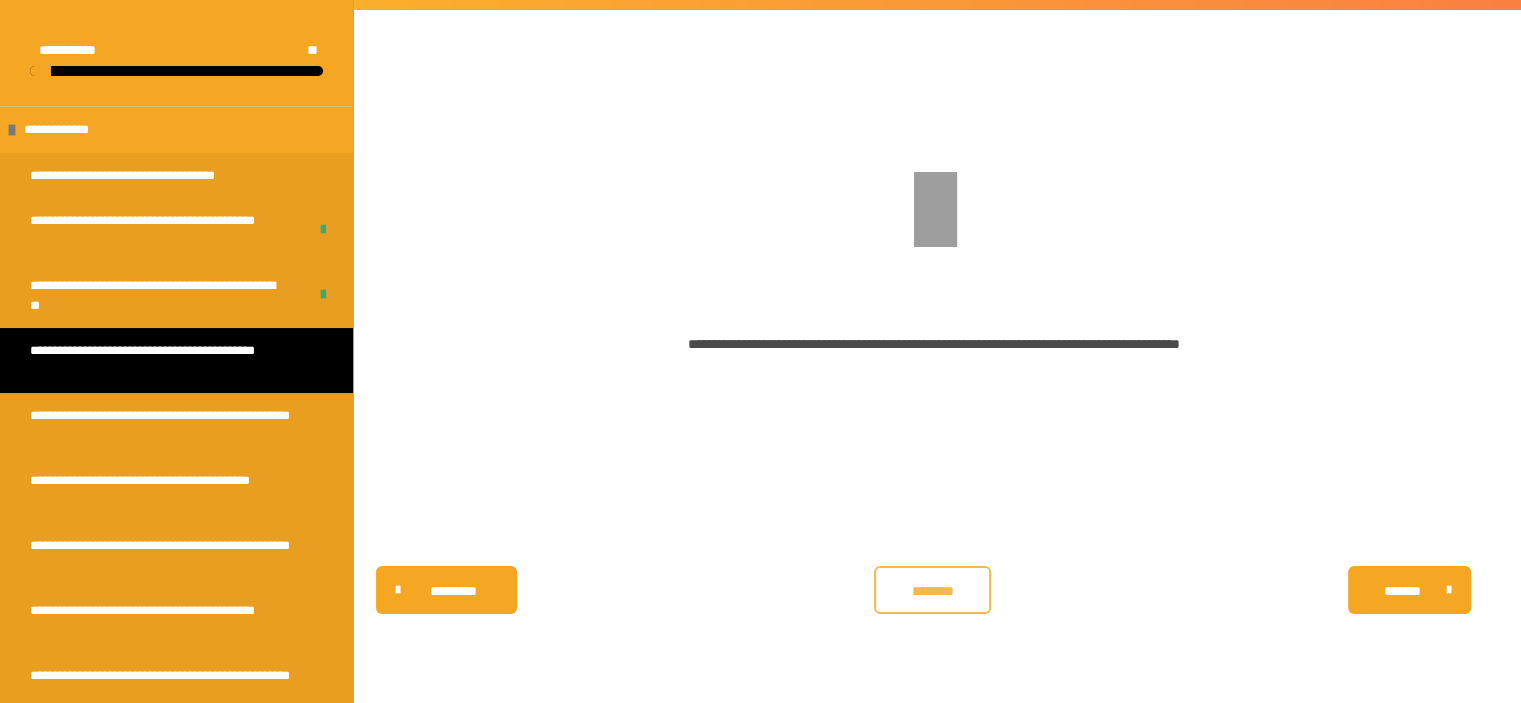 click on "********" at bounding box center (932, 590) 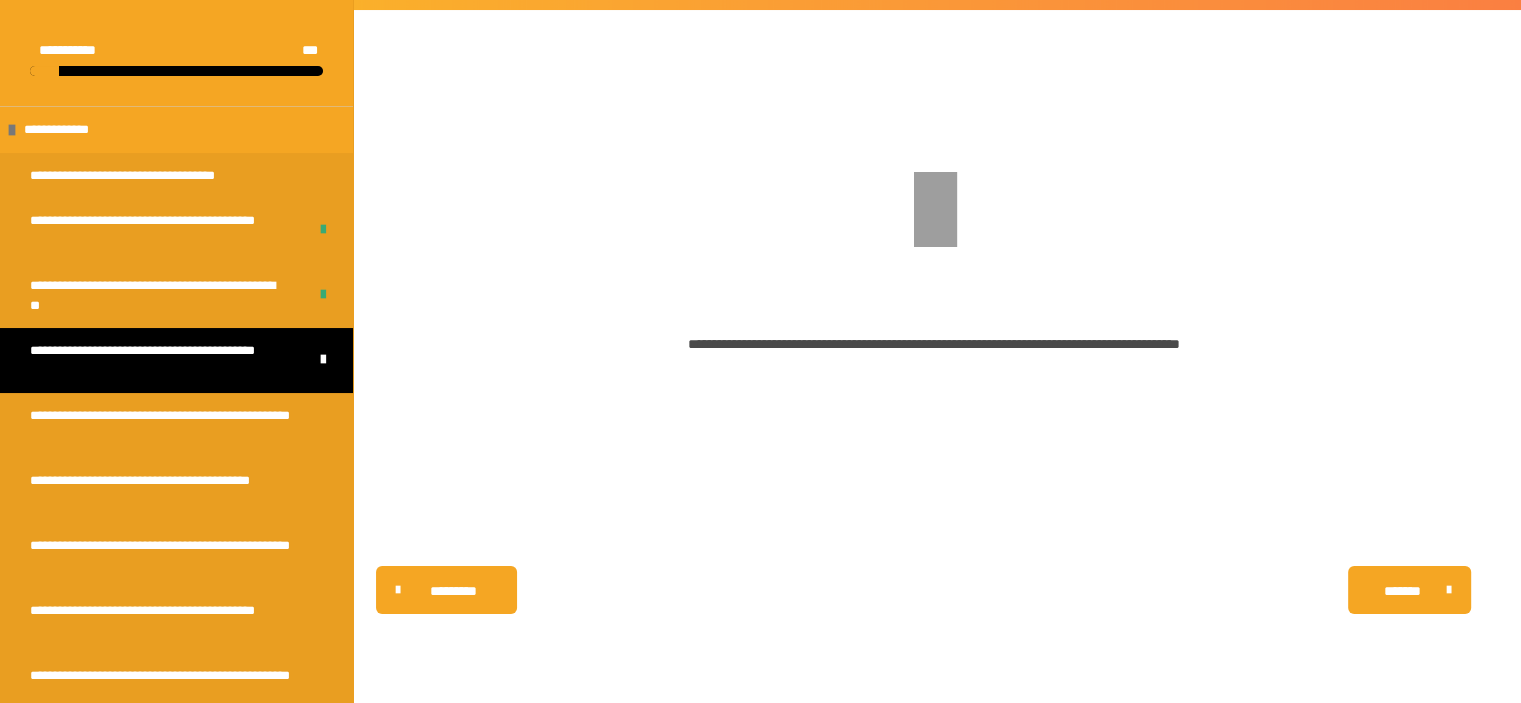 click on "**********" at bounding box center [176, 360] 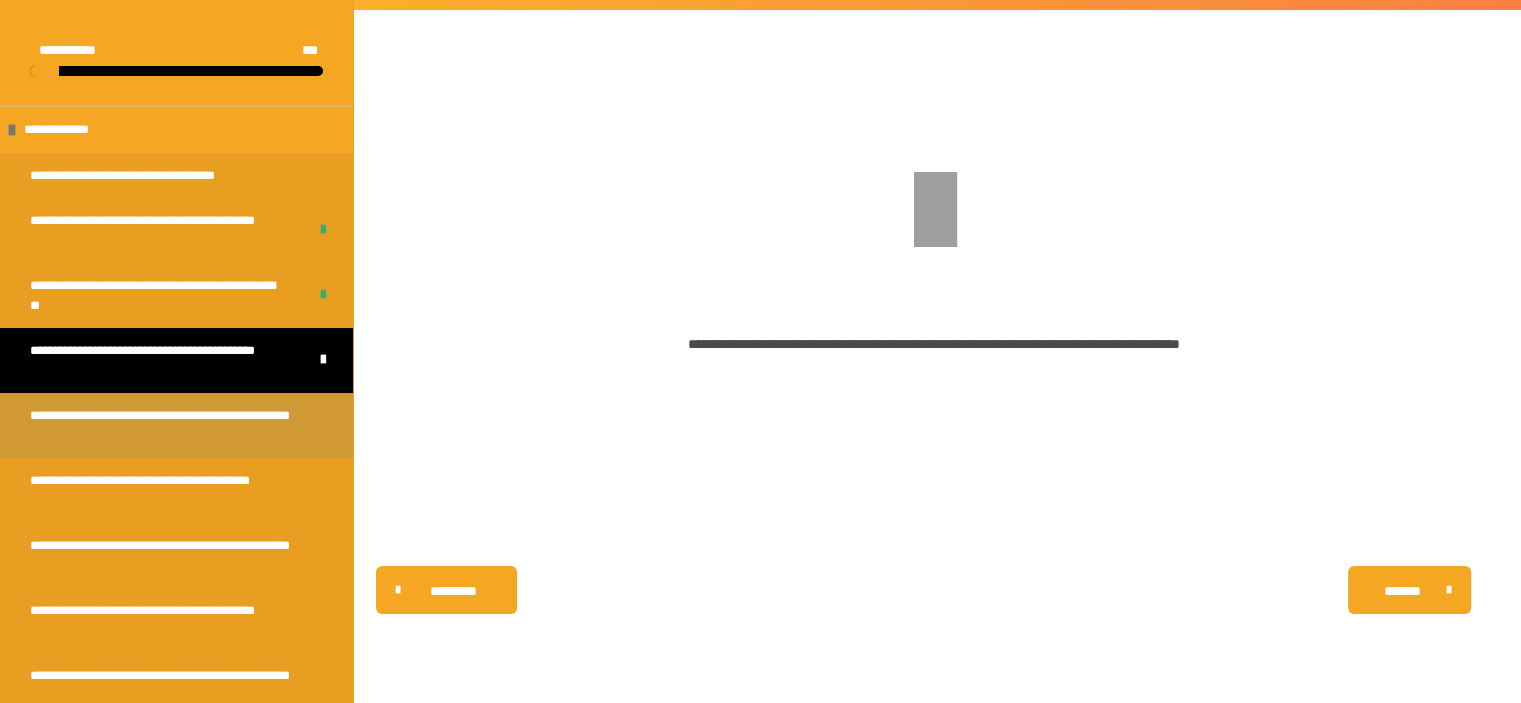 click on "**********" at bounding box center (161, 425) 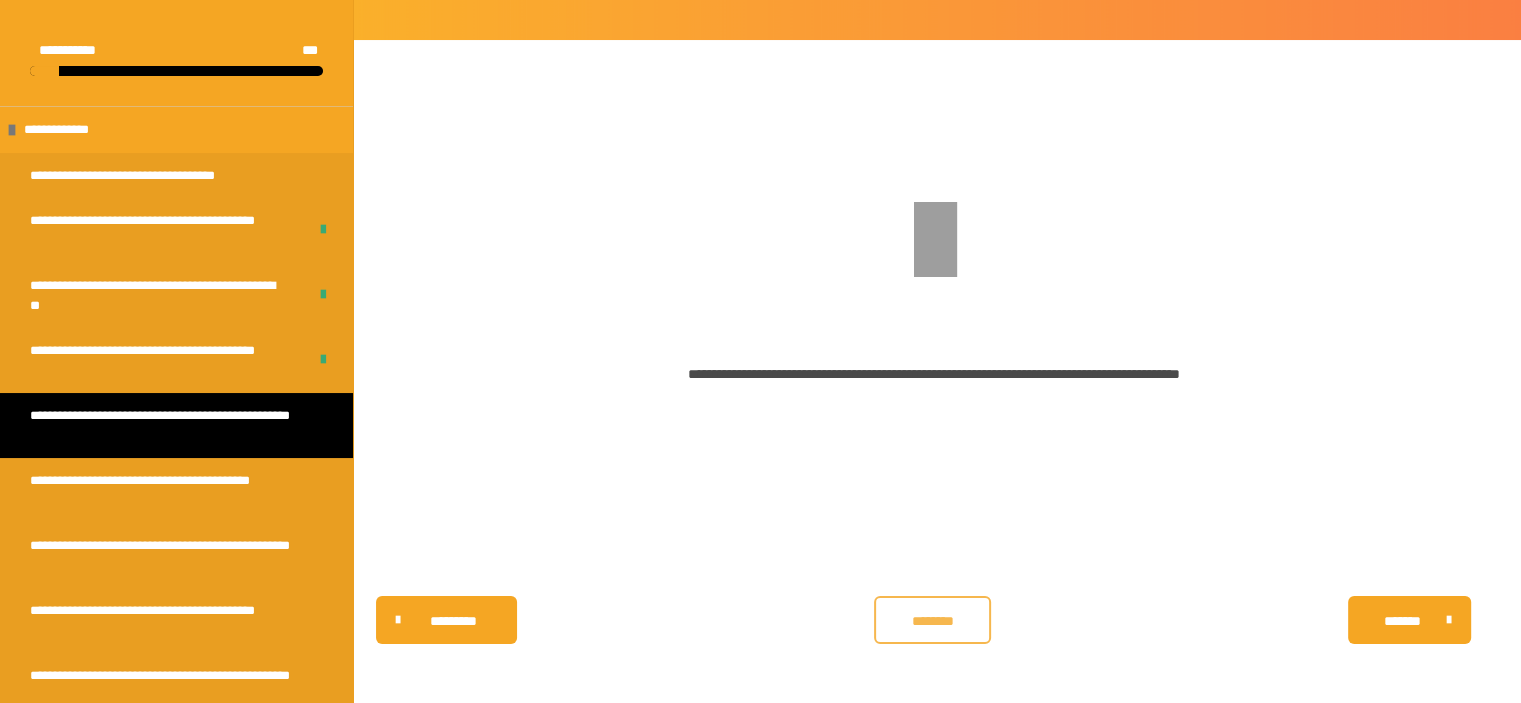click on "********" at bounding box center [932, 621] 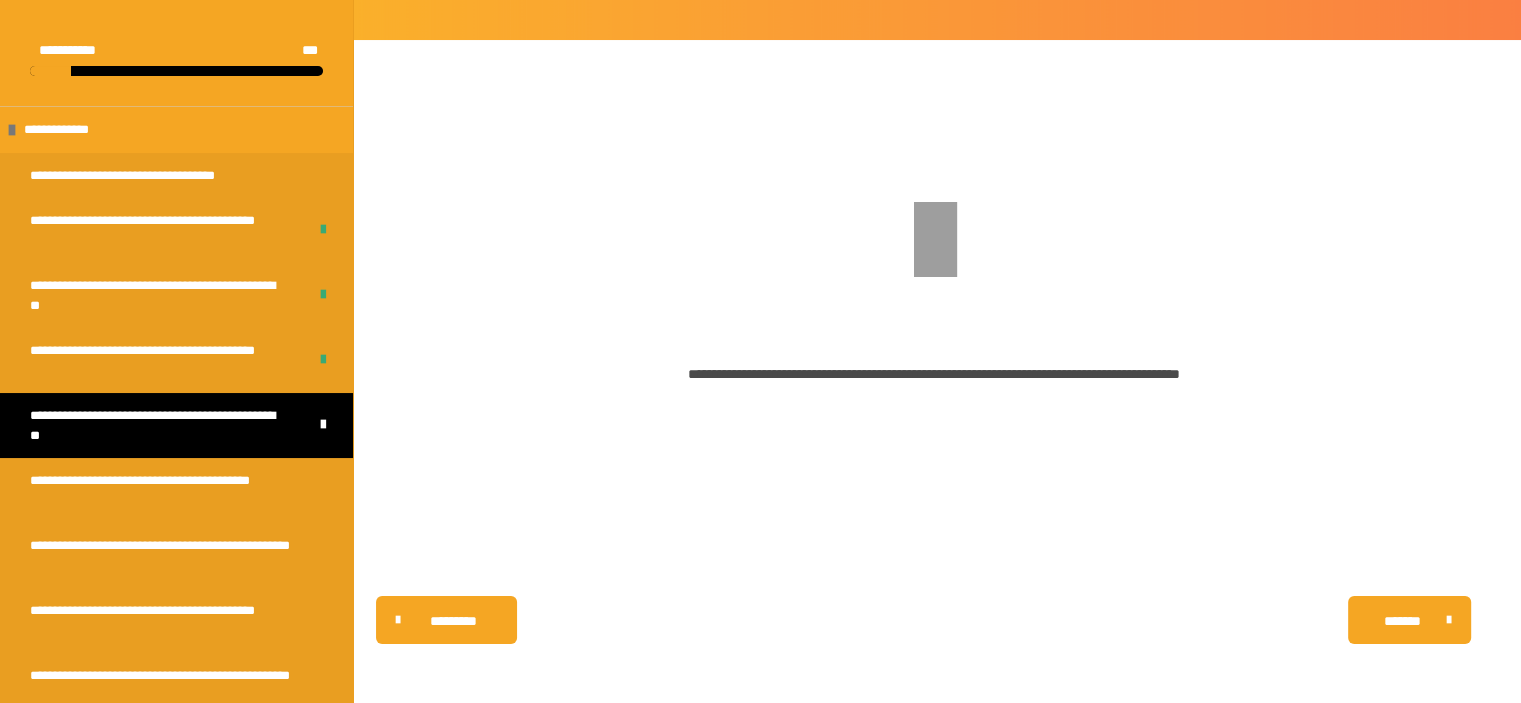 click on "**********" at bounding box center (176, 425) 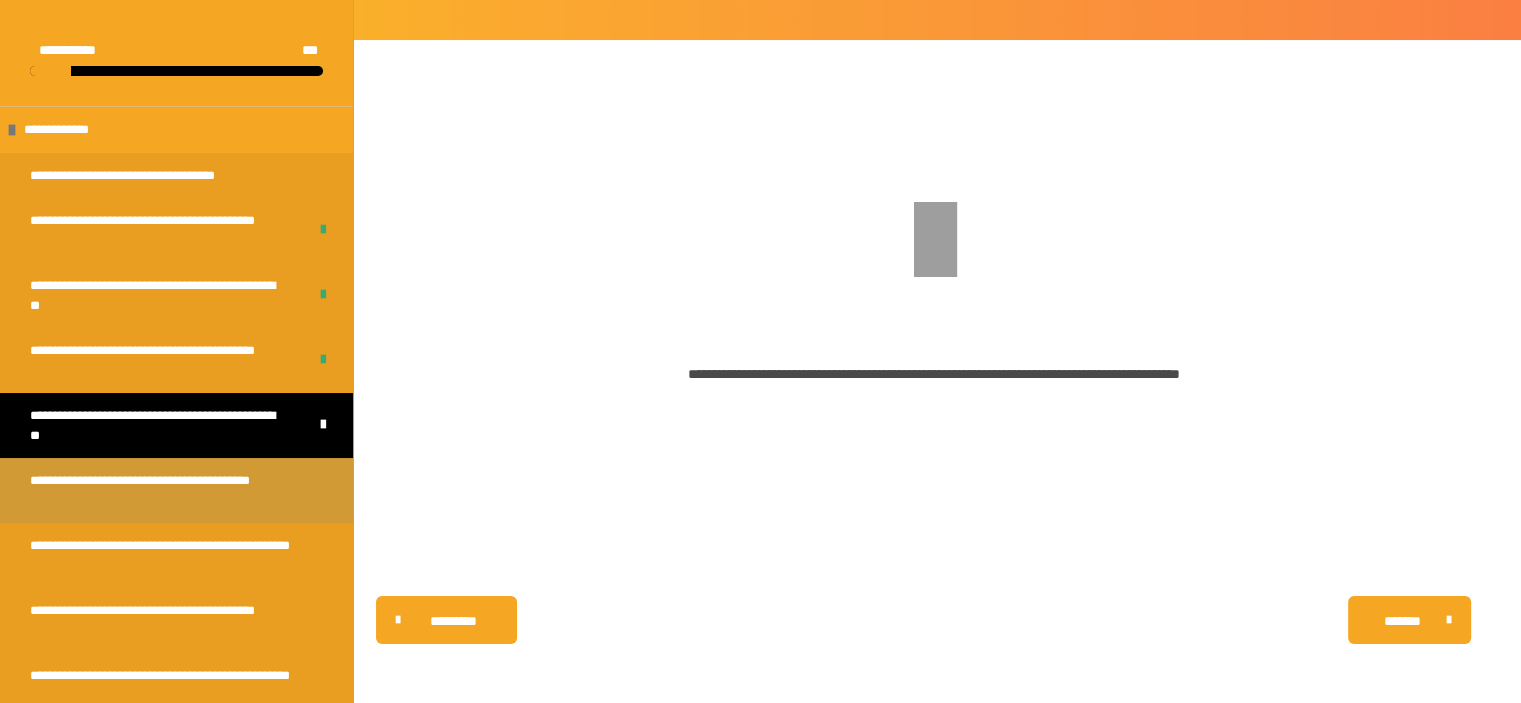 click on "**********" at bounding box center (161, 490) 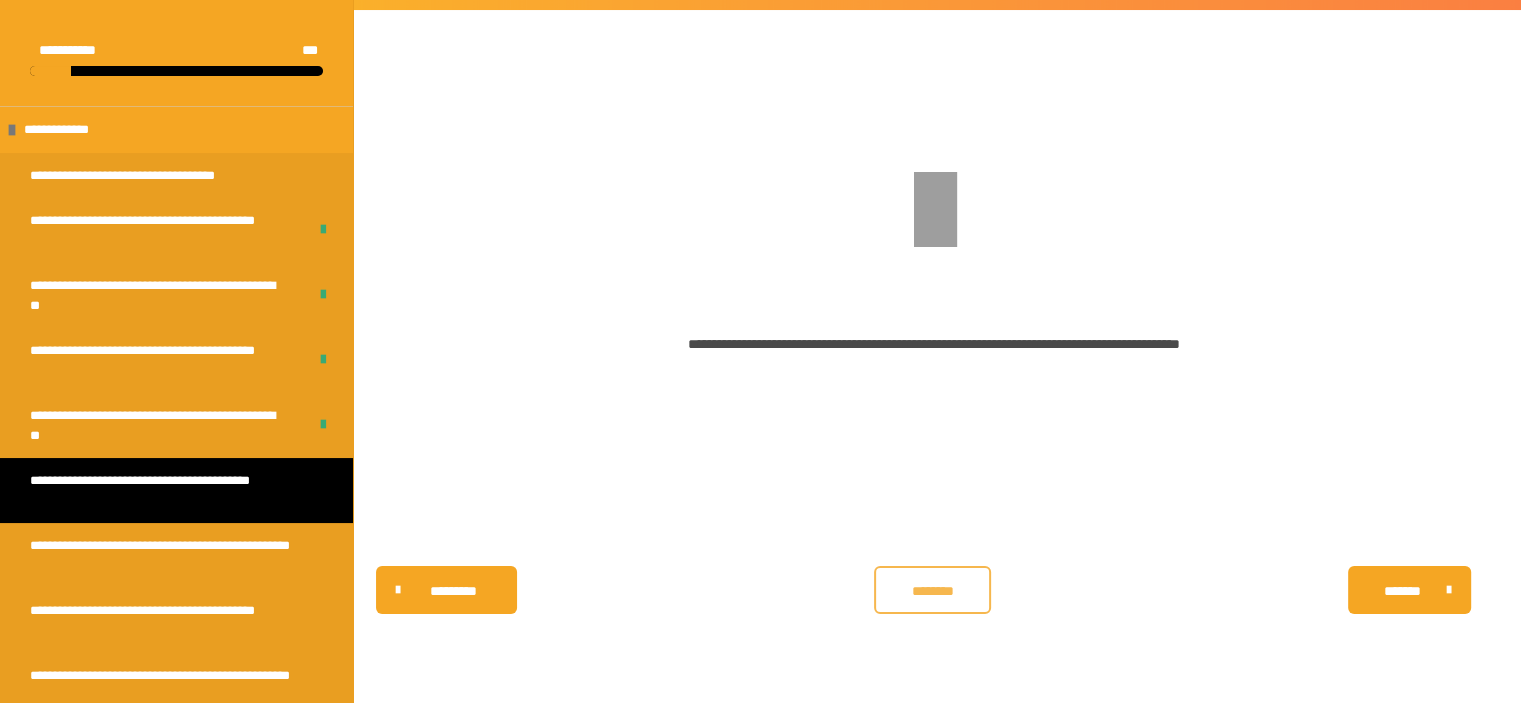click on "********" at bounding box center [932, 590] 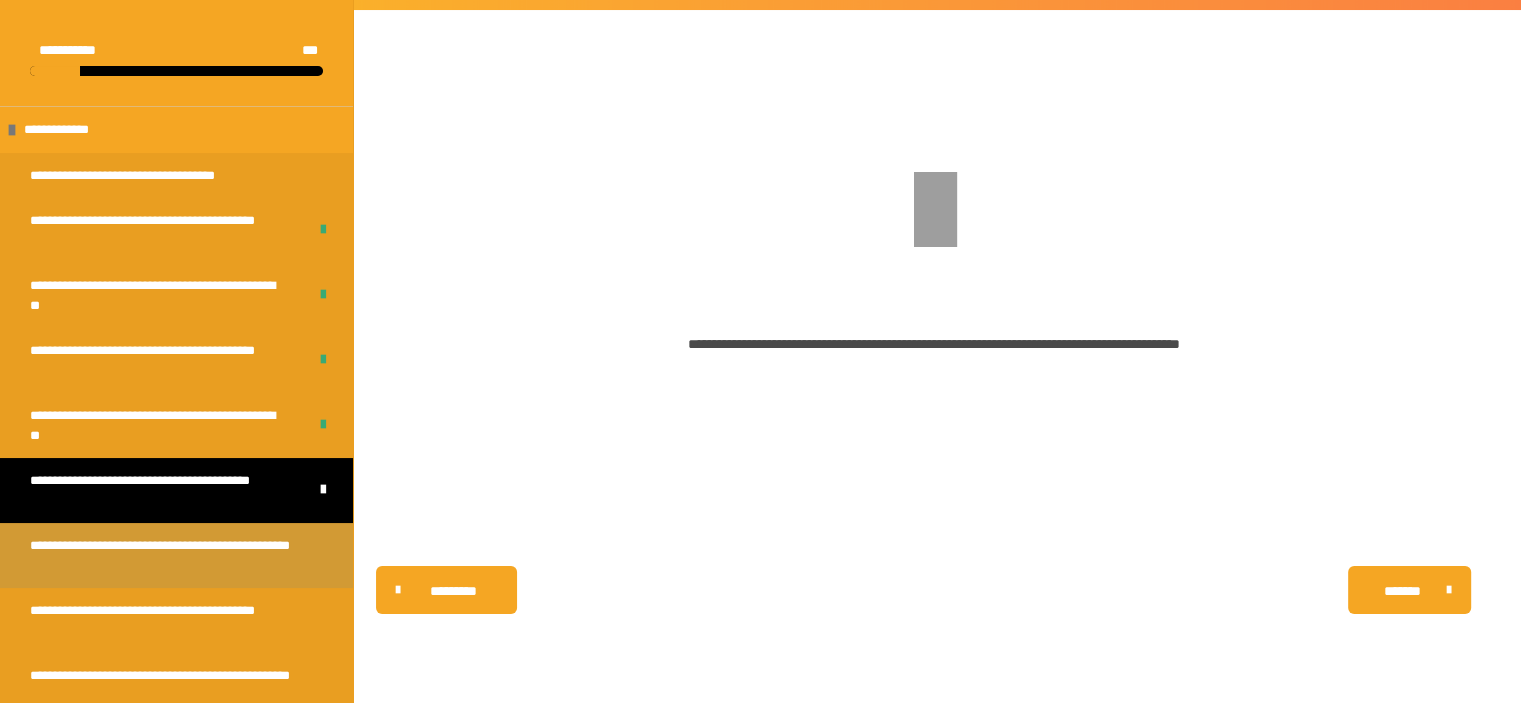 click on "**********" at bounding box center [176, 555] 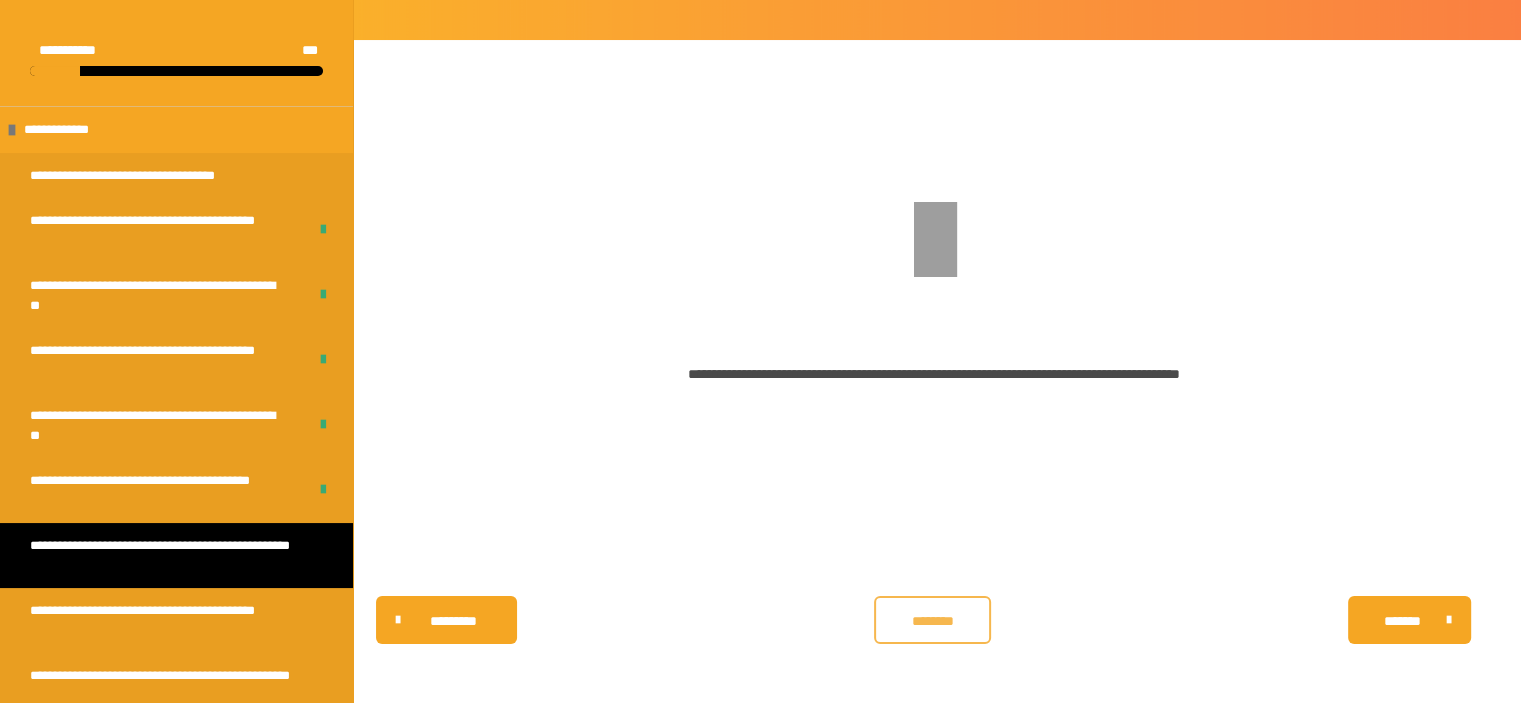click on "********" at bounding box center (932, 621) 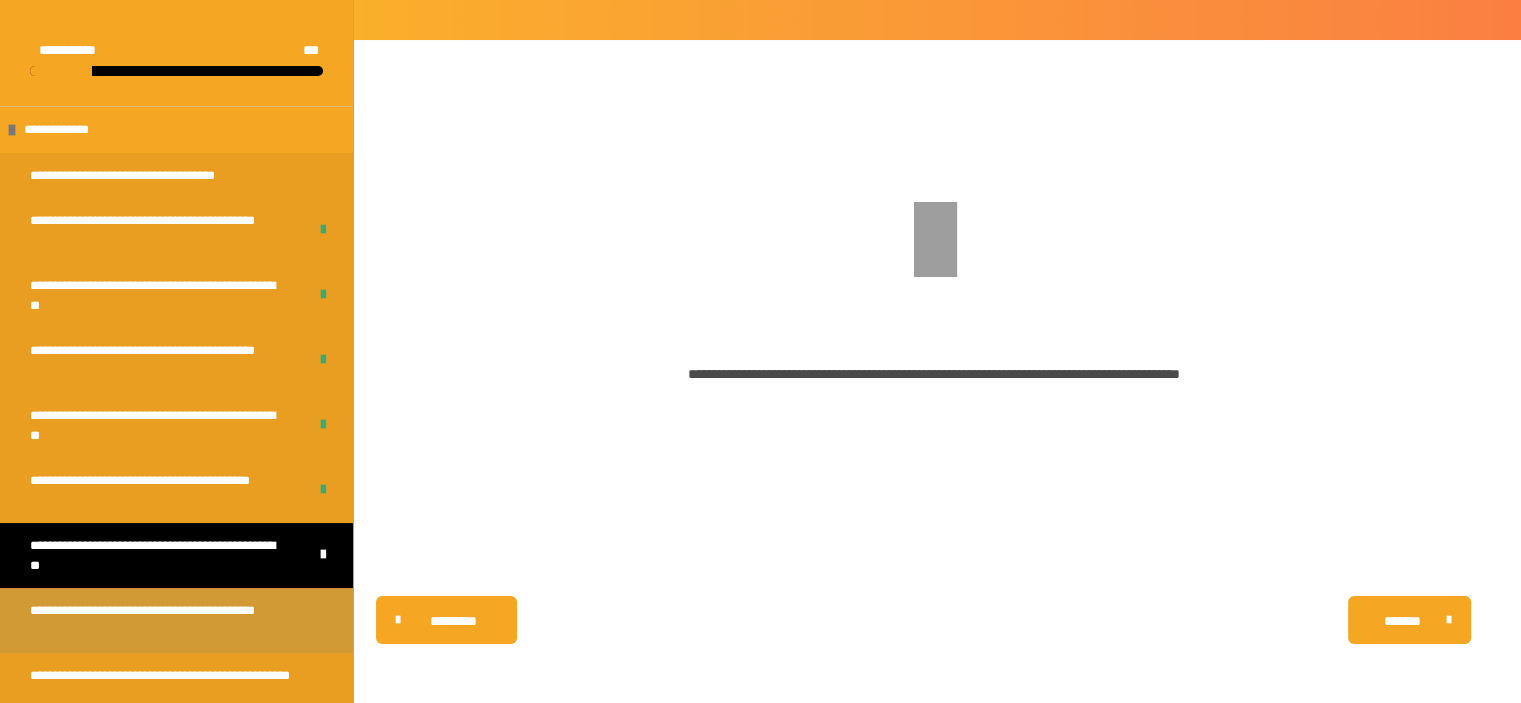 click on "**********" at bounding box center (161, 620) 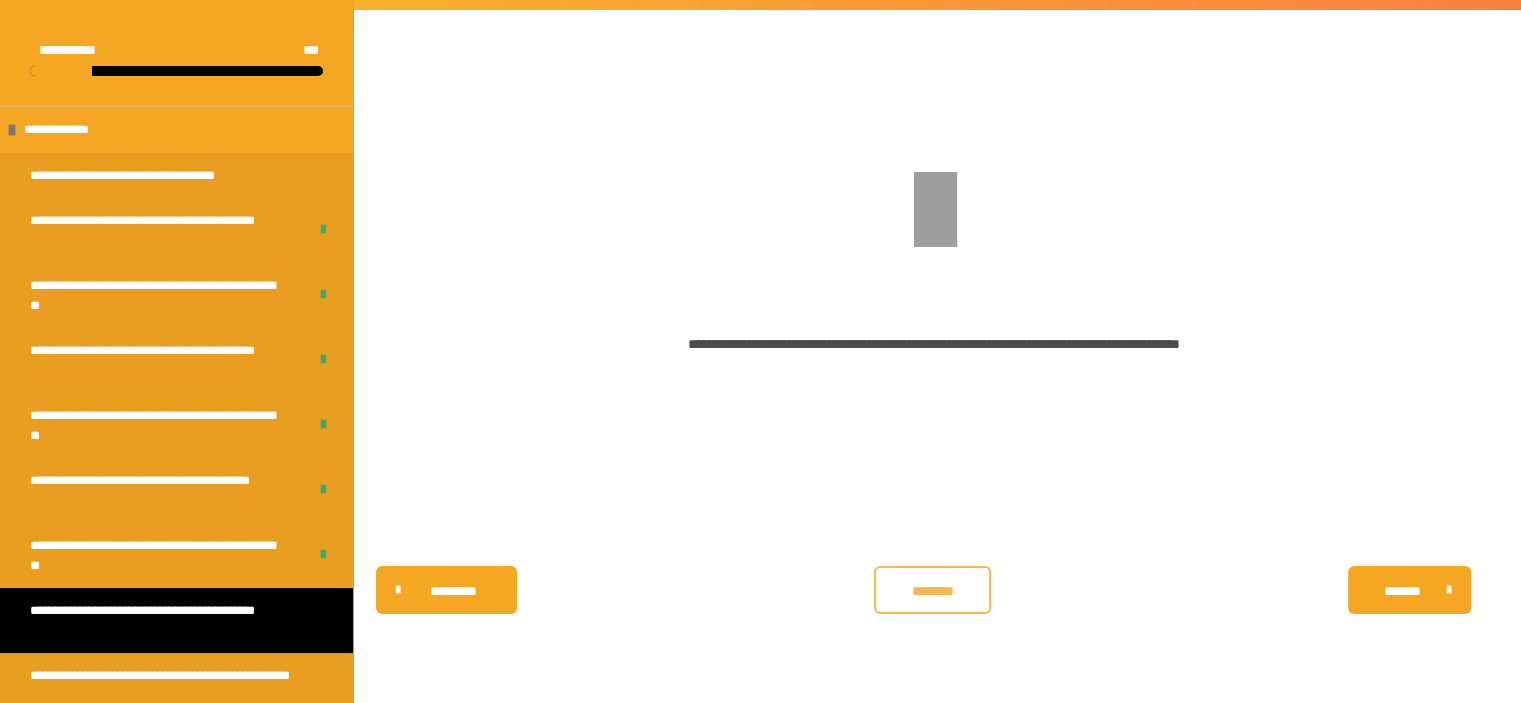 click on "********" at bounding box center [932, 590] 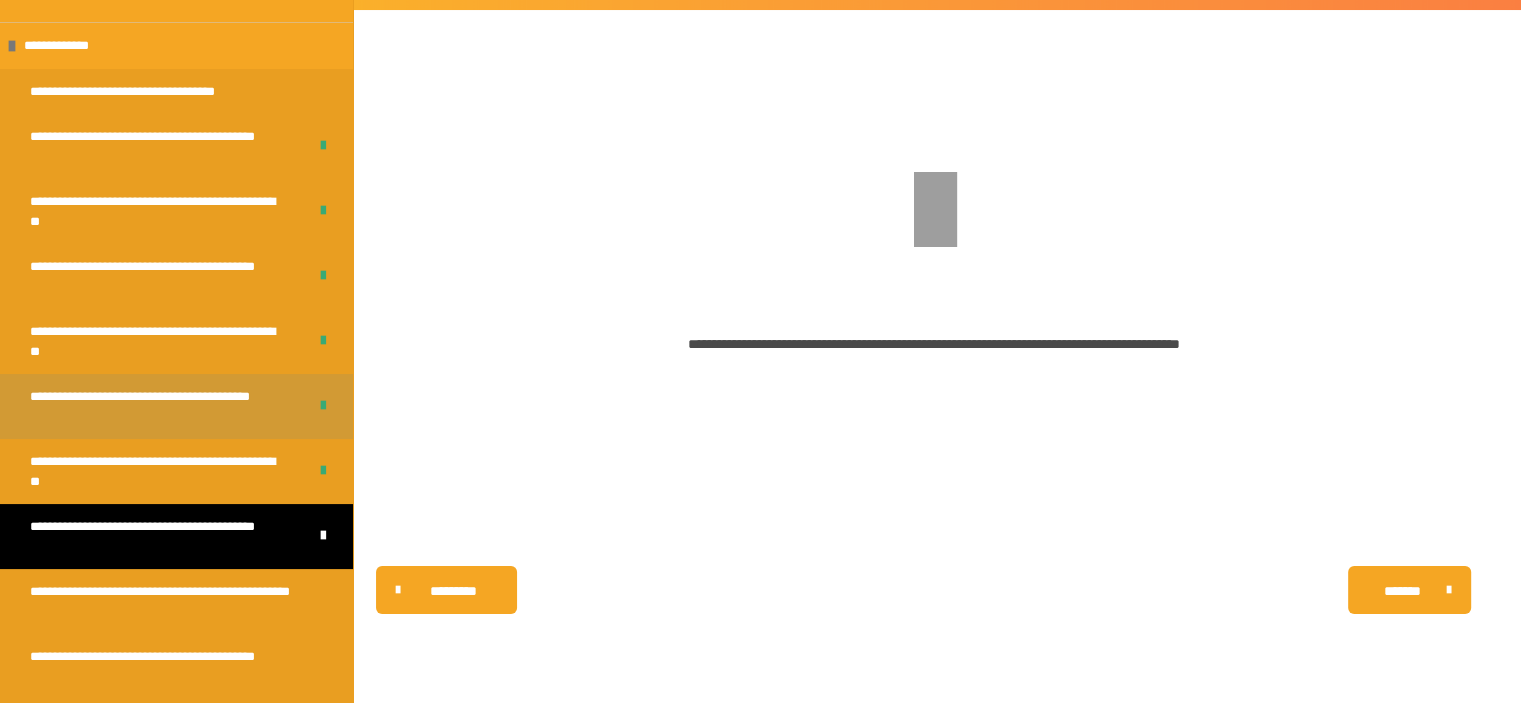 scroll, scrollTop: 200, scrollLeft: 0, axis: vertical 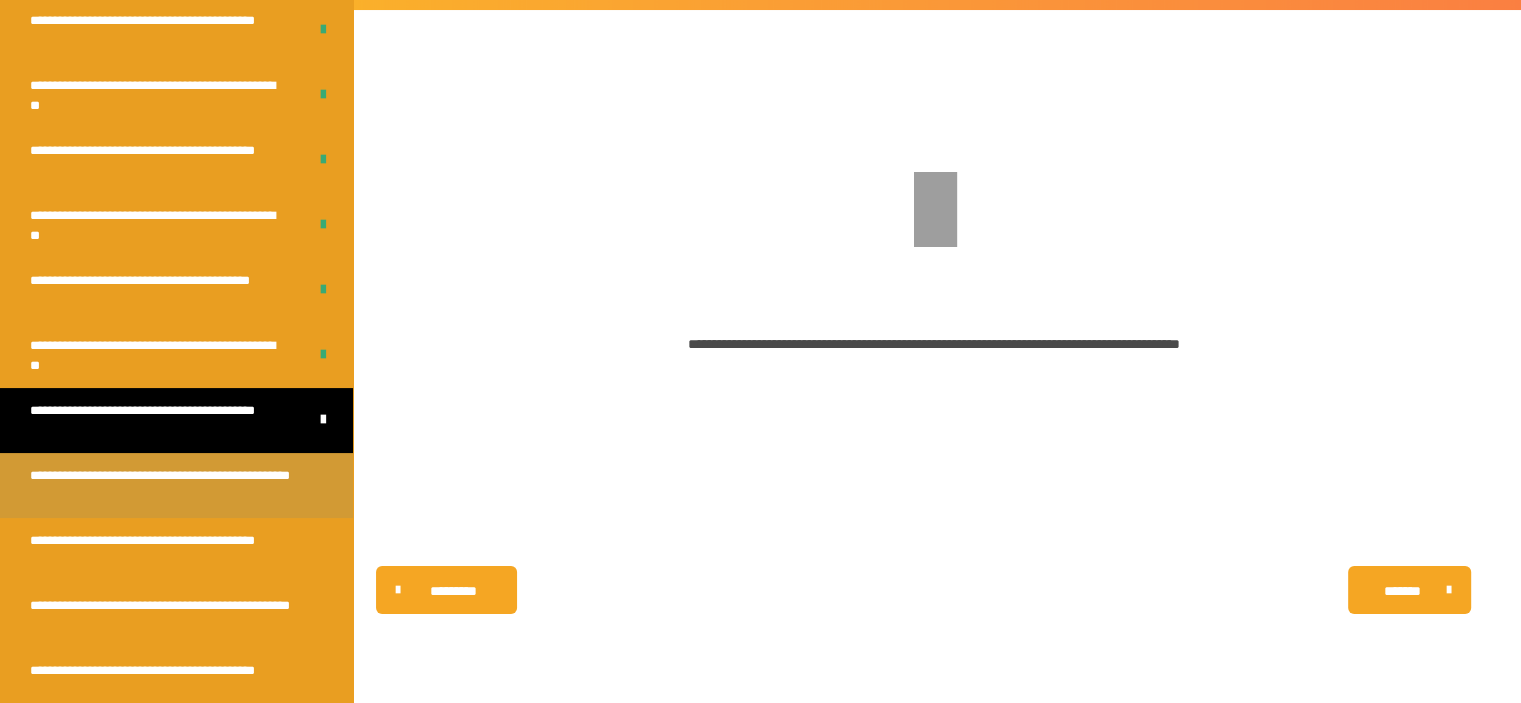 click on "**********" at bounding box center (161, 485) 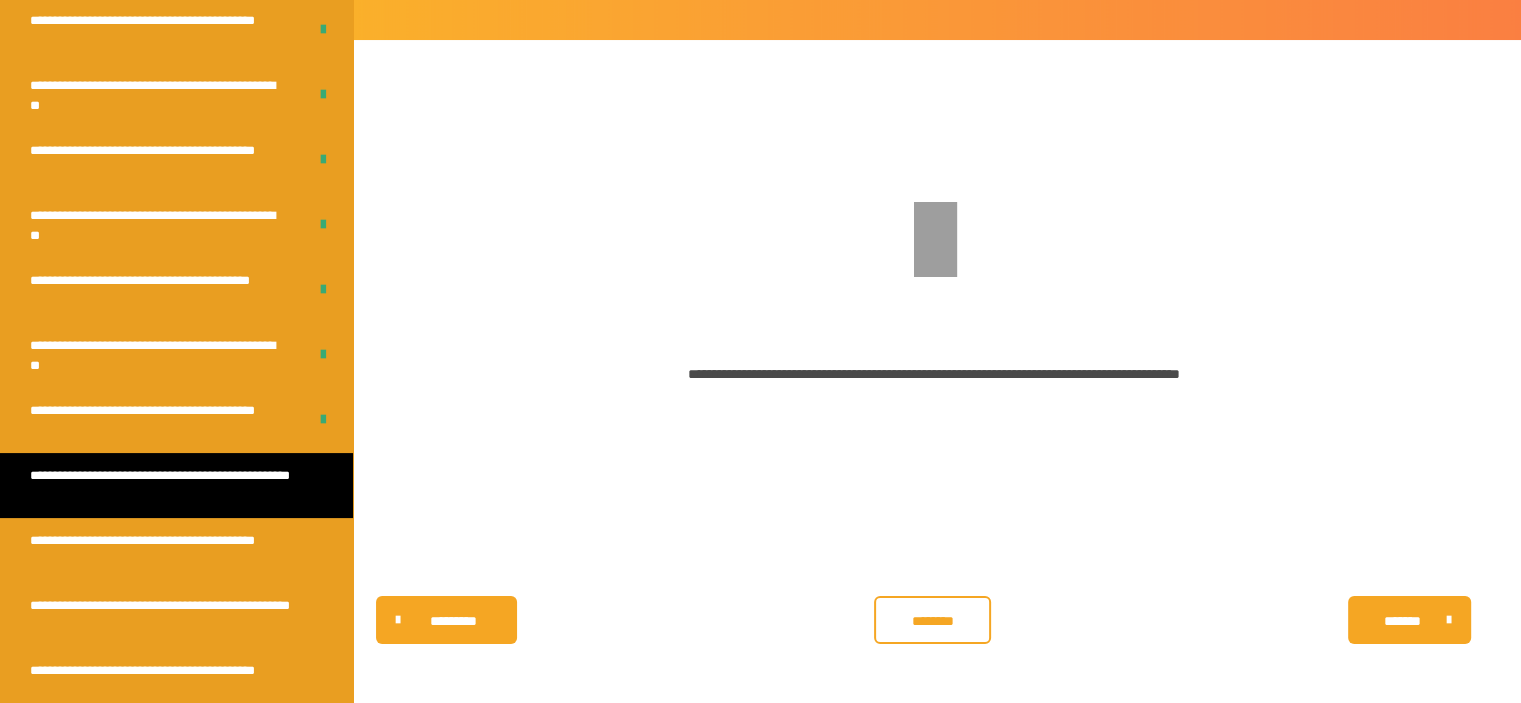 drag, startPoint x: 892, startPoint y: 651, endPoint x: 900, endPoint y: 638, distance: 15.264338 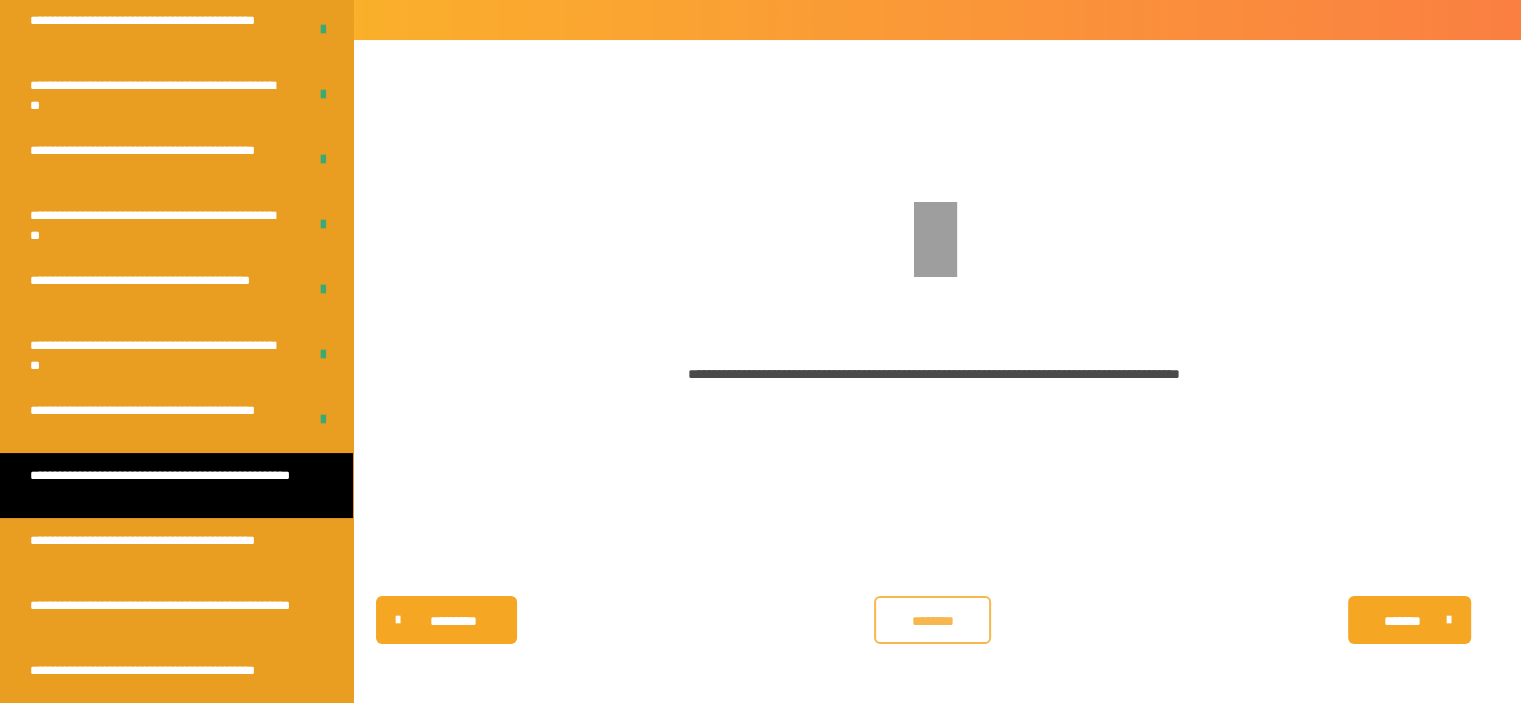 click on "********* ******** *******" at bounding box center (933, 620) 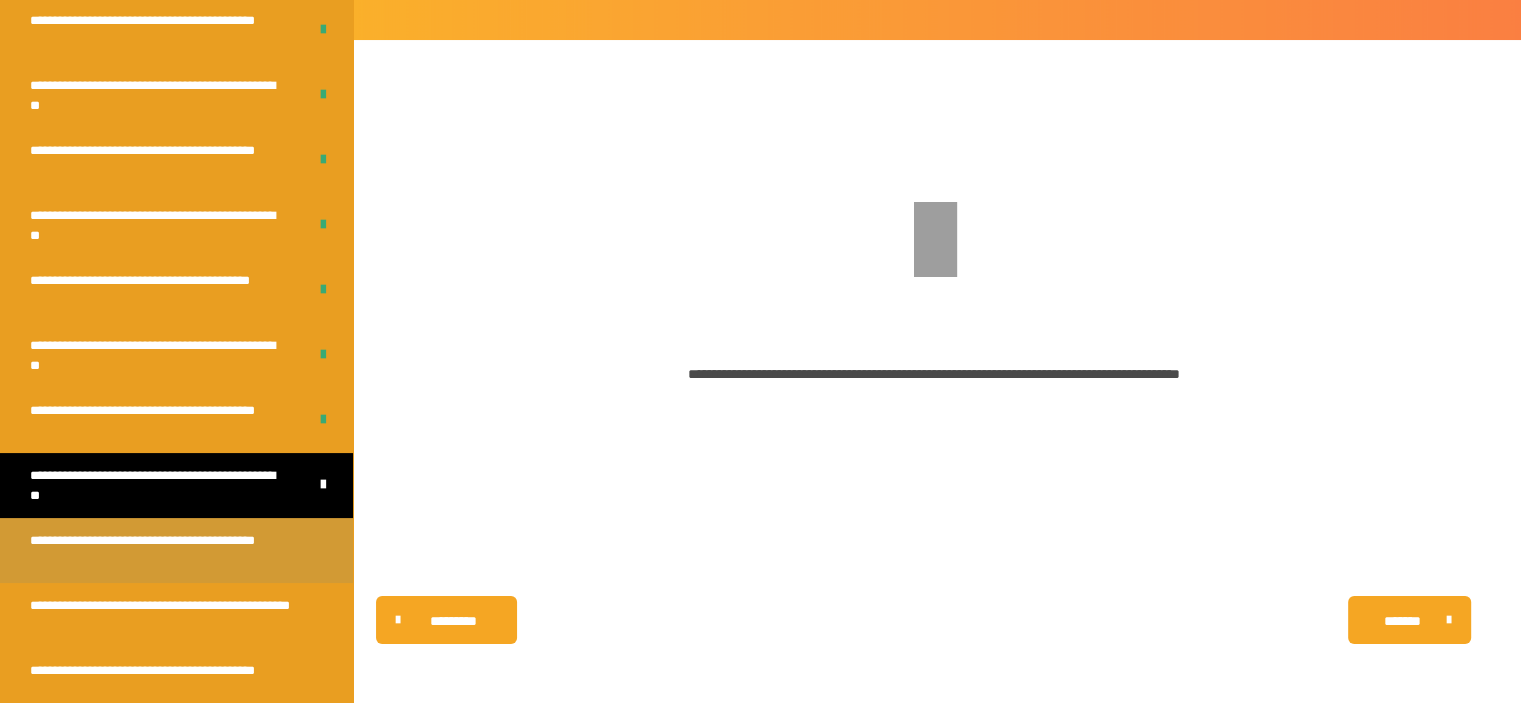 click on "**********" at bounding box center (161, 550) 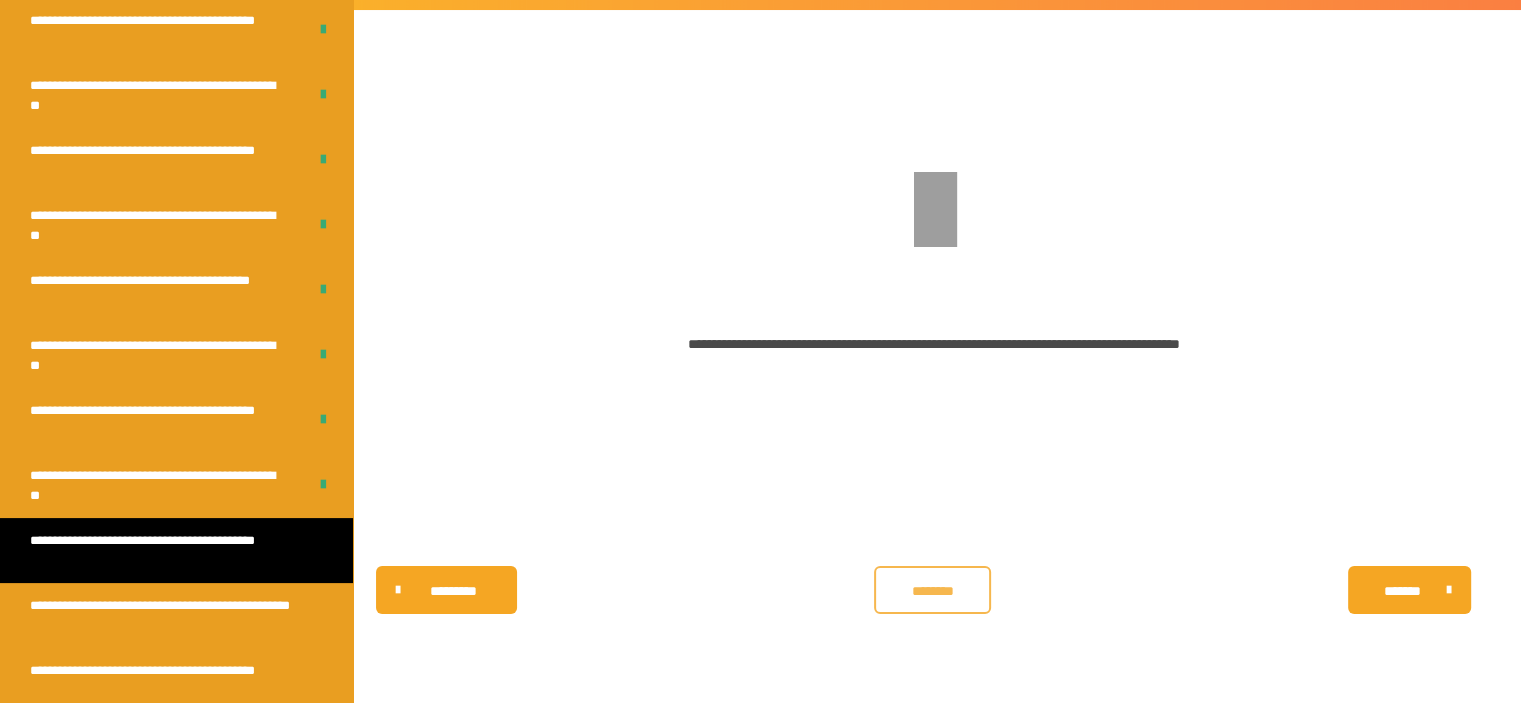 click on "********" at bounding box center (932, 591) 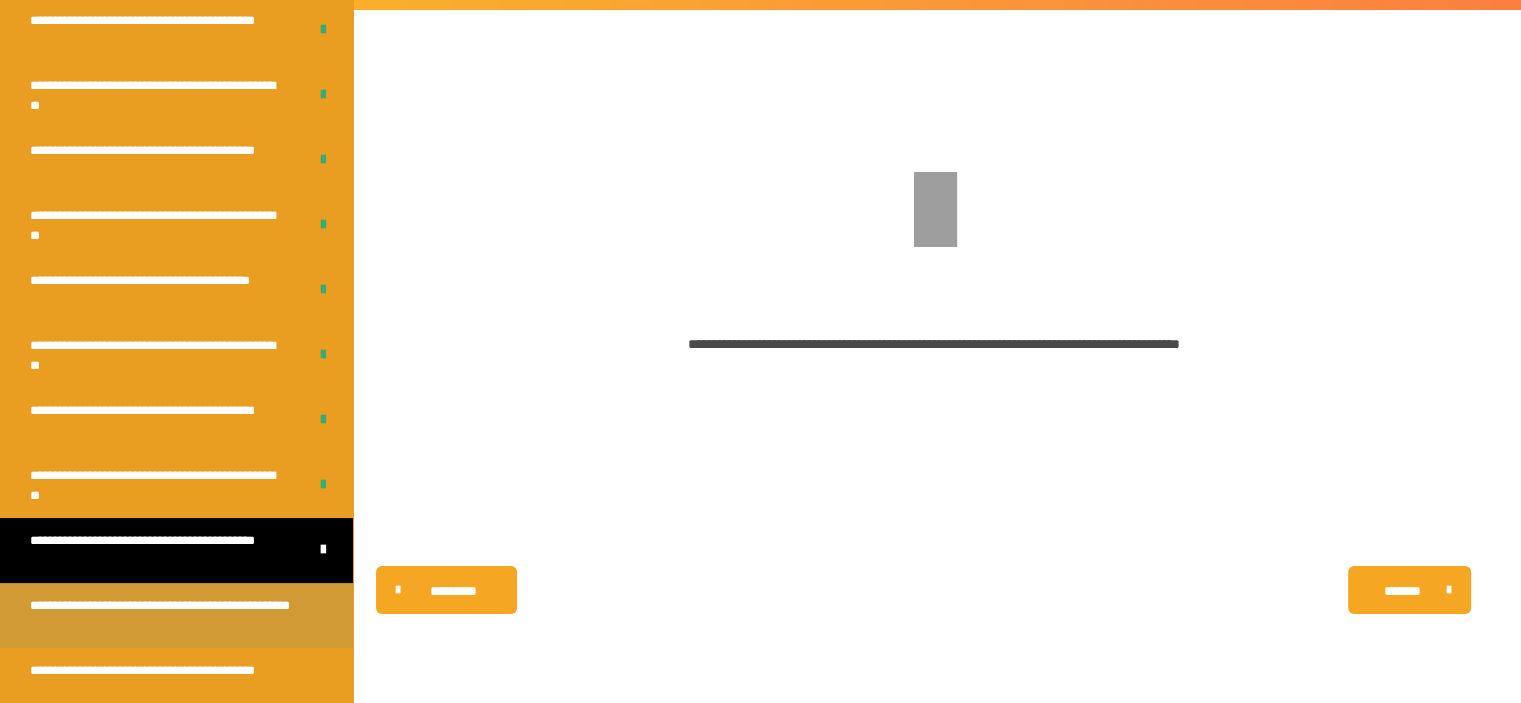 click on "**********" at bounding box center [161, 615] 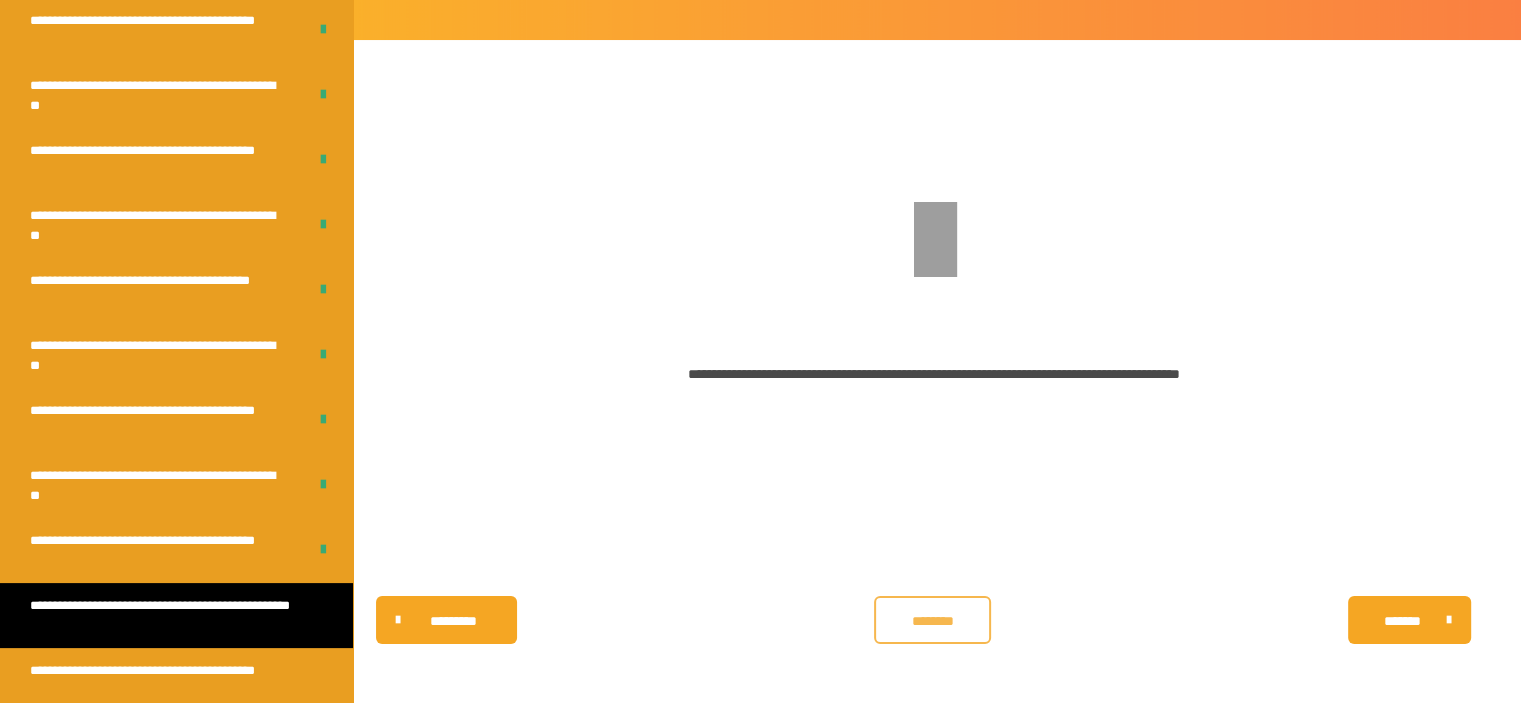 click on "********" at bounding box center (932, 620) 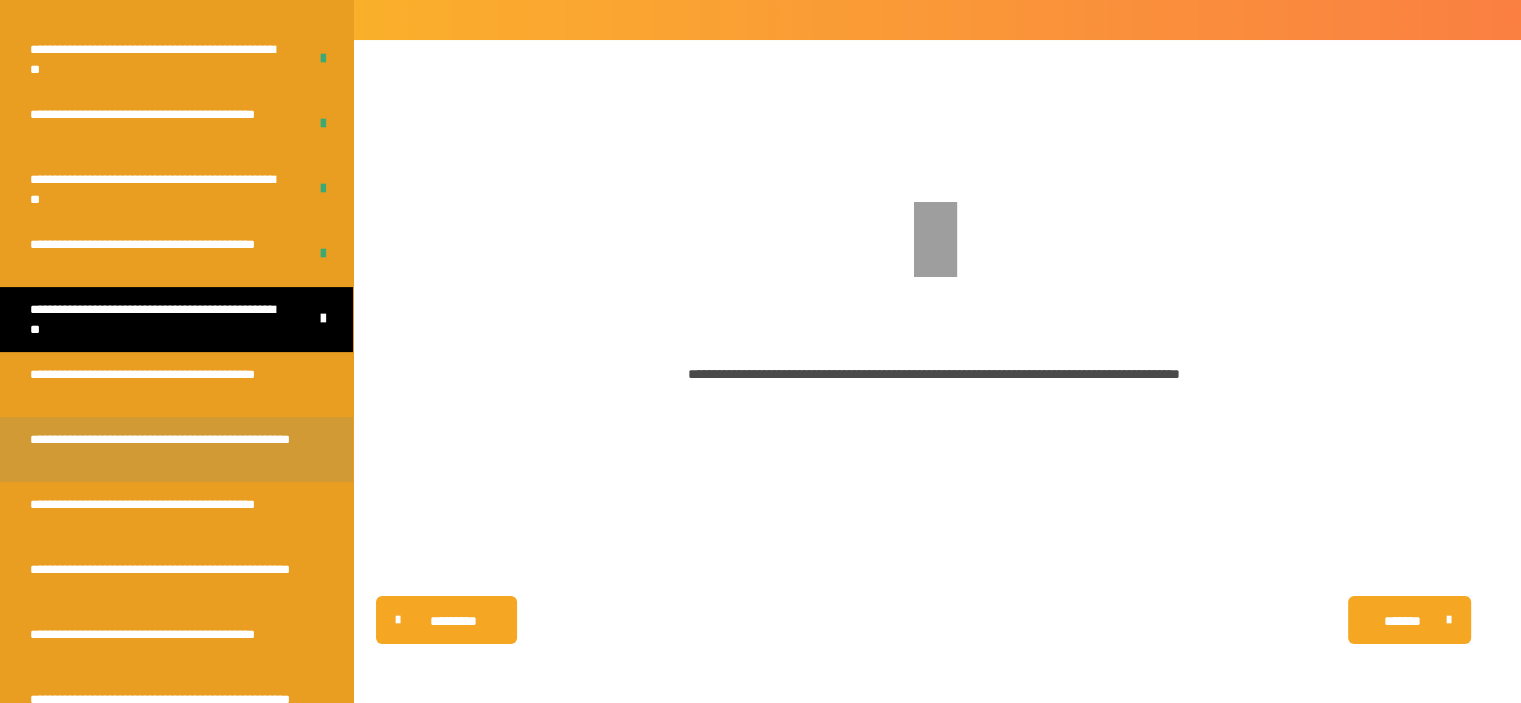 scroll, scrollTop: 500, scrollLeft: 0, axis: vertical 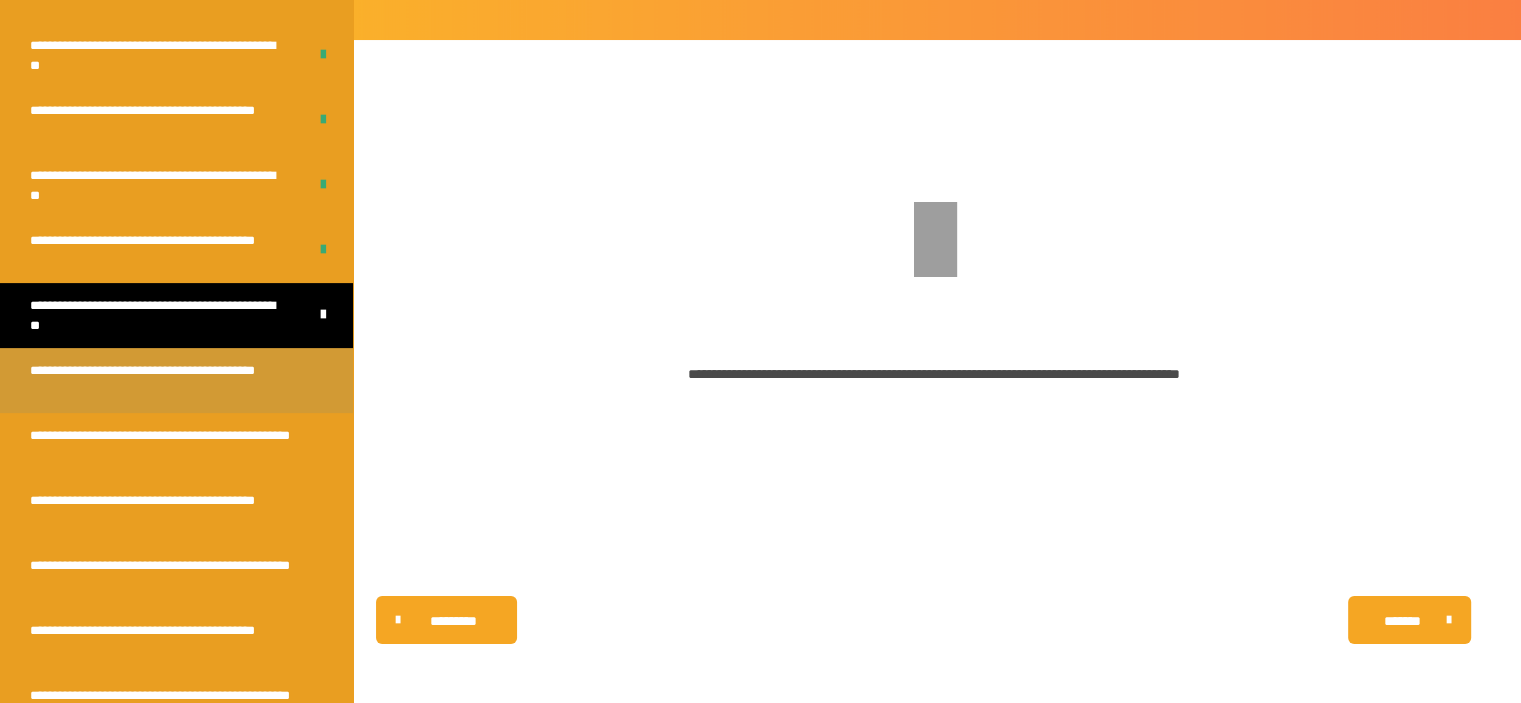 click on "**********" at bounding box center (161, 380) 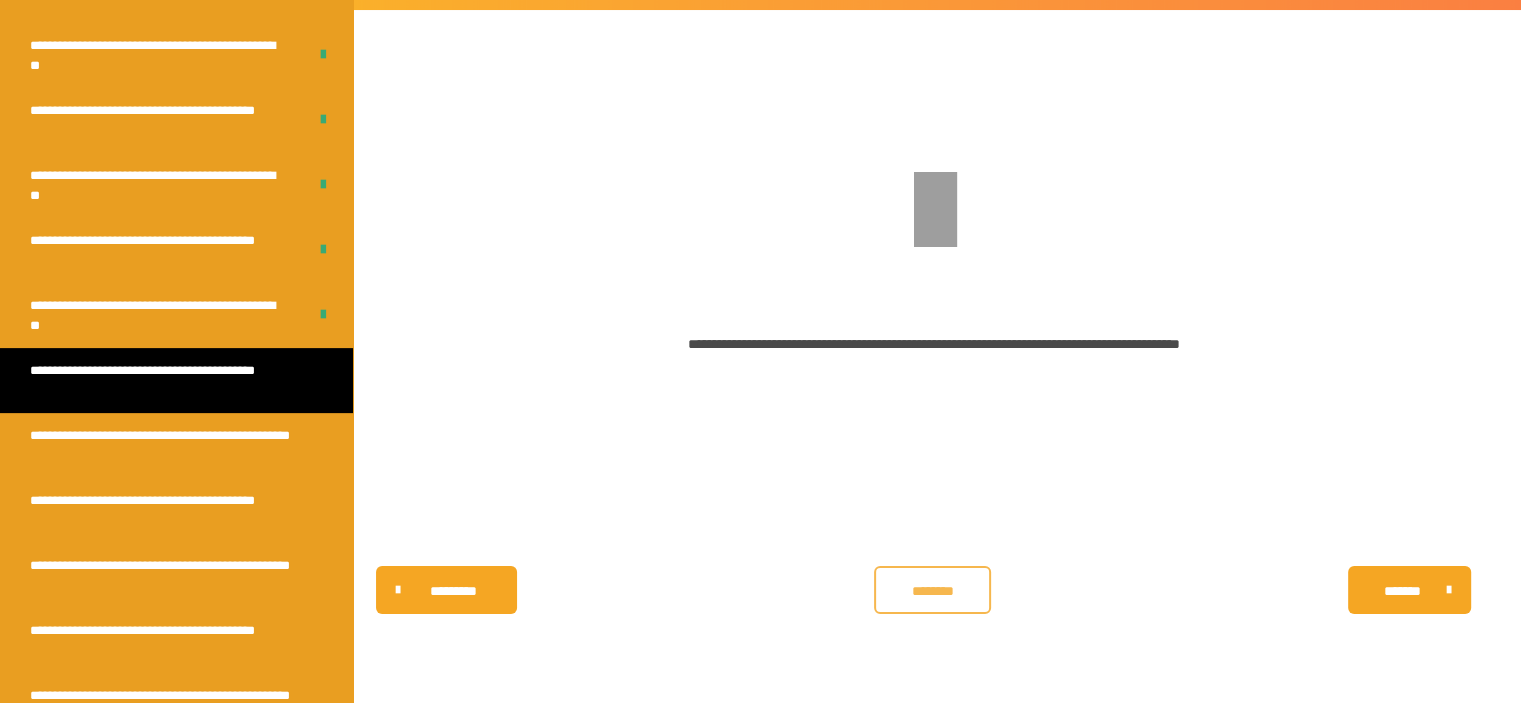 click on "********" at bounding box center (932, 590) 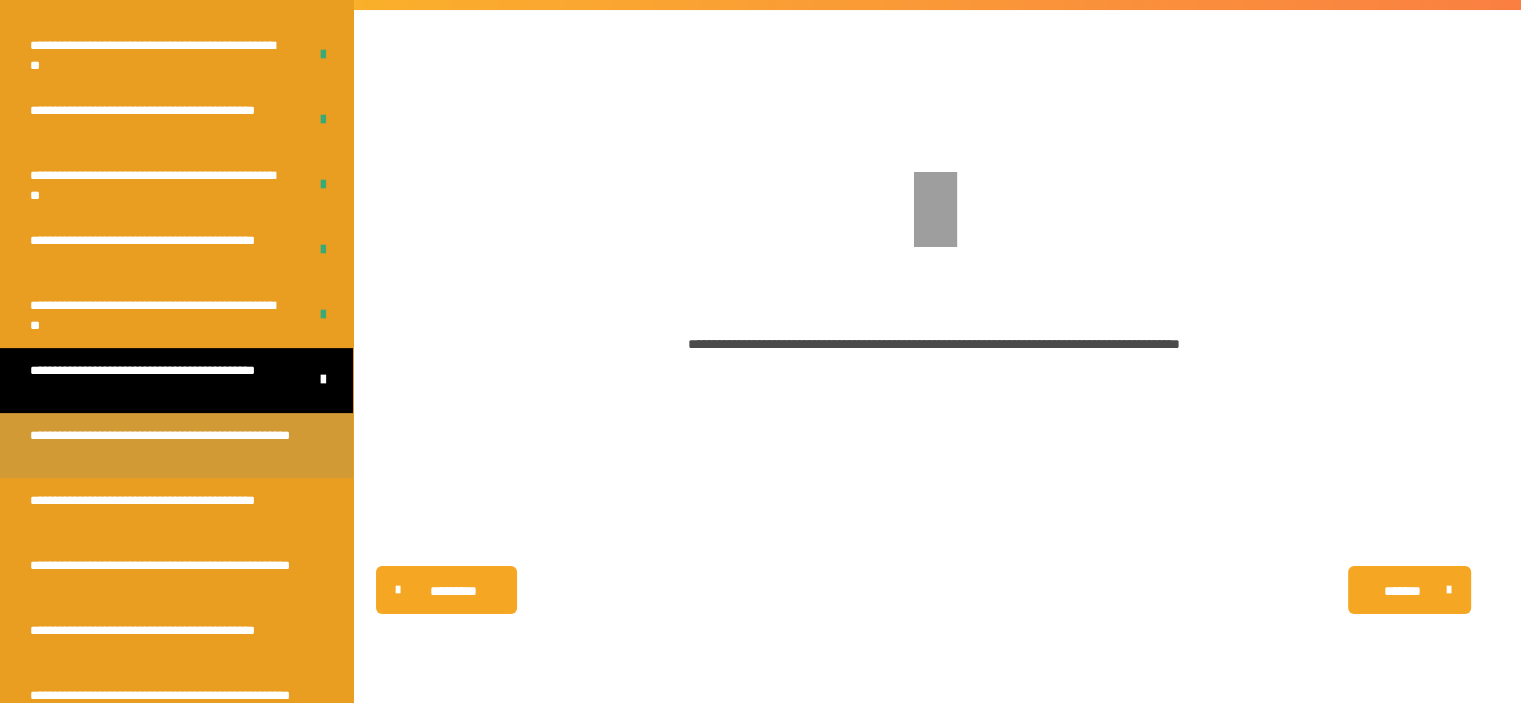 click on "**********" at bounding box center (161, 445) 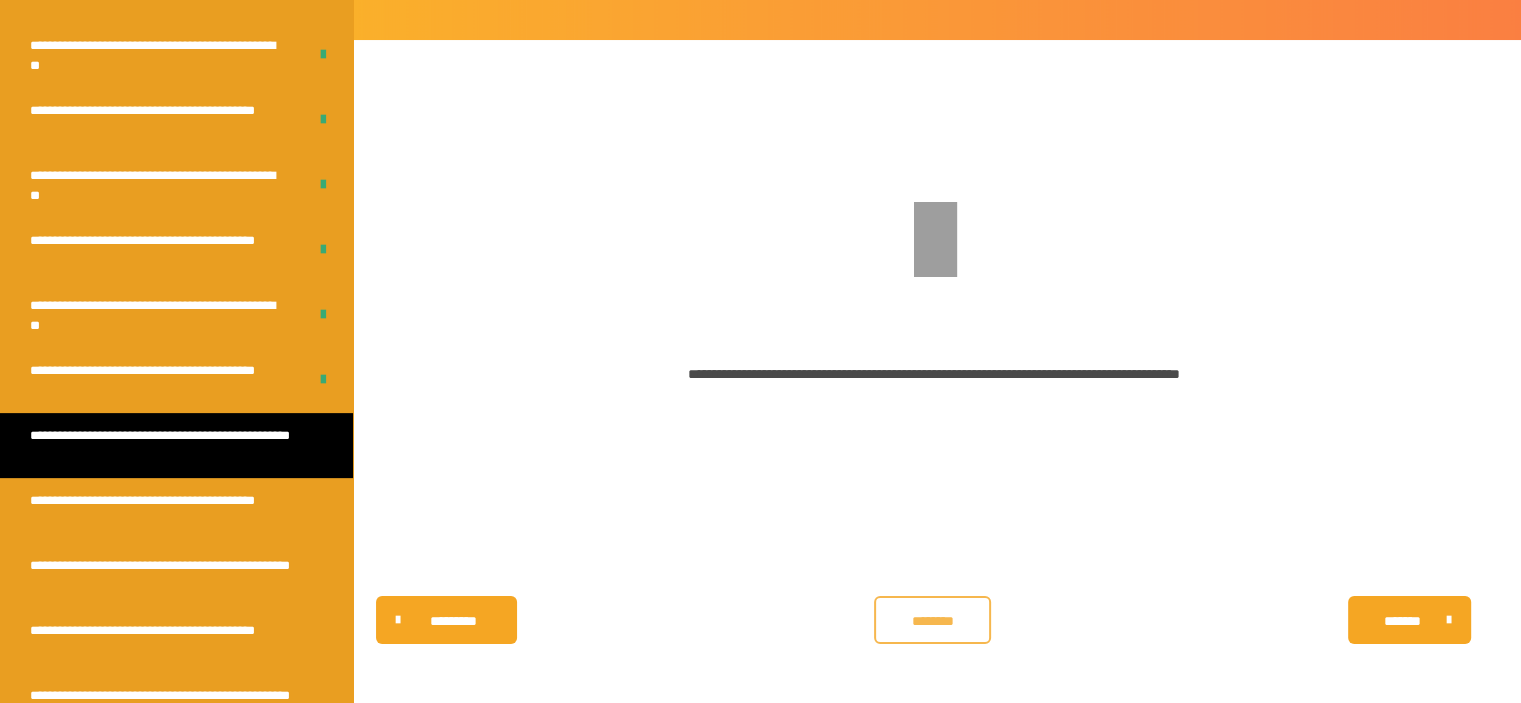 click on "********* ******** *******" at bounding box center [933, 620] 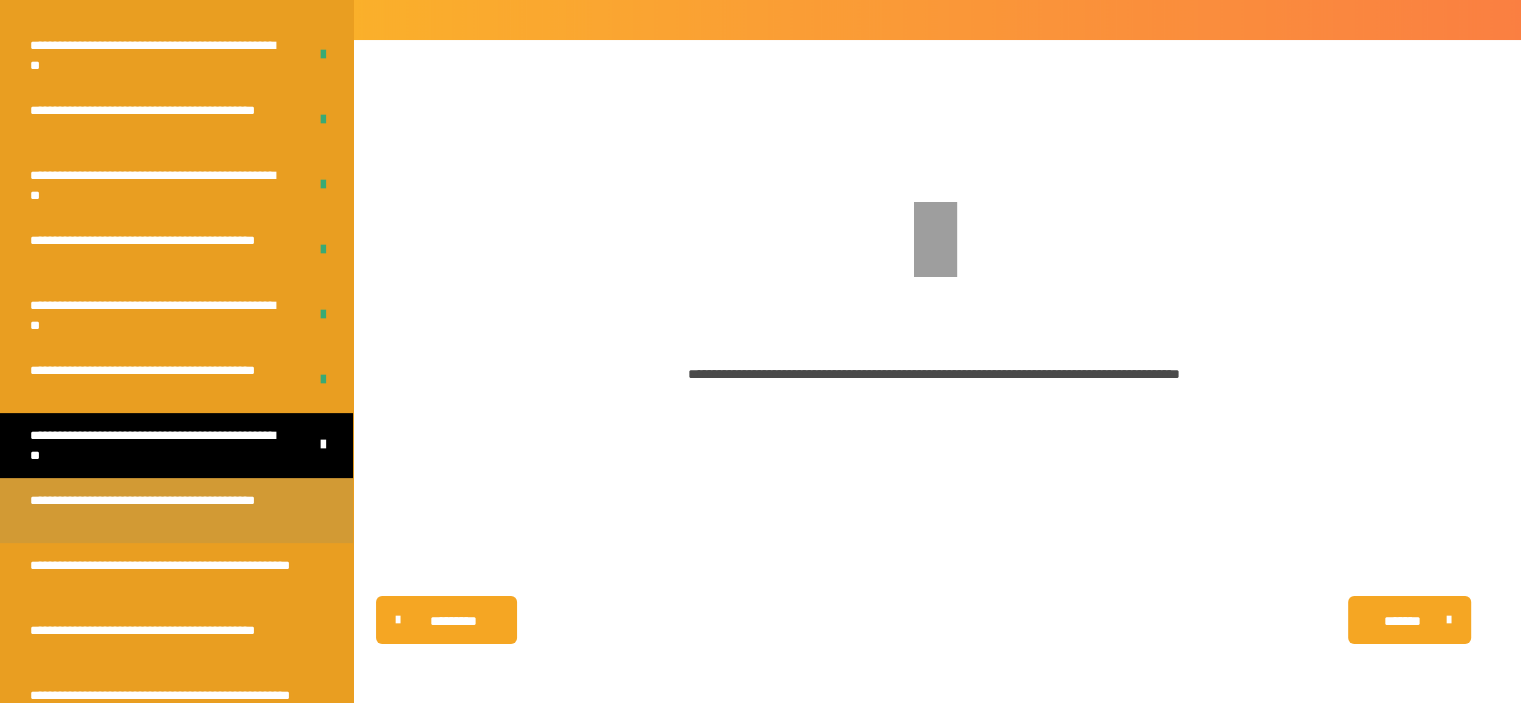 click on "**********" at bounding box center [161, 510] 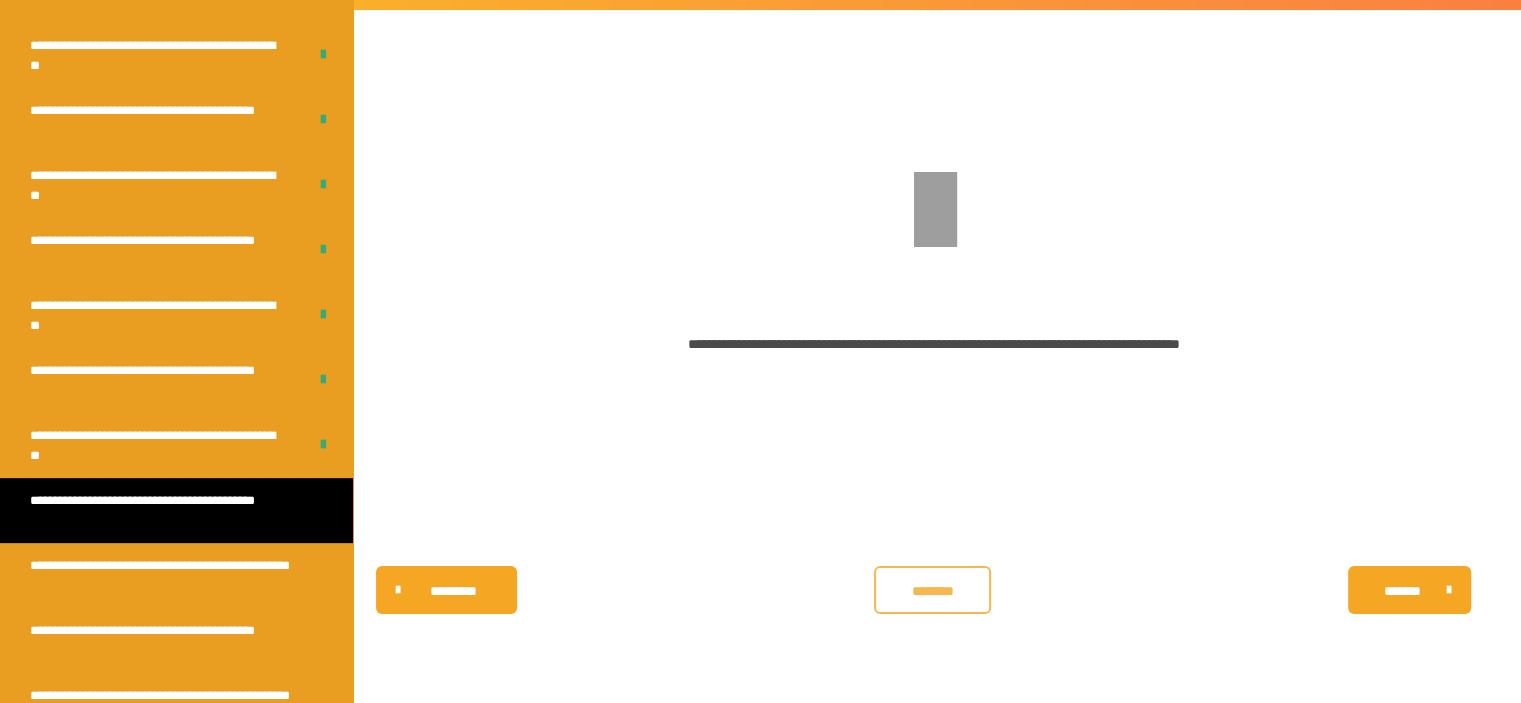 click on "********" at bounding box center [932, 591] 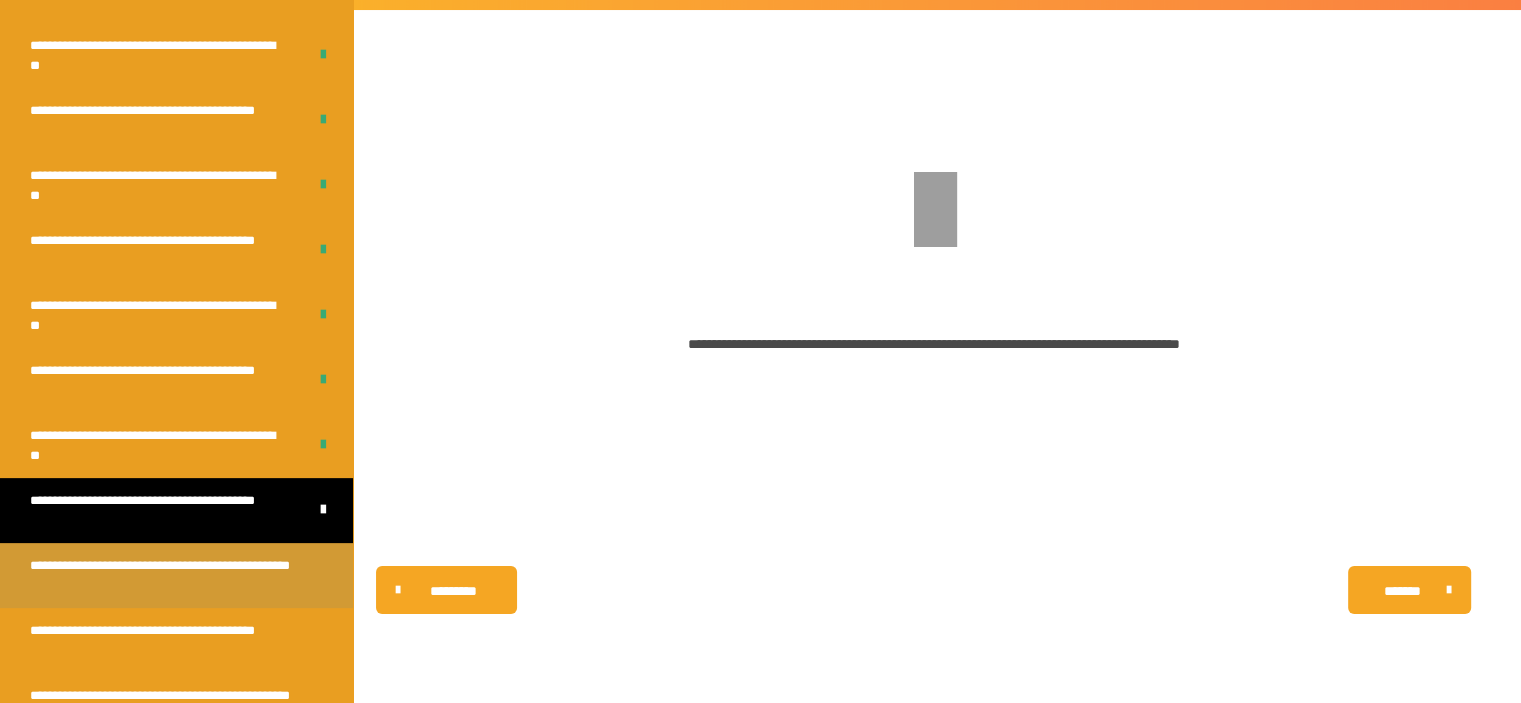 click on "**********" at bounding box center (176, 575) 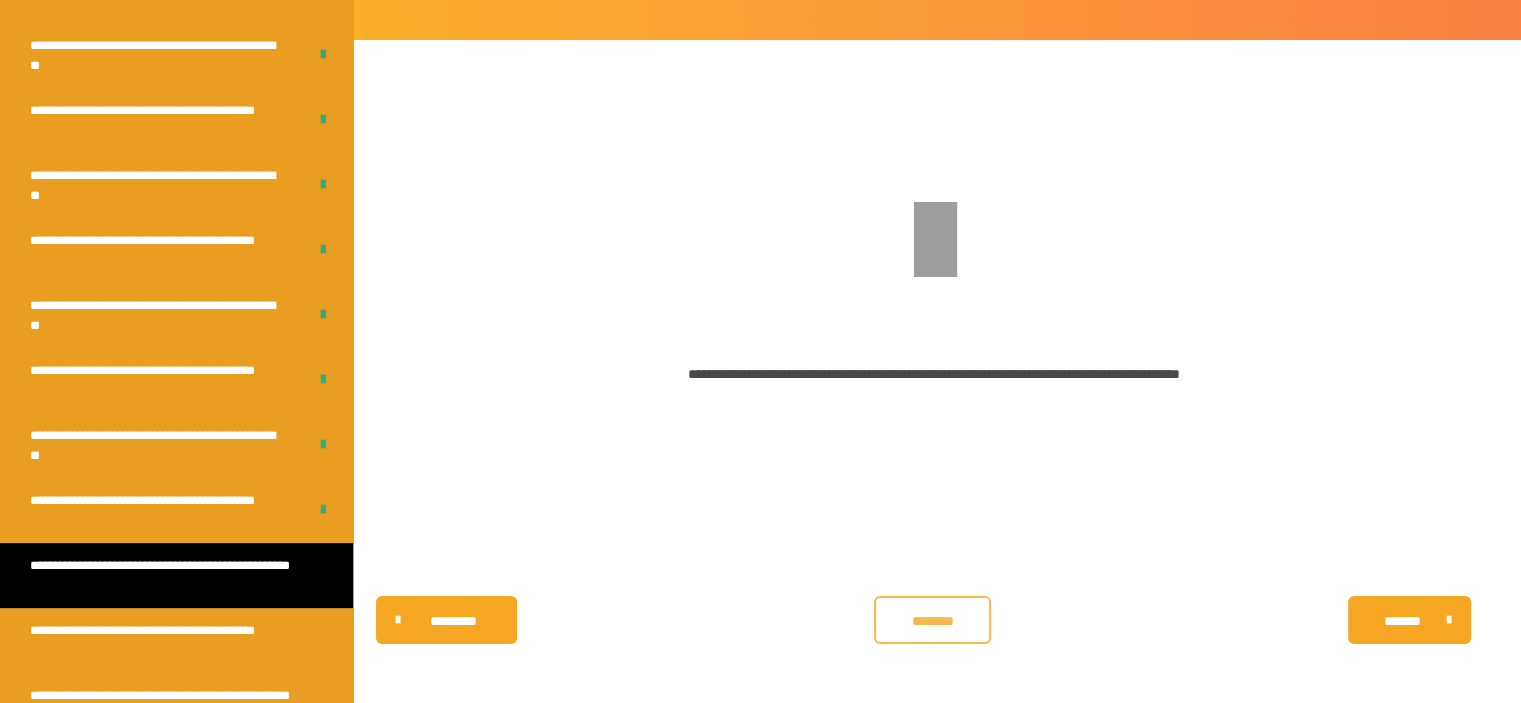 click on "********" at bounding box center [932, 620] 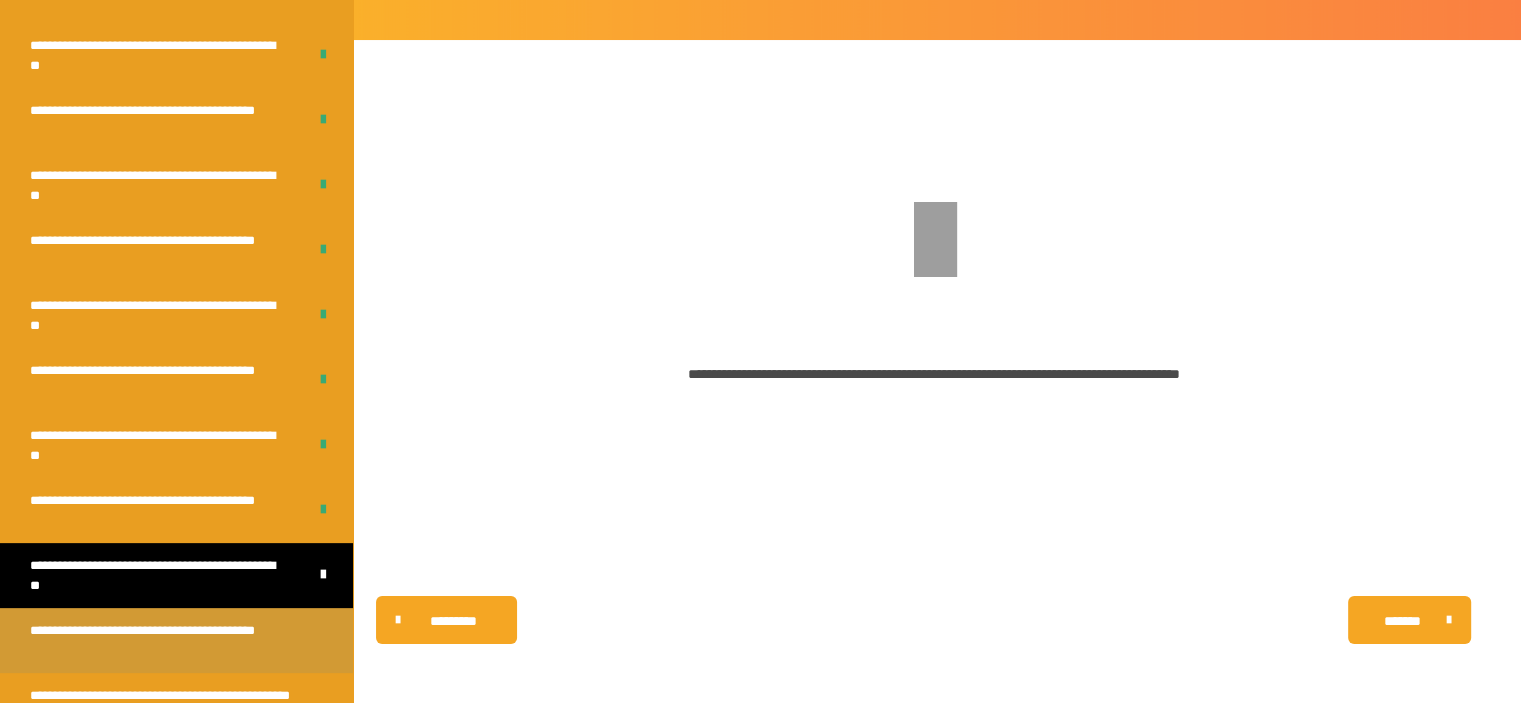 click on "**********" at bounding box center [161, 640] 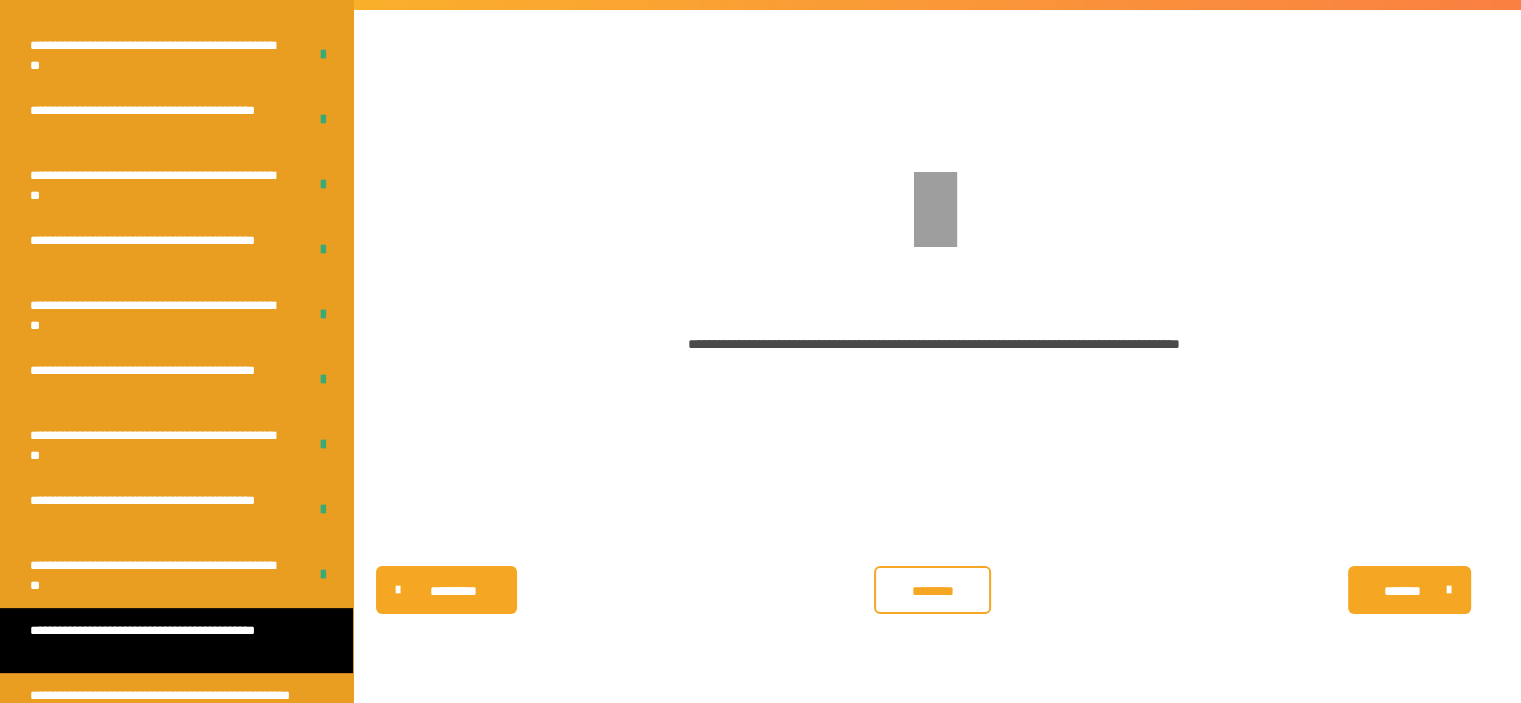 scroll, scrollTop: 340, scrollLeft: 0, axis: vertical 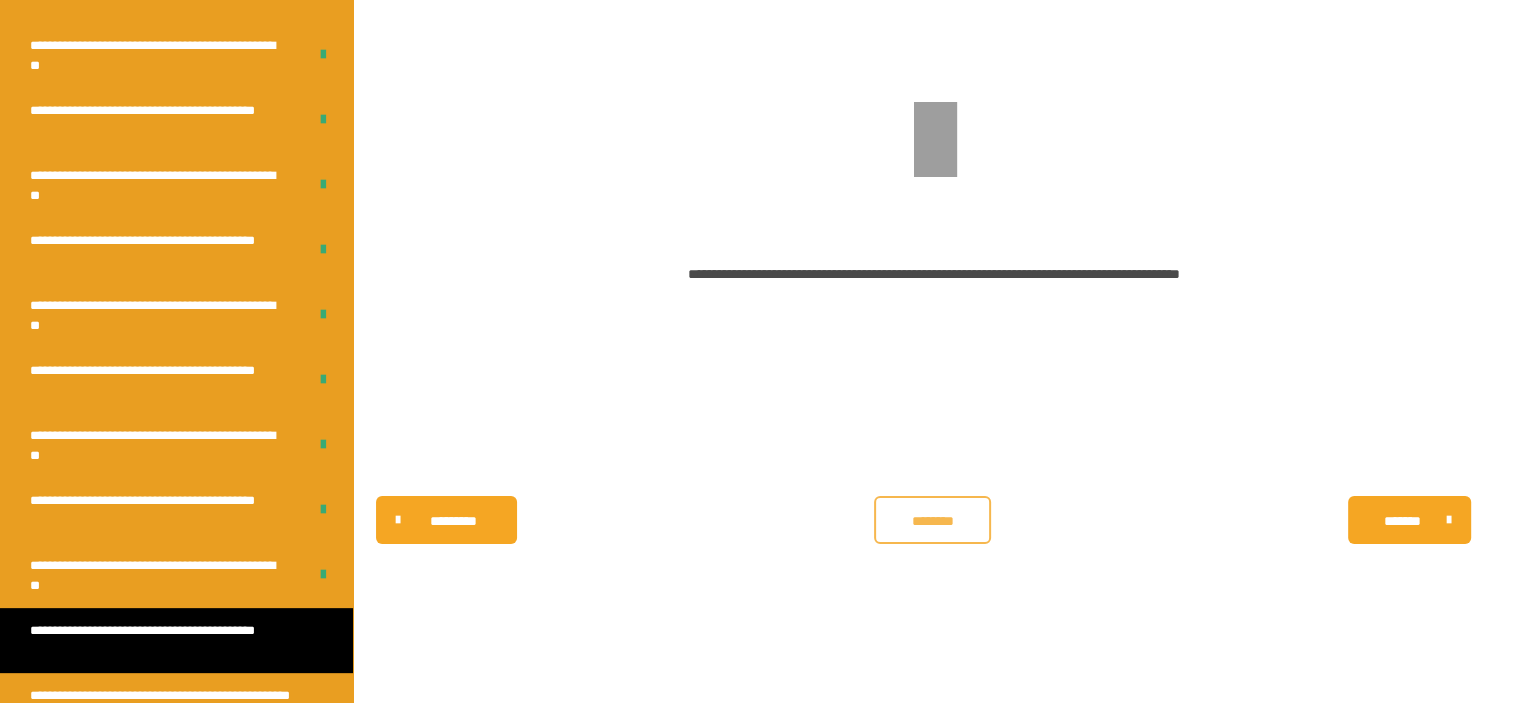 click on "********" at bounding box center [932, 520] 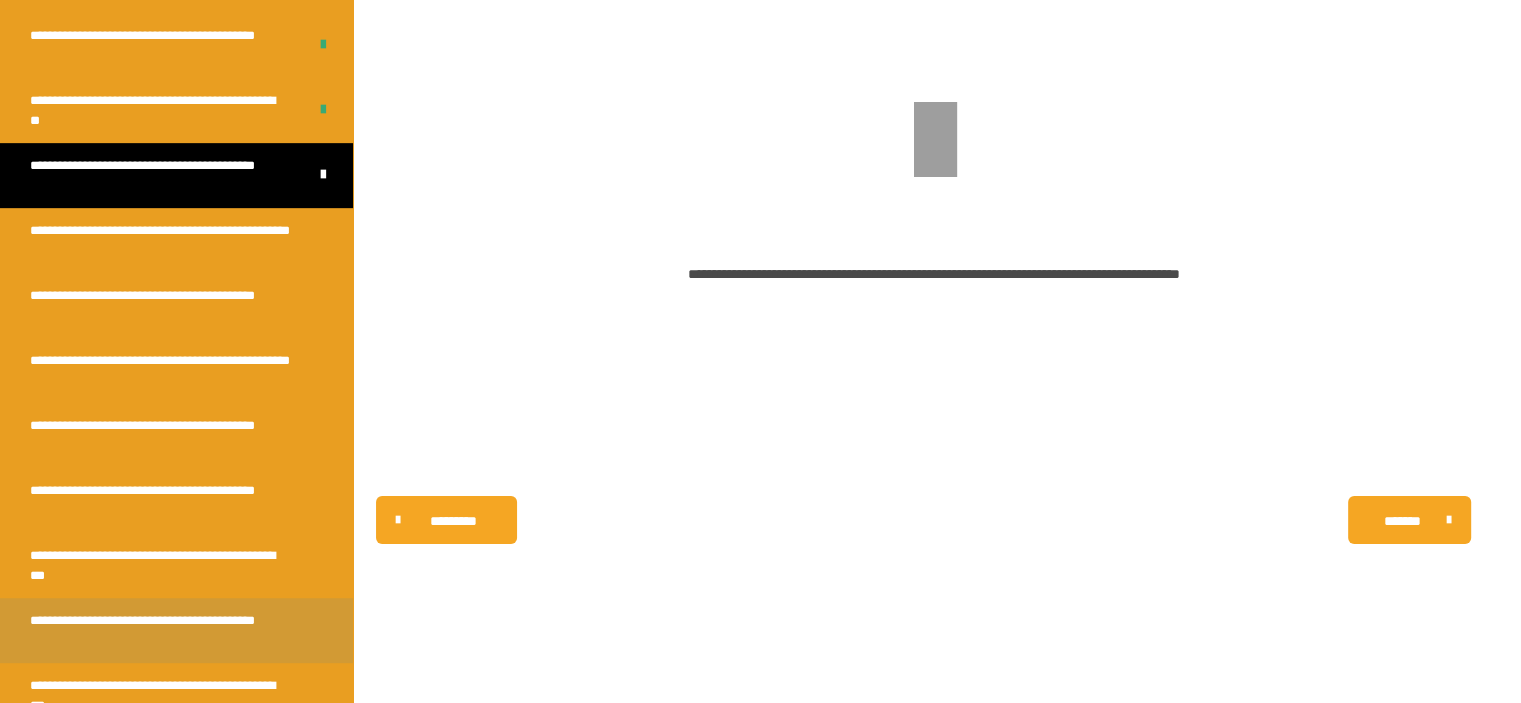 scroll, scrollTop: 744, scrollLeft: 0, axis: vertical 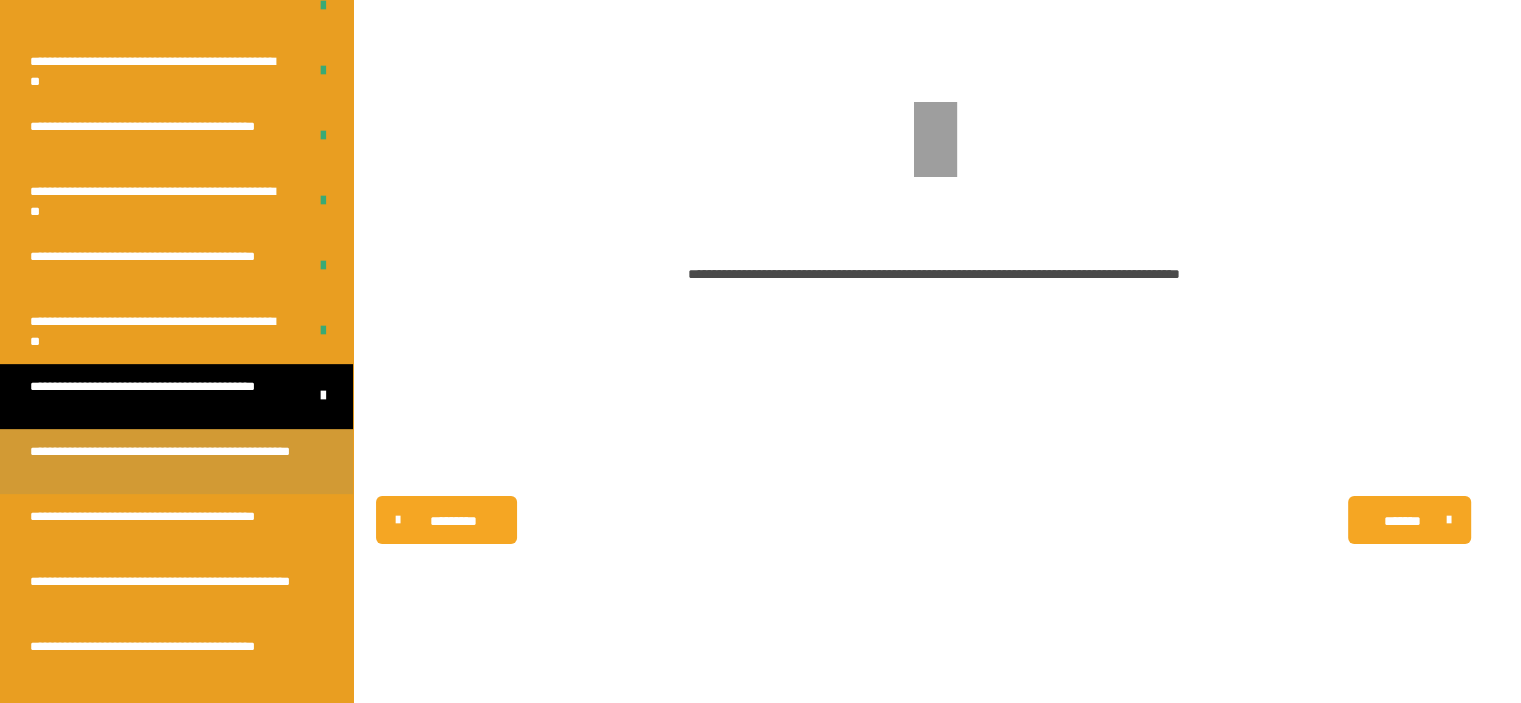 click on "**********" at bounding box center [176, 461] 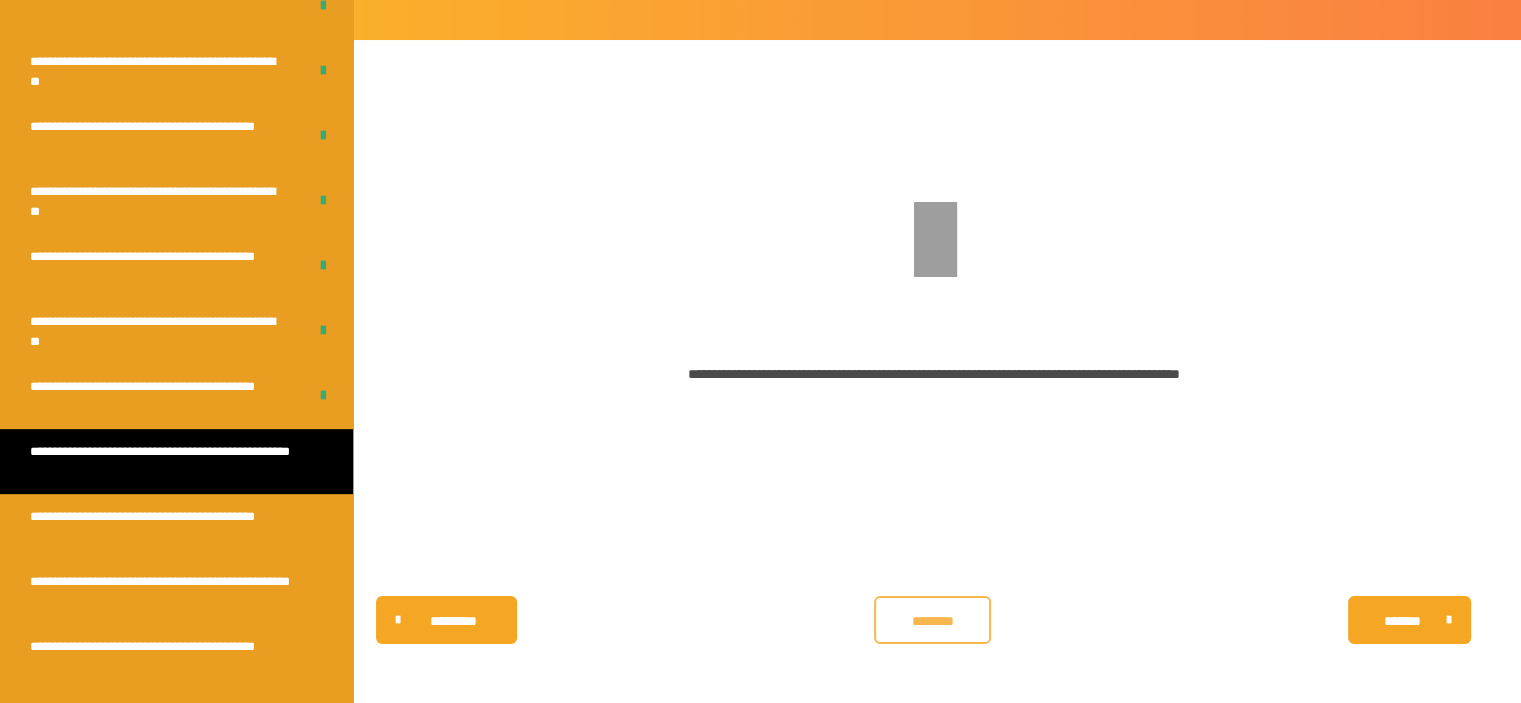 click on "********" at bounding box center [932, 620] 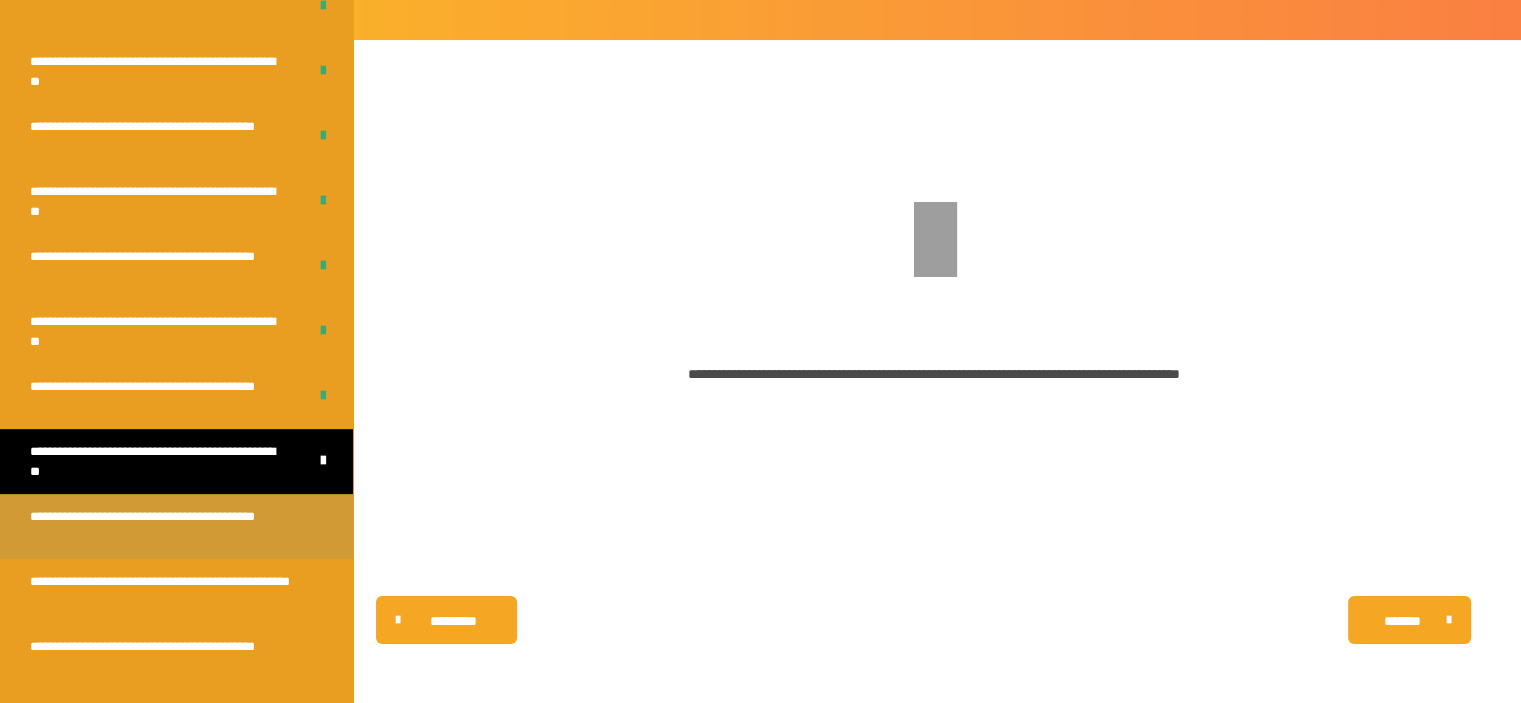 click on "**********" at bounding box center [161, 526] 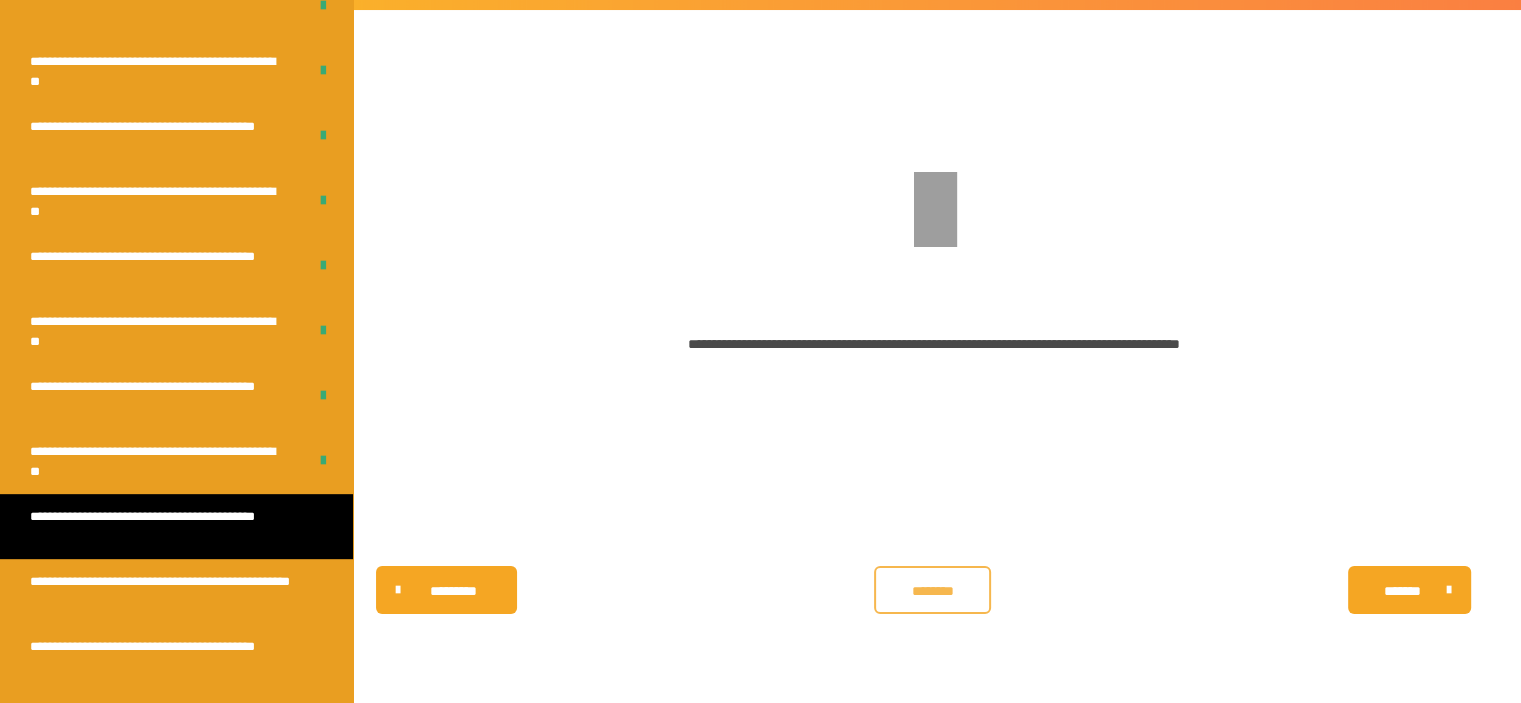 click on "********" at bounding box center (932, 591) 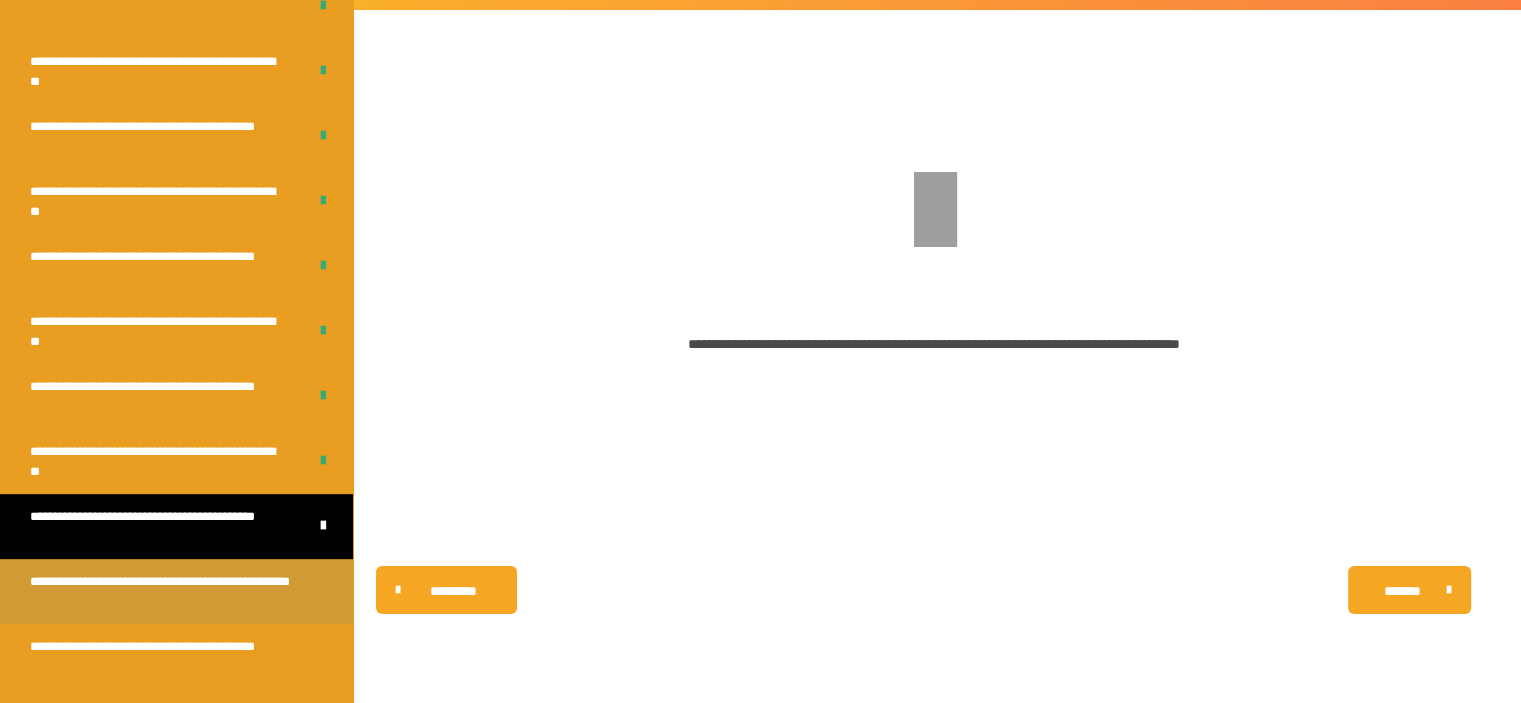 click on "**********" at bounding box center [161, 591] 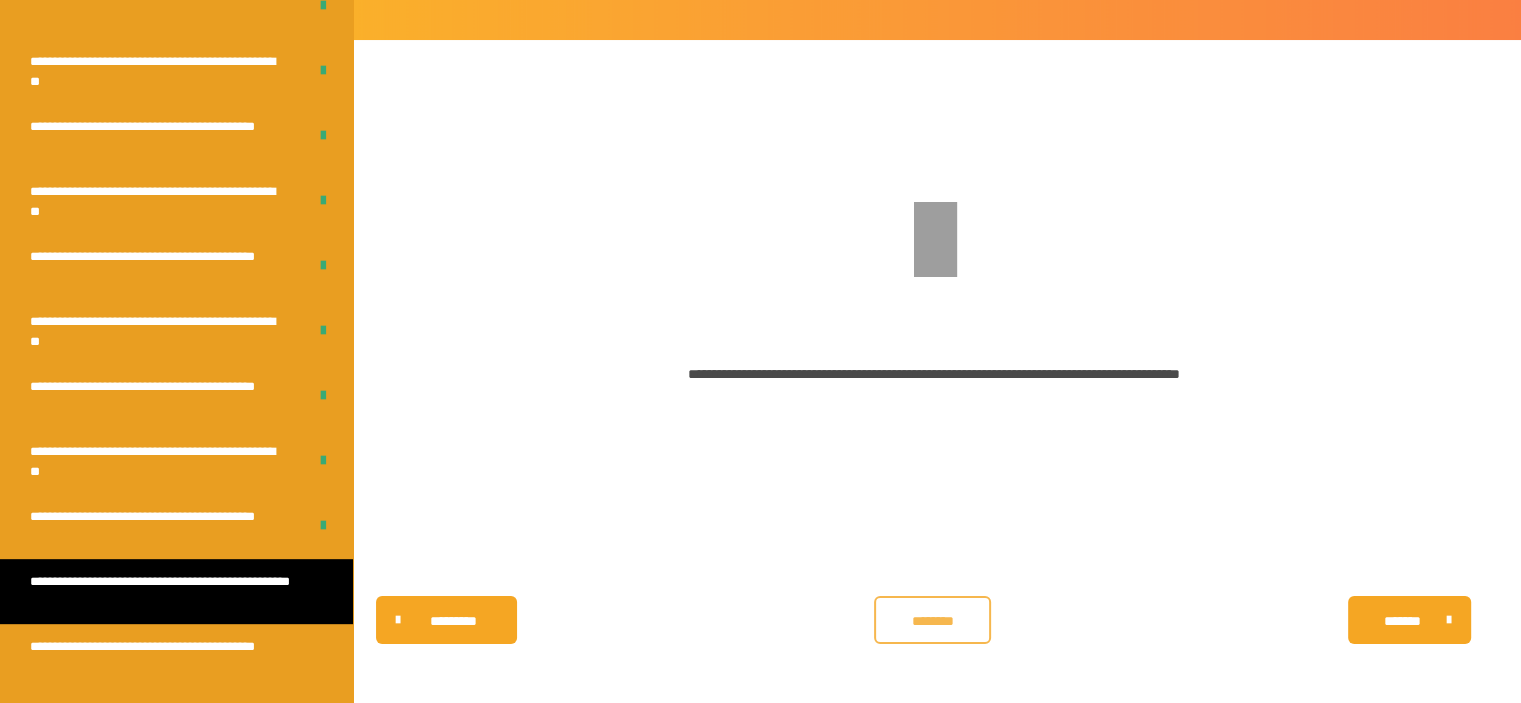 drag, startPoint x: 836, startPoint y: 603, endPoint x: 909, endPoint y: 633, distance: 78.92401 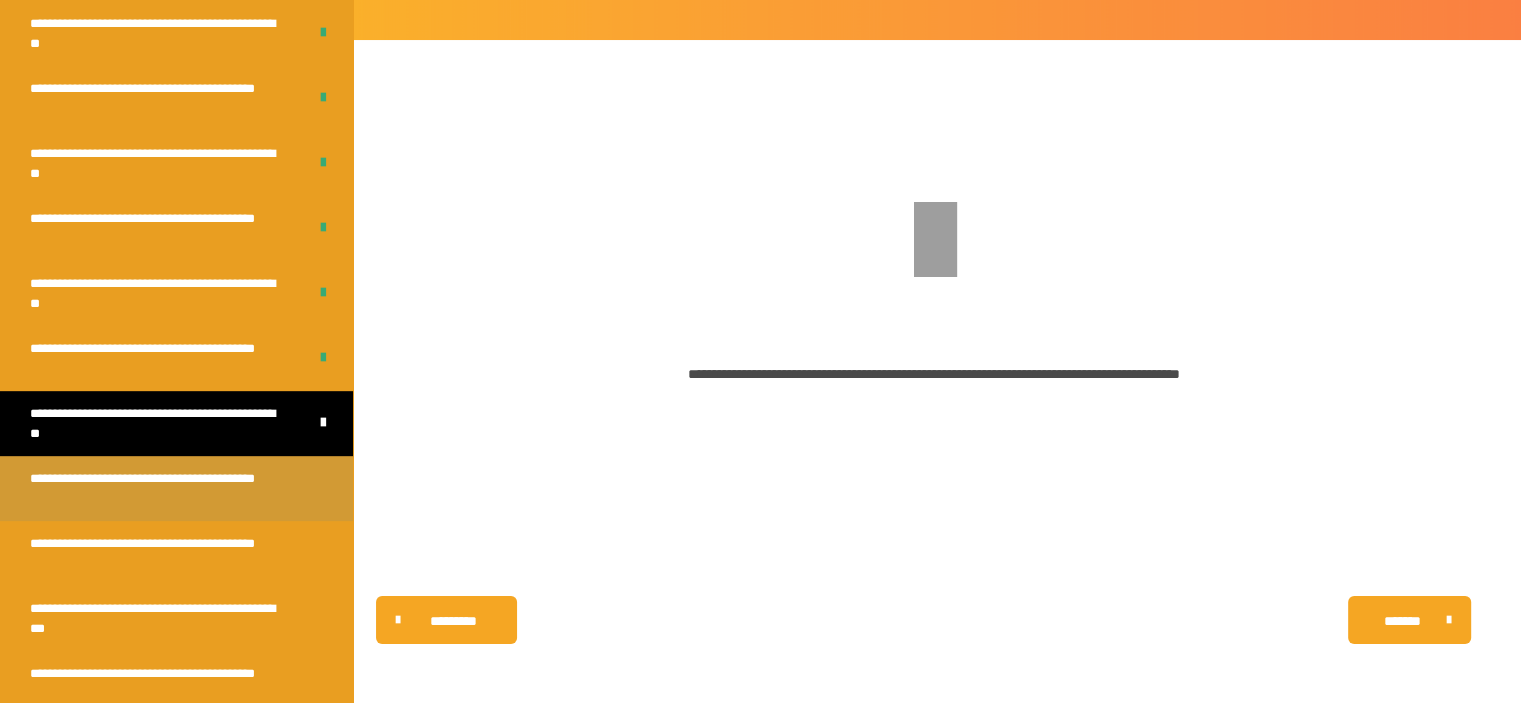 scroll, scrollTop: 944, scrollLeft: 0, axis: vertical 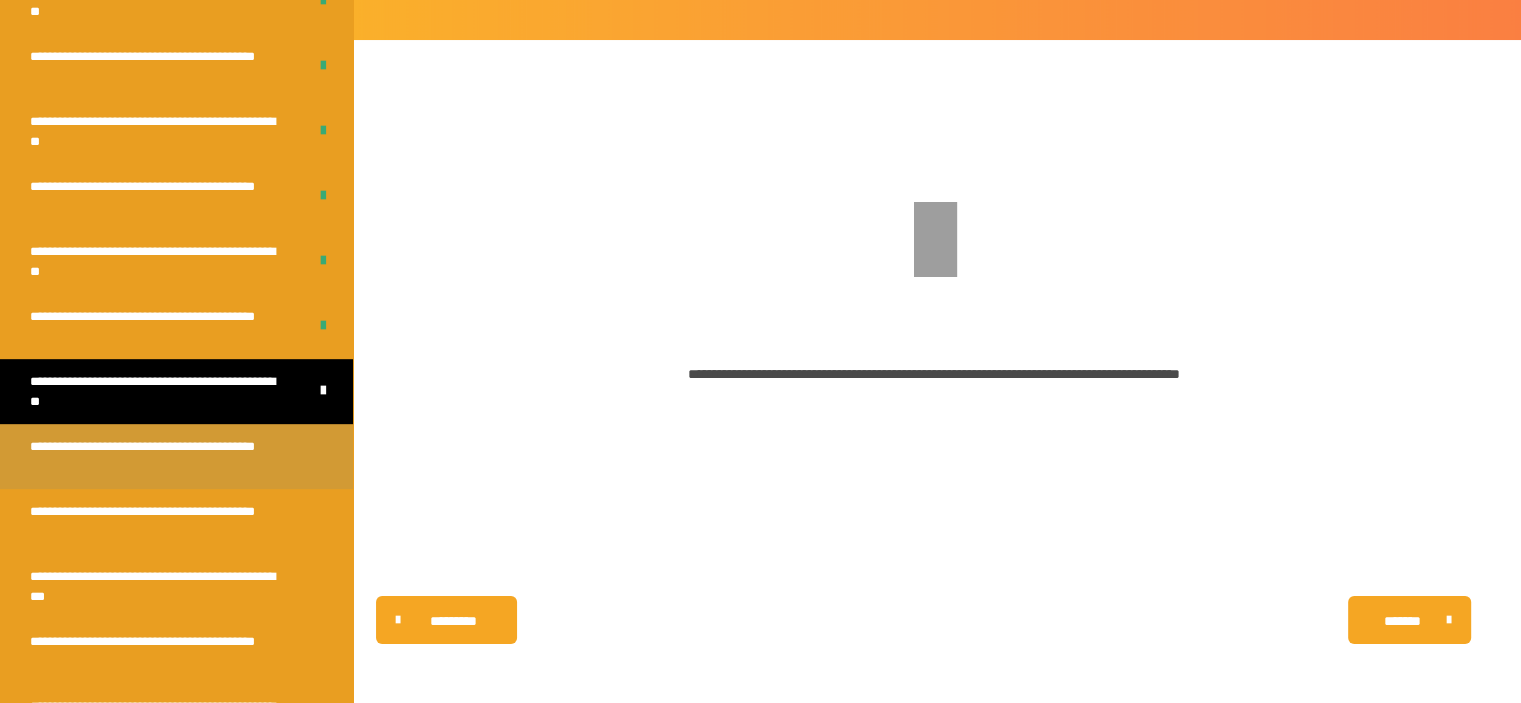 click on "**********" at bounding box center (161, 456) 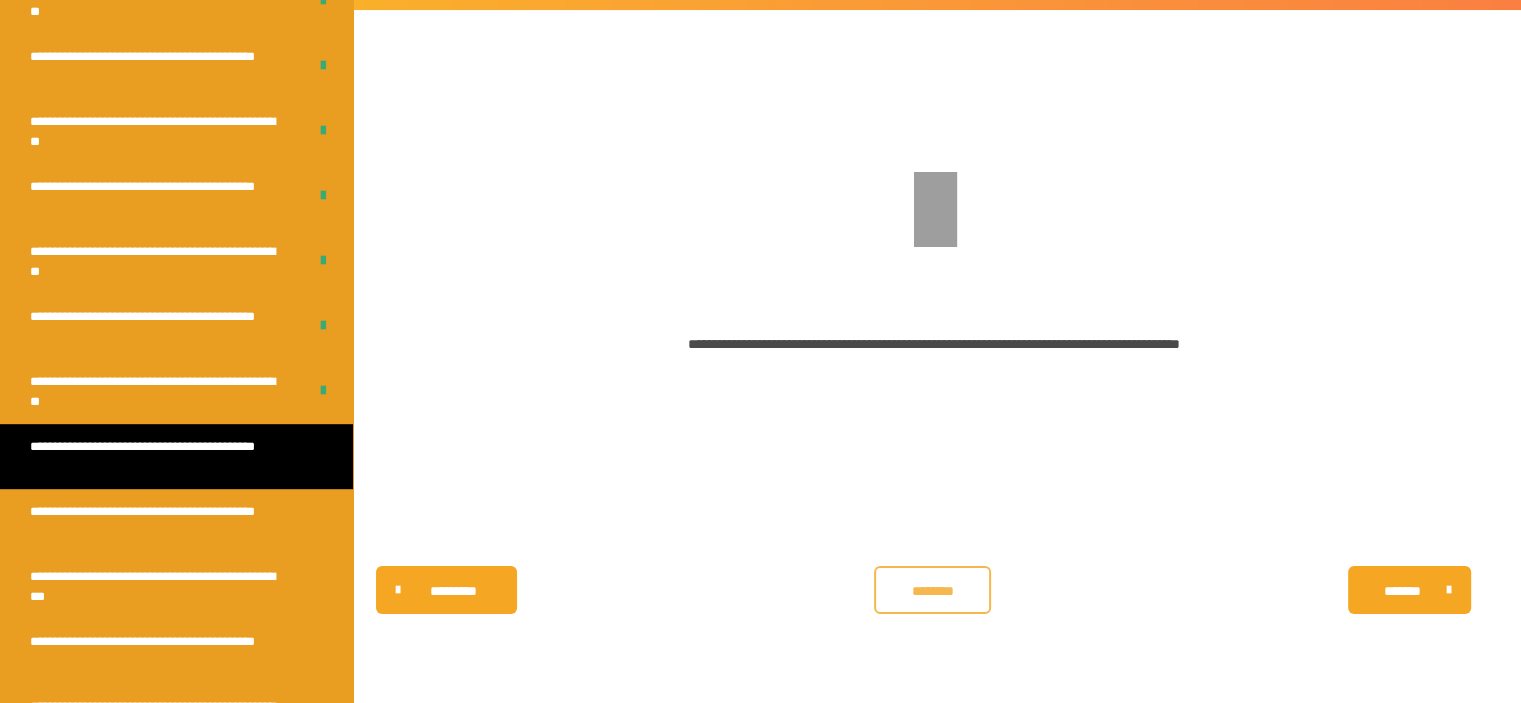 click on "********" at bounding box center (932, 590) 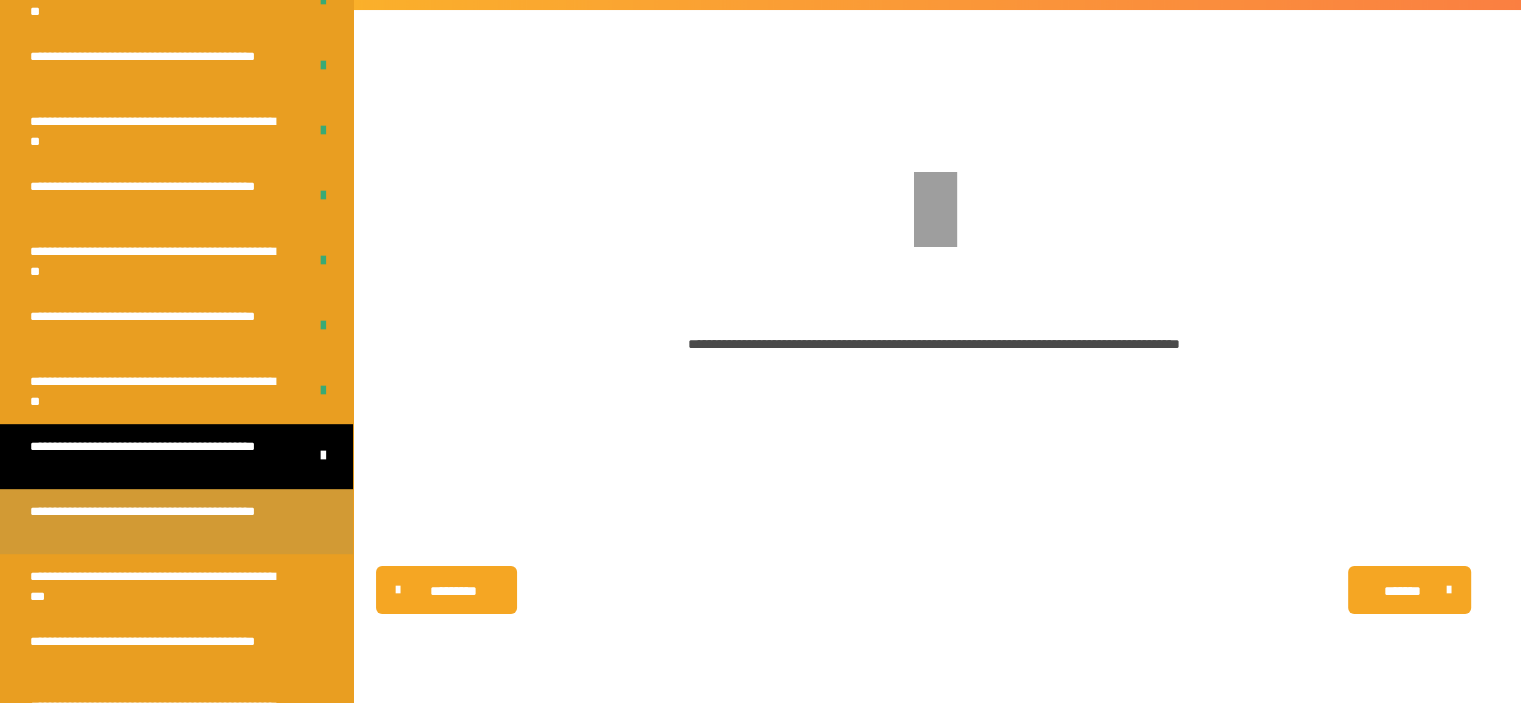 click on "**********" at bounding box center (161, 521) 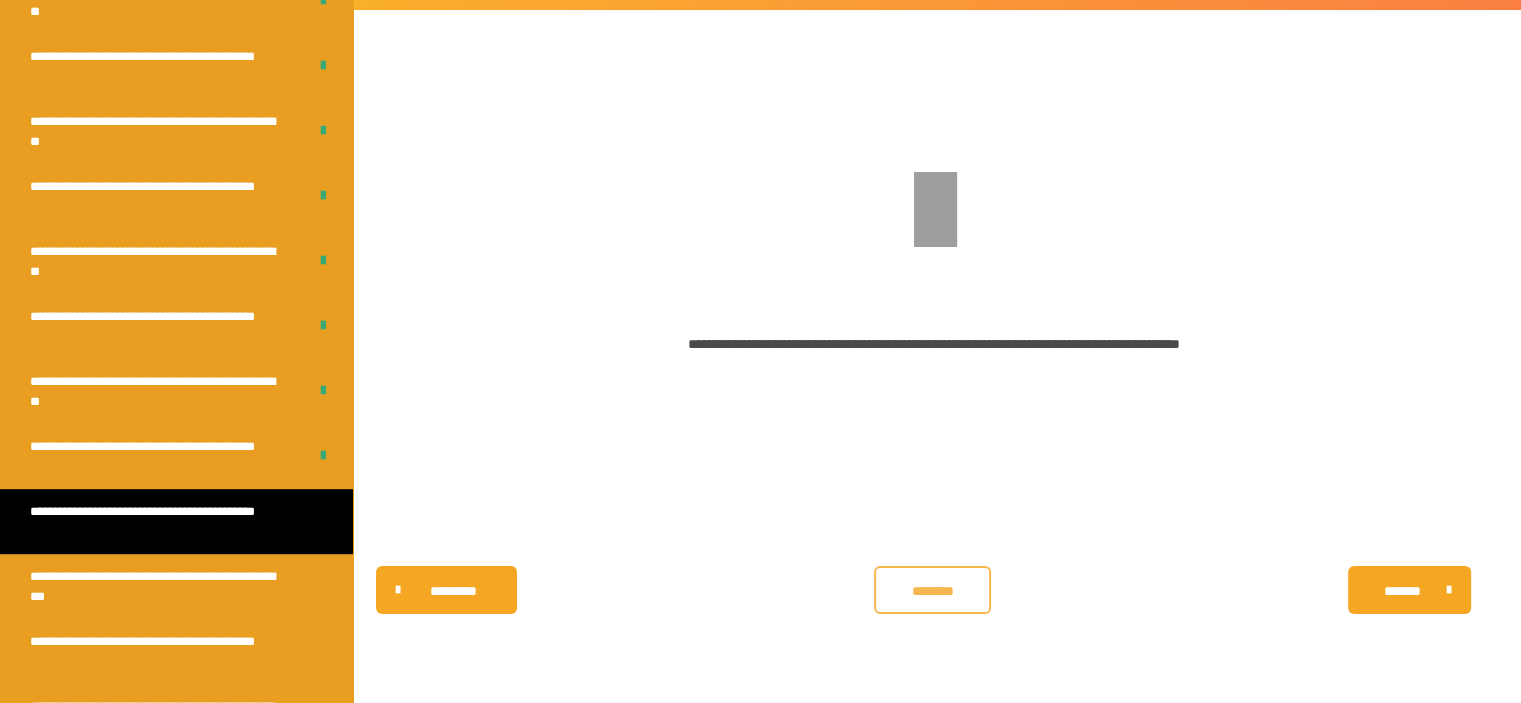 click on "********" at bounding box center (932, 591) 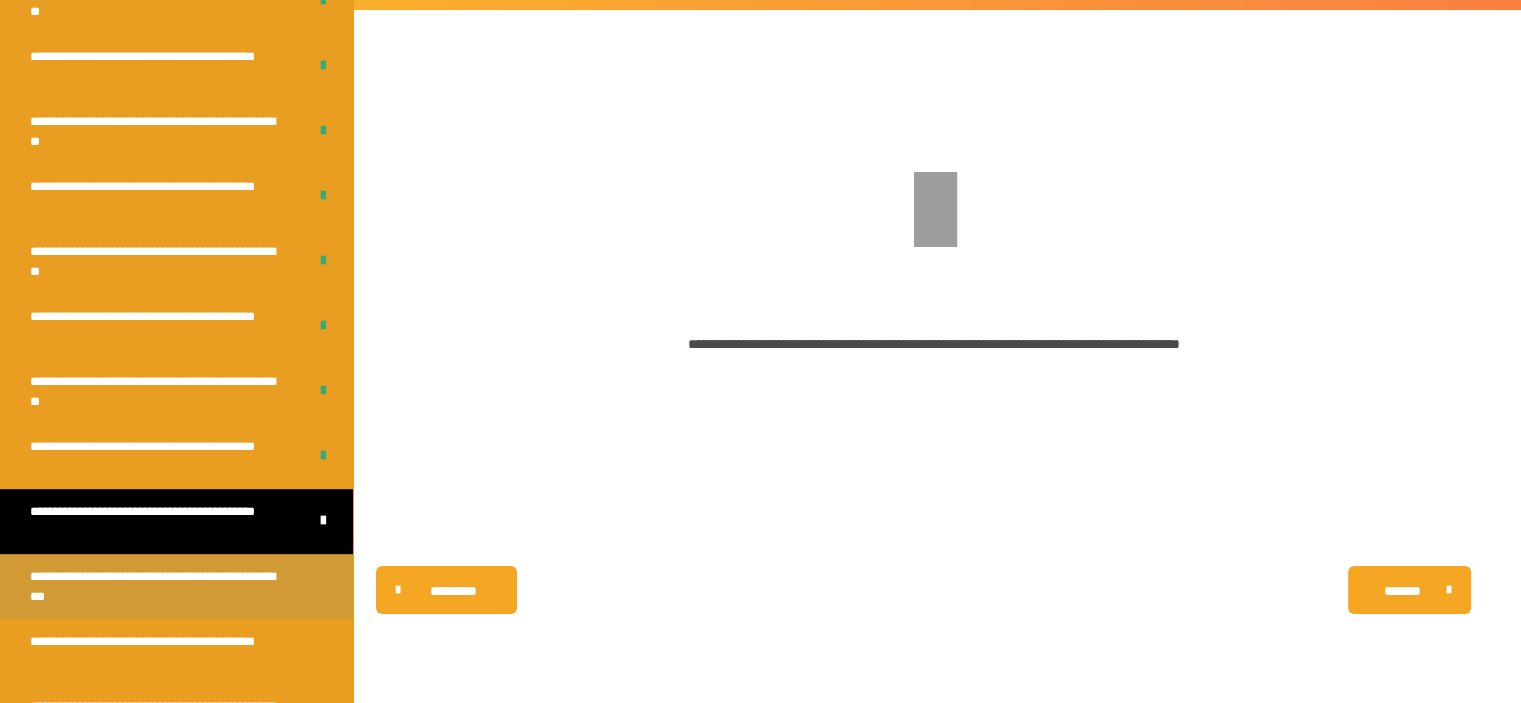 click on "**********" at bounding box center [161, 586] 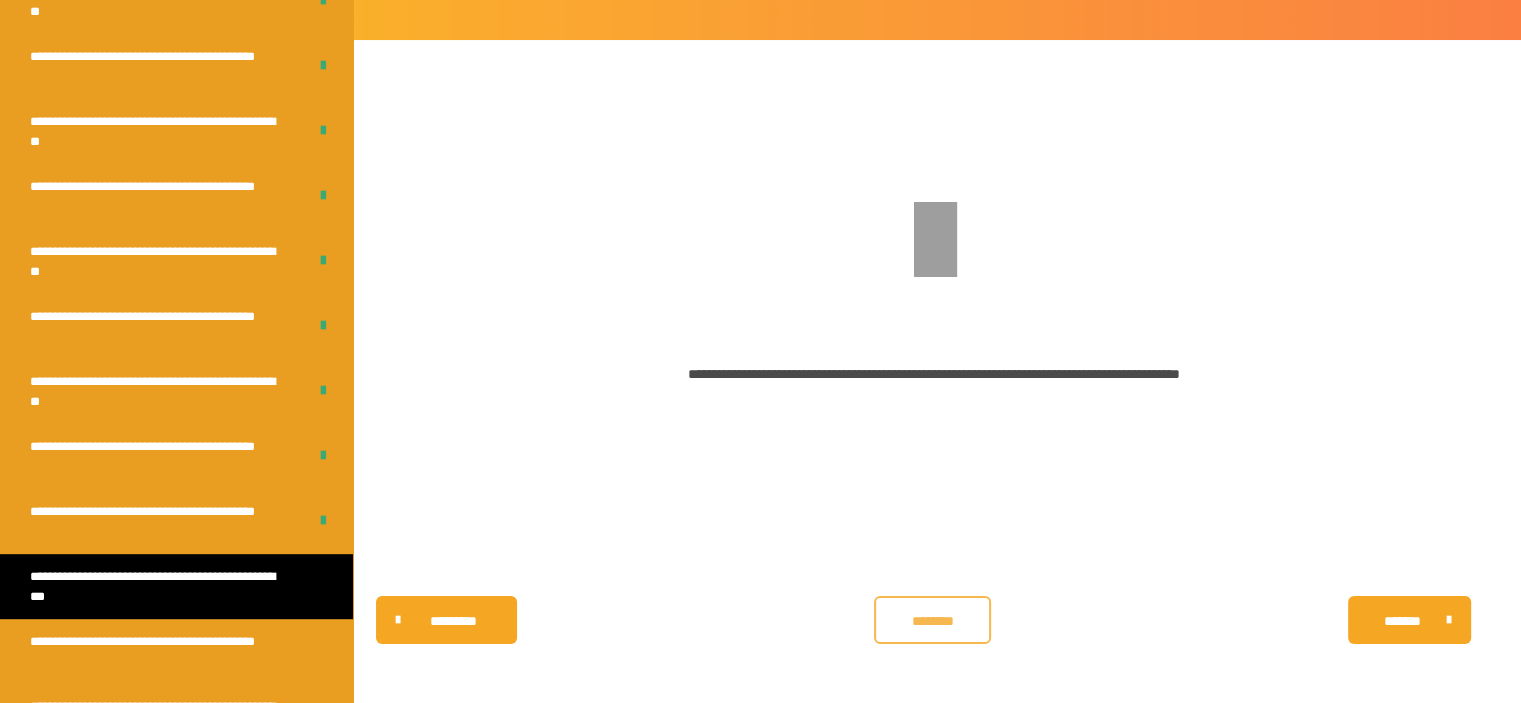 click on "********" at bounding box center [932, 620] 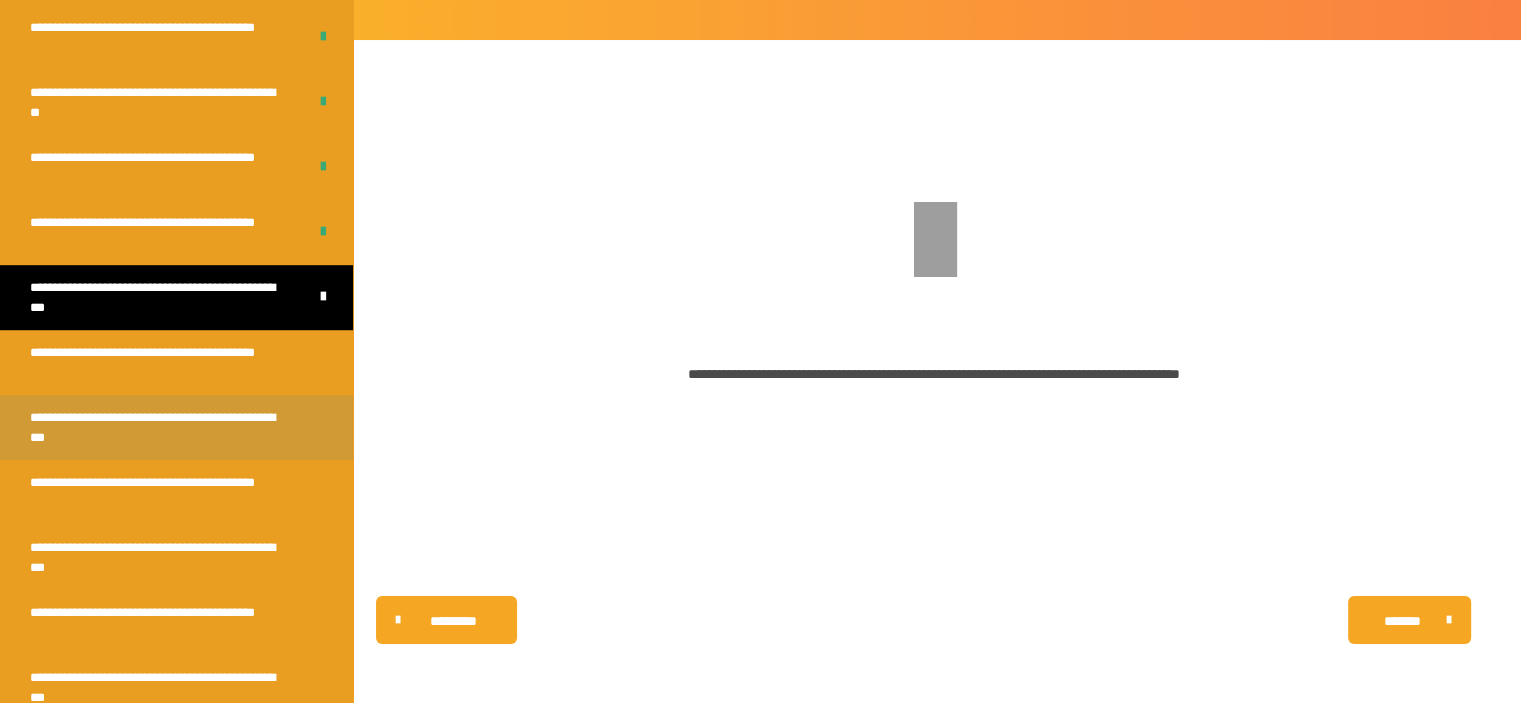 scroll, scrollTop: 1244, scrollLeft: 0, axis: vertical 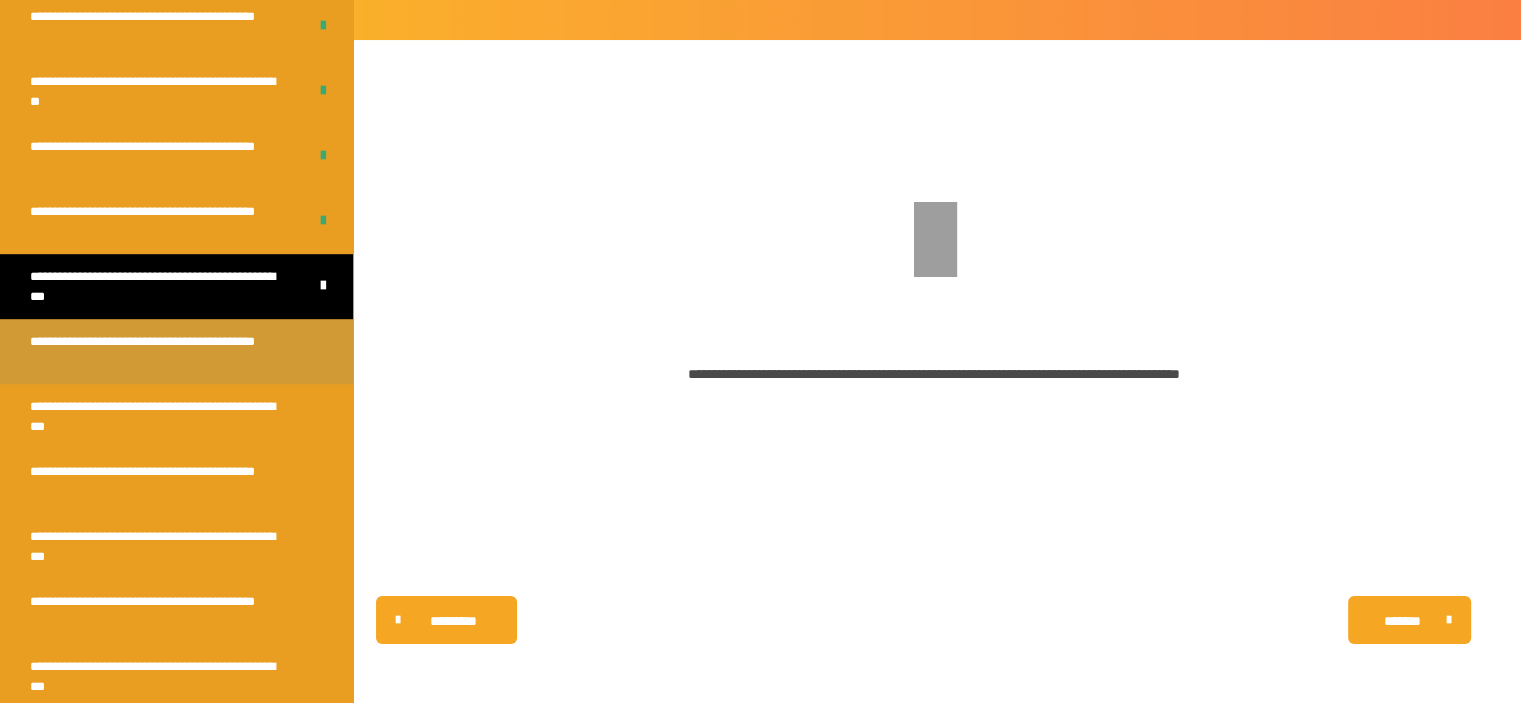 click on "**********" at bounding box center [176, 351] 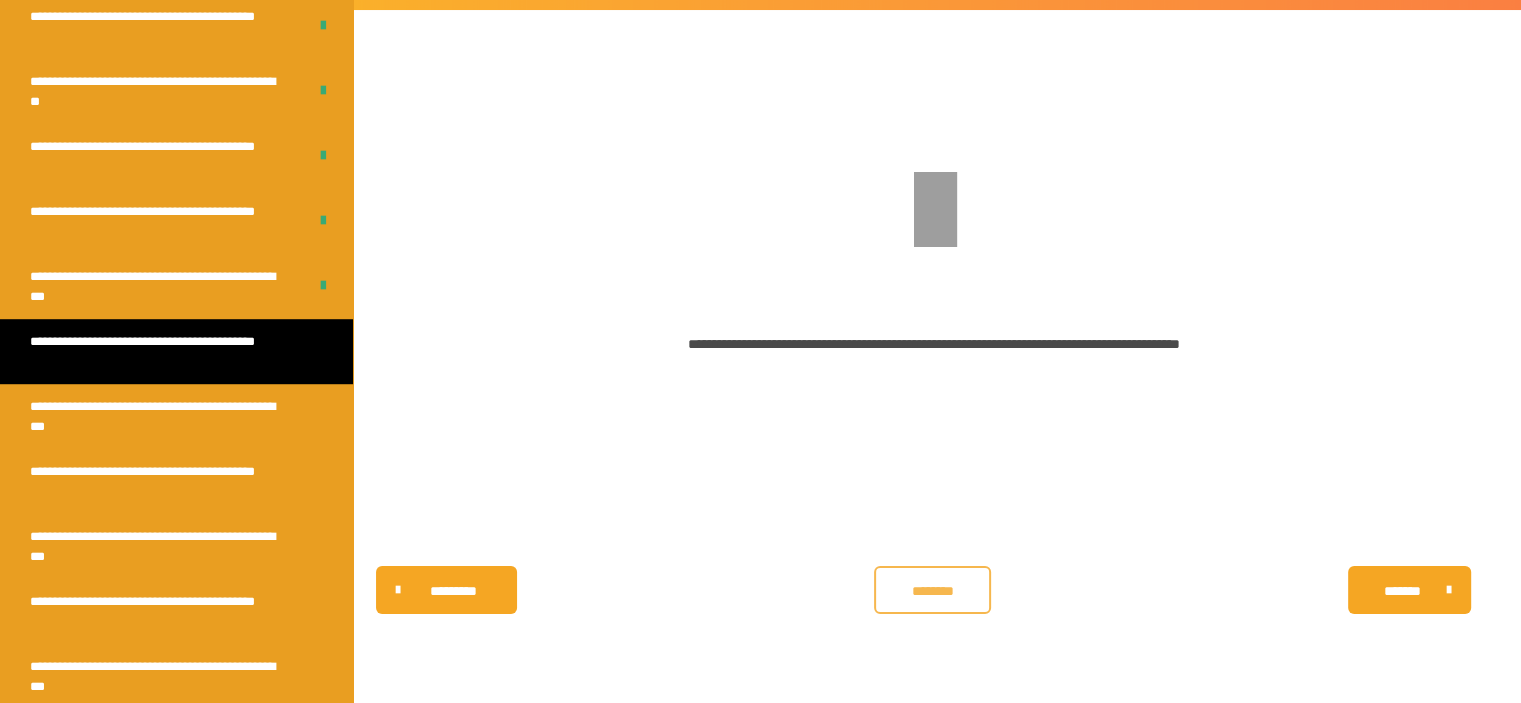 click on "********" at bounding box center [932, 590] 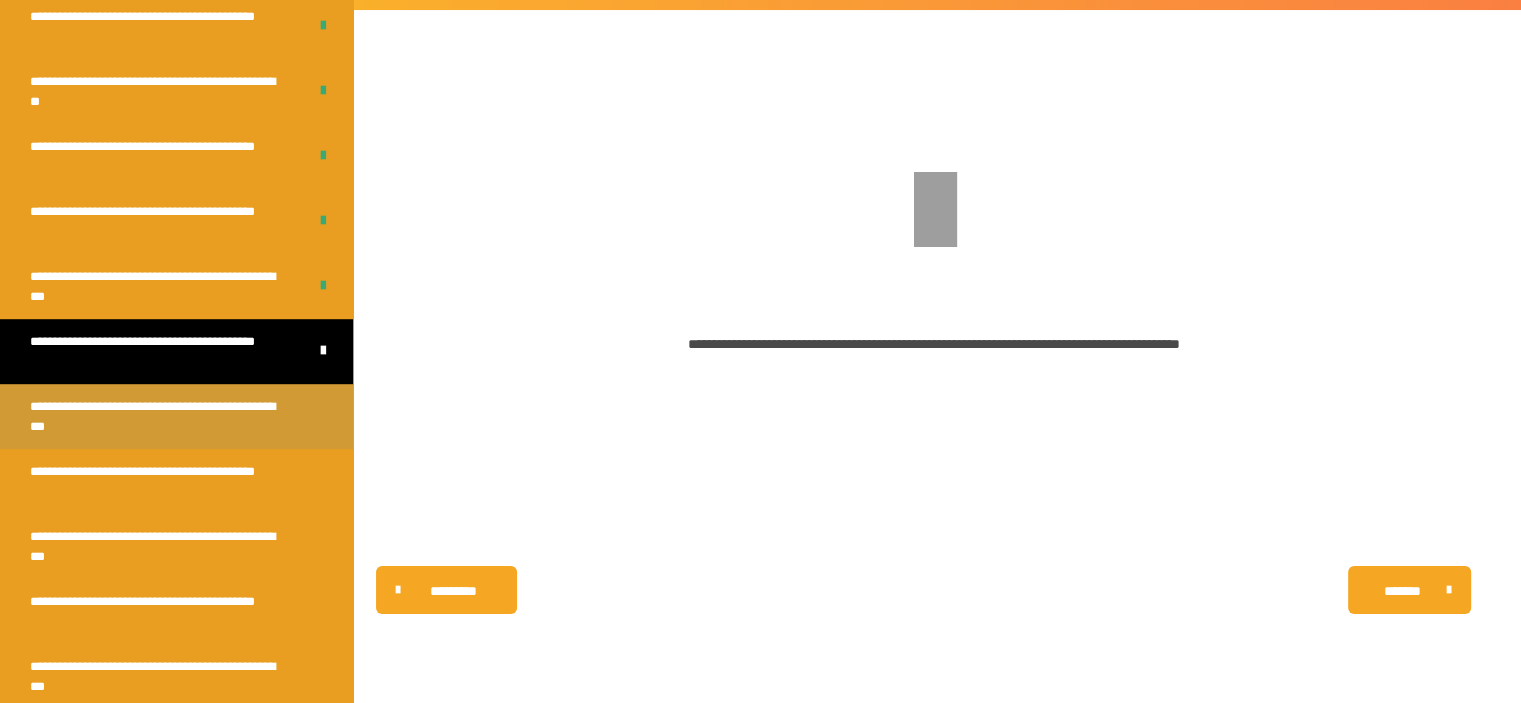 click on "**********" at bounding box center [161, 416] 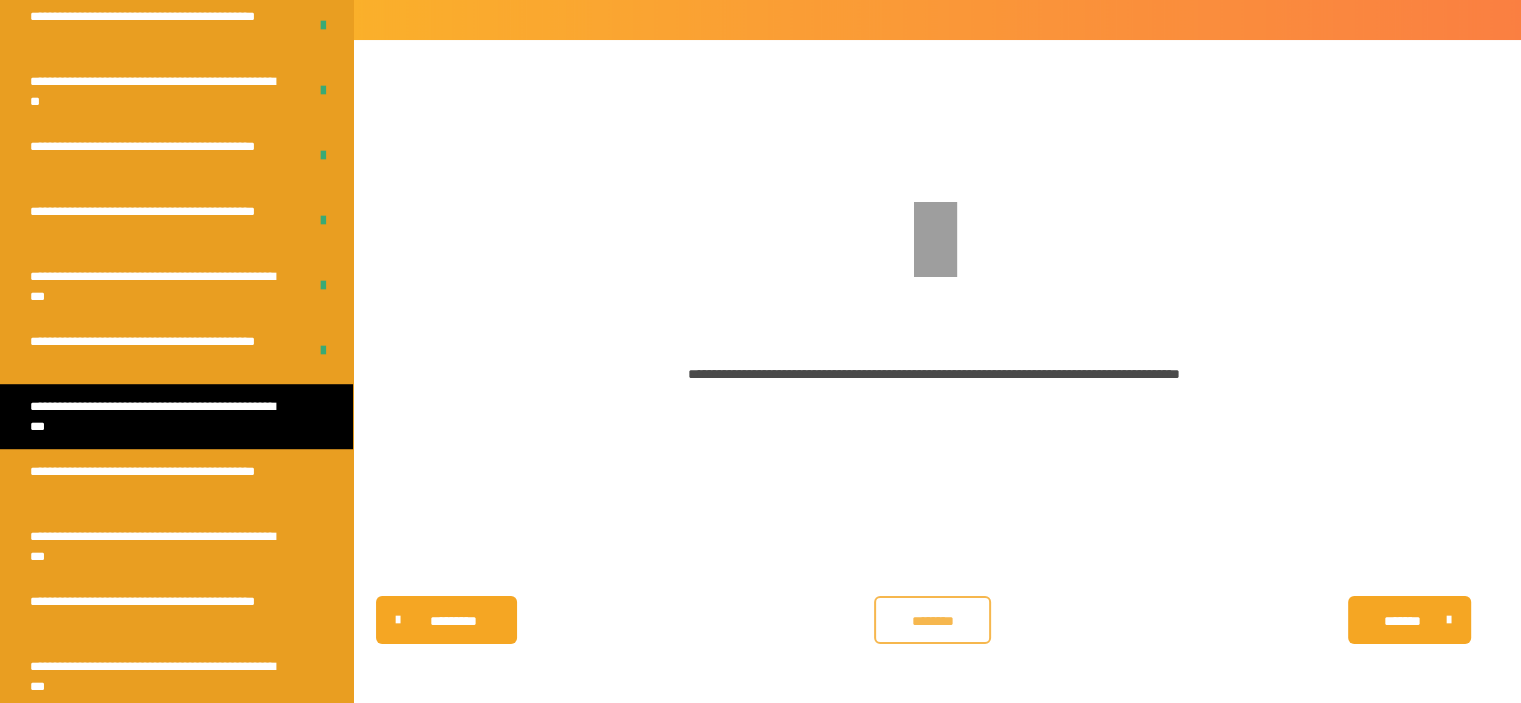 click on "********" at bounding box center [932, 620] 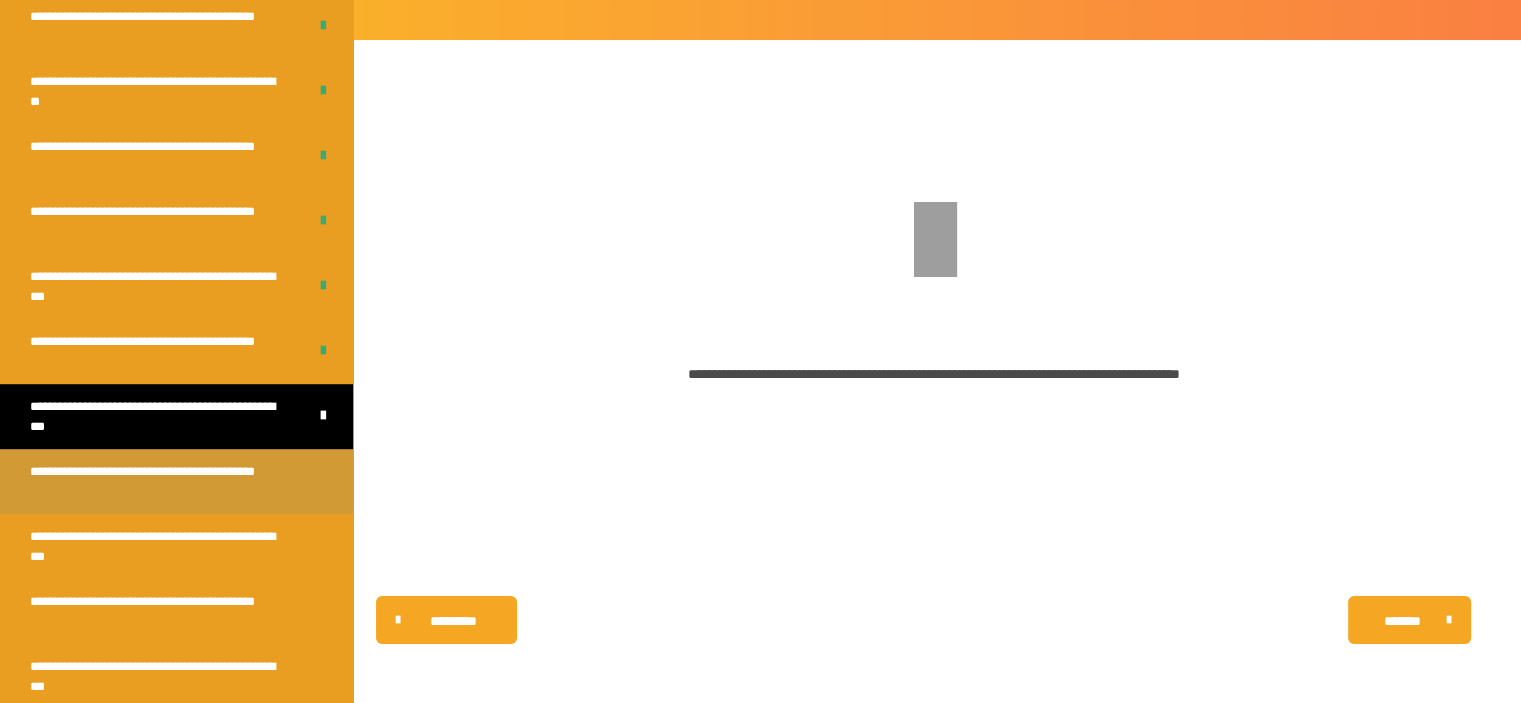 click on "**********" at bounding box center [161, 481] 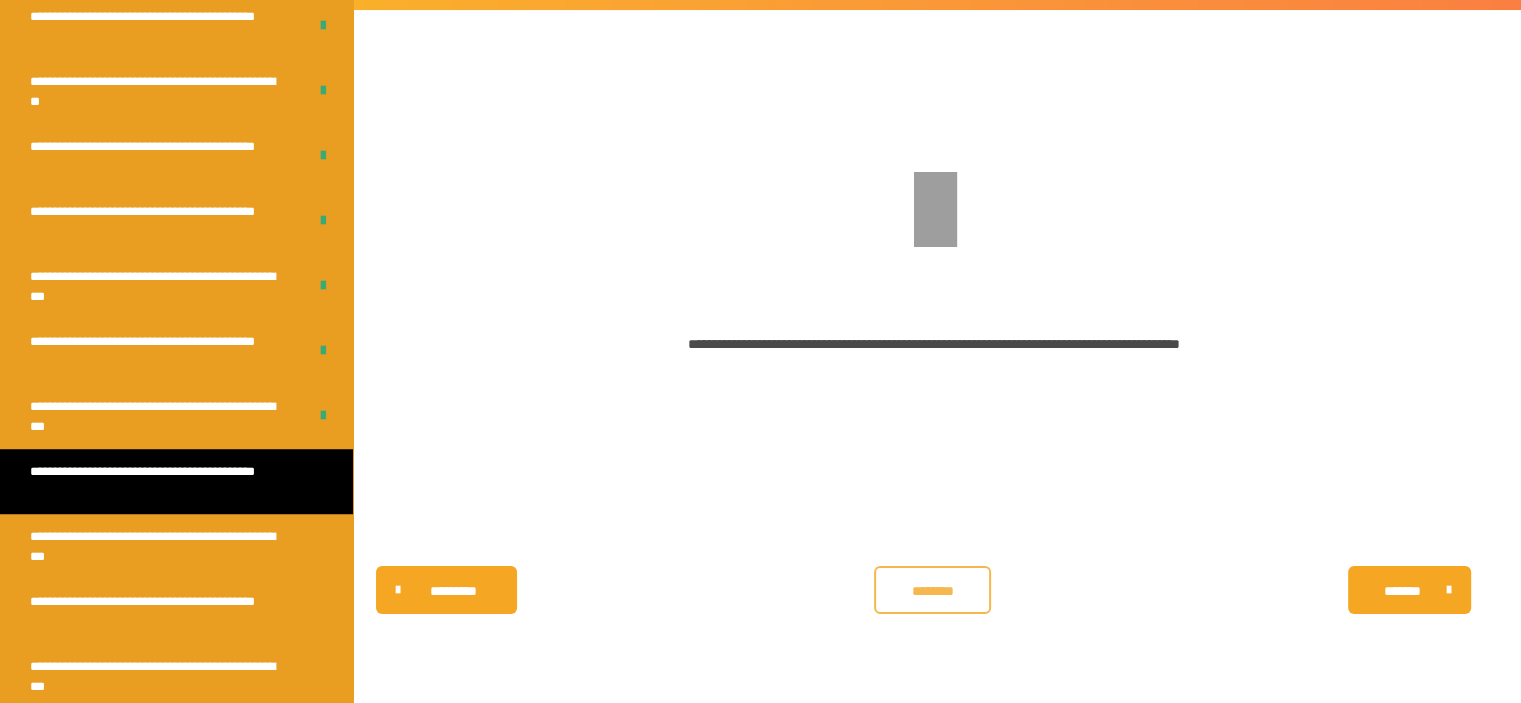 click on "********" at bounding box center [932, 590] 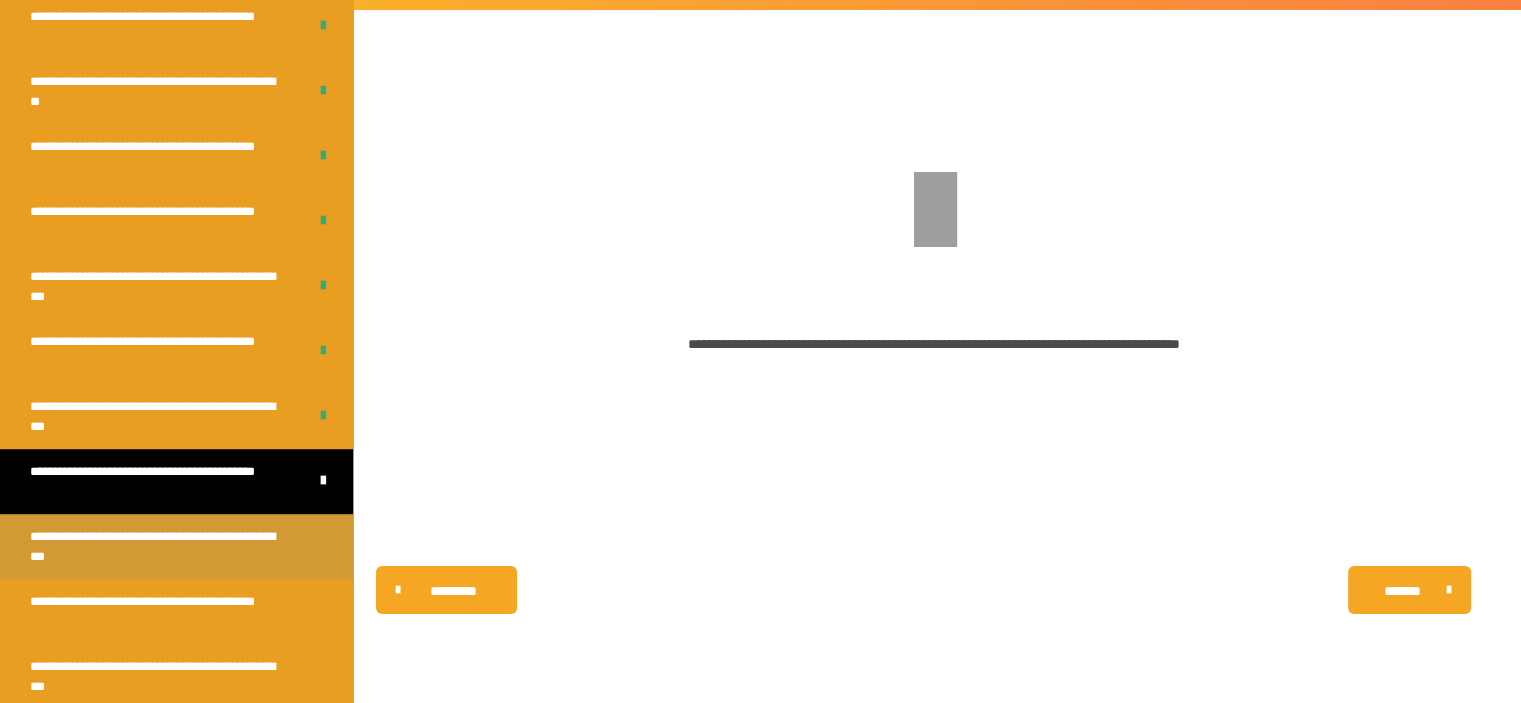 click on "**********" at bounding box center [161, 546] 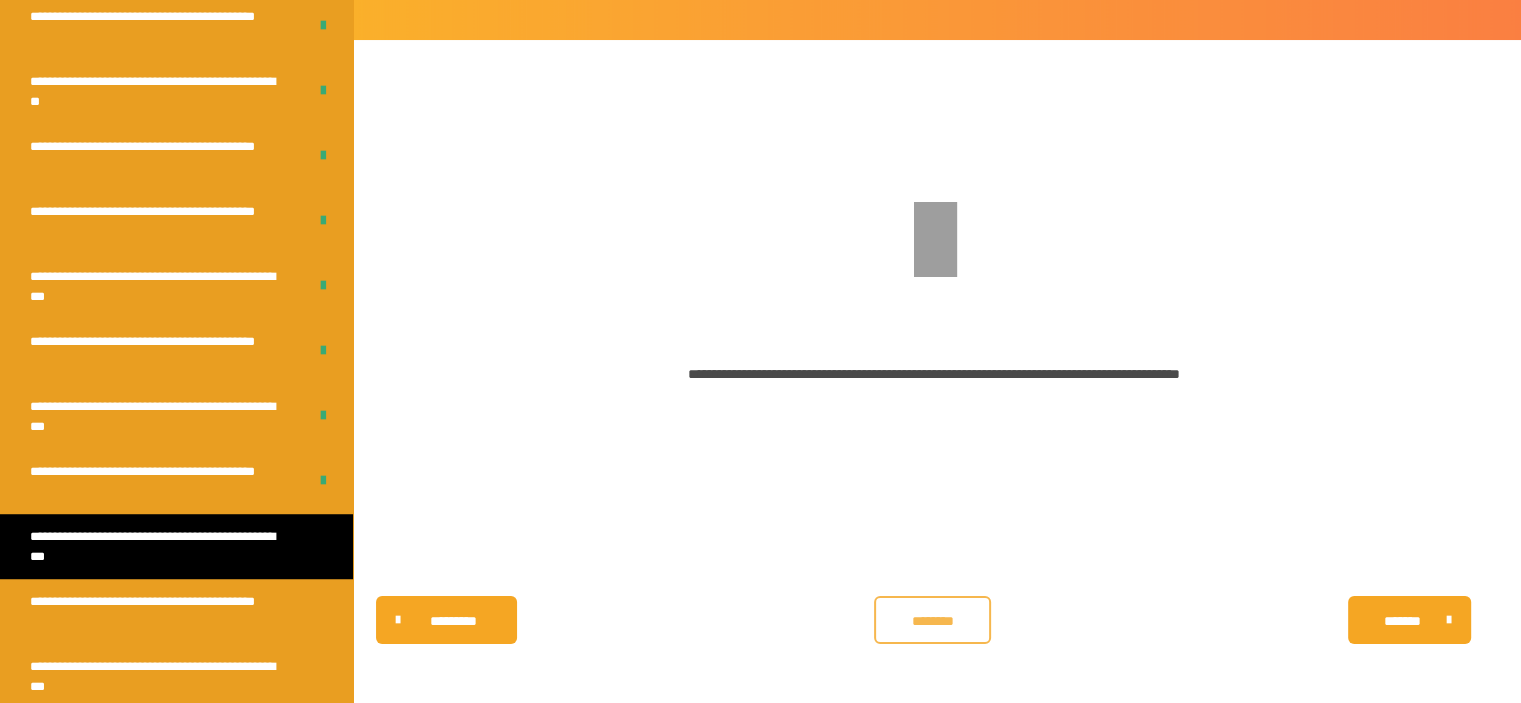 click on "********" at bounding box center [932, 621] 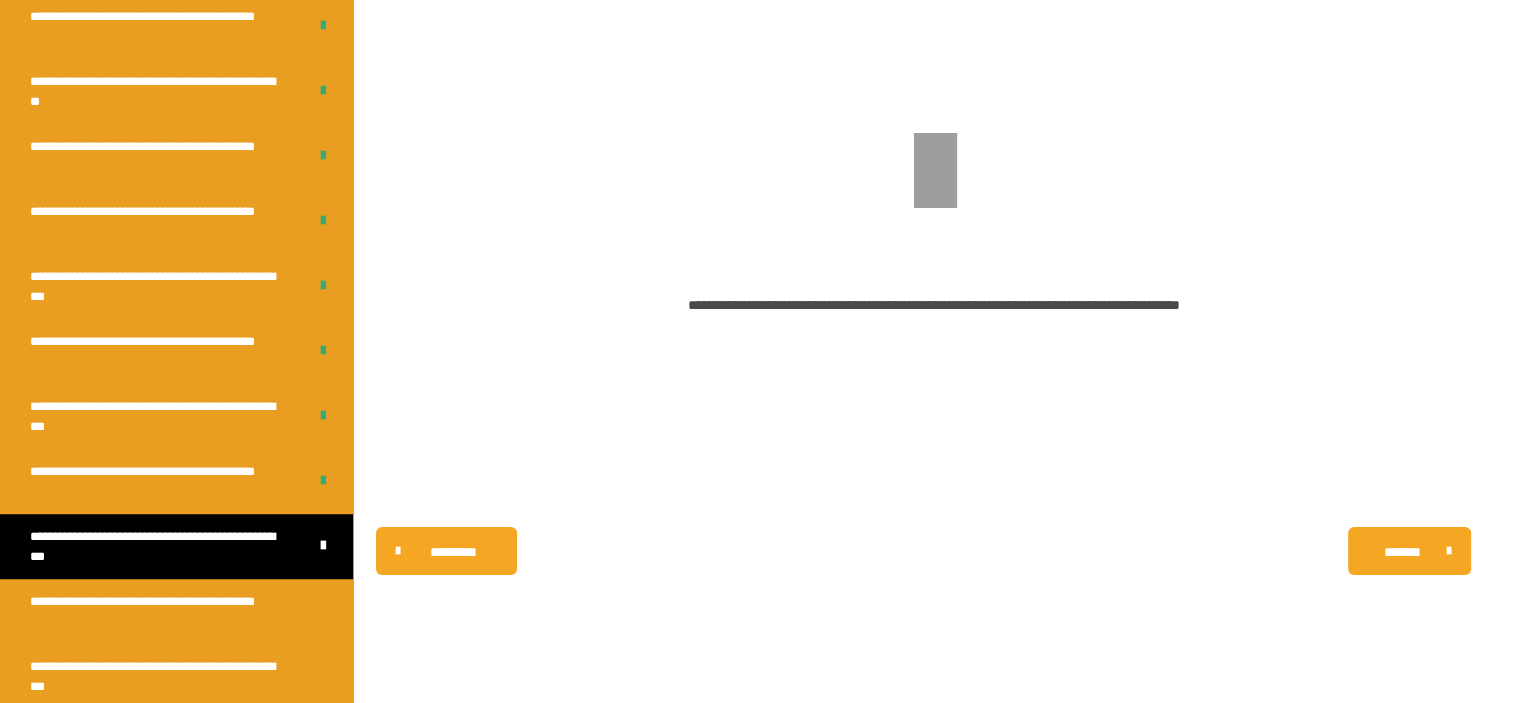 scroll, scrollTop: 369, scrollLeft: 0, axis: vertical 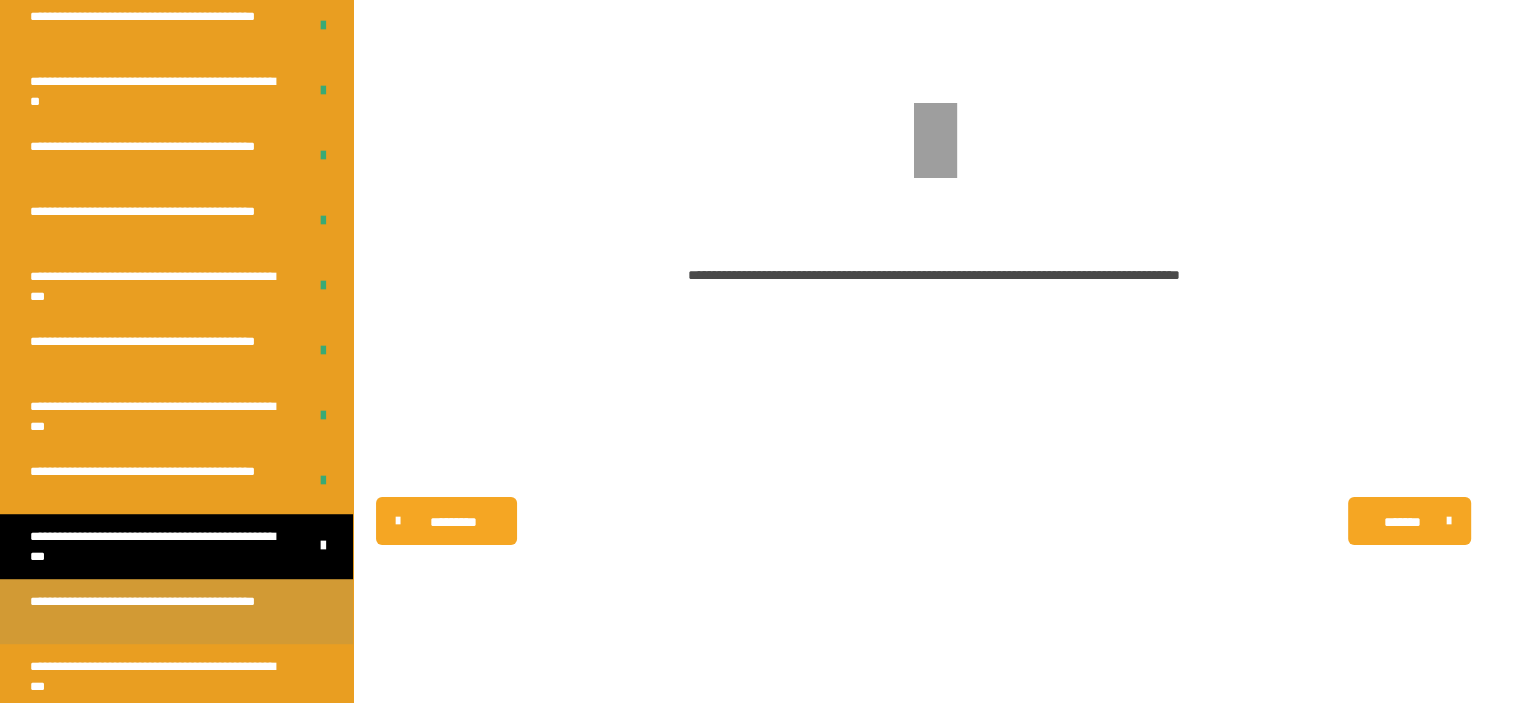 click on "**********" at bounding box center [161, 611] 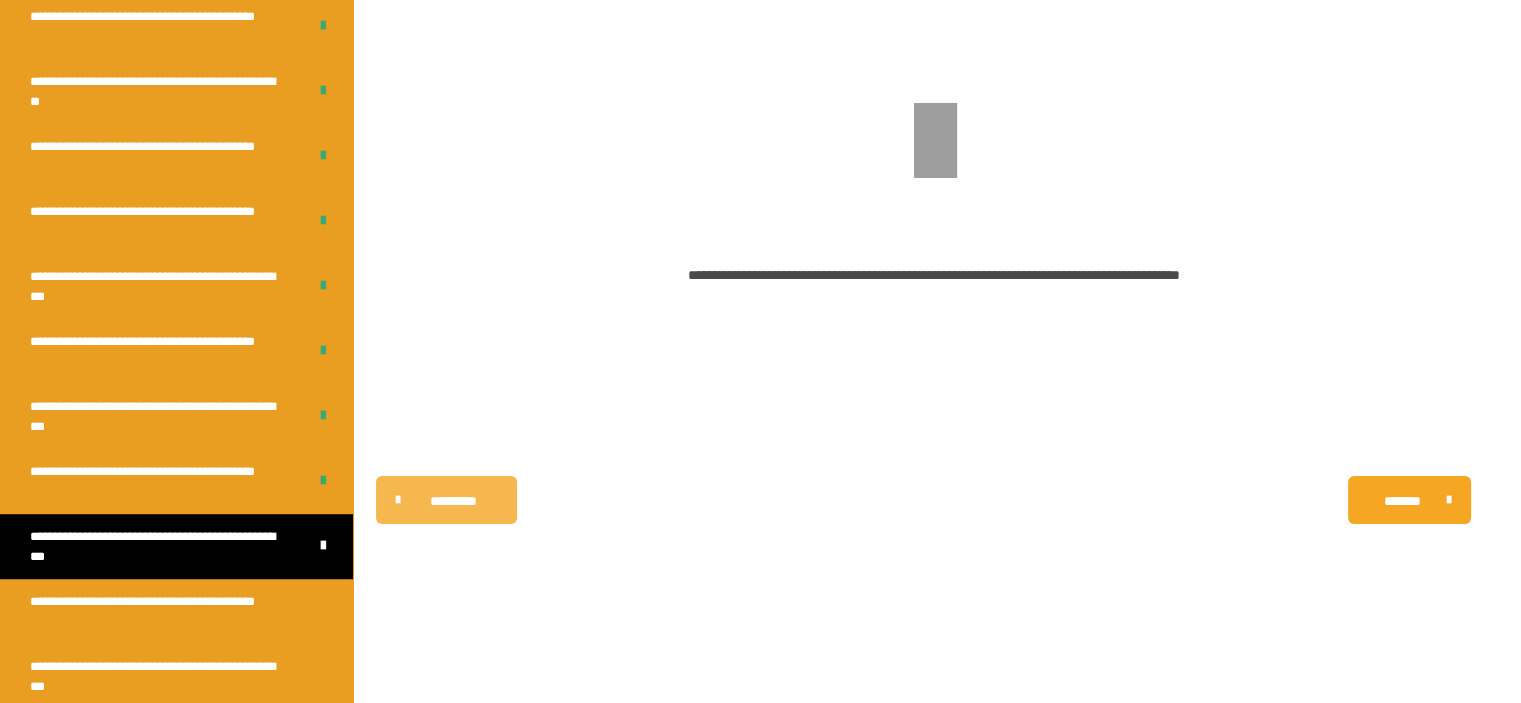 scroll, scrollTop: 270, scrollLeft: 0, axis: vertical 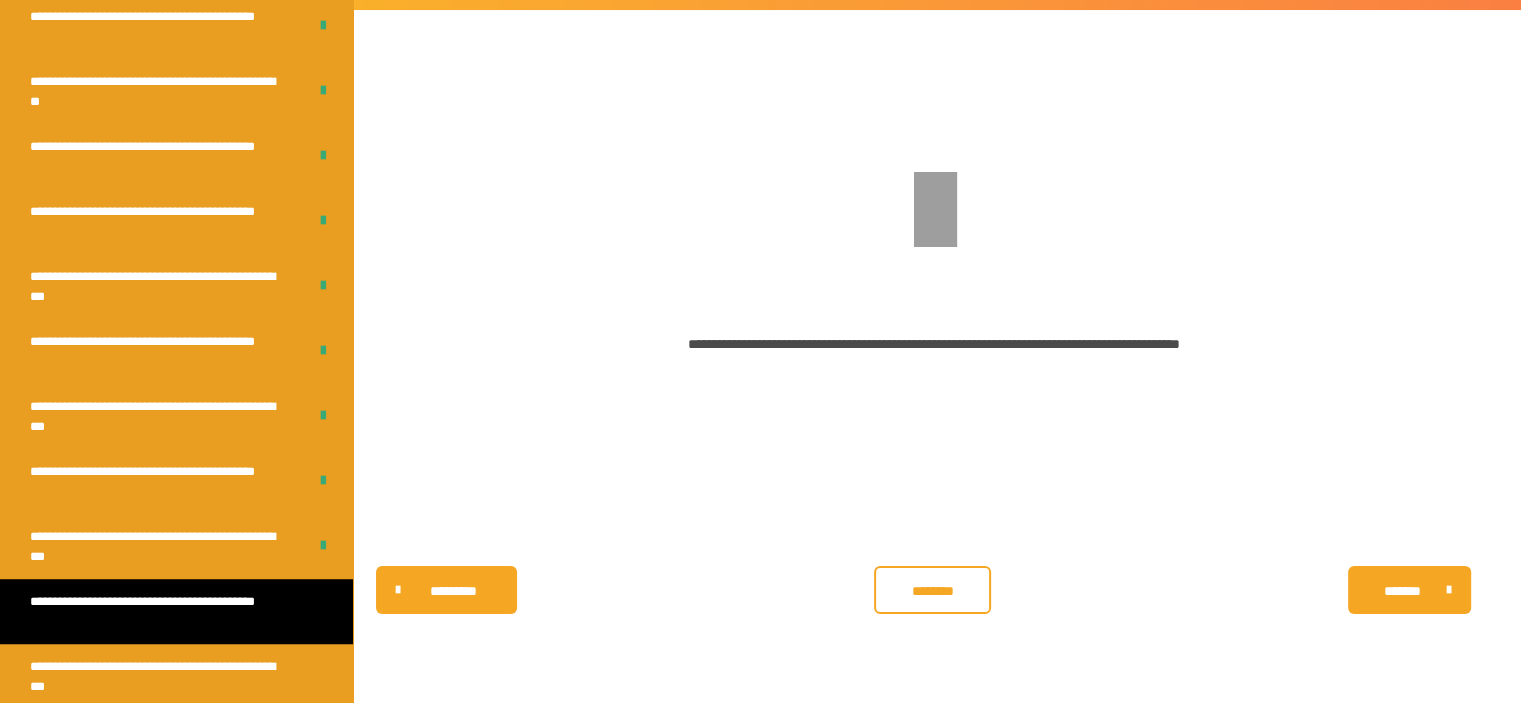 click on "********* ******** *******" at bounding box center [933, 590] 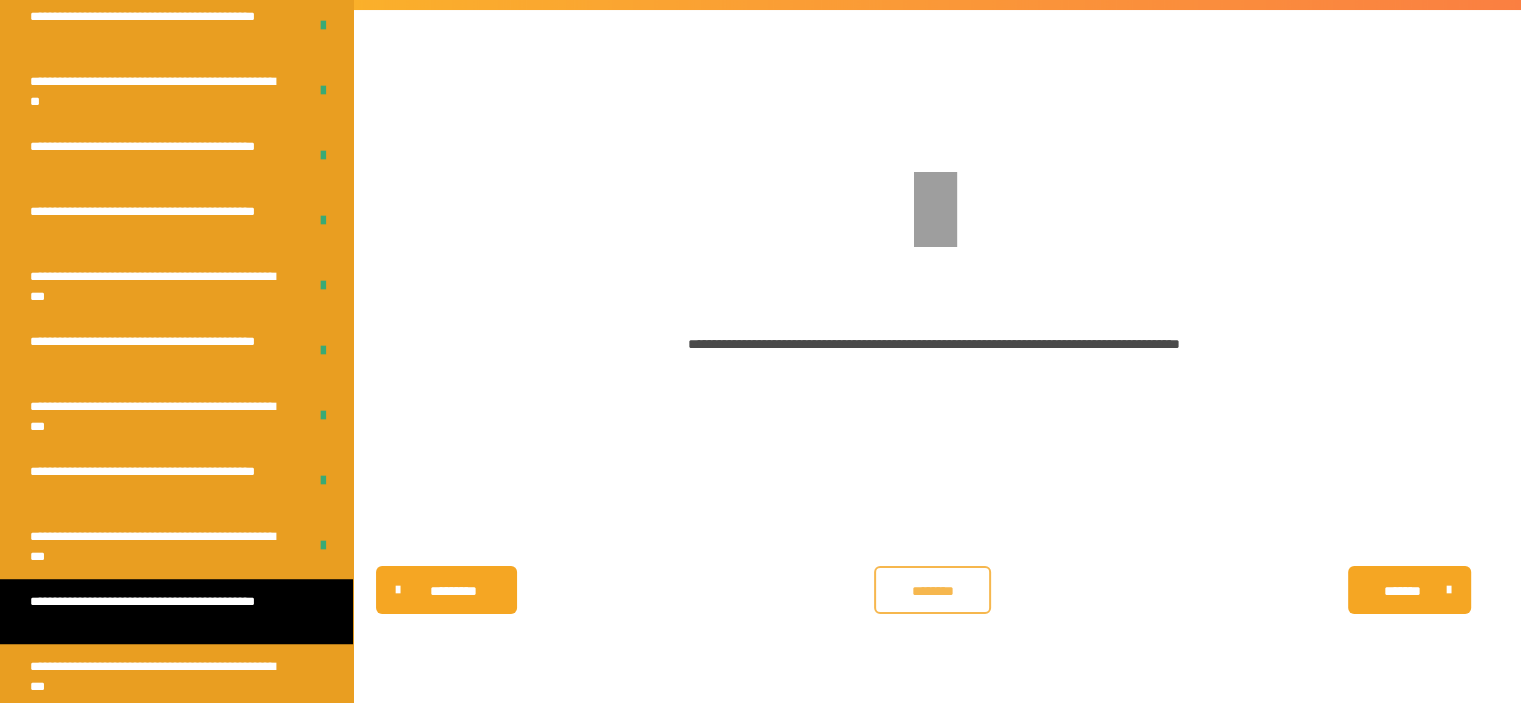 click on "********" at bounding box center (932, 590) 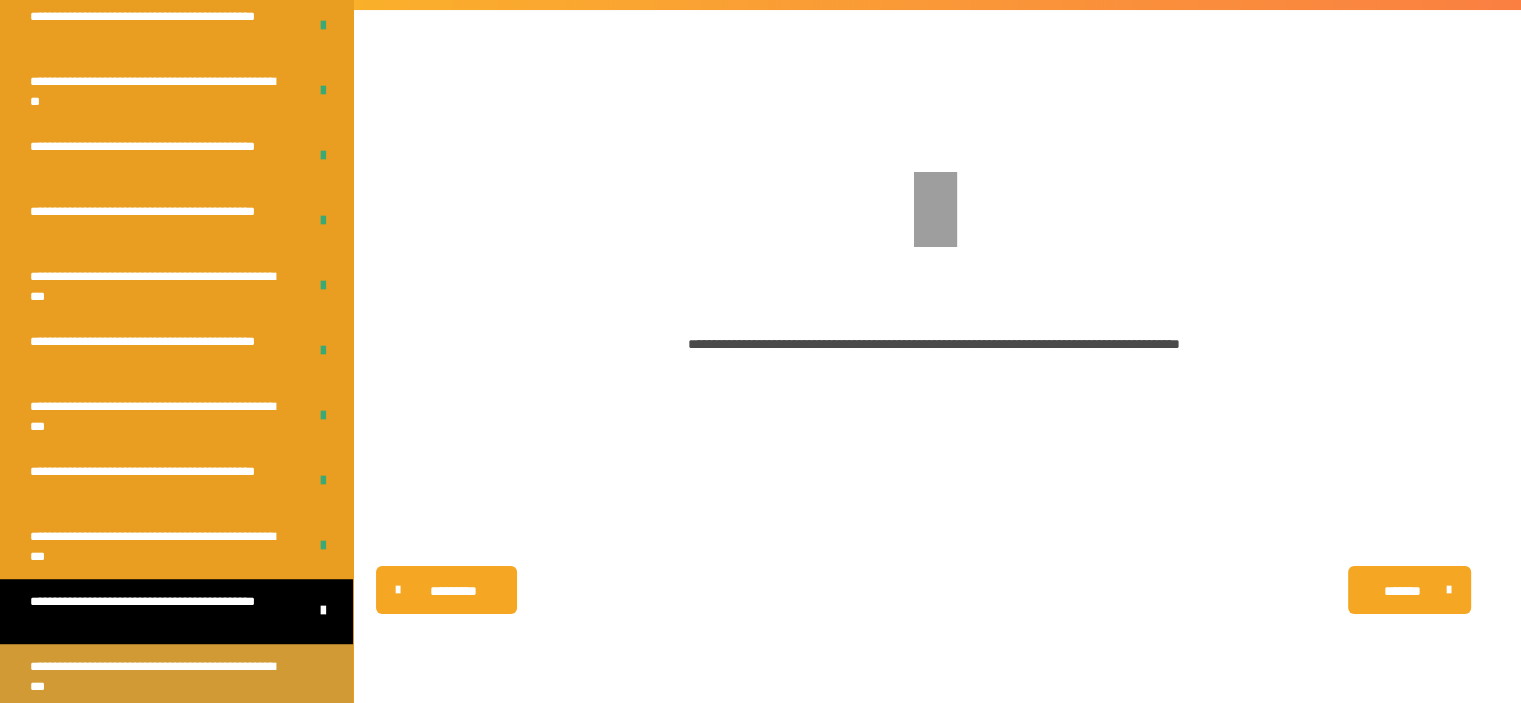 click on "**********" at bounding box center (161, 676) 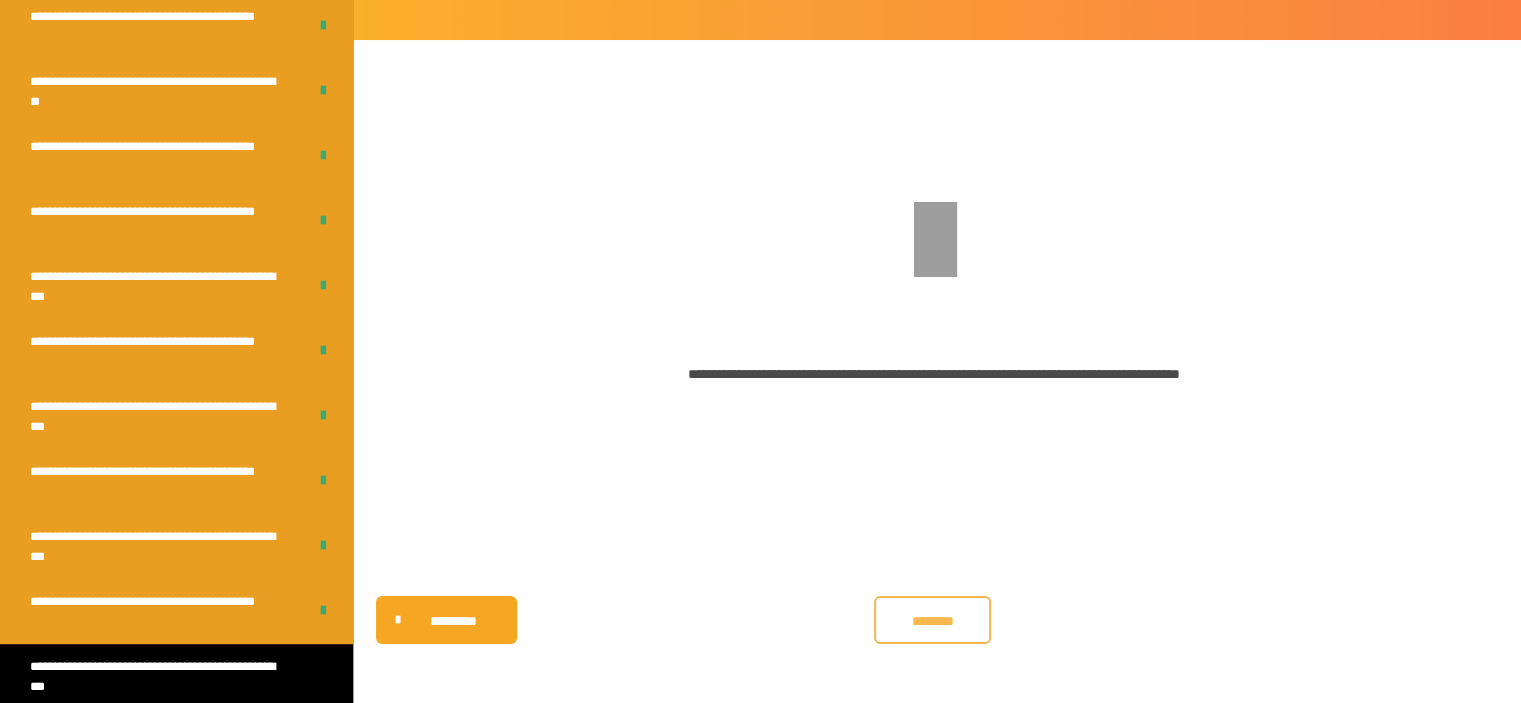 click on "********" at bounding box center (932, 620) 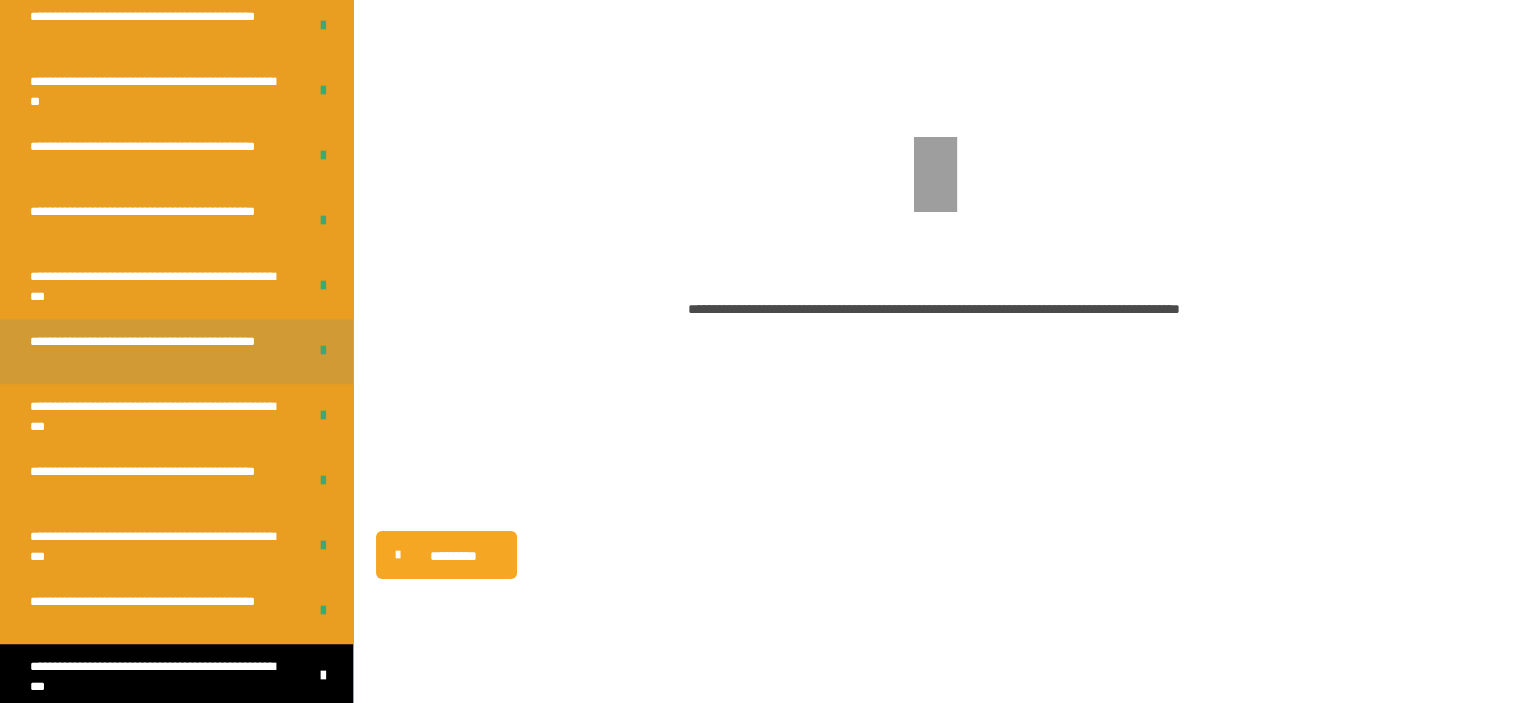 scroll, scrollTop: 369, scrollLeft: 0, axis: vertical 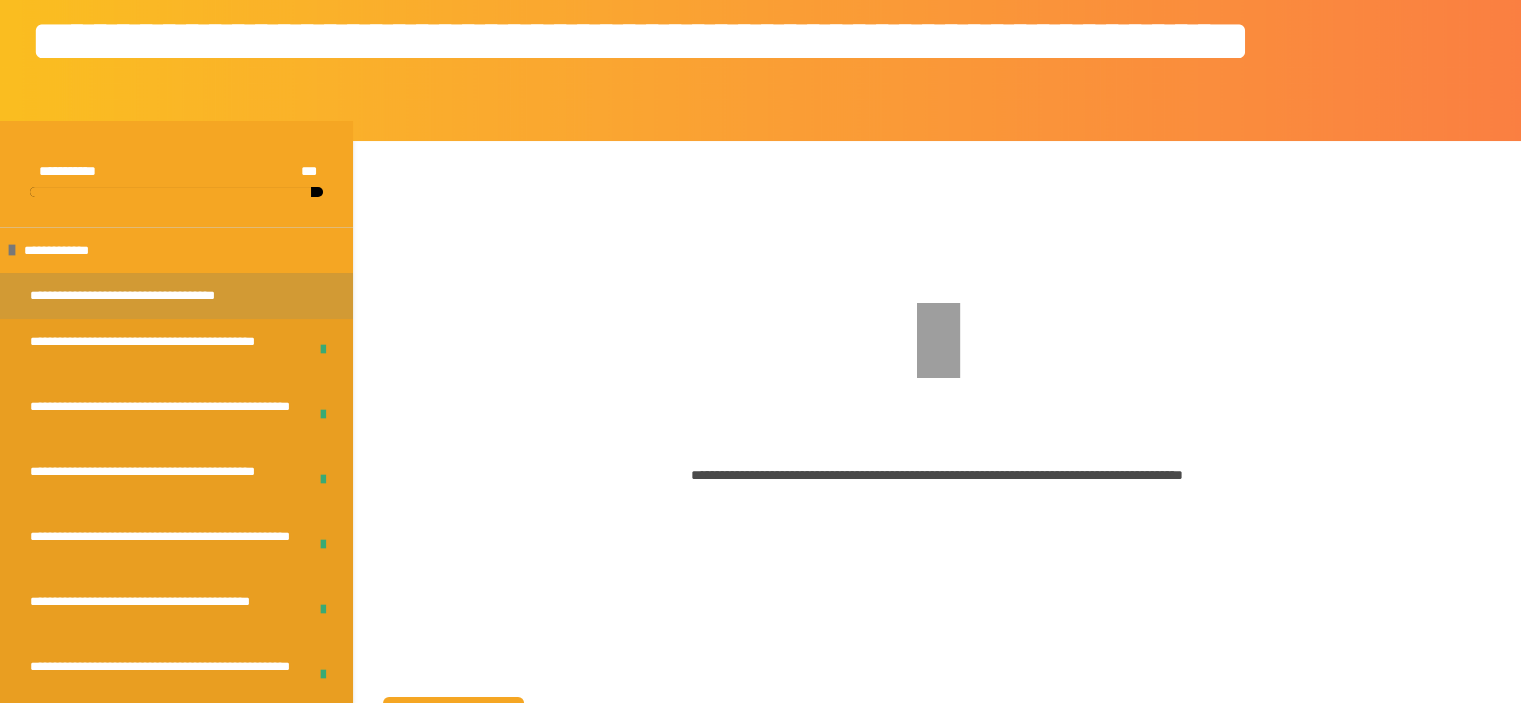 click on "**********" at bounding box center [158, 296] 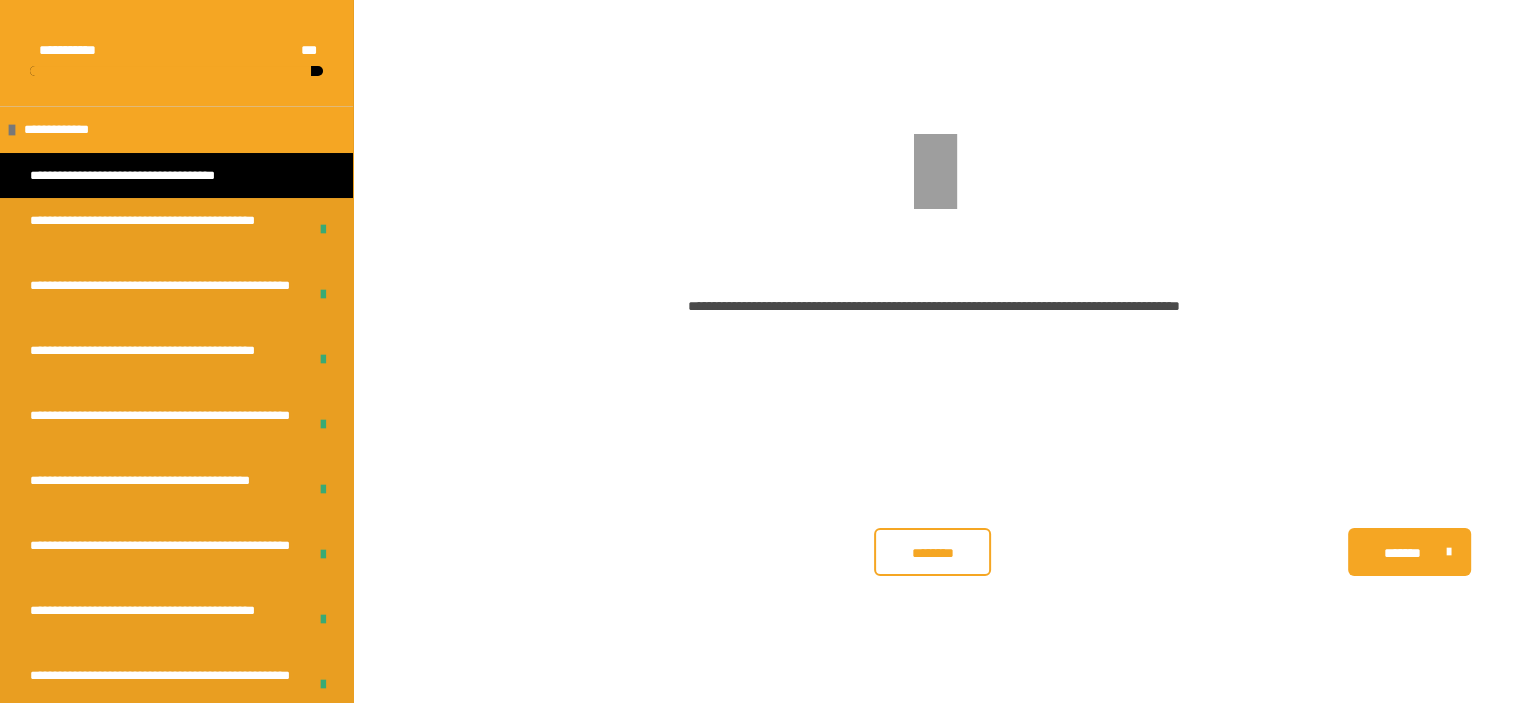 scroll, scrollTop: 340, scrollLeft: 0, axis: vertical 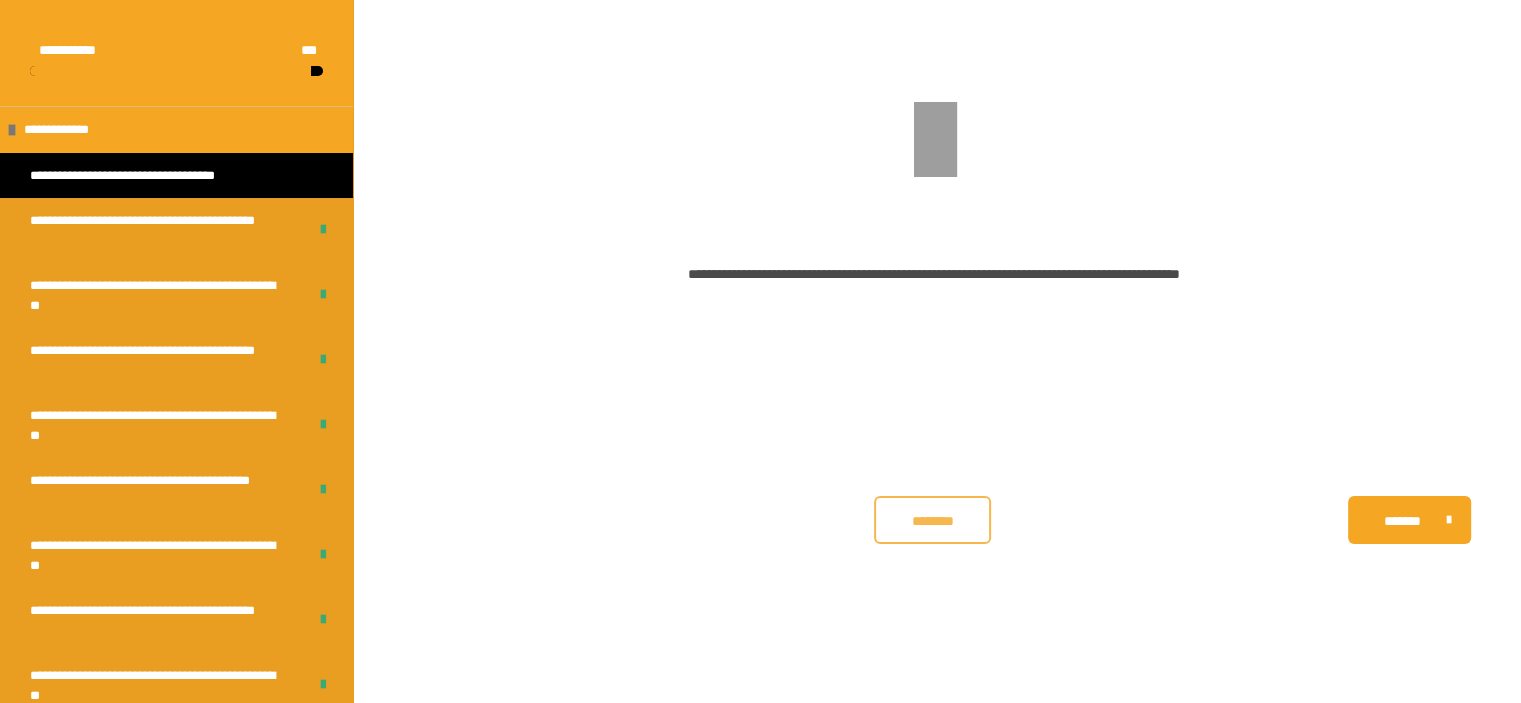 click on "********" at bounding box center [932, 520] 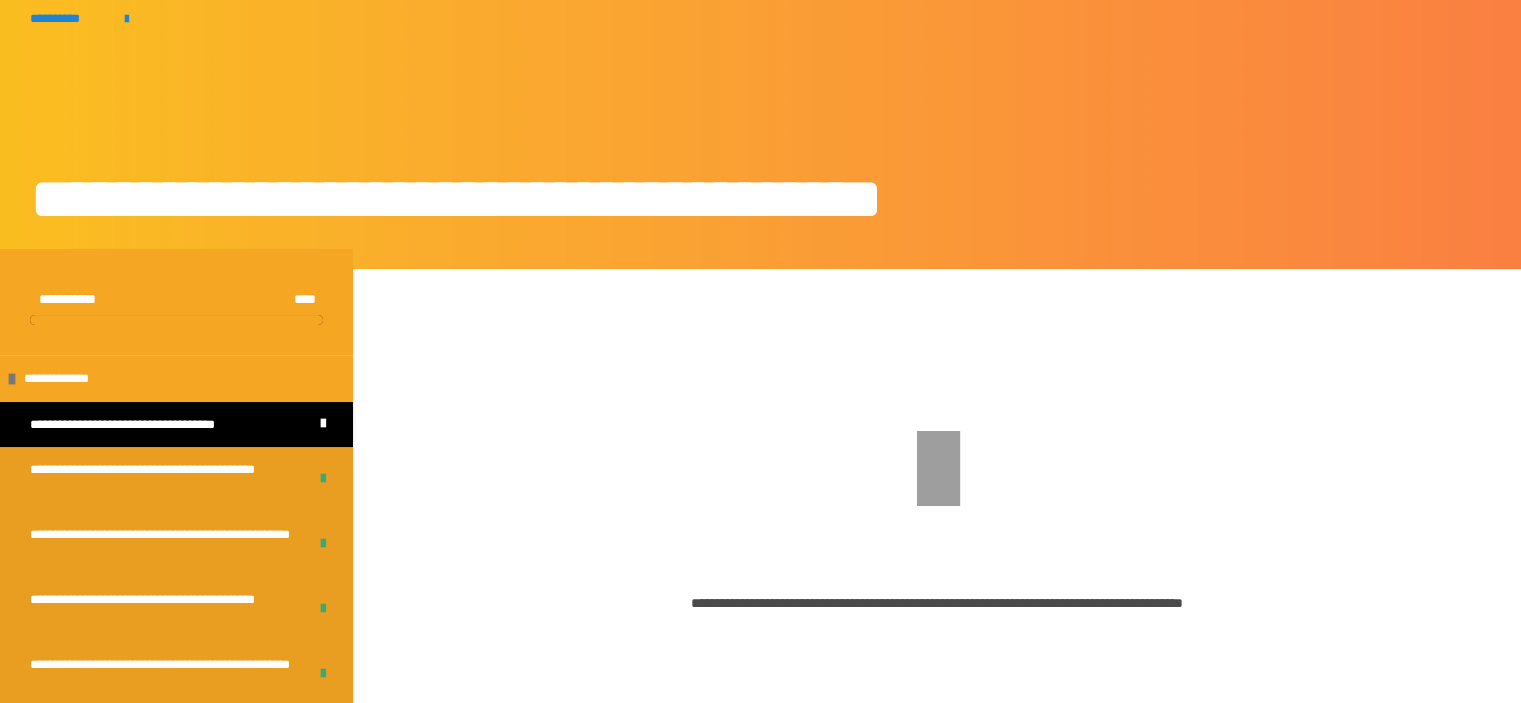 scroll, scrollTop: 0, scrollLeft: 0, axis: both 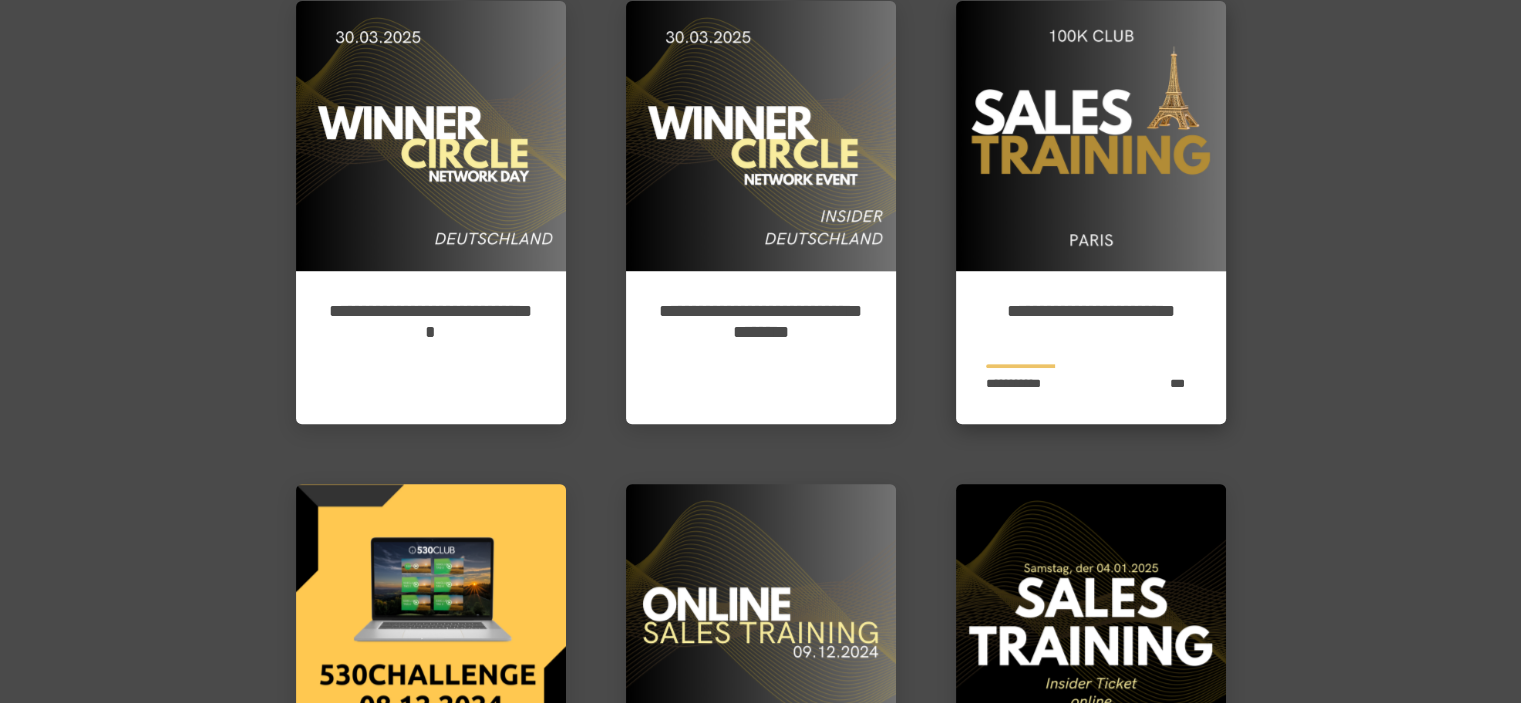 click on "**********" at bounding box center (1091, 347) 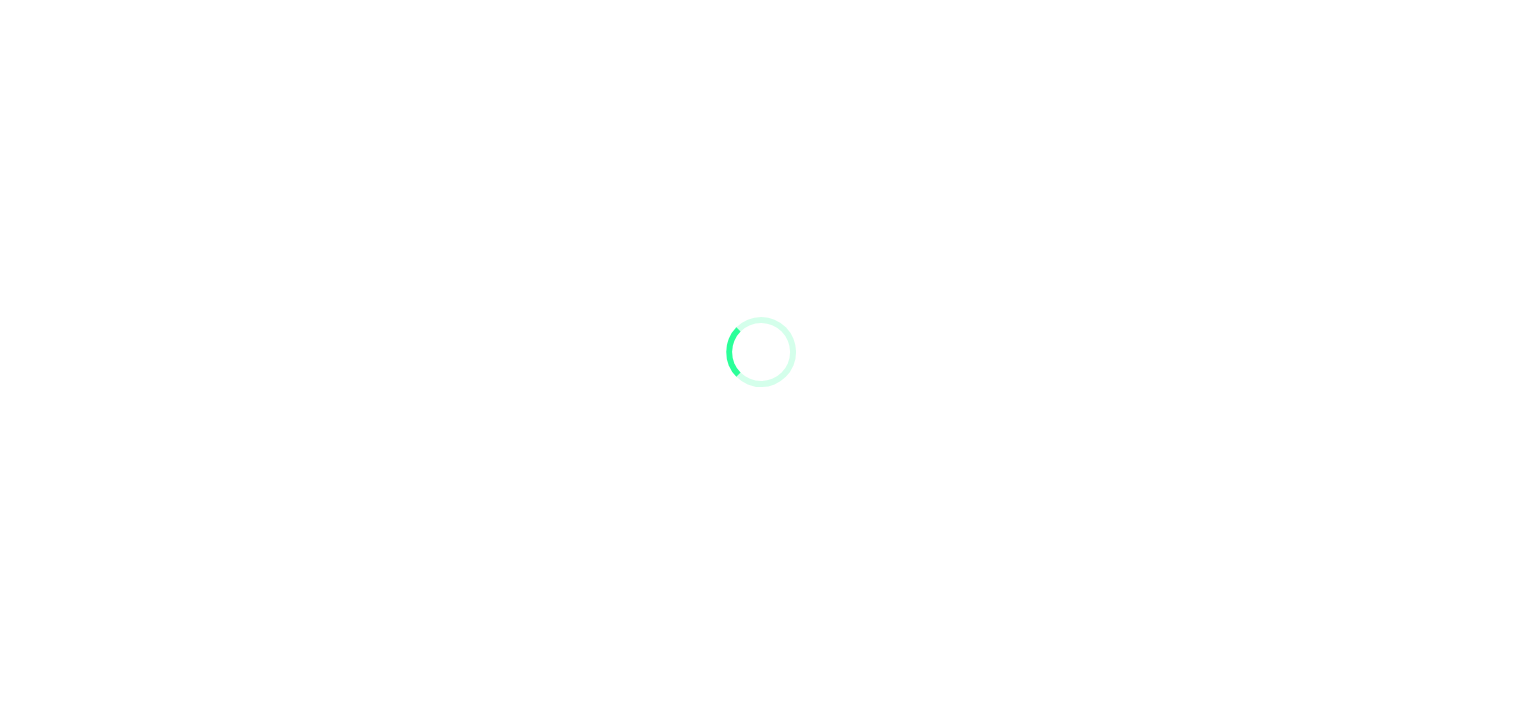 scroll, scrollTop: 0, scrollLeft: 0, axis: both 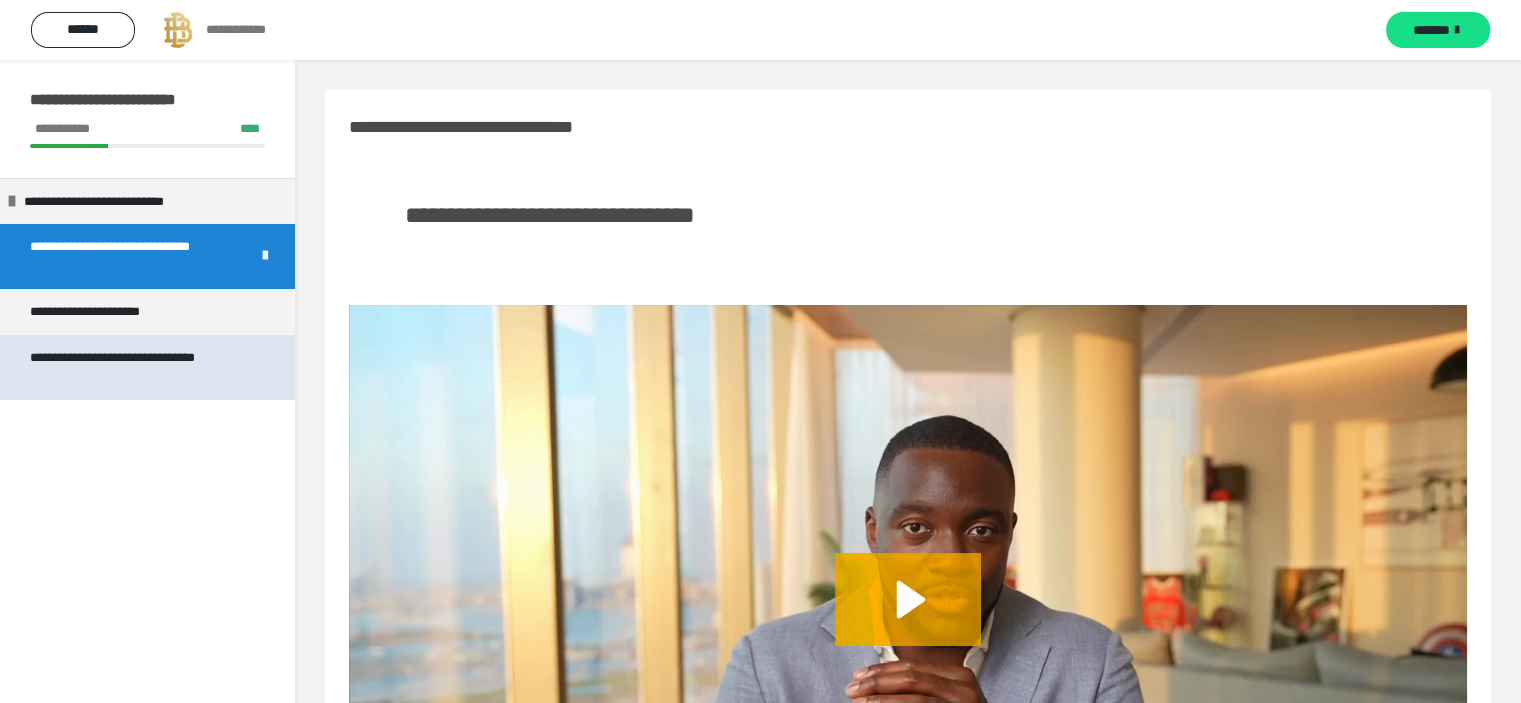 click on "**********" at bounding box center [139, 367] 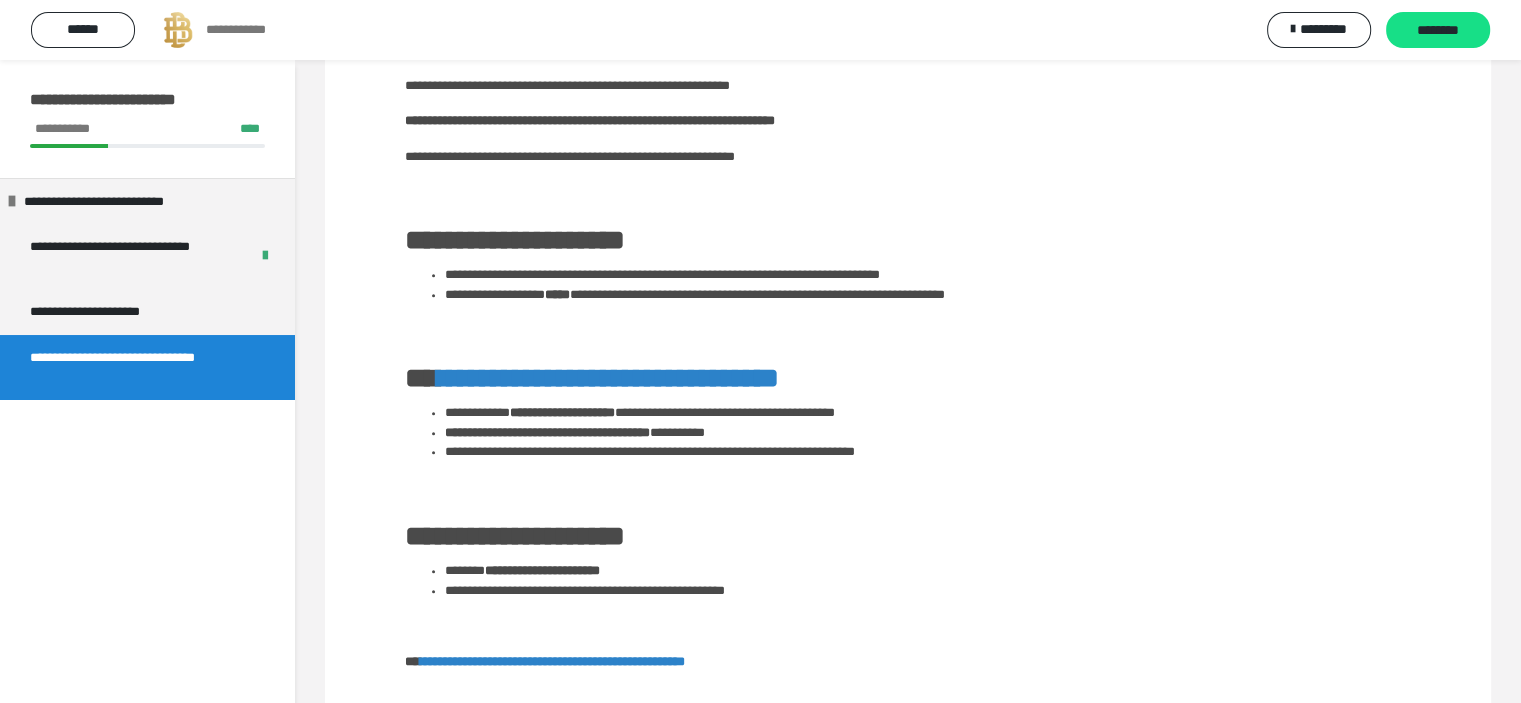 scroll, scrollTop: 1565, scrollLeft: 0, axis: vertical 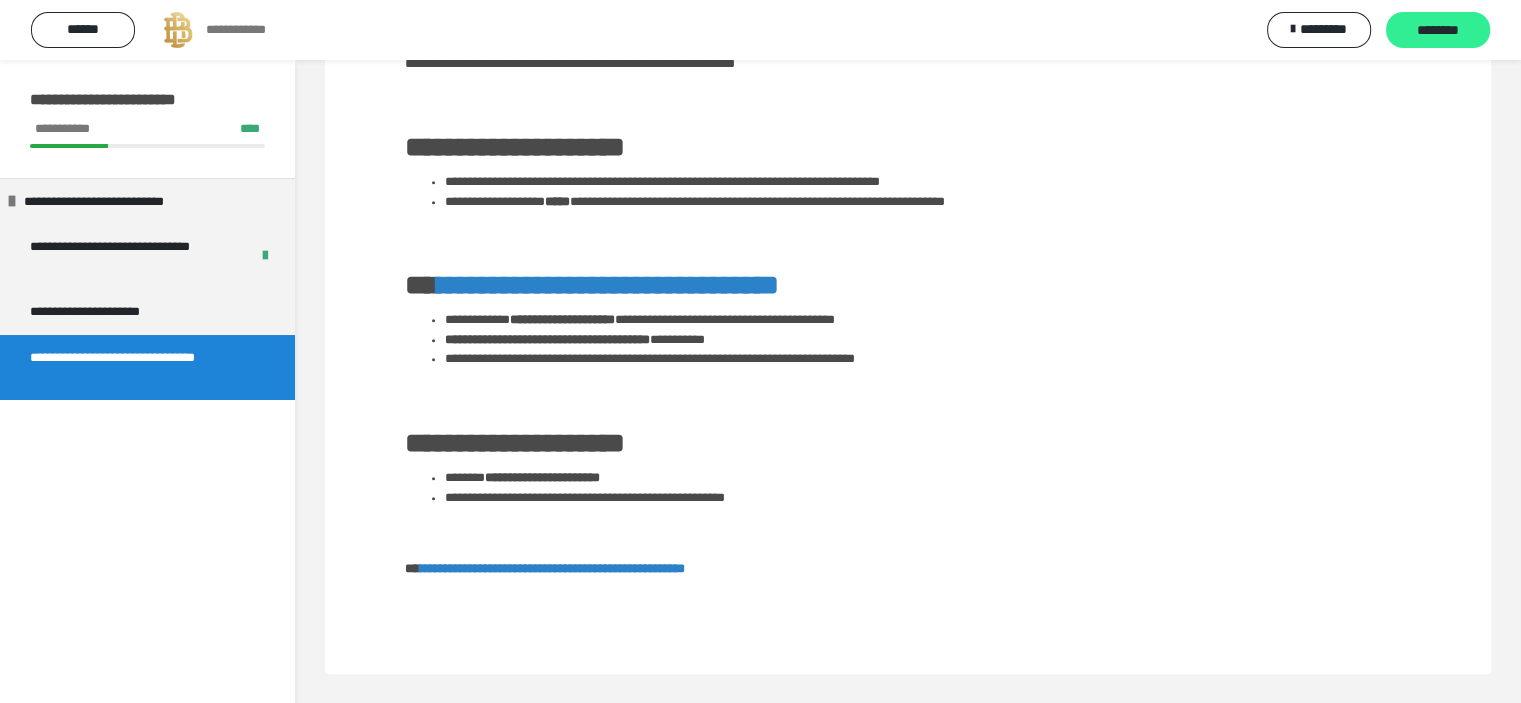 click on "********" at bounding box center (1438, 31) 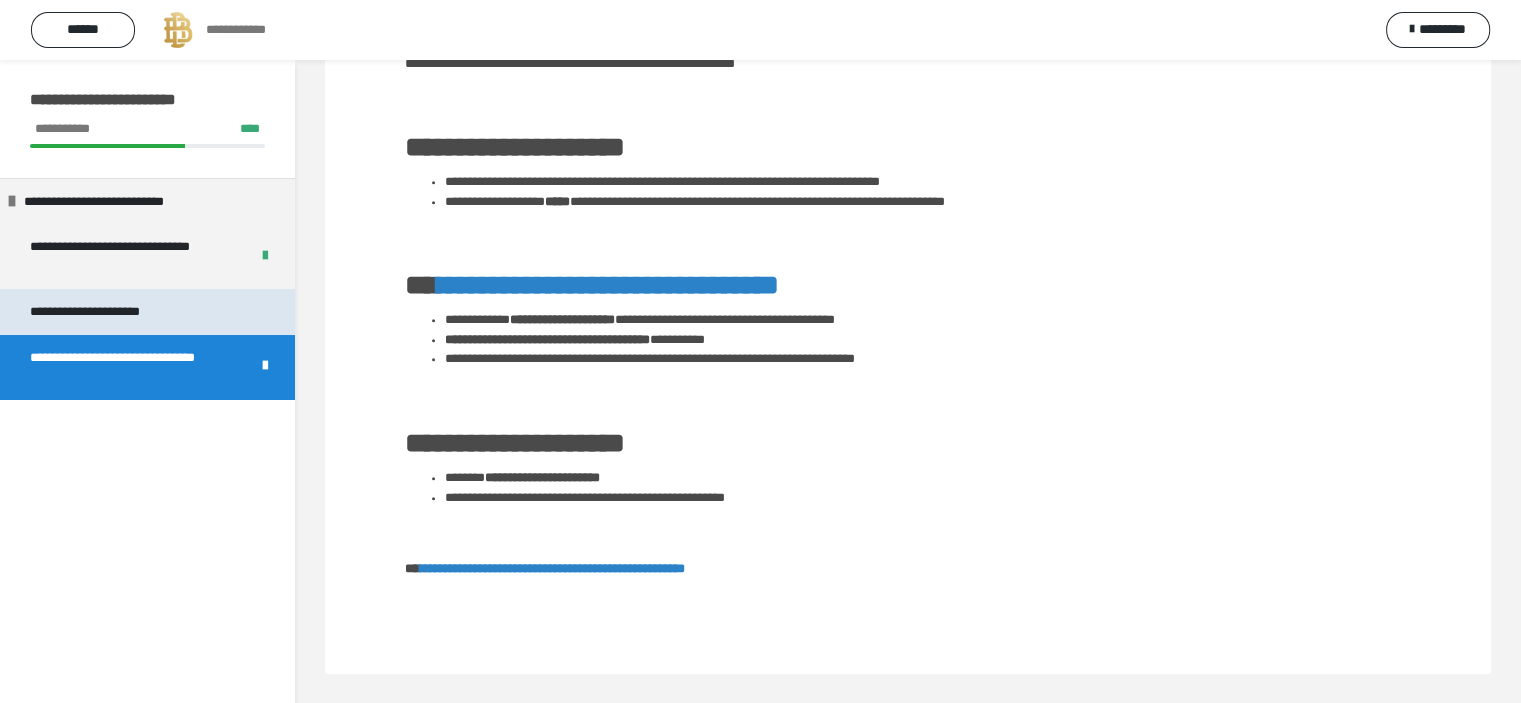 click on "**********" at bounding box center [103, 312] 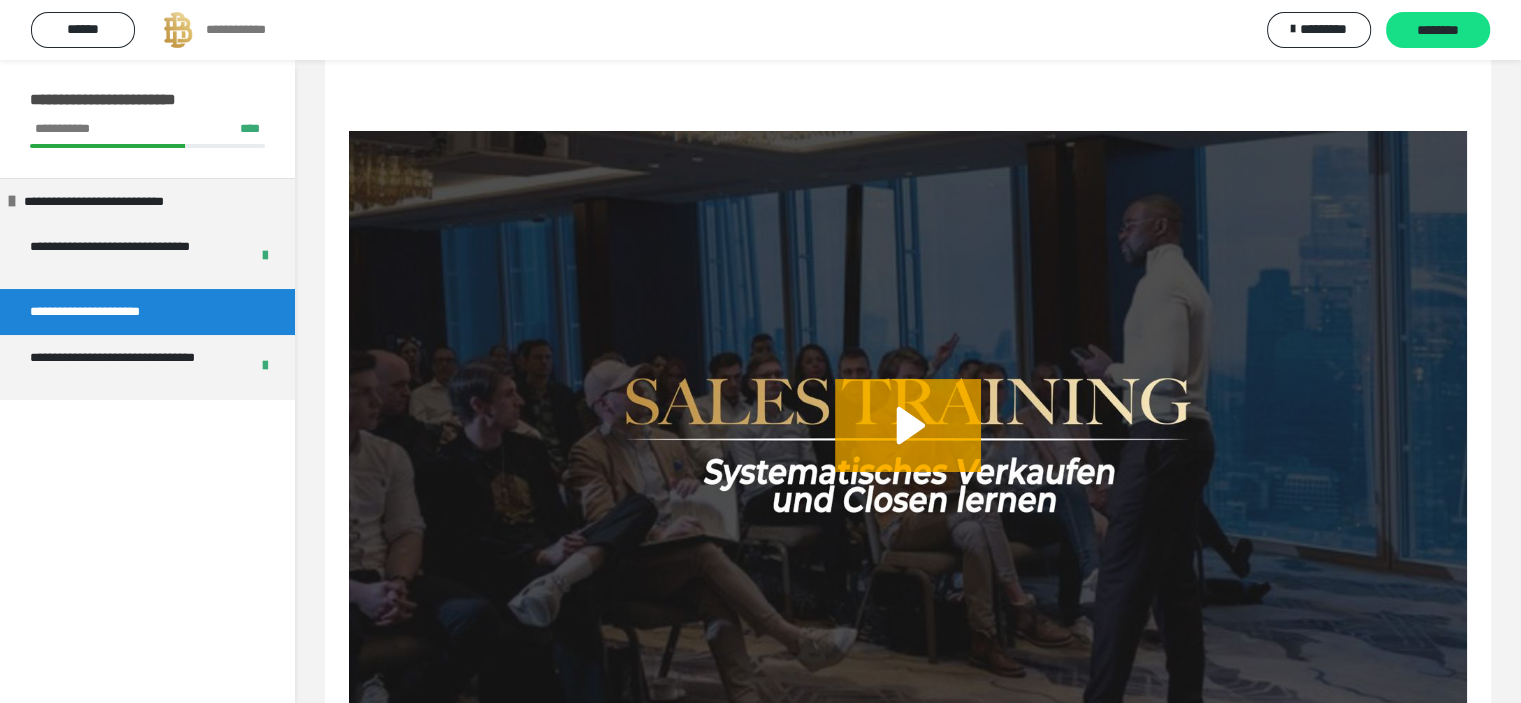 scroll, scrollTop: 260, scrollLeft: 0, axis: vertical 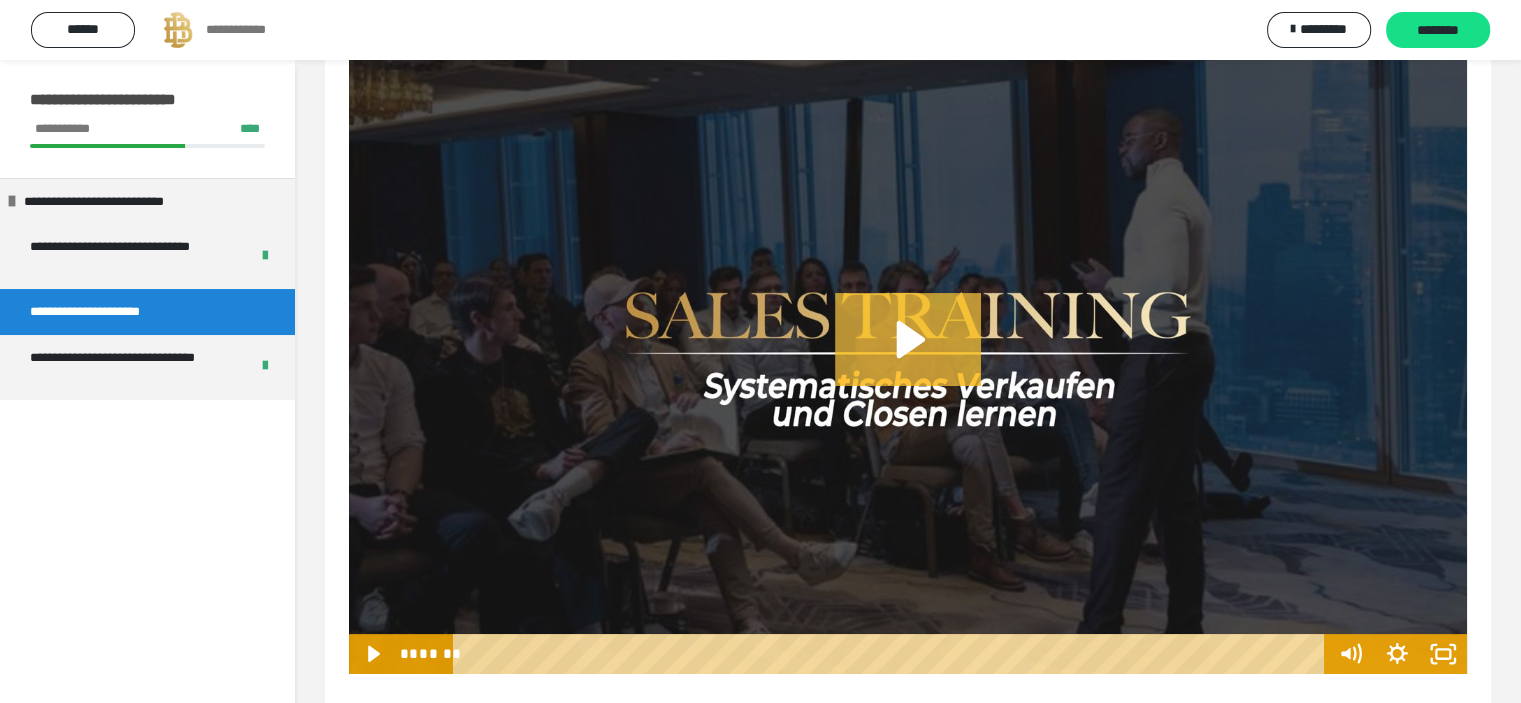 click 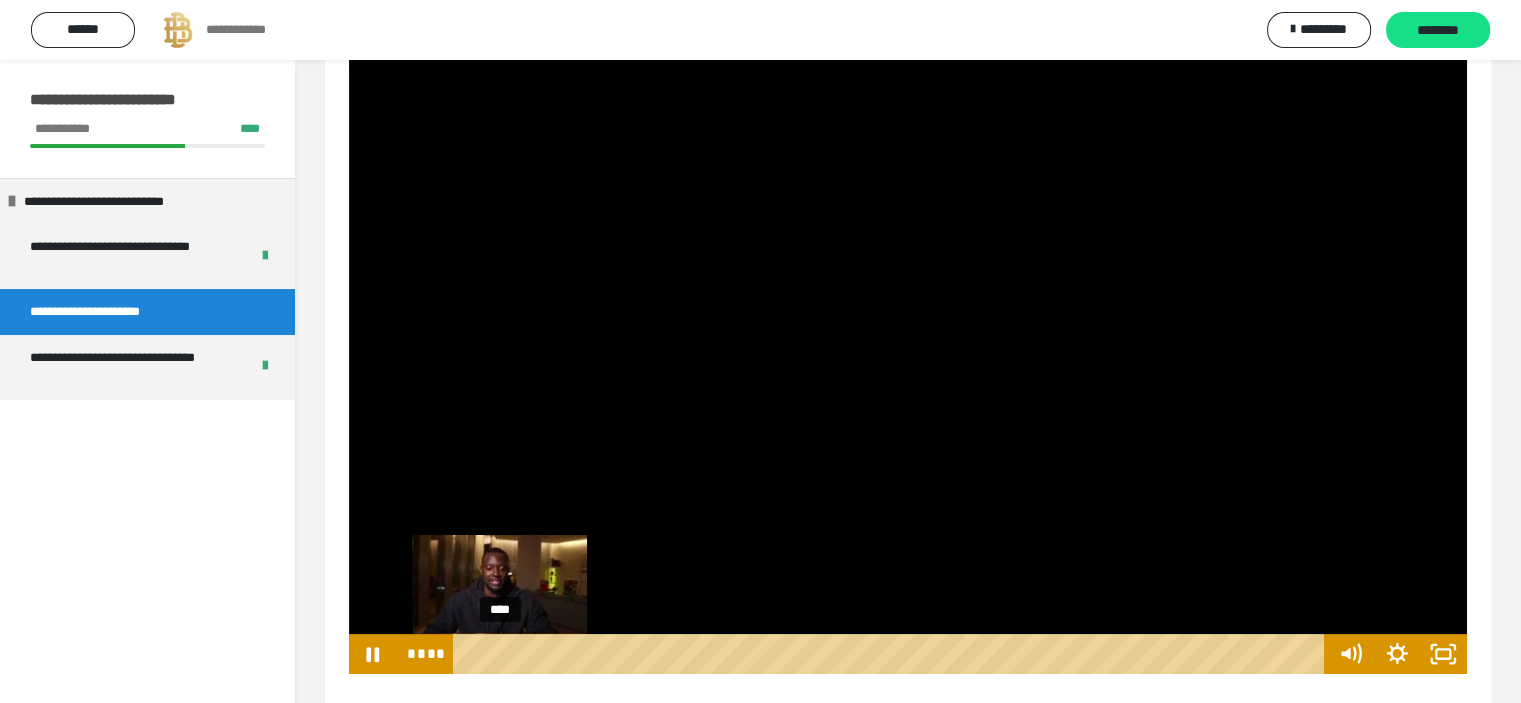 click on "****" at bounding box center [892, 654] 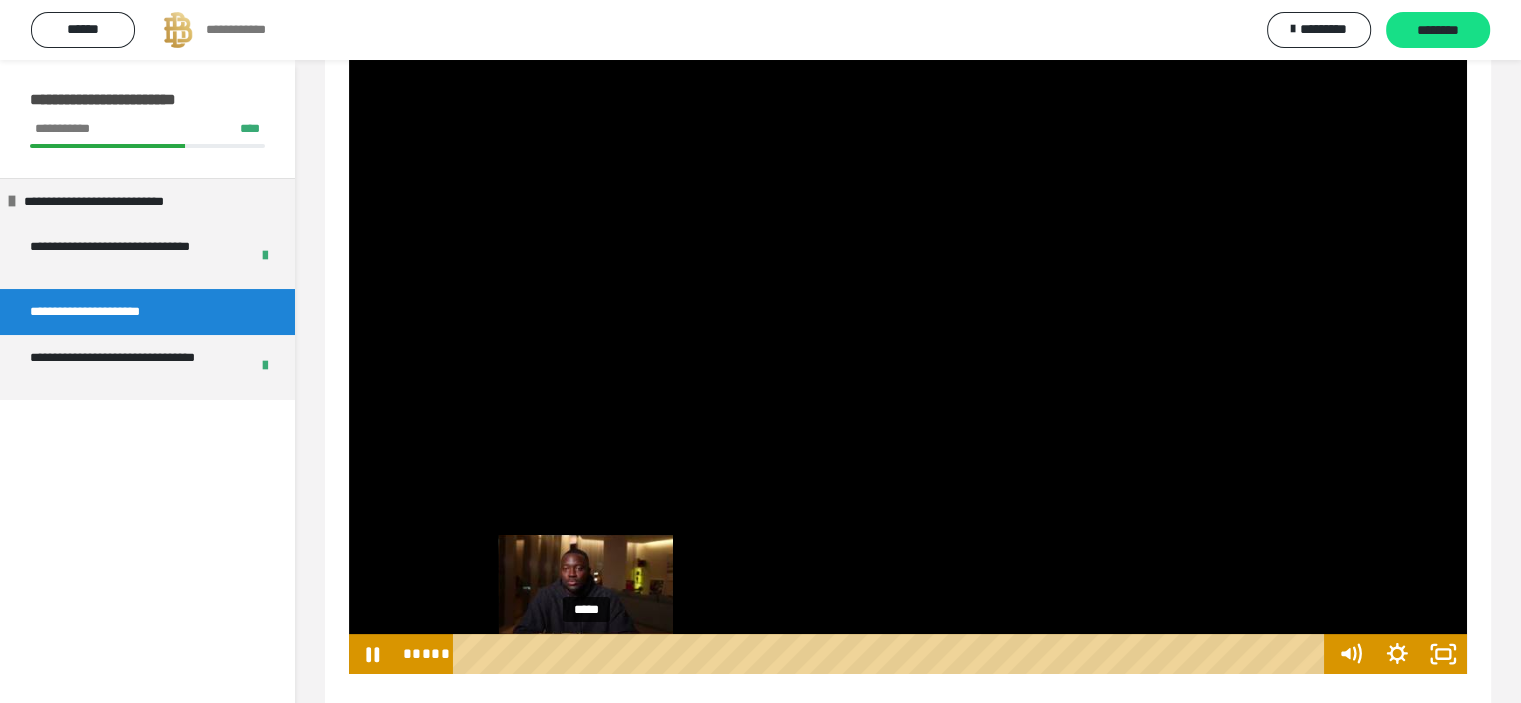 click on "*****" at bounding box center [892, 654] 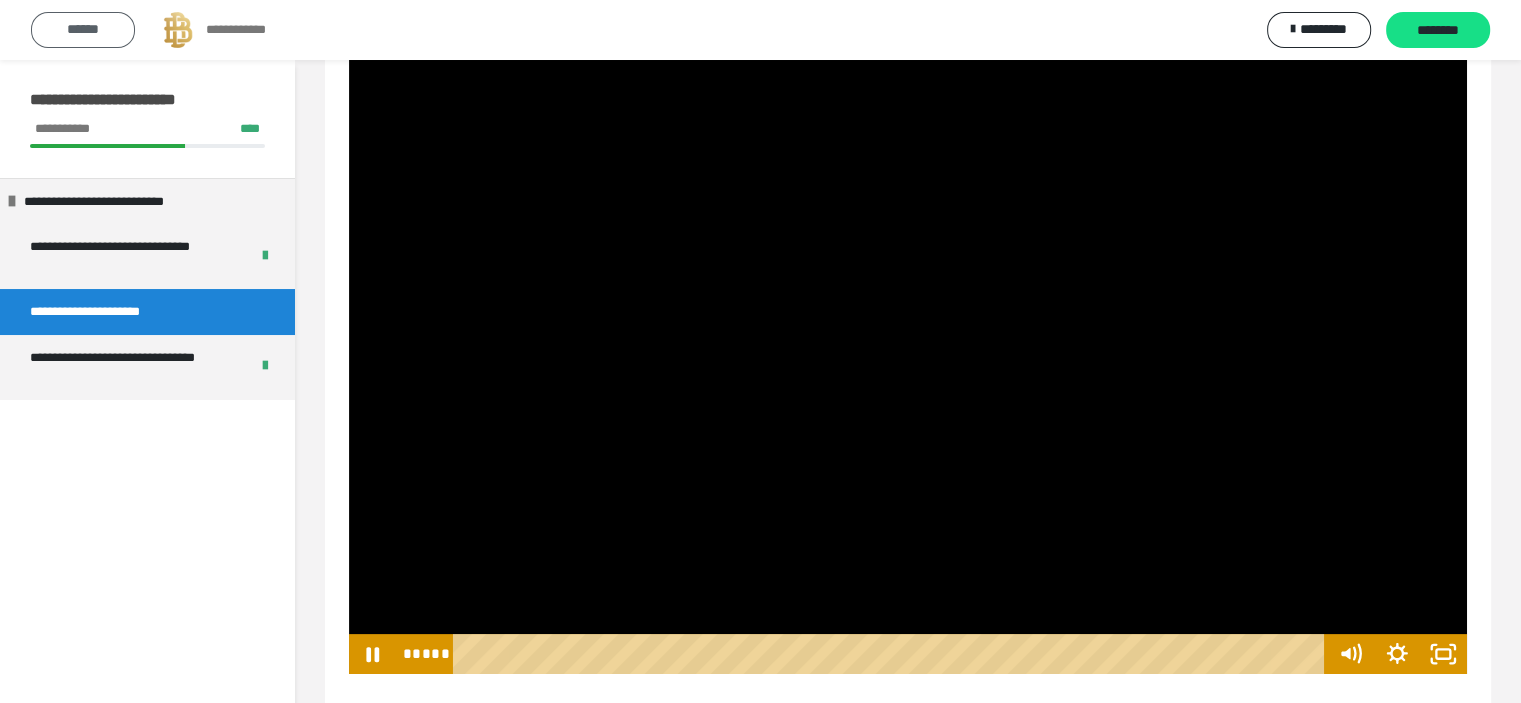 click on "******" at bounding box center (83, 29) 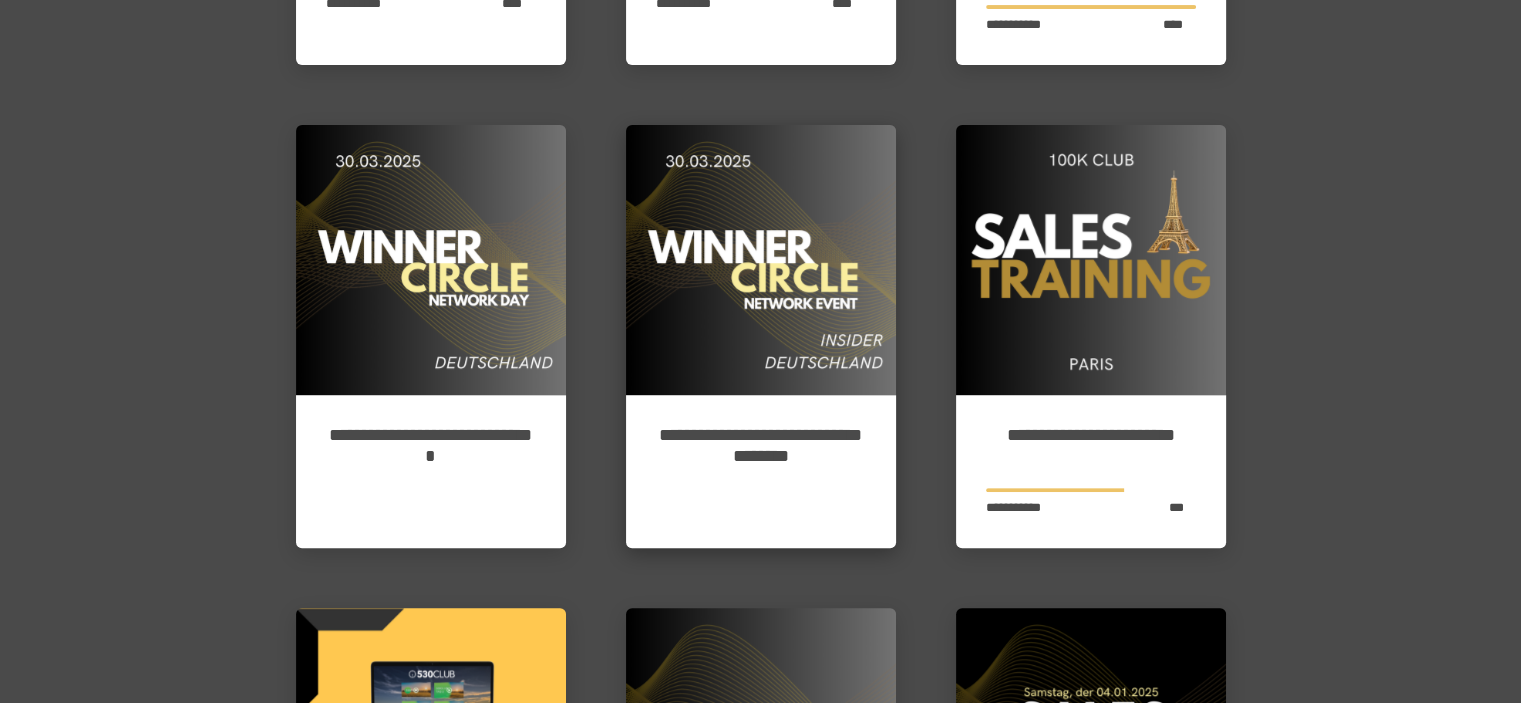 scroll, scrollTop: 600, scrollLeft: 0, axis: vertical 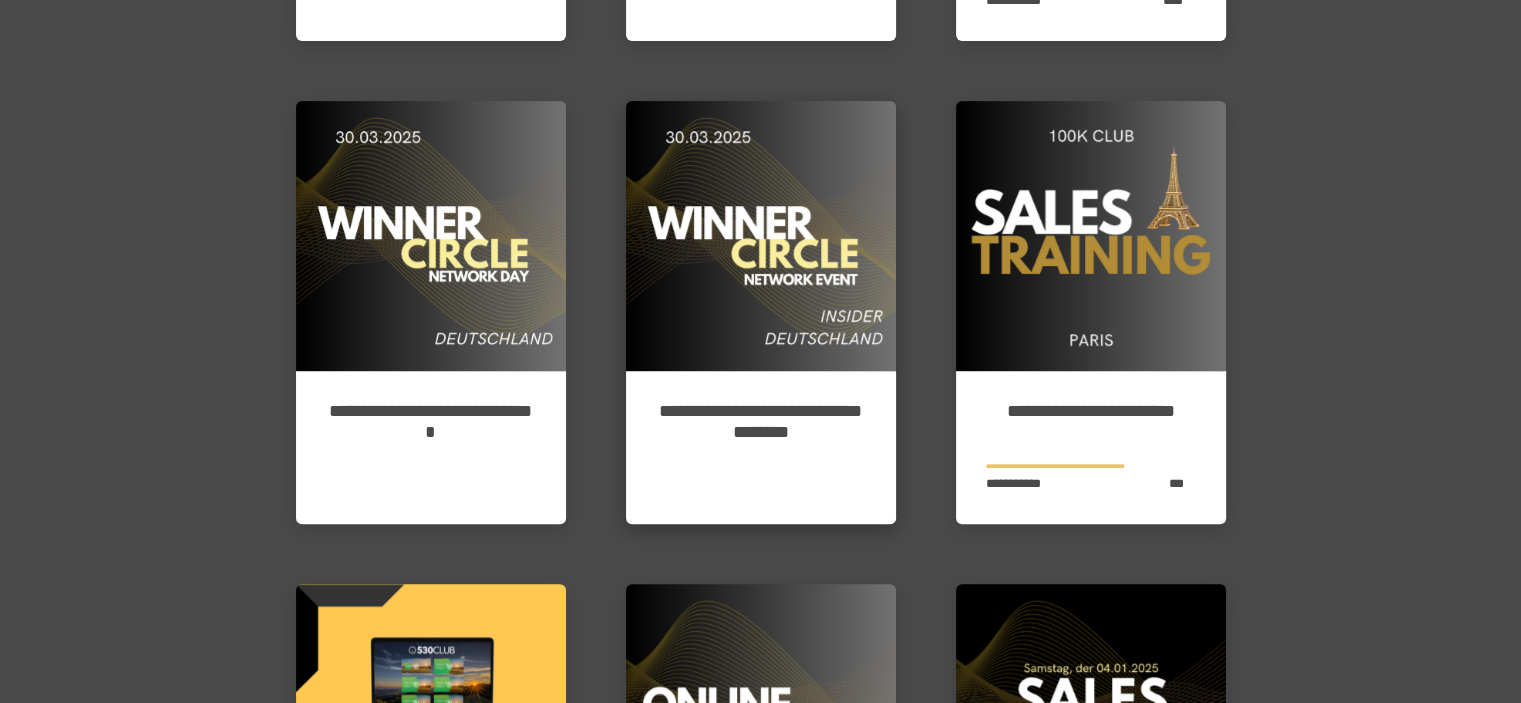 click on "**********" at bounding box center (761, 447) 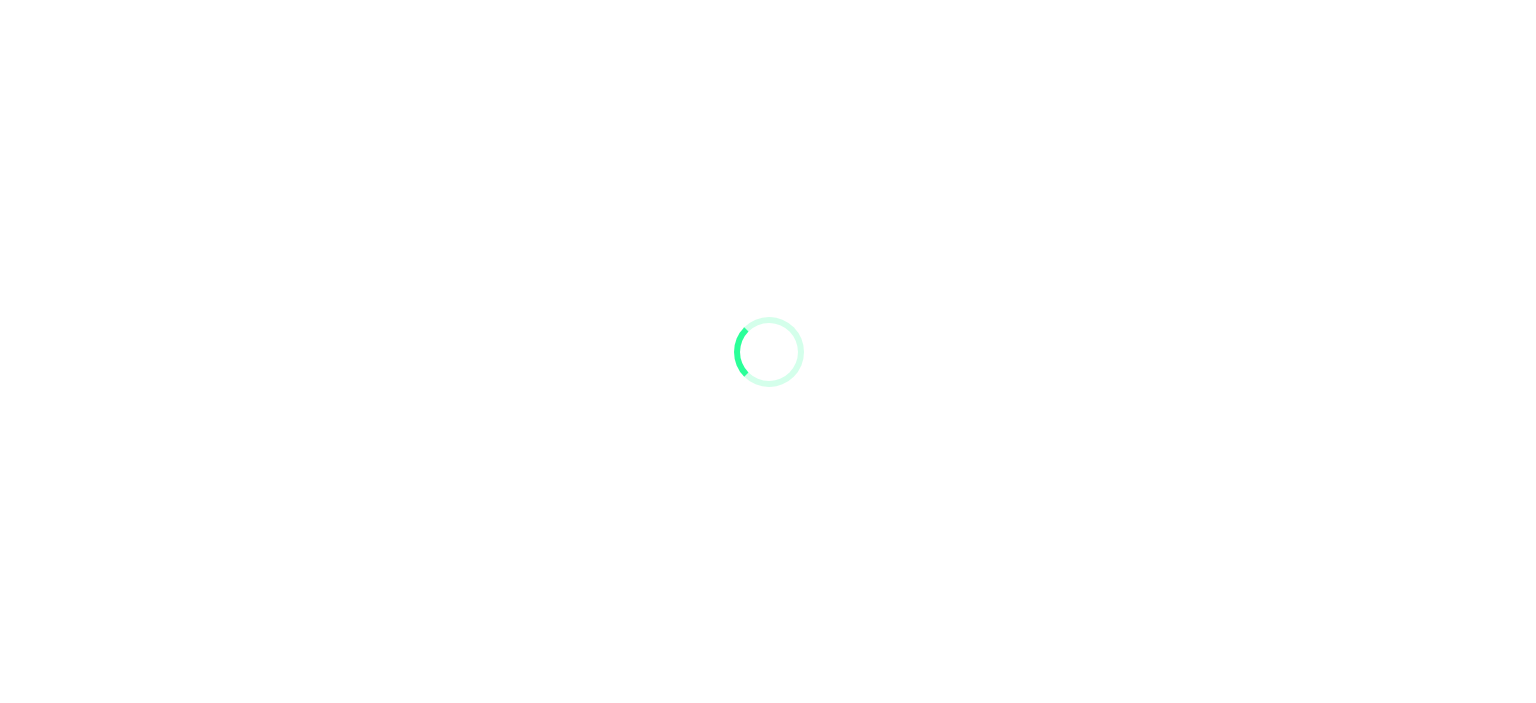 scroll, scrollTop: 0, scrollLeft: 0, axis: both 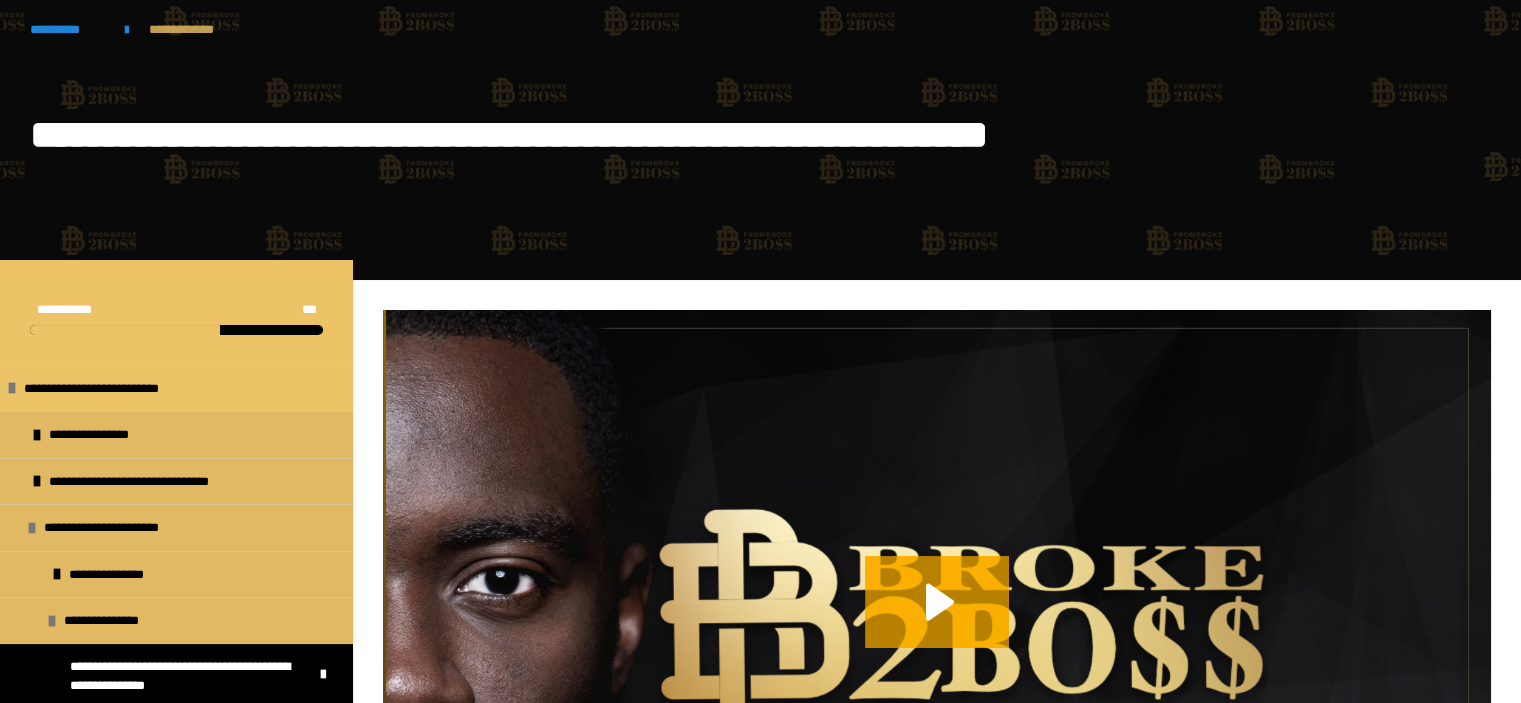 click on "**********" at bounding box center (194, 30) 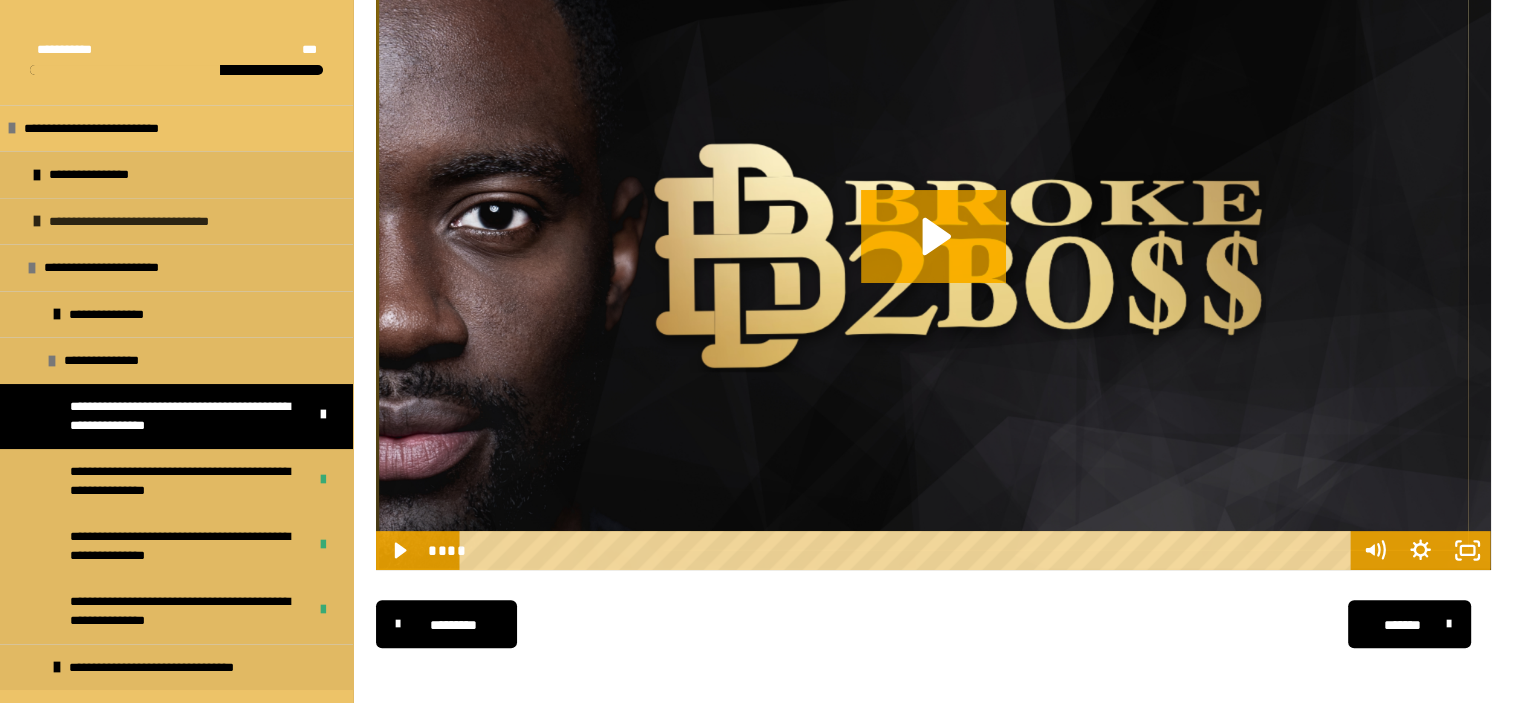 scroll, scrollTop: 401, scrollLeft: 0, axis: vertical 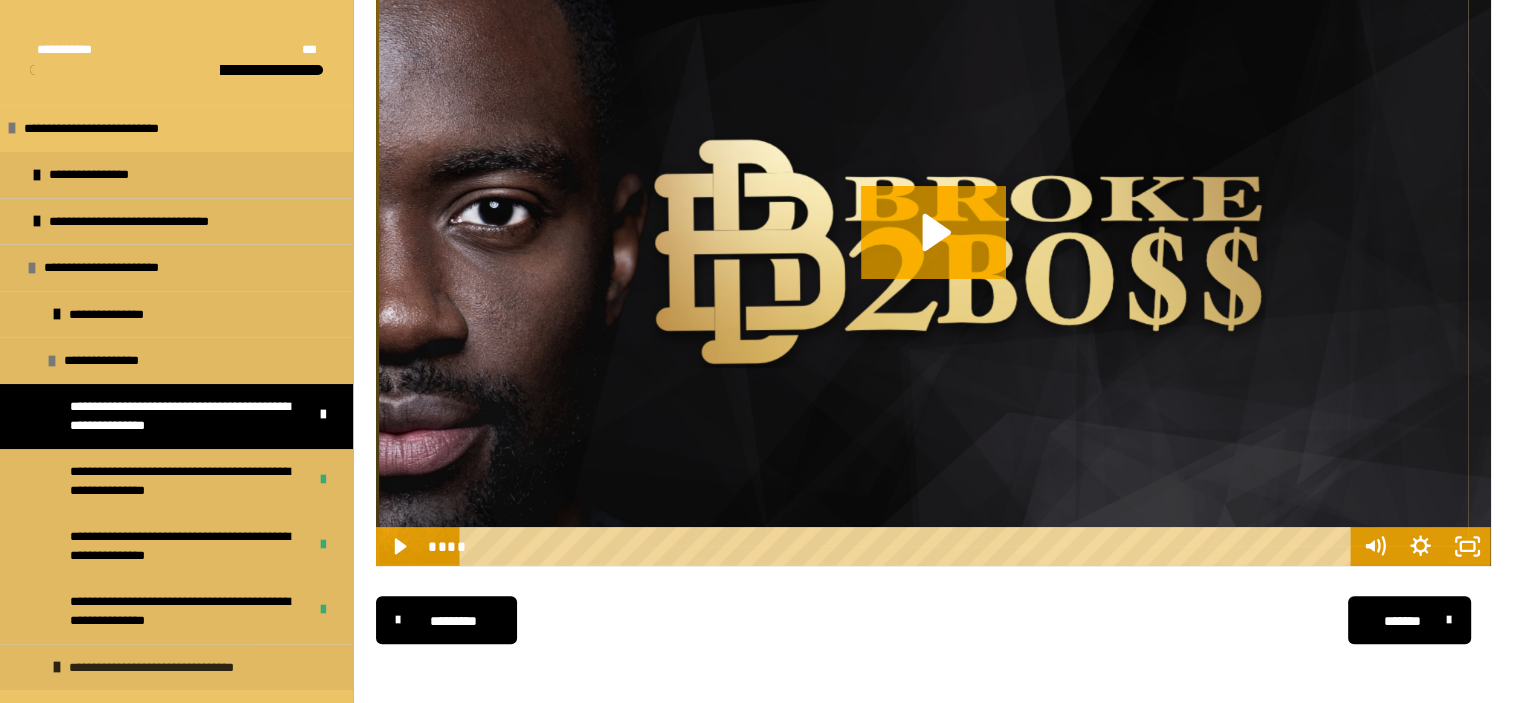 click on "**********" at bounding box center [176, 667] 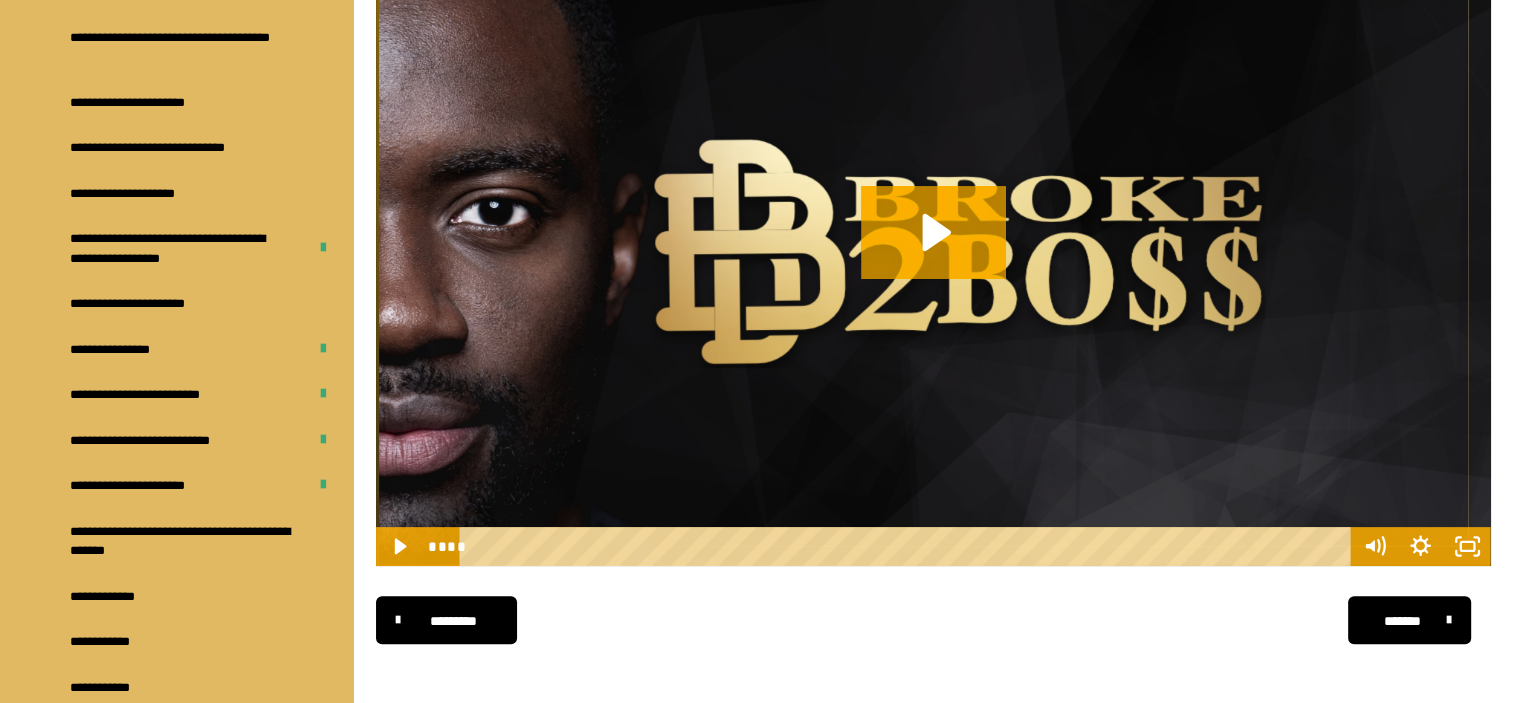 scroll, scrollTop: 896, scrollLeft: 0, axis: vertical 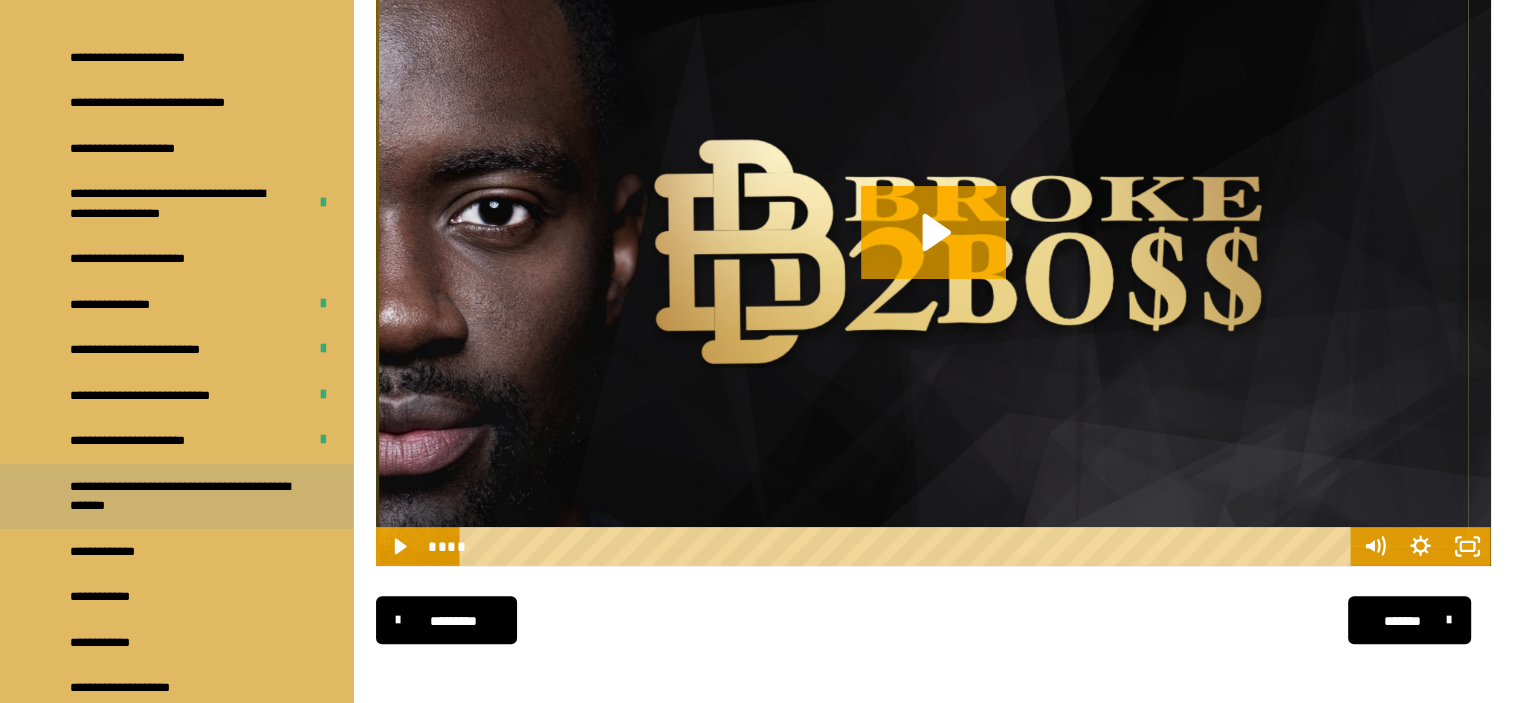 click on "**********" at bounding box center (181, 496) 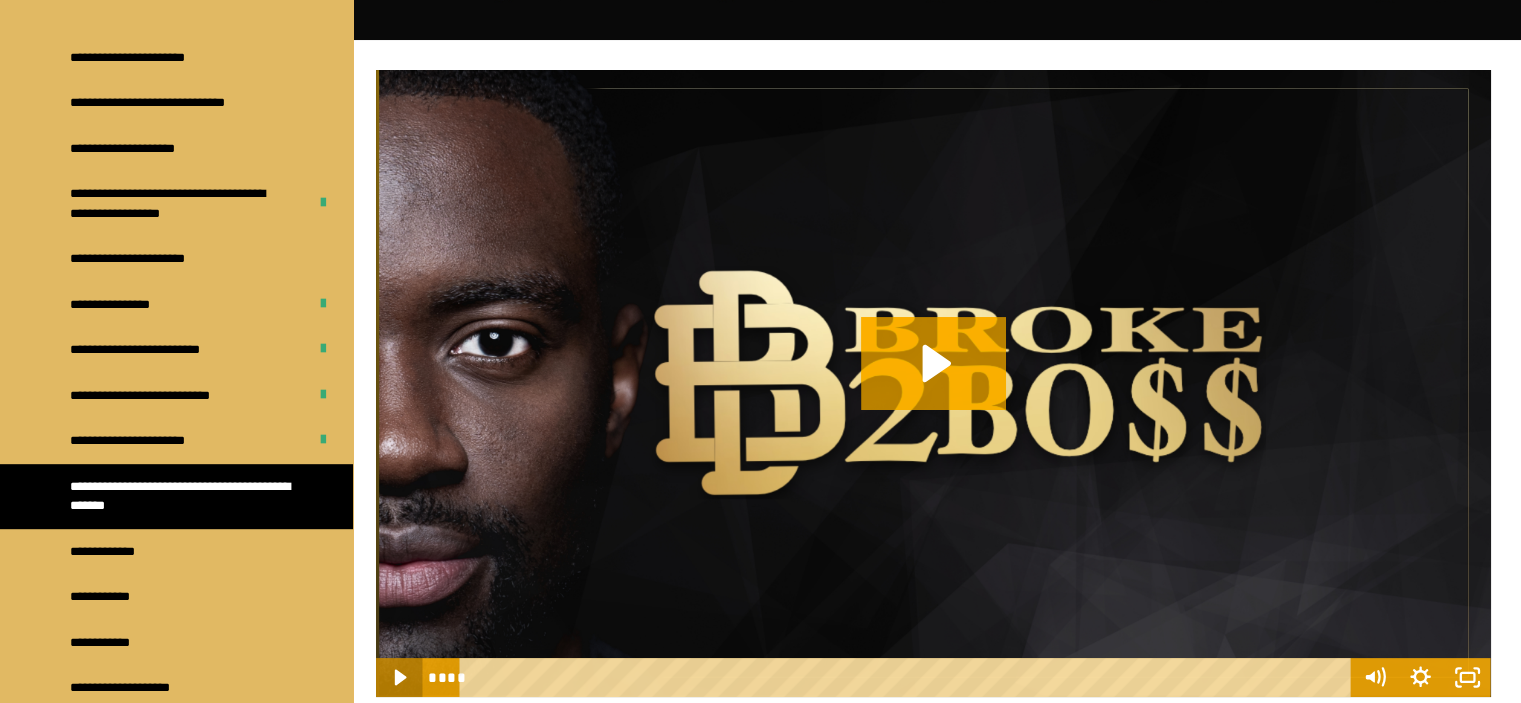 click 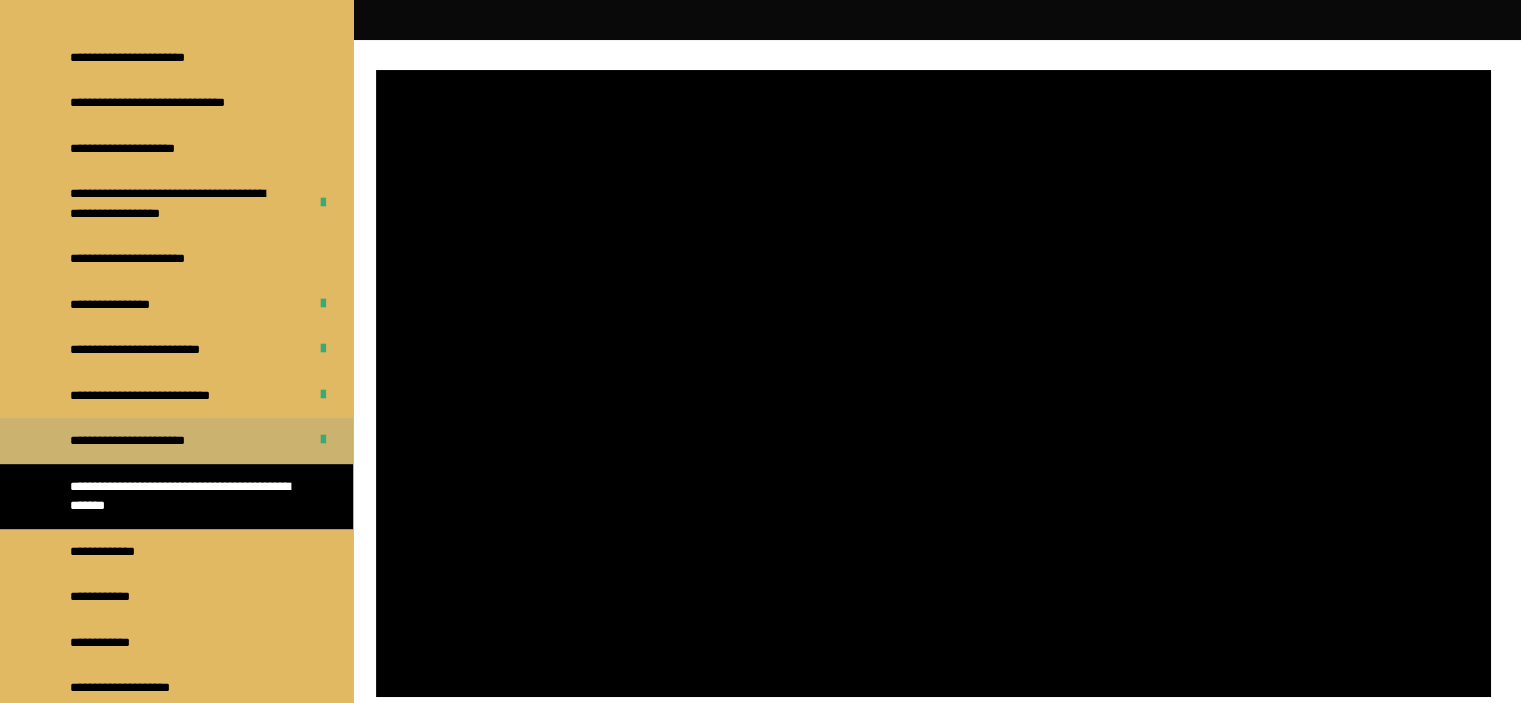 click on "**********" at bounding box center [152, 441] 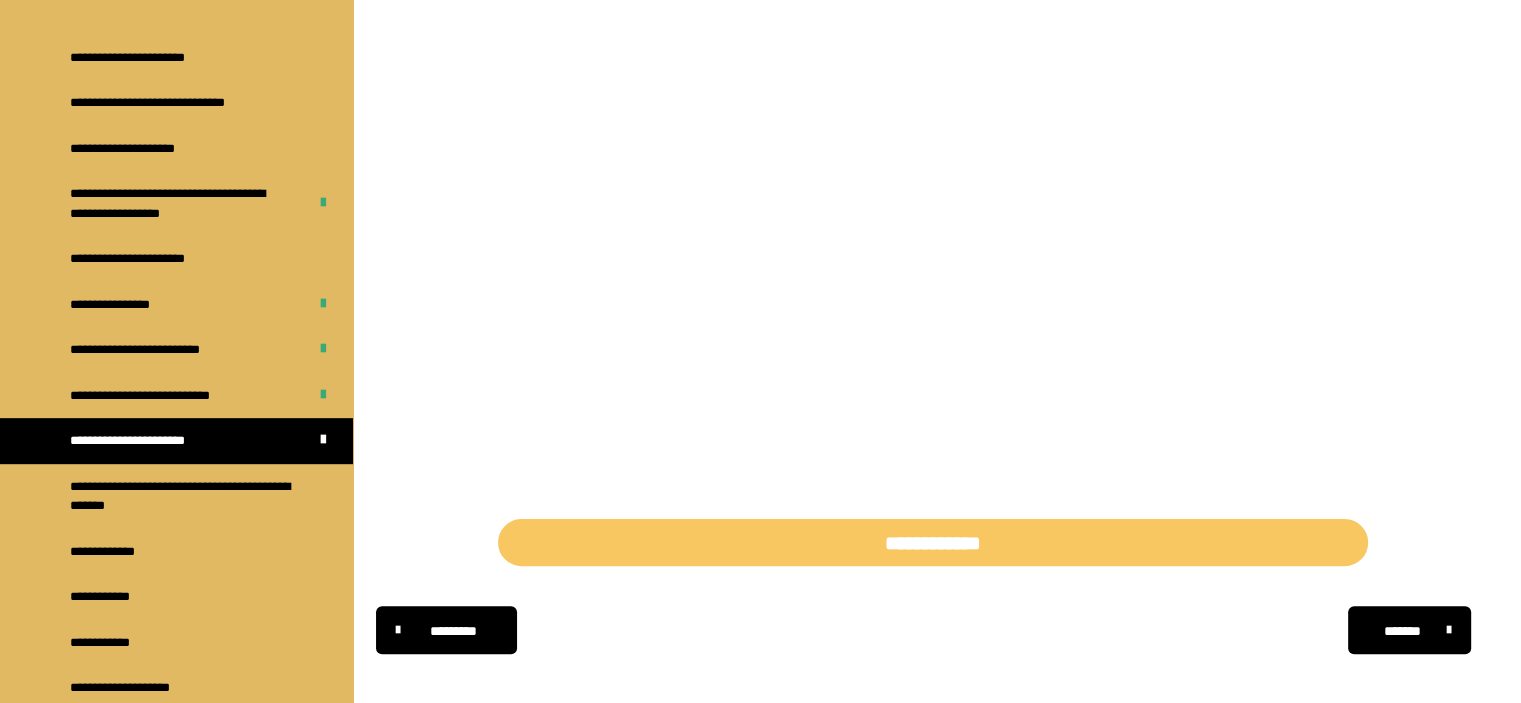 scroll, scrollTop: 439, scrollLeft: 0, axis: vertical 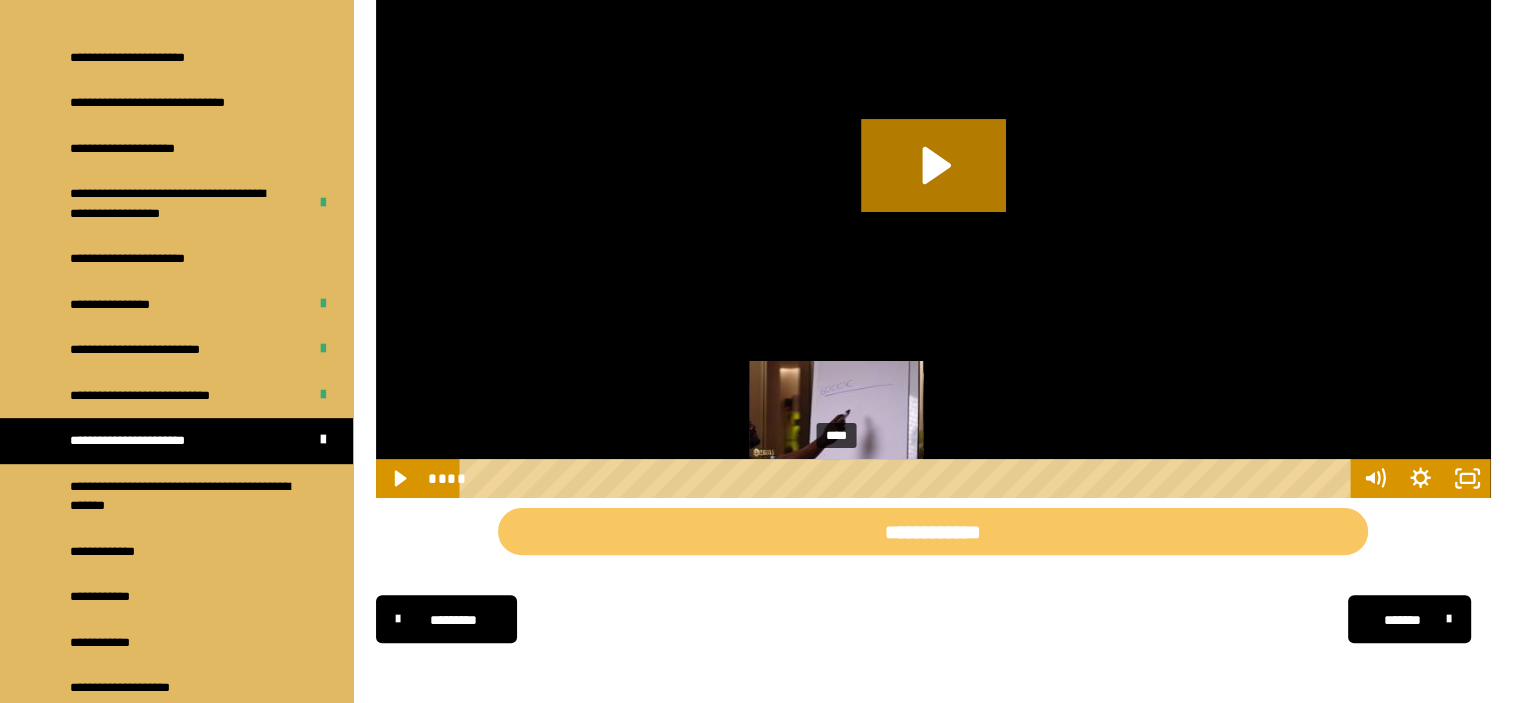 click on "****" at bounding box center [908, 478] 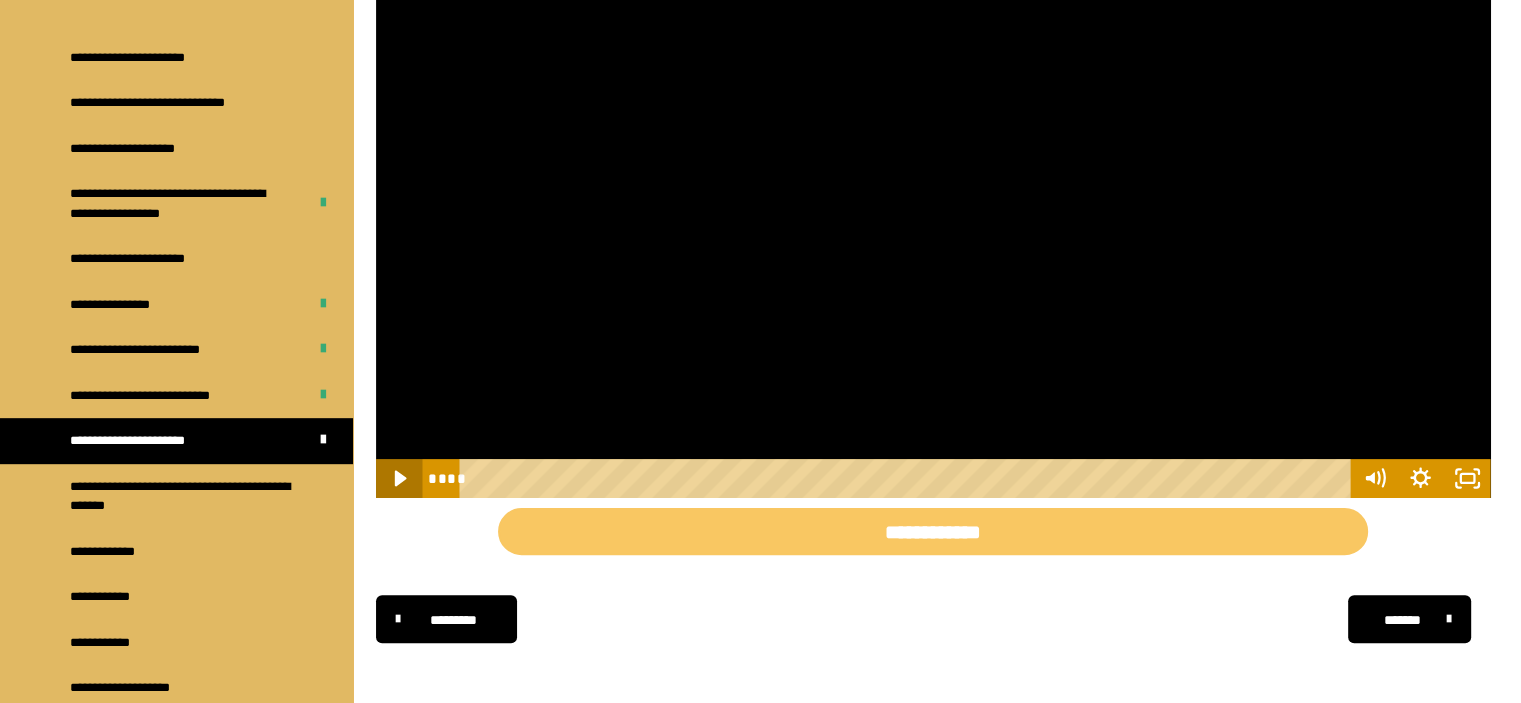 click 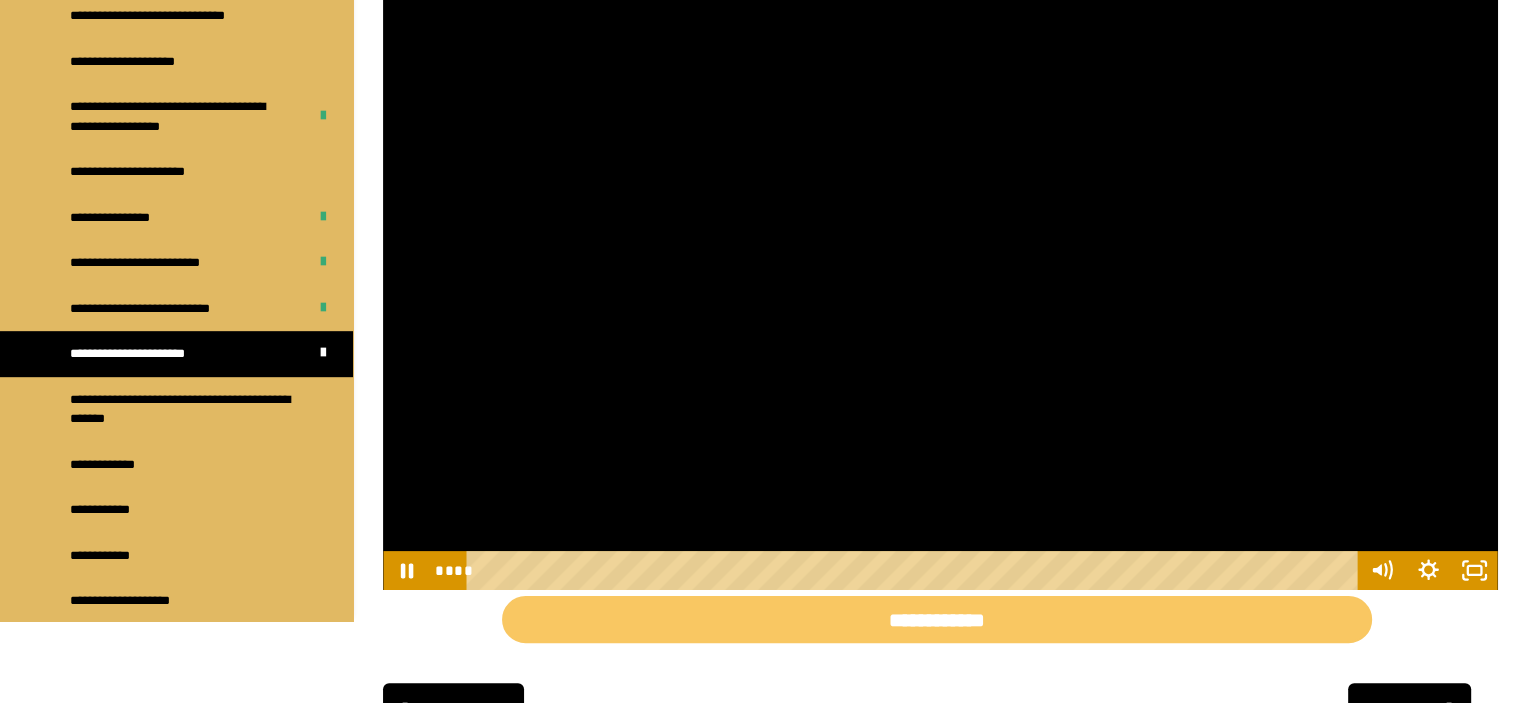 scroll, scrollTop: 144, scrollLeft: 0, axis: vertical 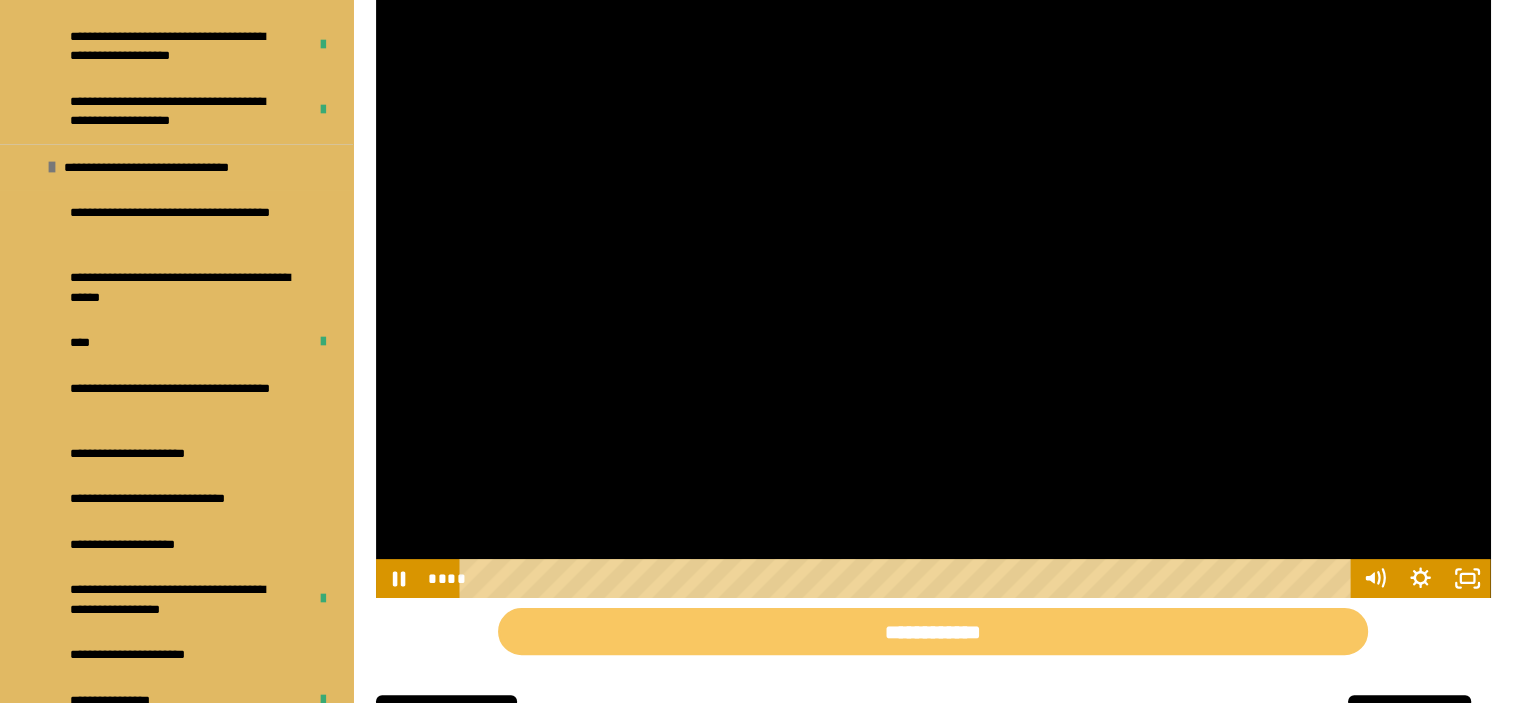 click at bounding box center [933, 284] 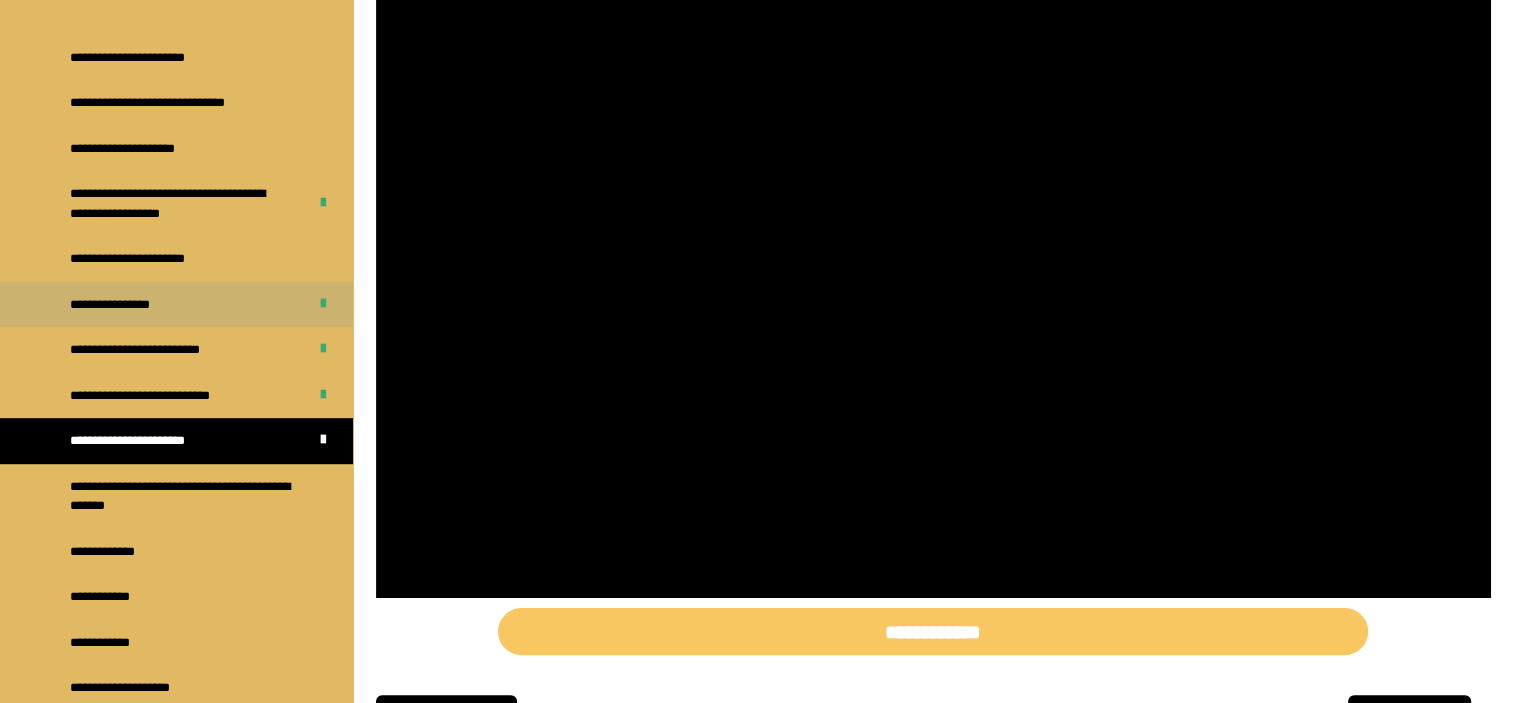 scroll, scrollTop: 896, scrollLeft: 0, axis: vertical 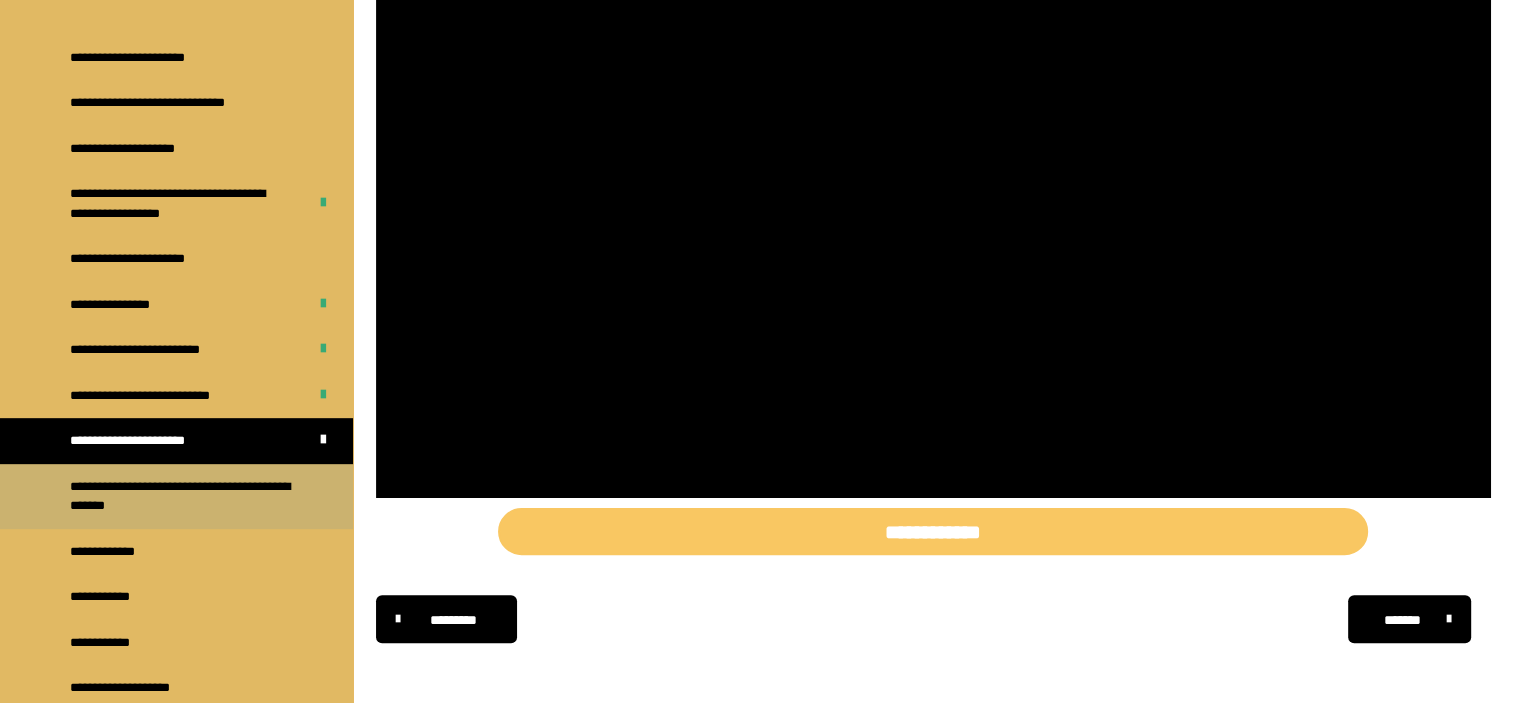 click on "**********" at bounding box center [181, 496] 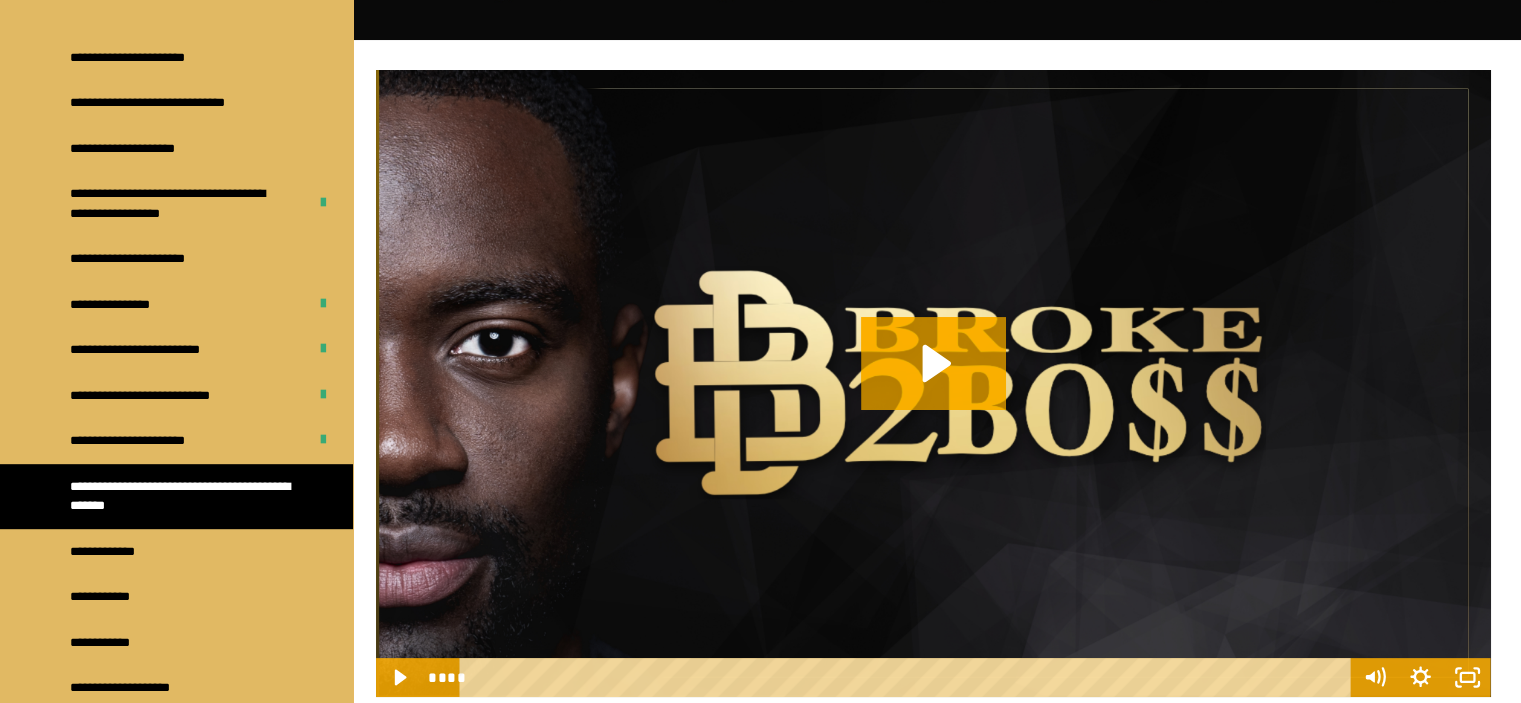 click at bounding box center [933, 383] 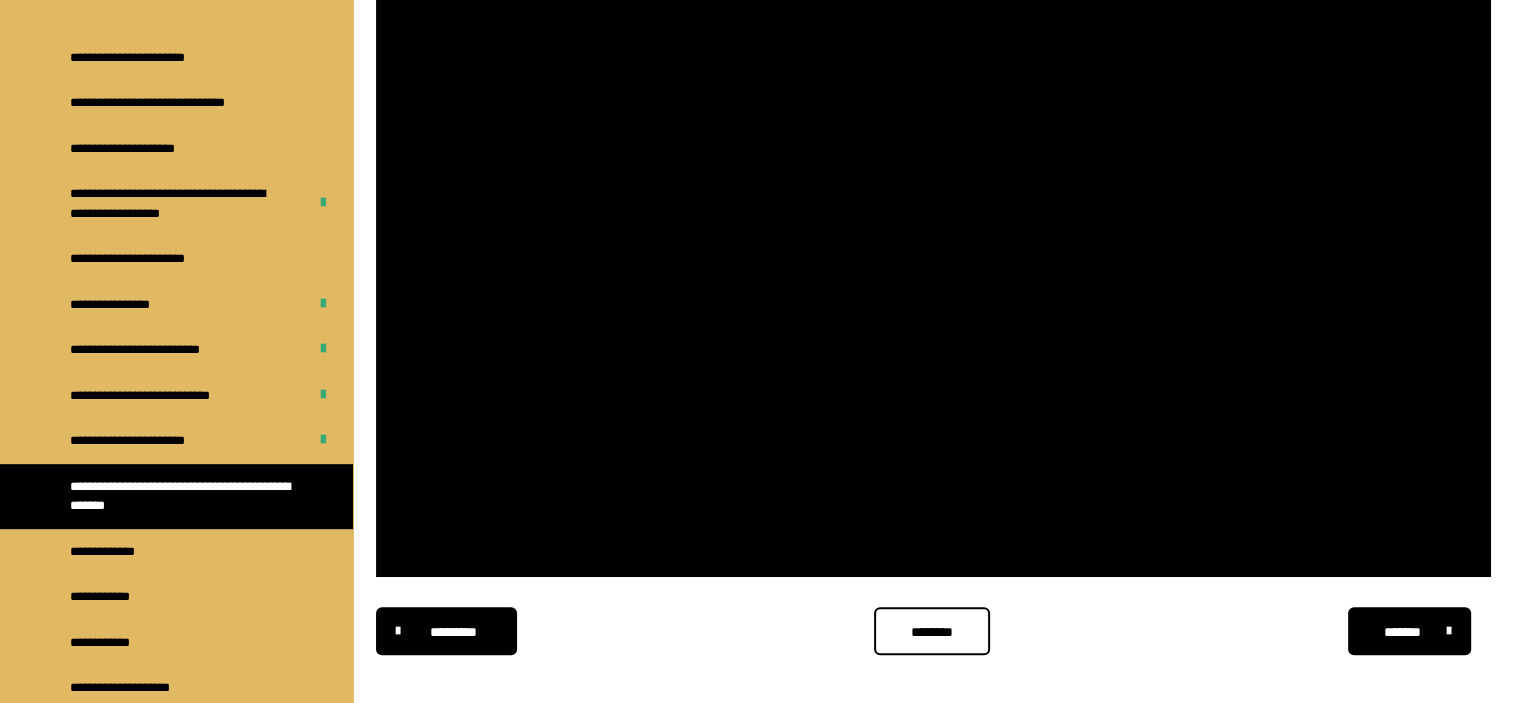 scroll, scrollTop: 401, scrollLeft: 0, axis: vertical 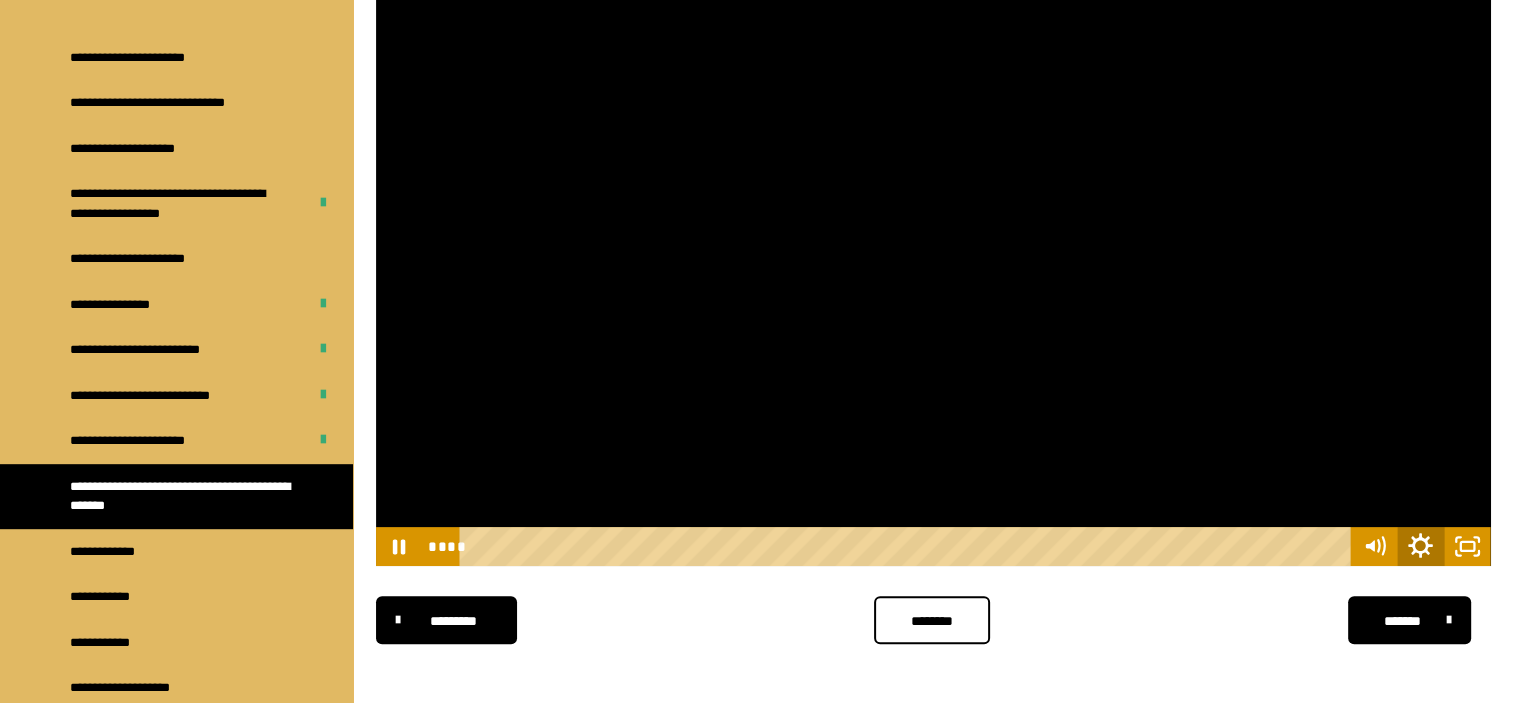 click 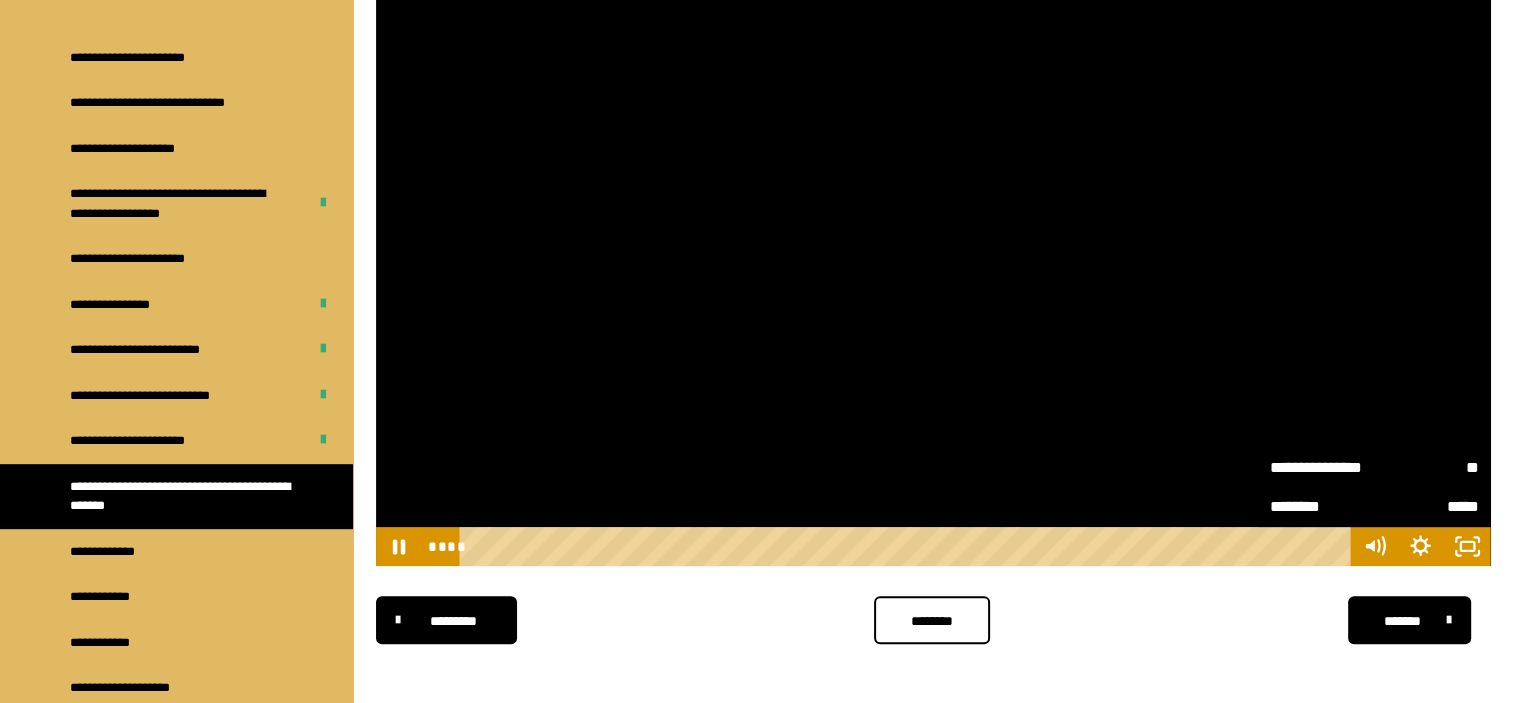 click on "**" at bounding box center (1427, 467) 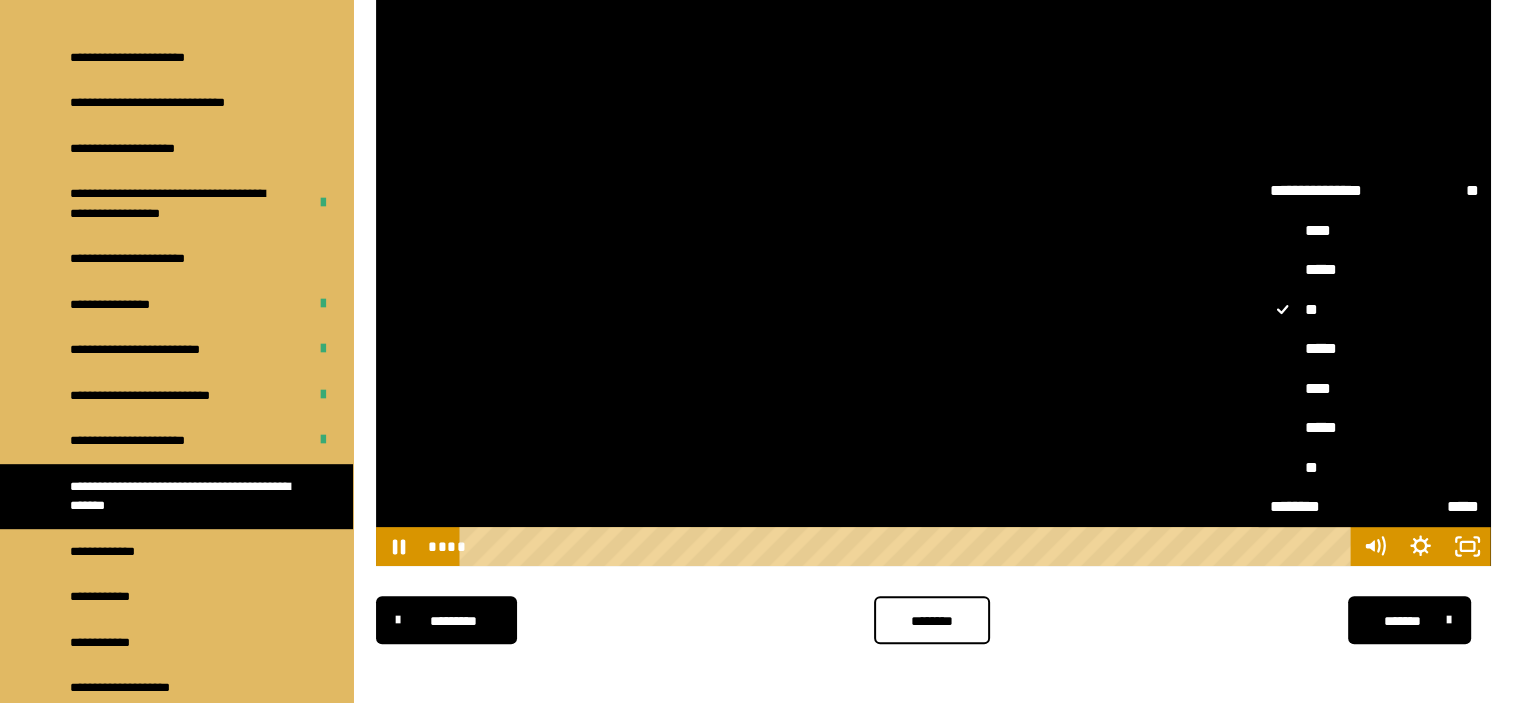 click on "*****" at bounding box center [1375, 349] 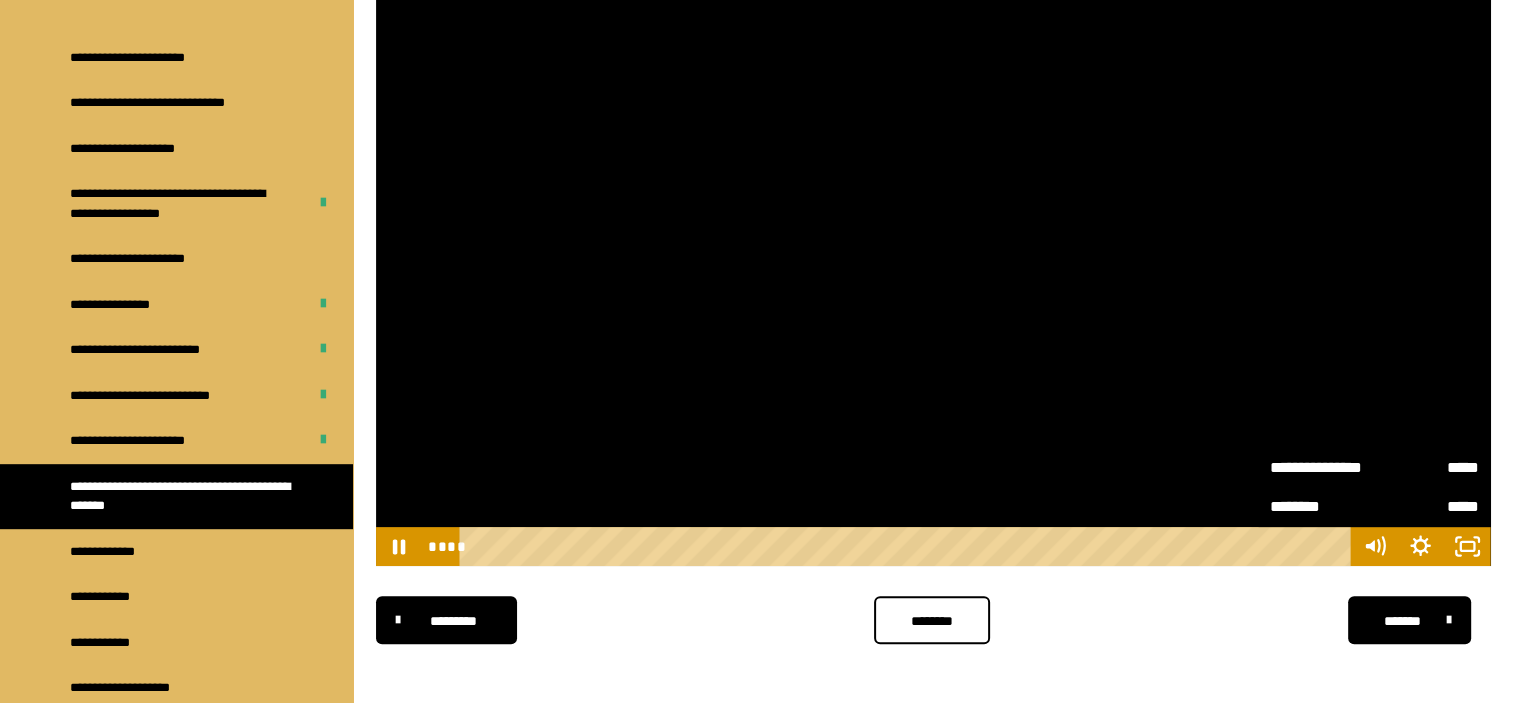 click at bounding box center [933, 252] 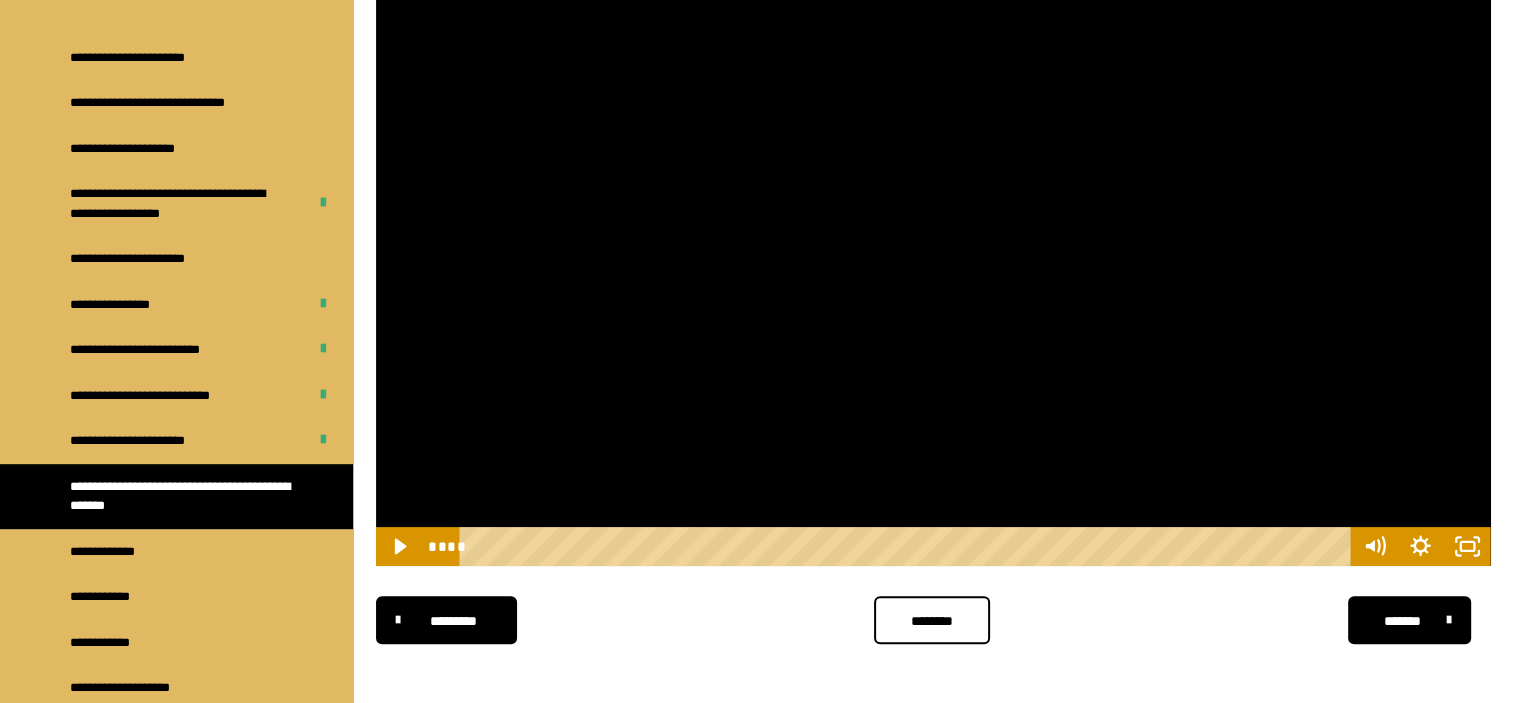 click at bounding box center (933, 252) 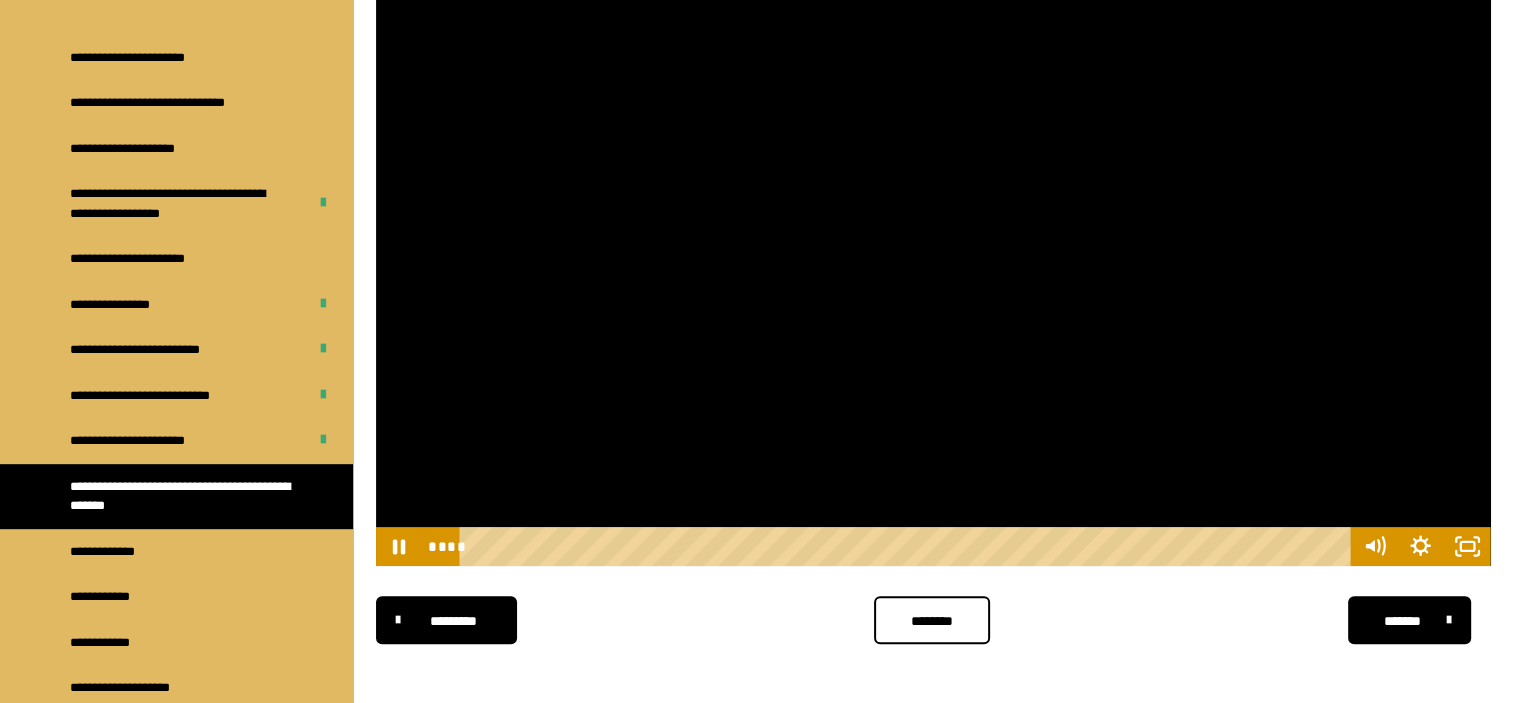 click at bounding box center (933, 252) 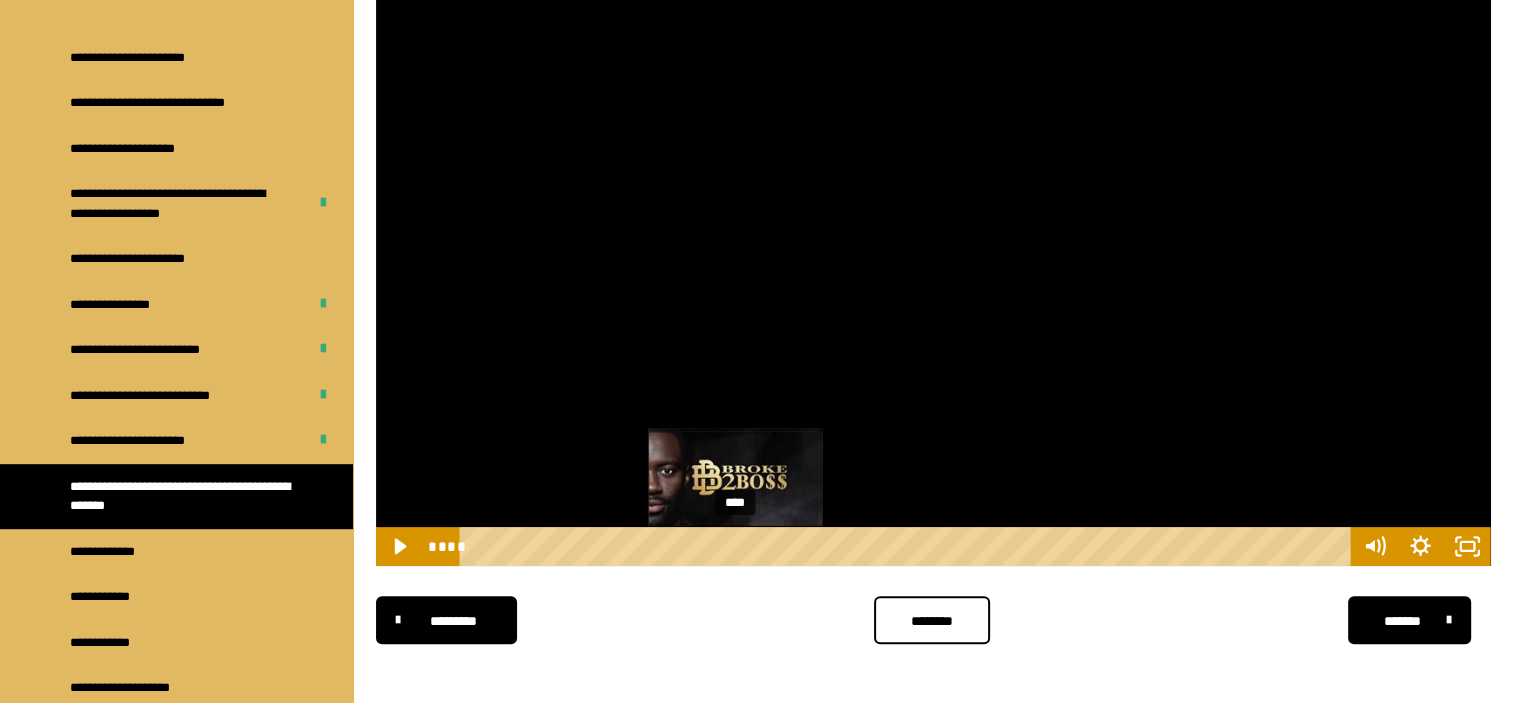 click on "****" at bounding box center (908, 546) 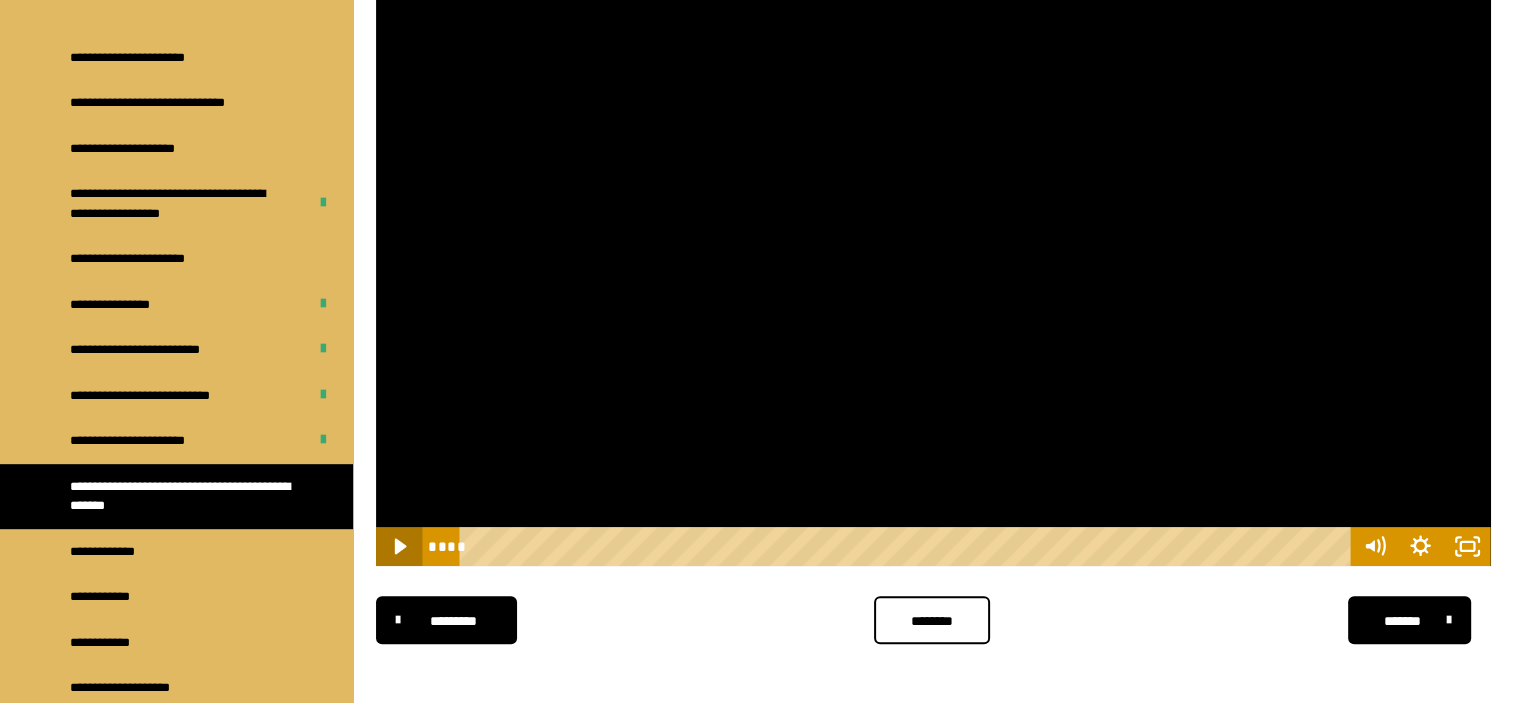 click 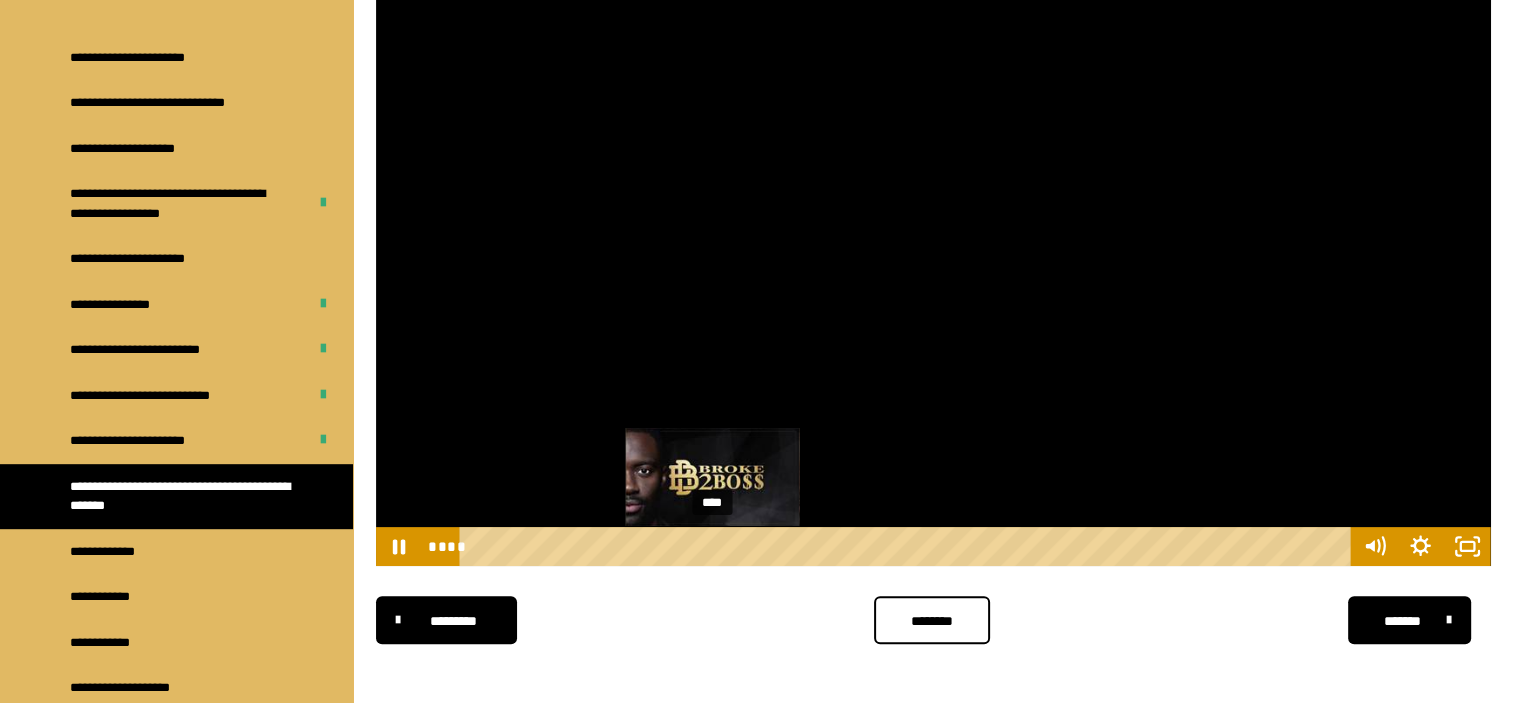 click on "****" at bounding box center (908, 546) 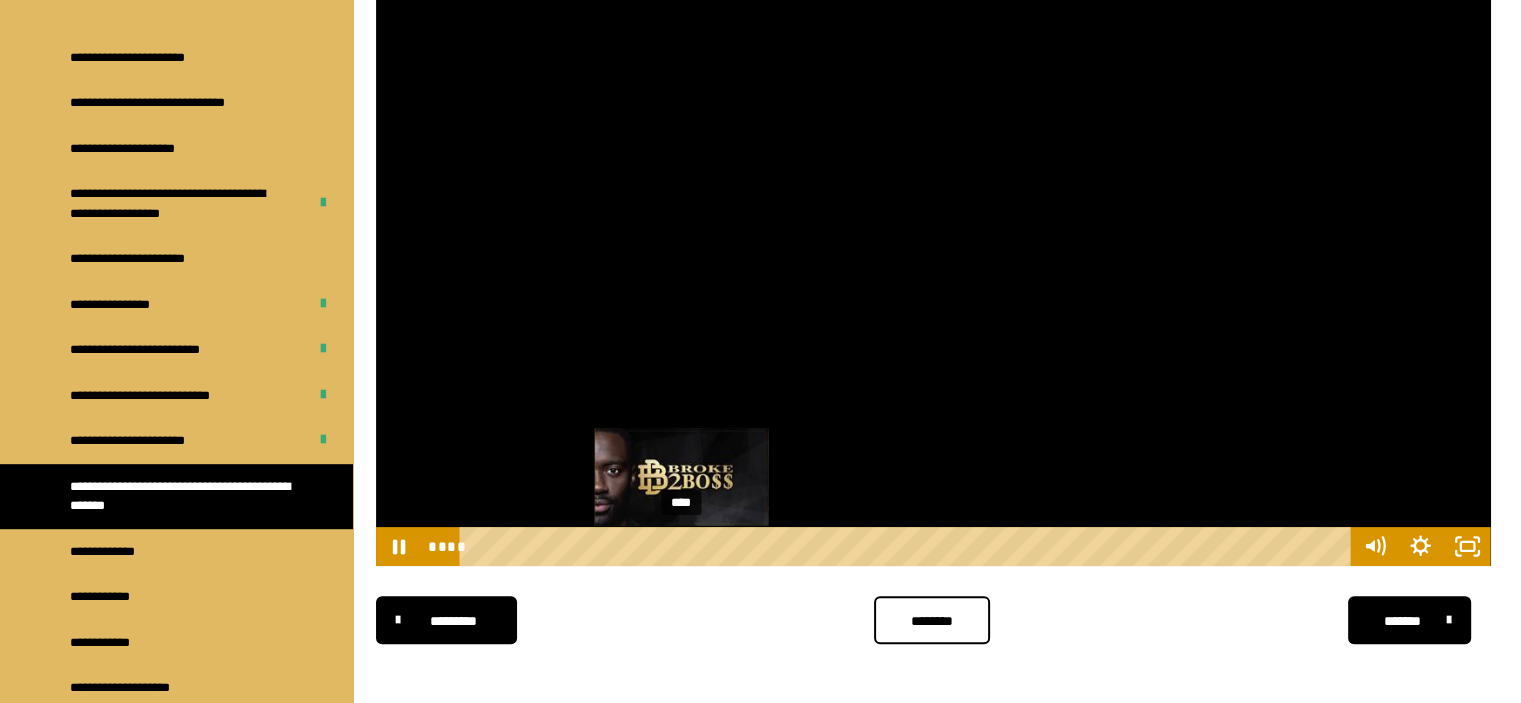 click on "****" at bounding box center (908, 546) 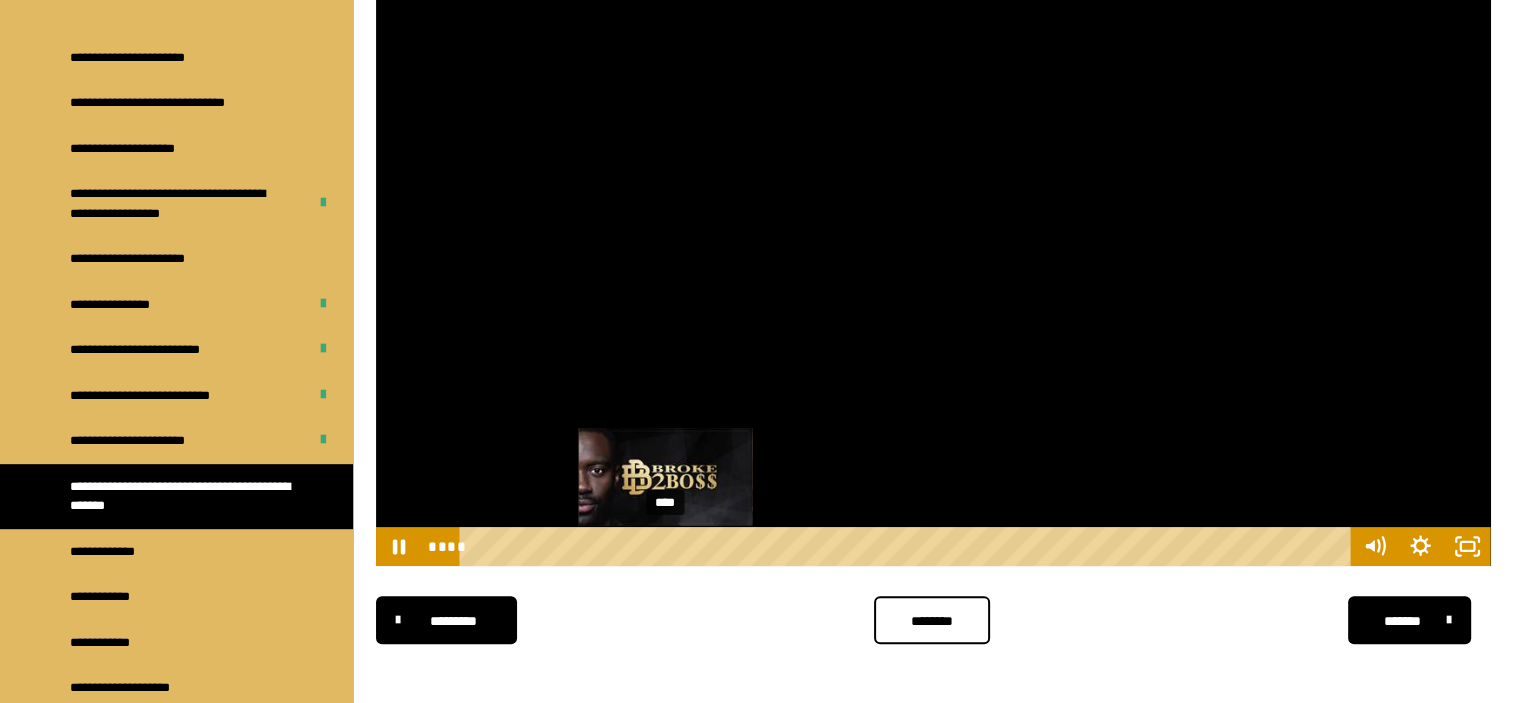 click on "****" at bounding box center (908, 546) 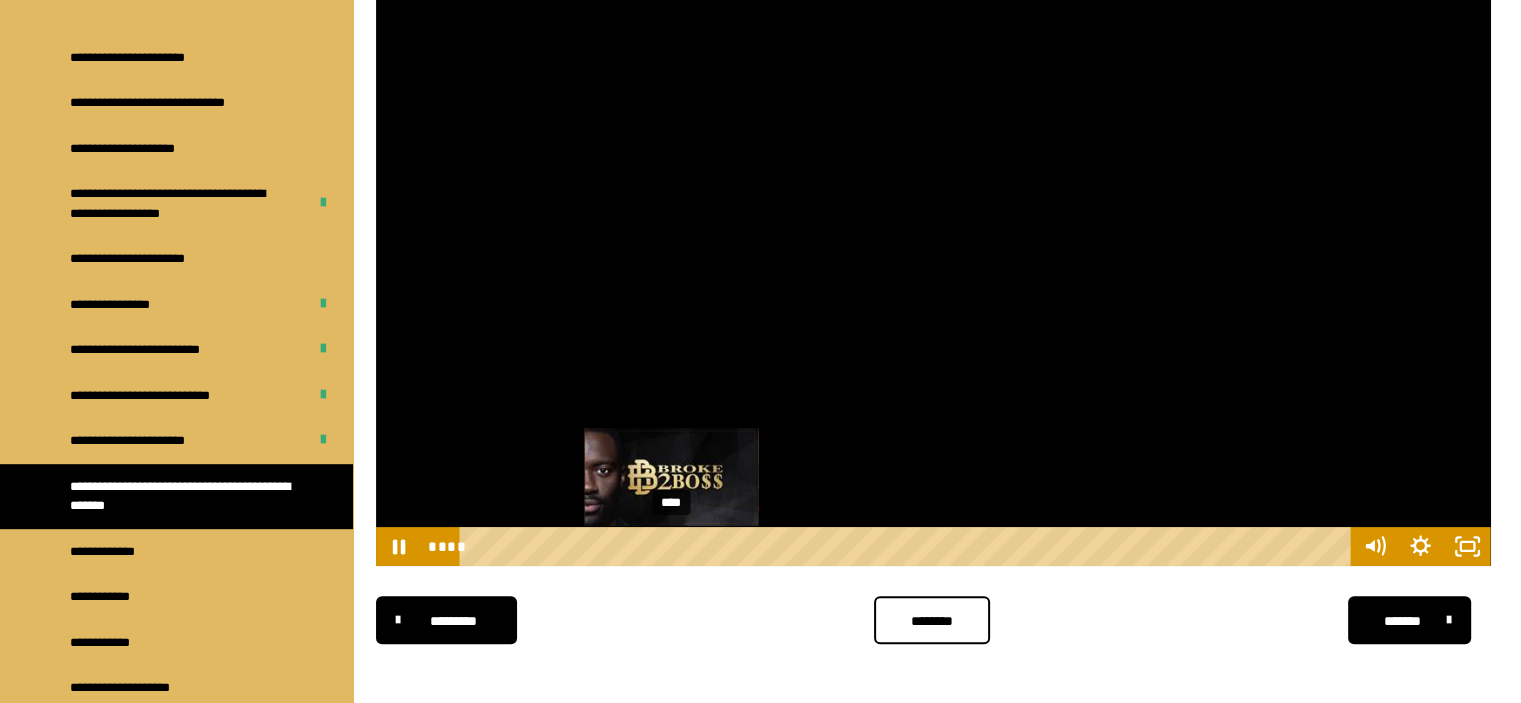 click on "****" at bounding box center [908, 546] 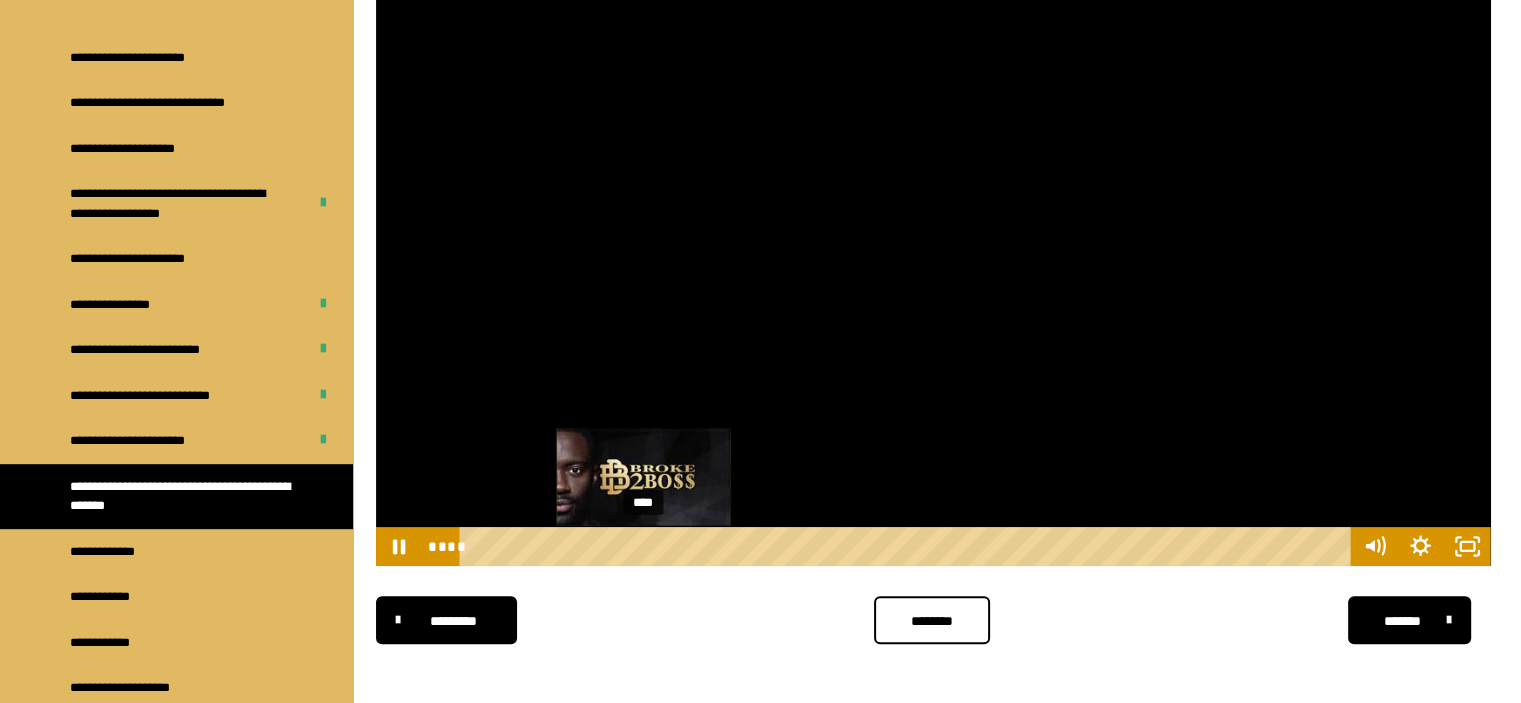 click on "****" at bounding box center (908, 546) 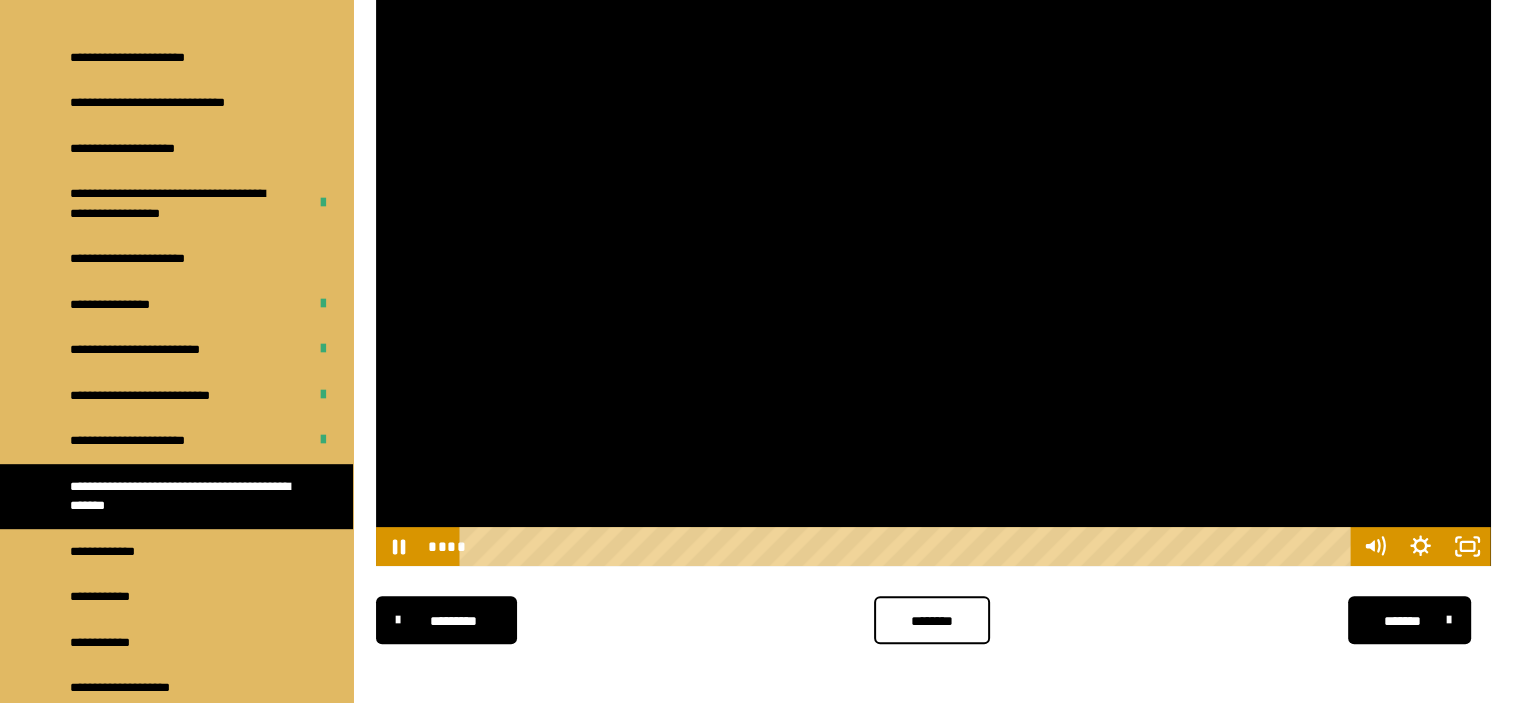 click at bounding box center [933, 252] 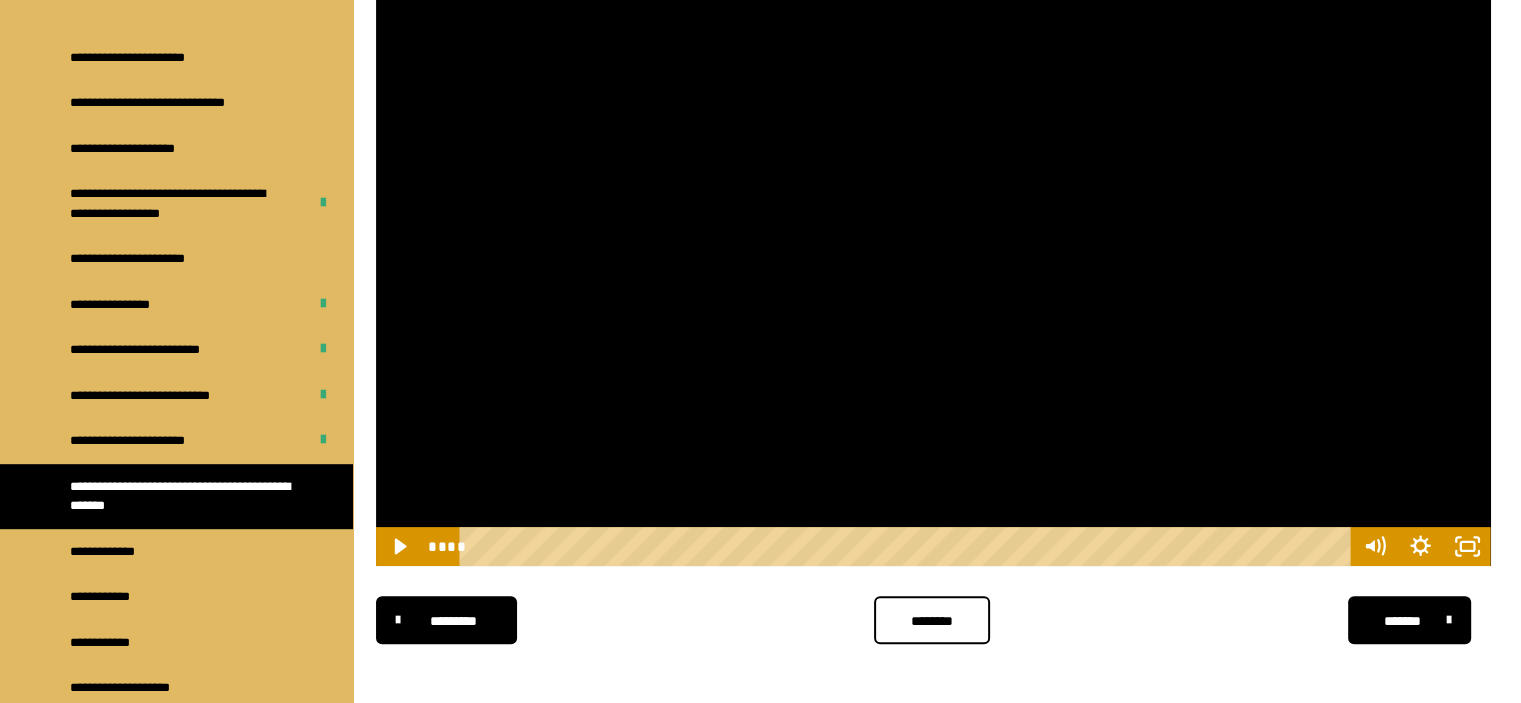 click at bounding box center [933, 252] 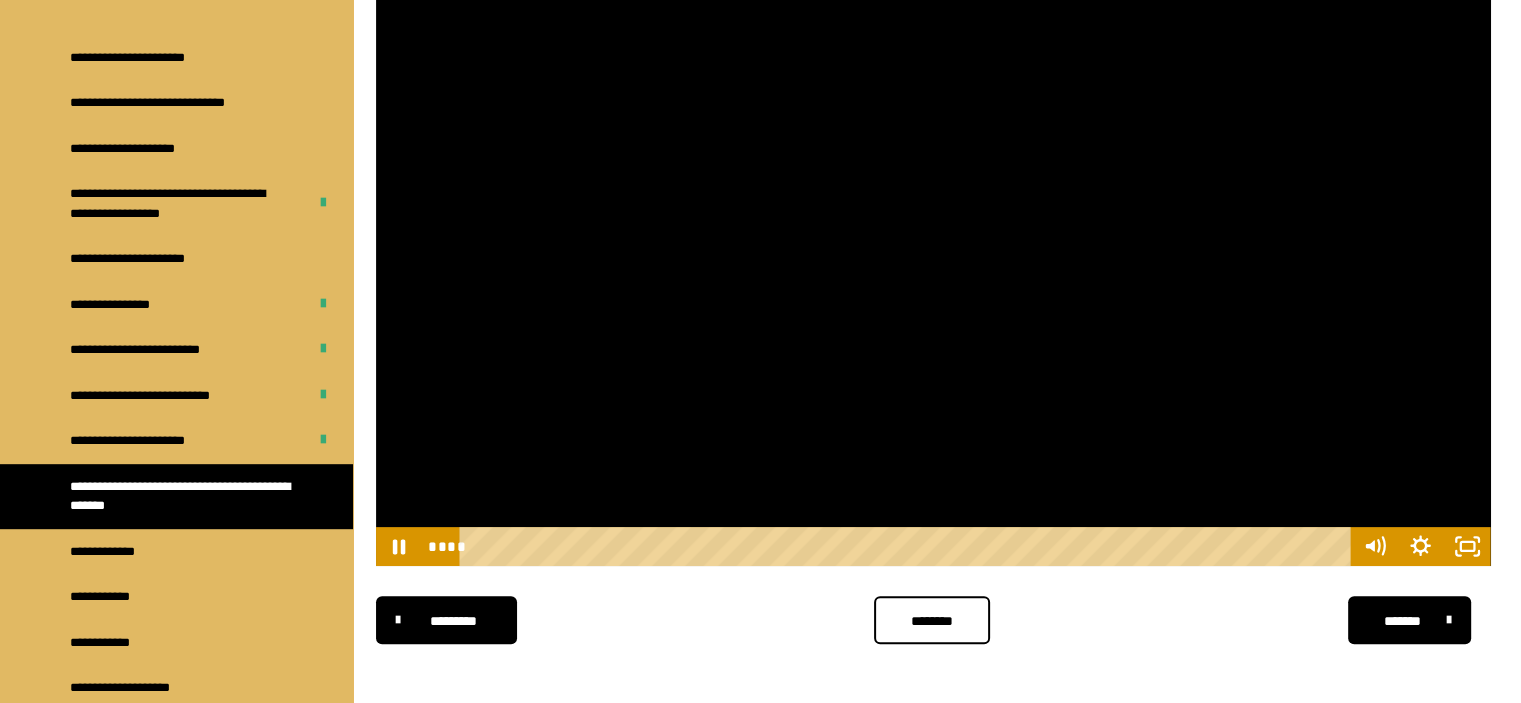click at bounding box center (933, 252) 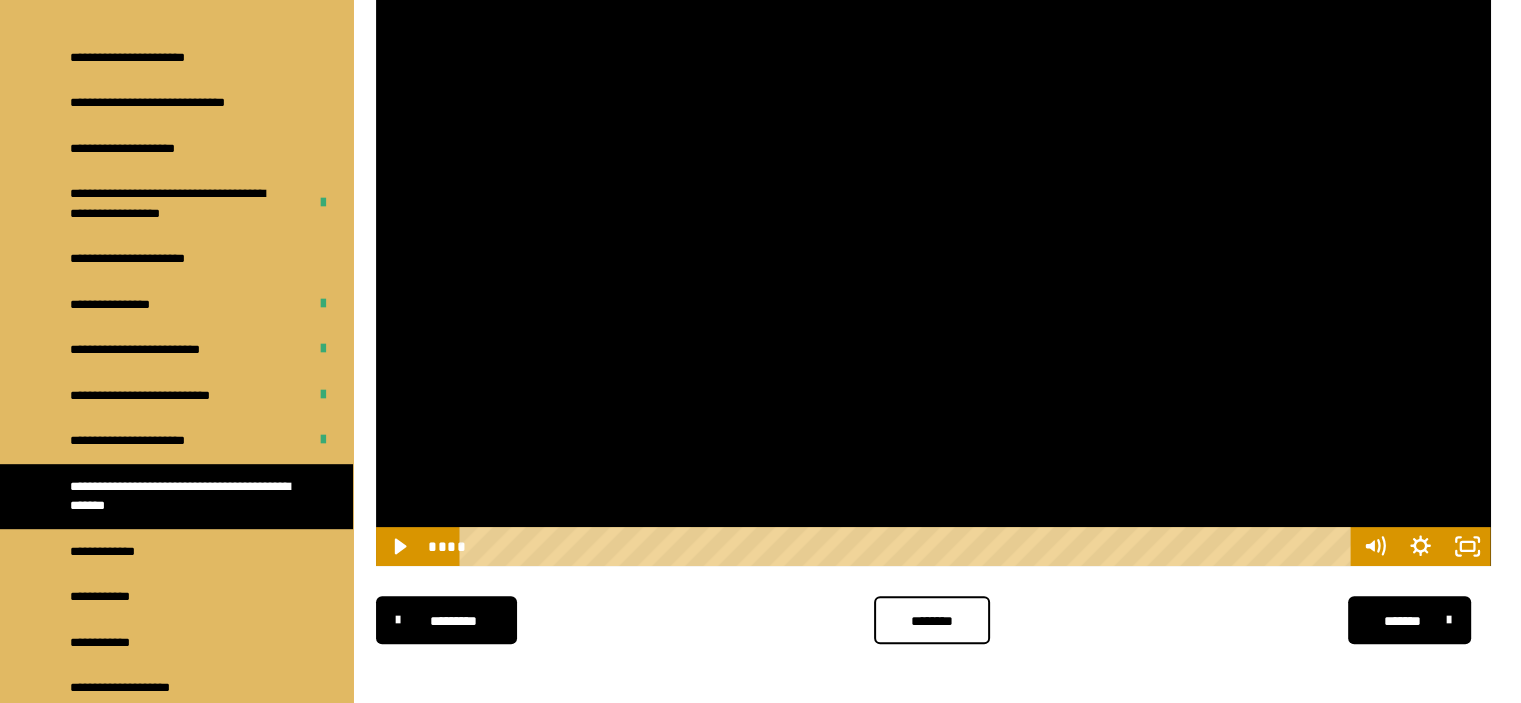 click at bounding box center (933, 252) 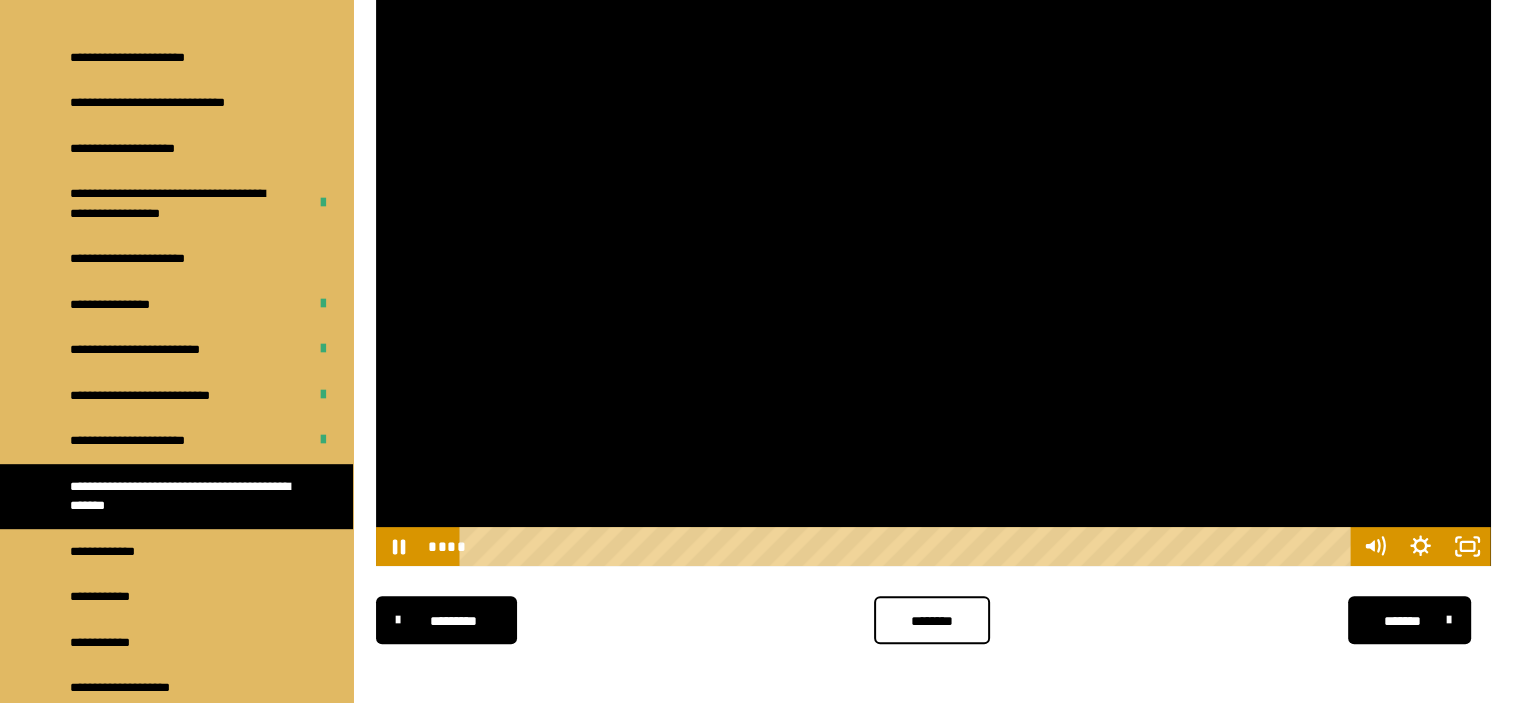 click at bounding box center (933, 252) 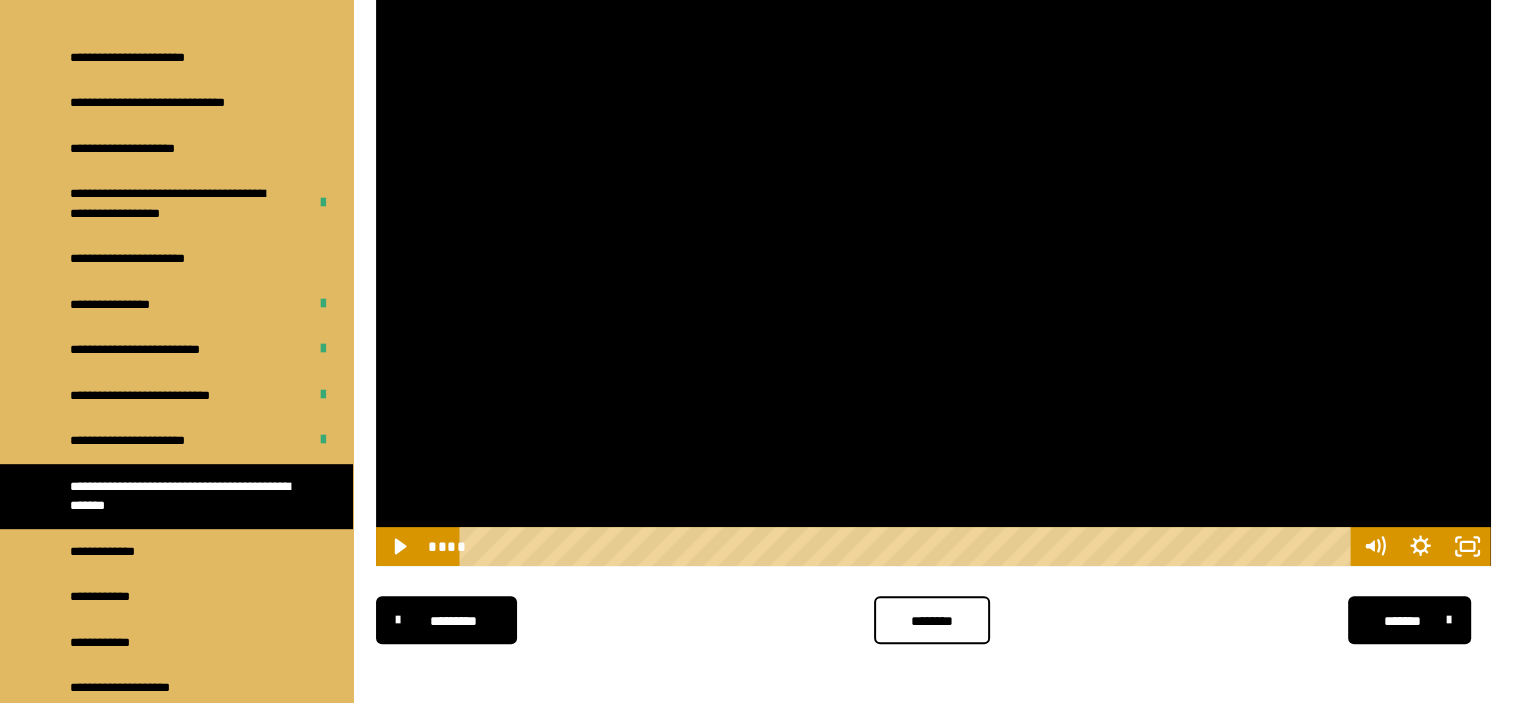 drag, startPoint x: 550, startPoint y: 268, endPoint x: 541, endPoint y: 255, distance: 15.811388 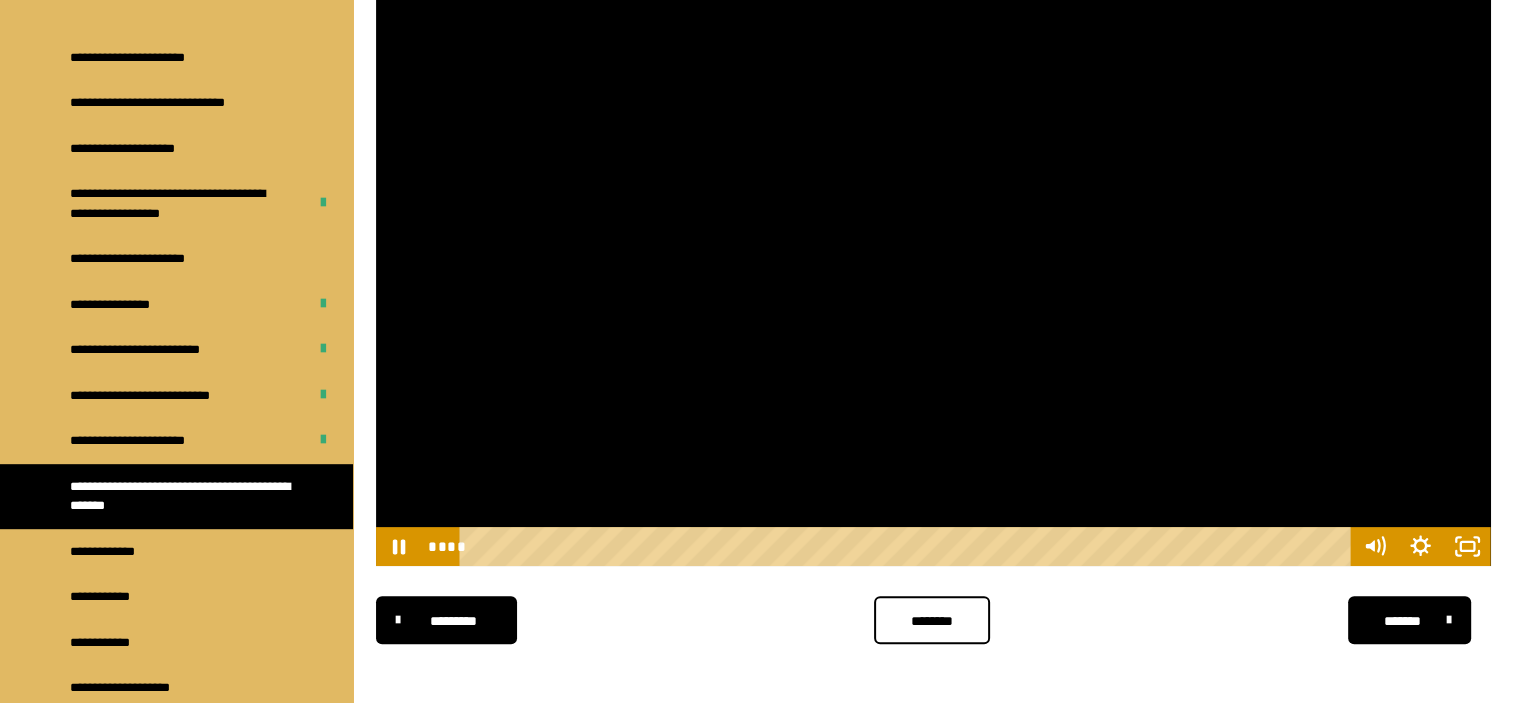 type 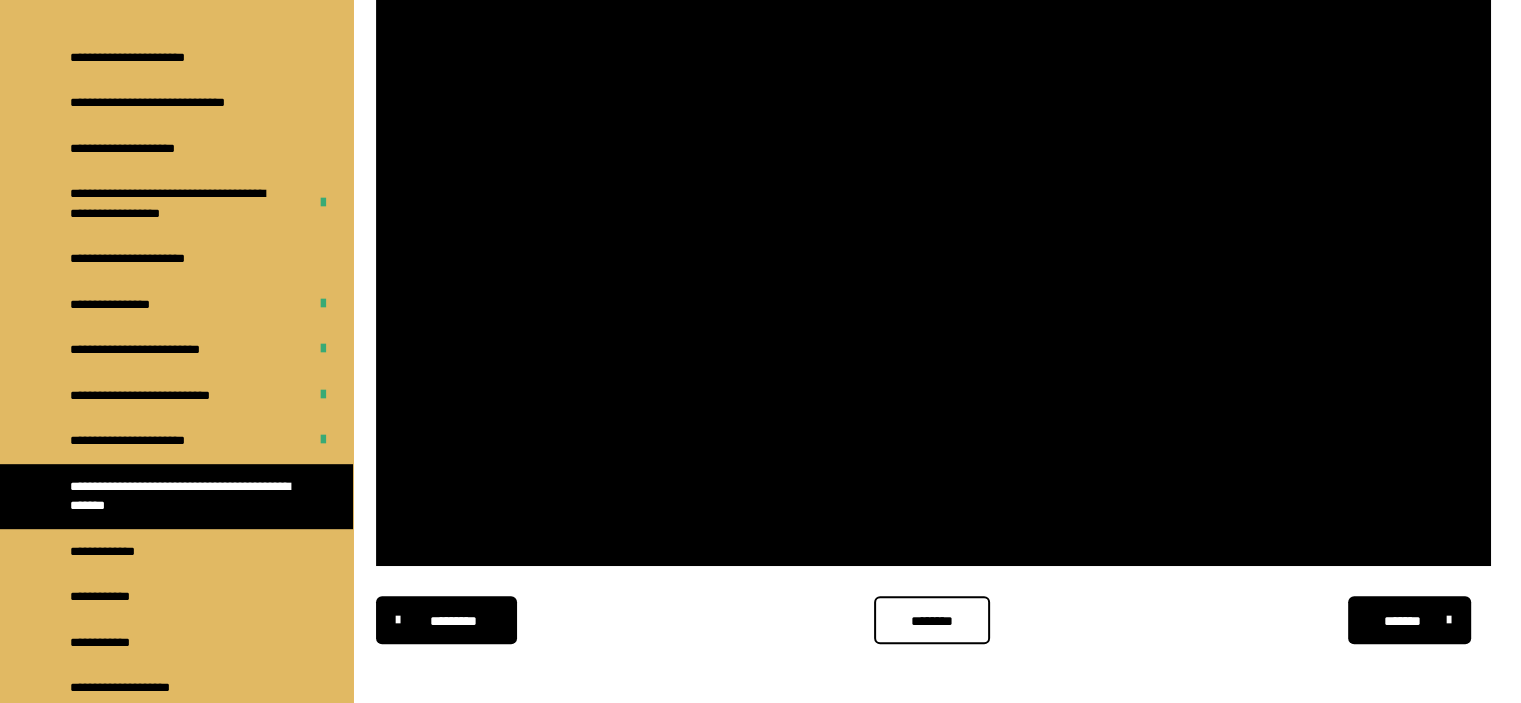click at bounding box center [933, 252] 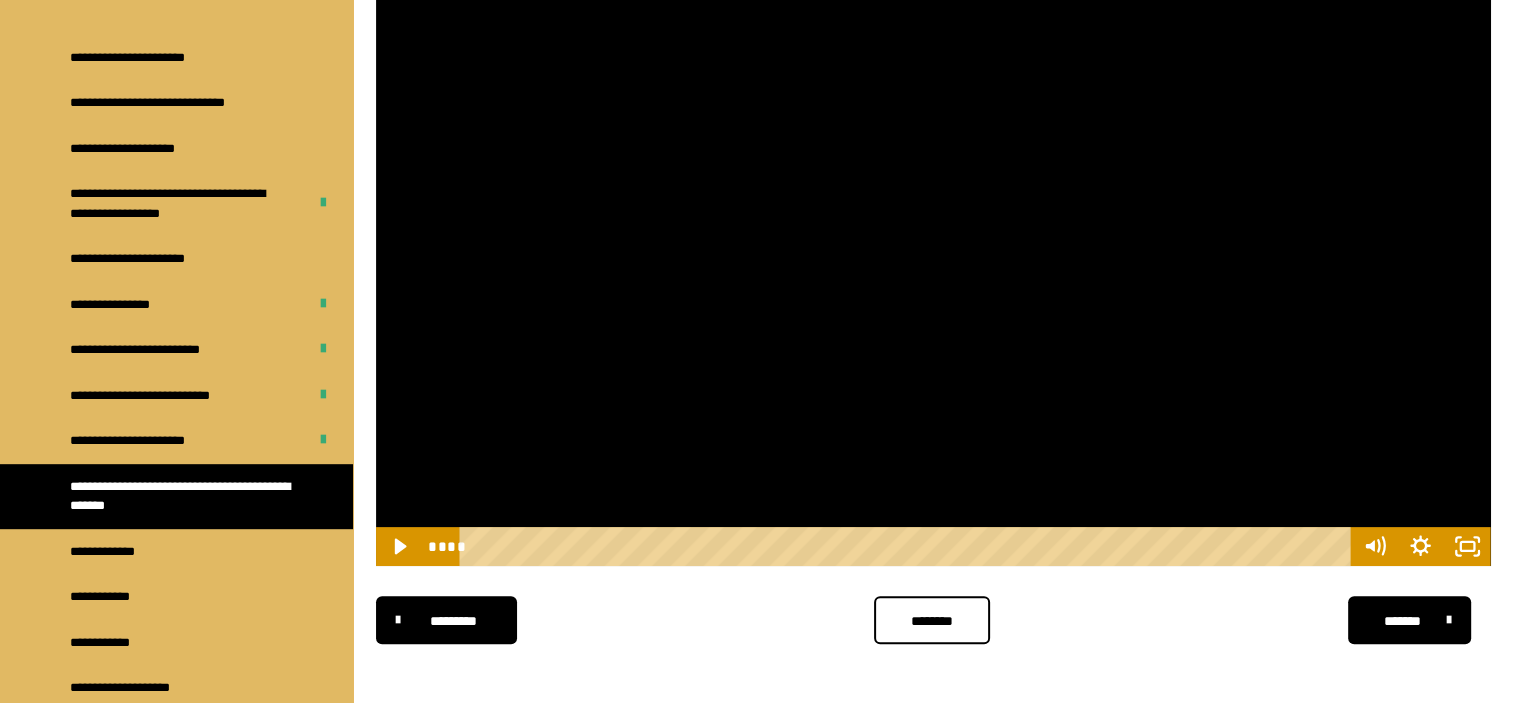 click at bounding box center [933, 252] 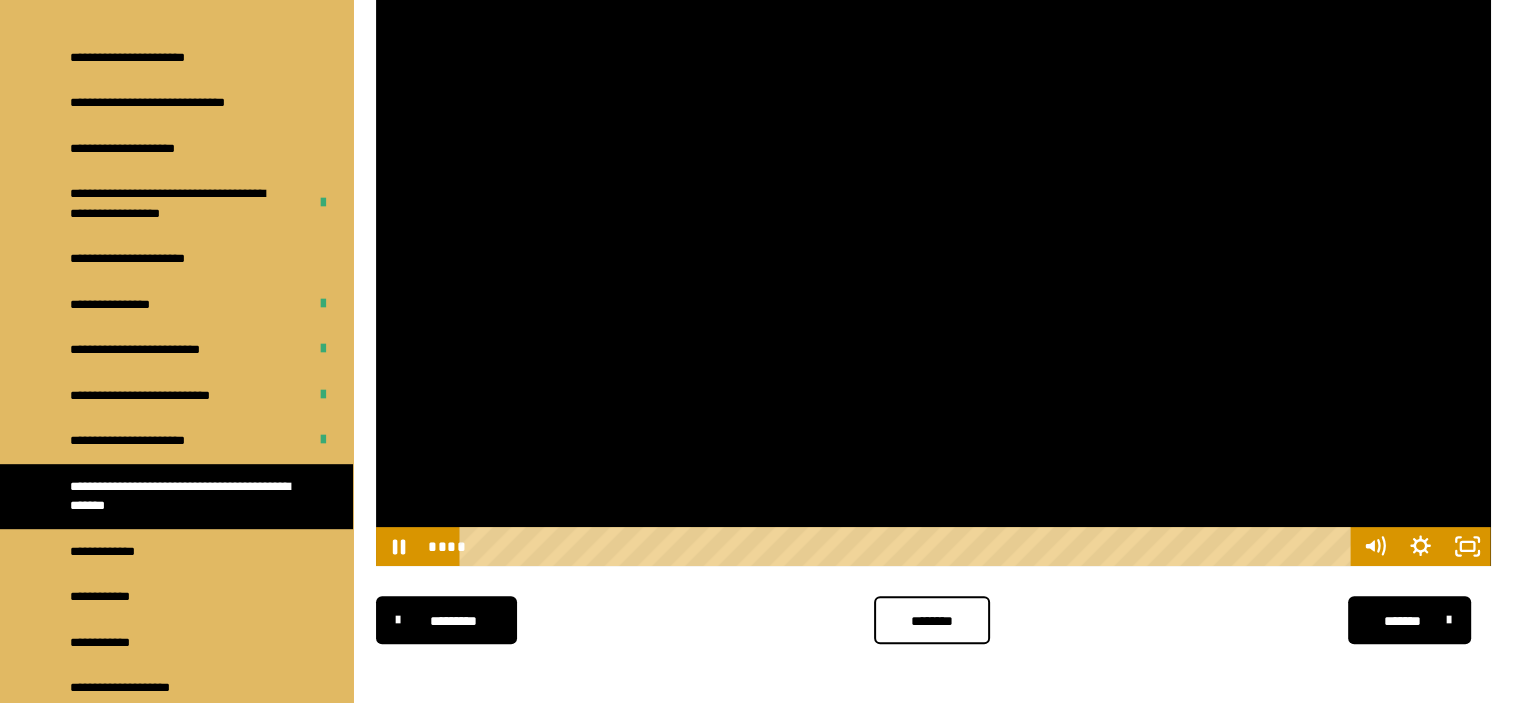 click at bounding box center (933, 252) 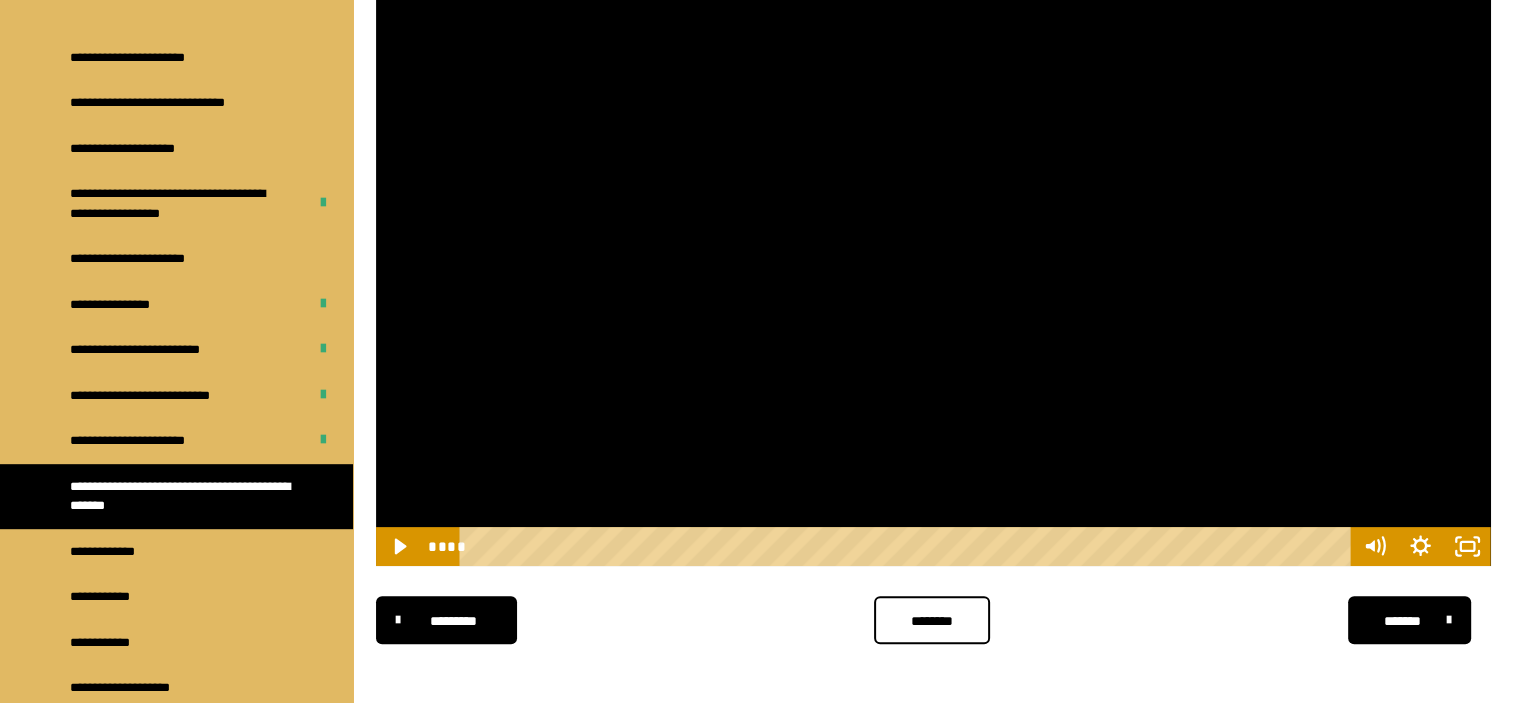 click at bounding box center [933, 252] 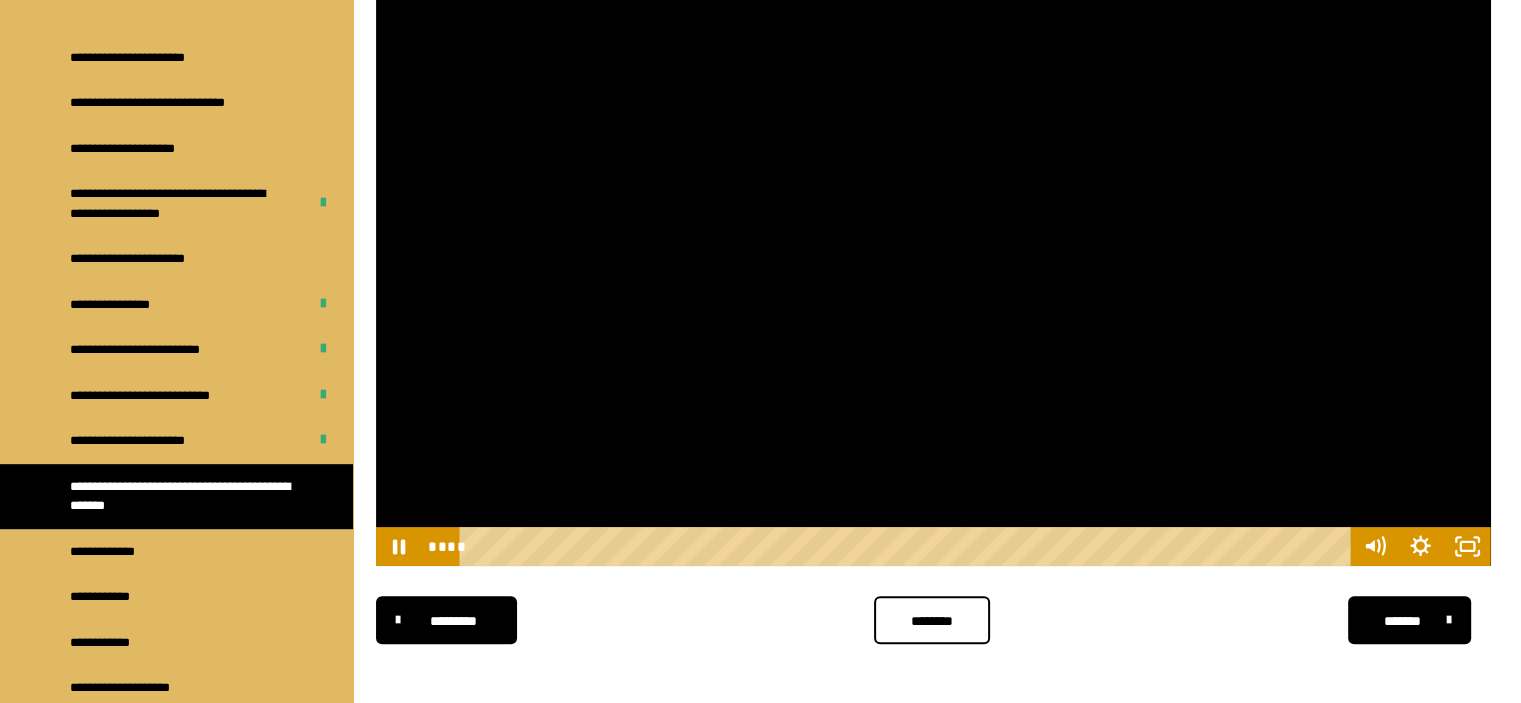 click at bounding box center [933, 252] 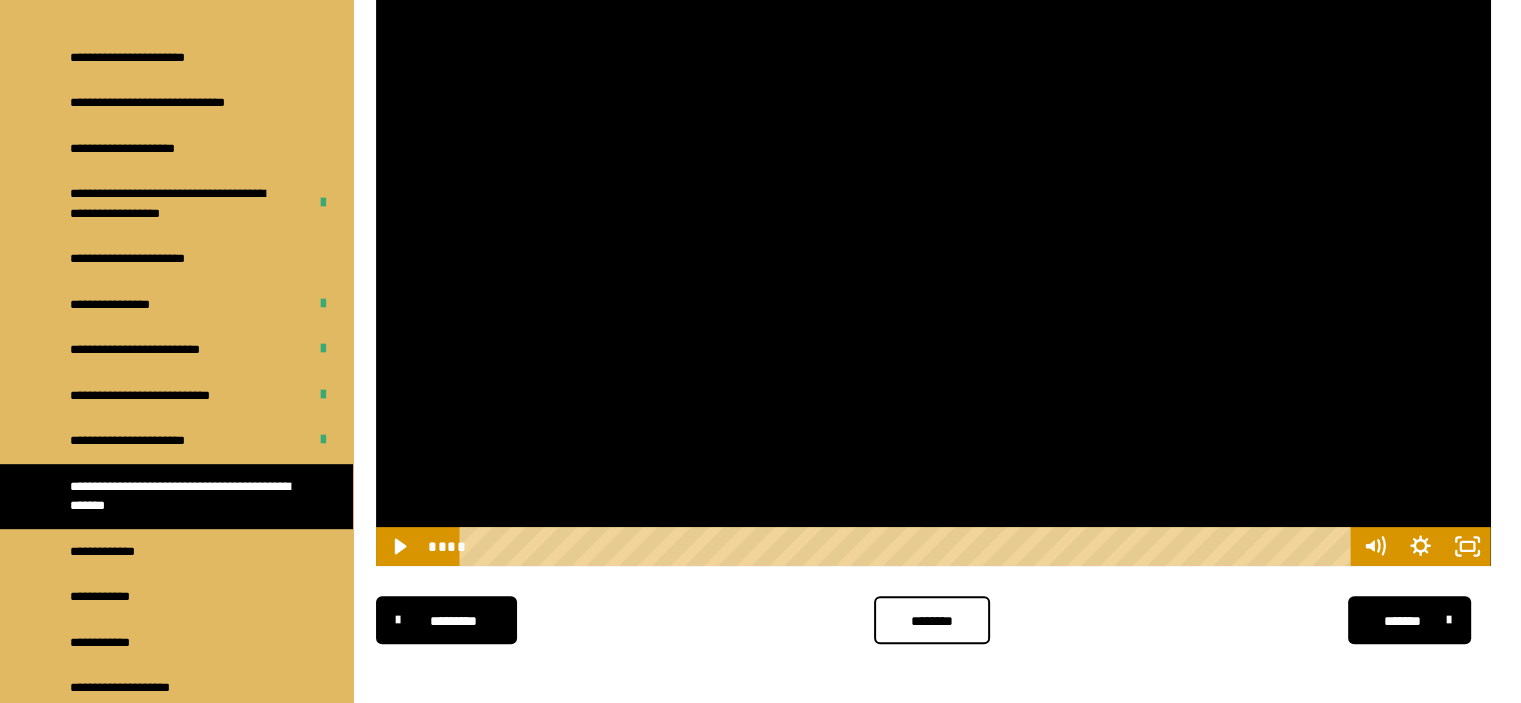 click at bounding box center [933, 252] 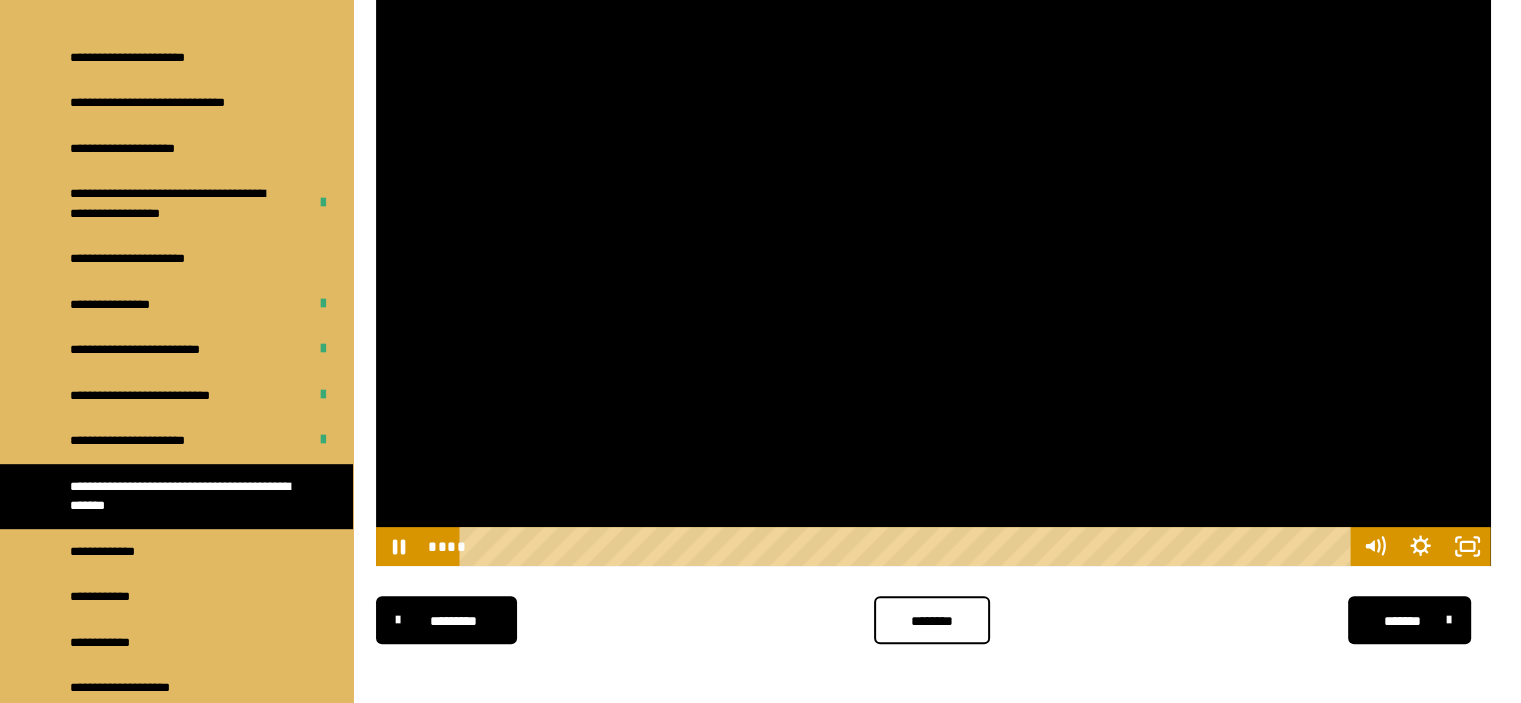 click at bounding box center [933, 252] 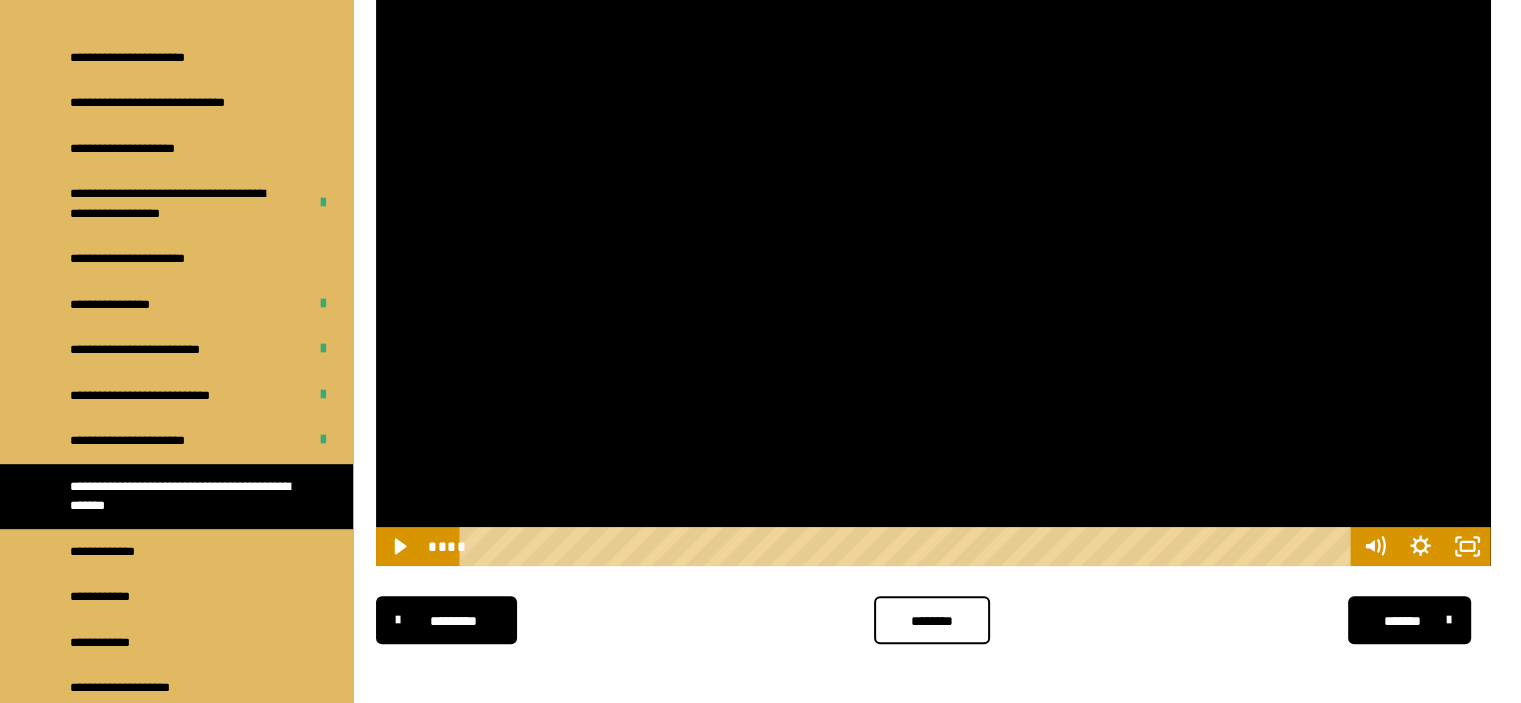 click at bounding box center [933, 252] 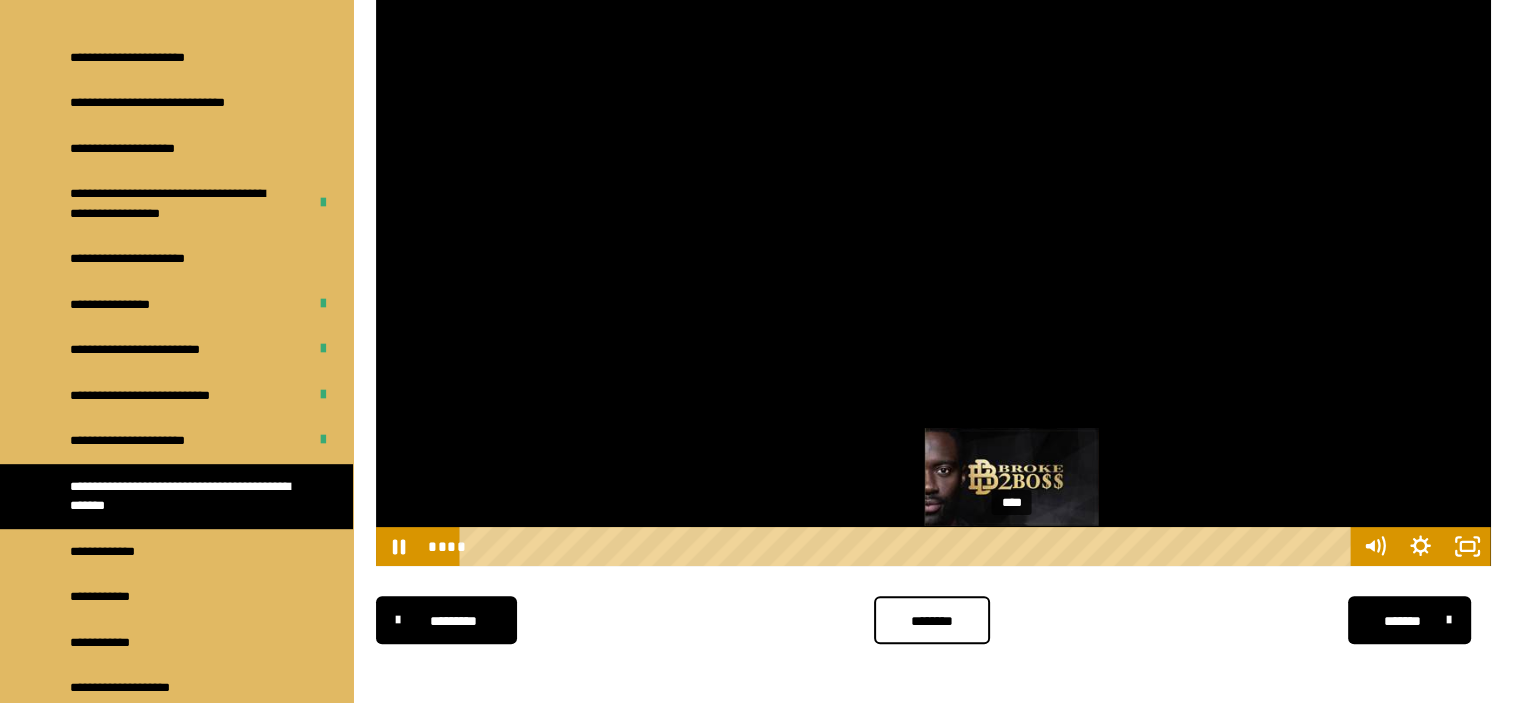 click on "****" at bounding box center [908, 546] 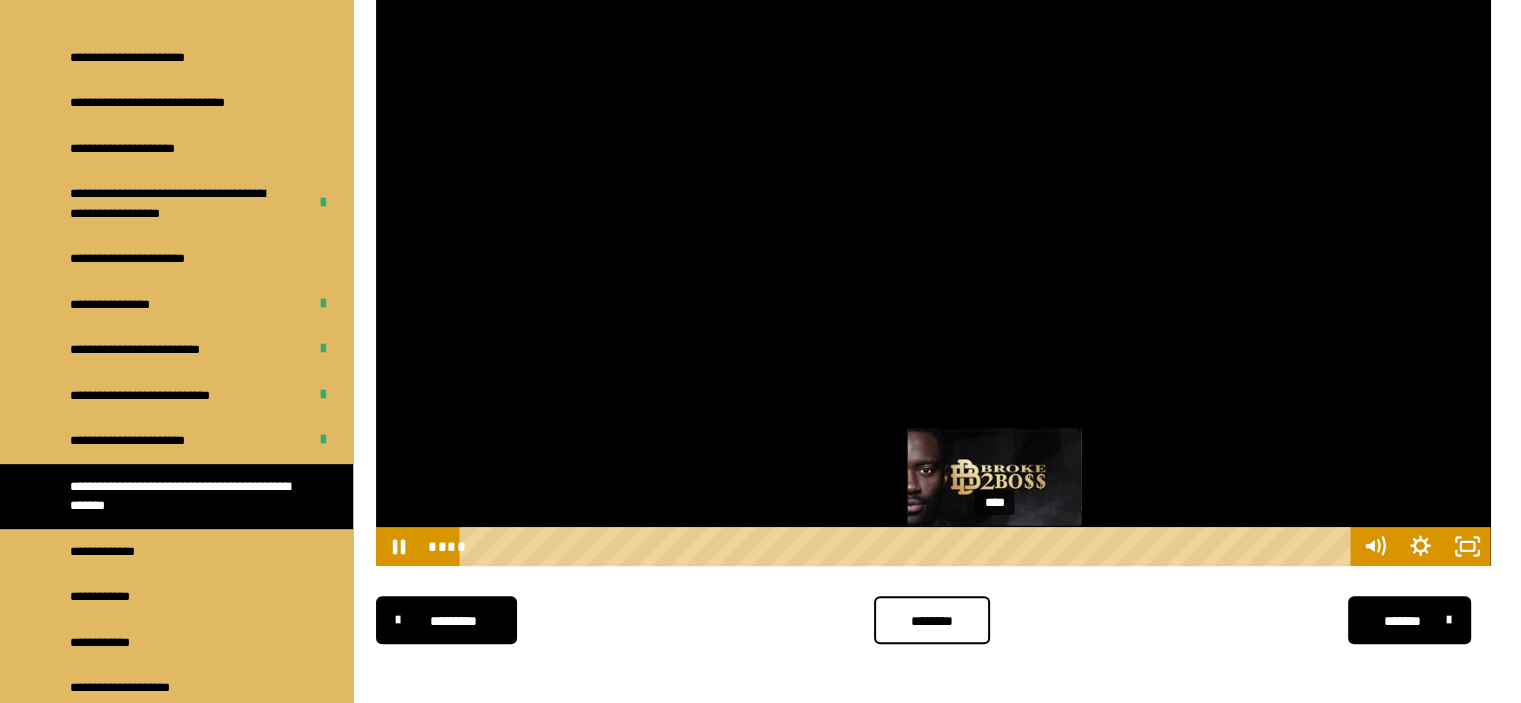 click on "****" at bounding box center (908, 546) 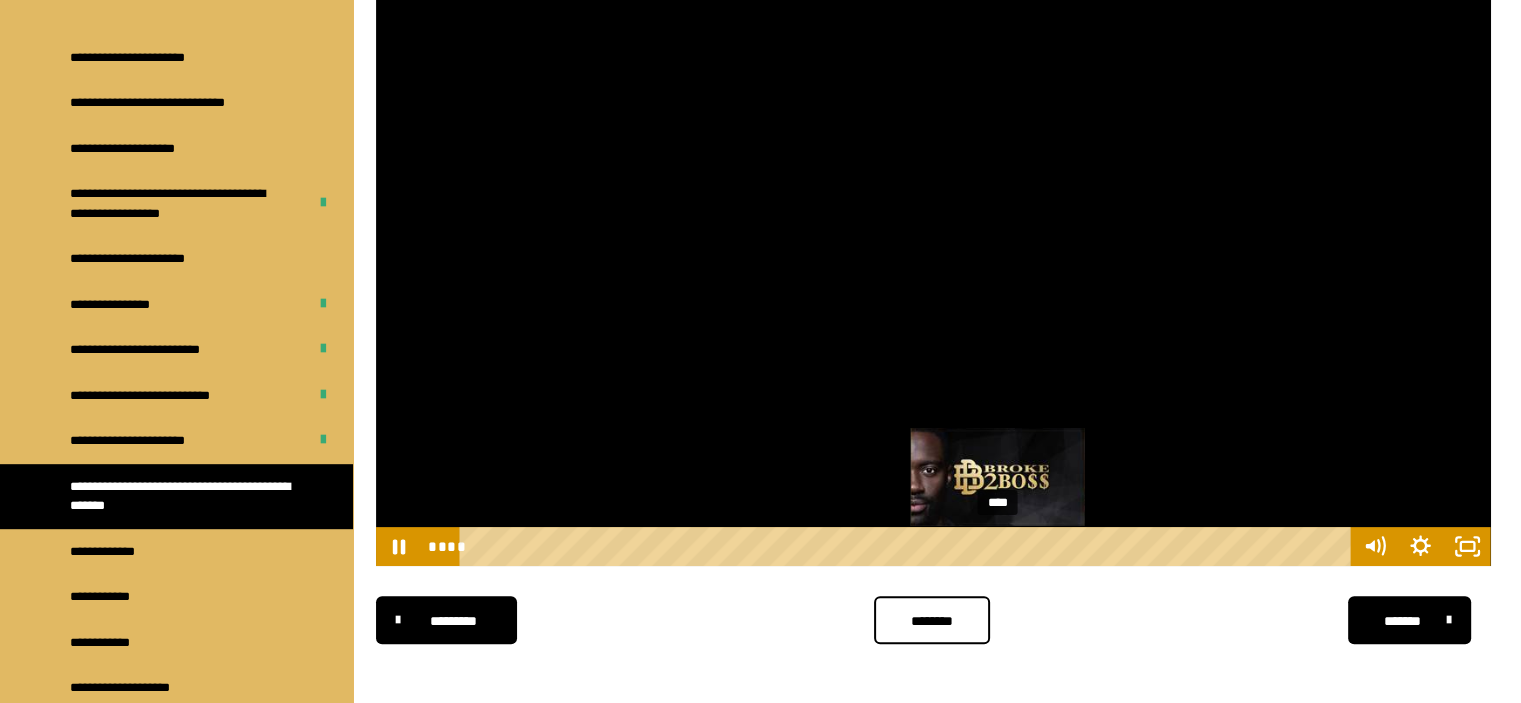 click on "****" at bounding box center (908, 546) 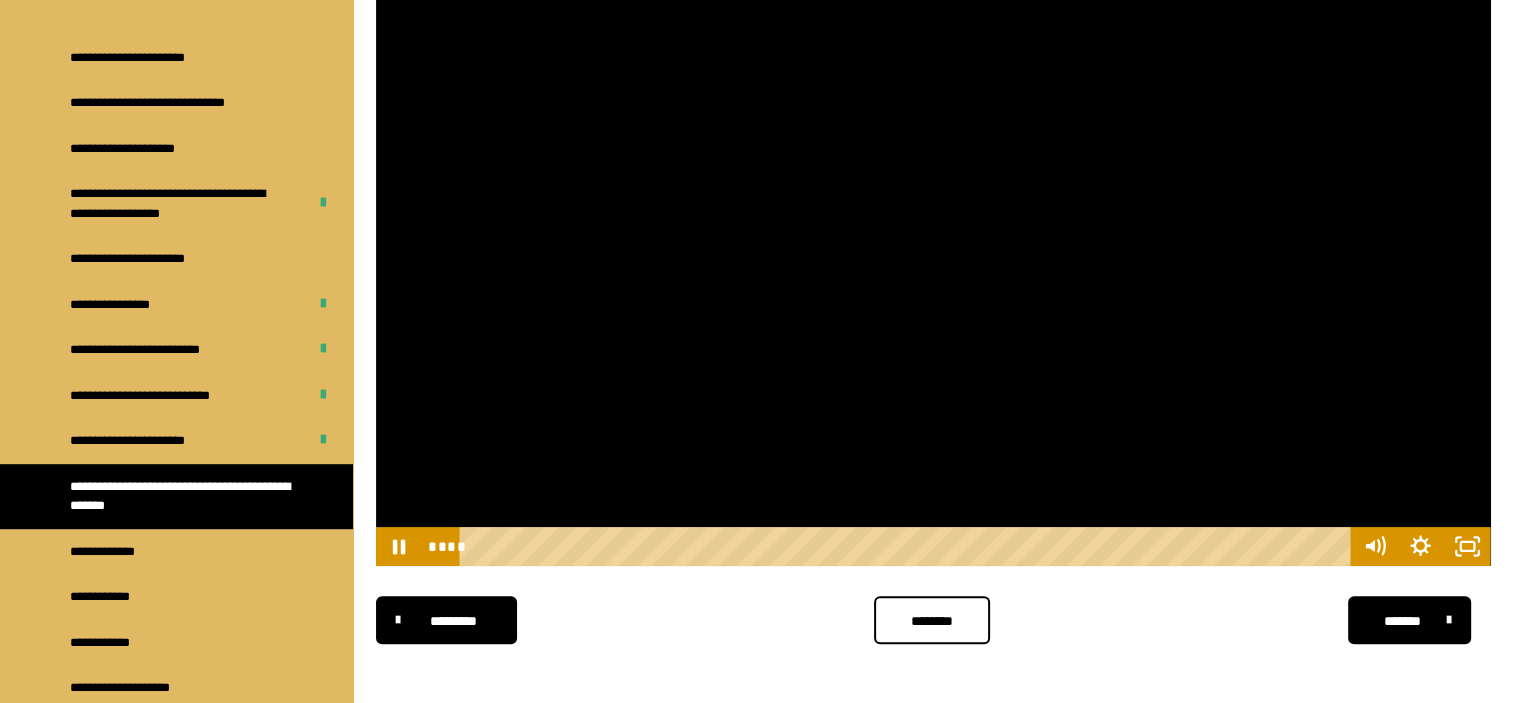 click at bounding box center (933, 252) 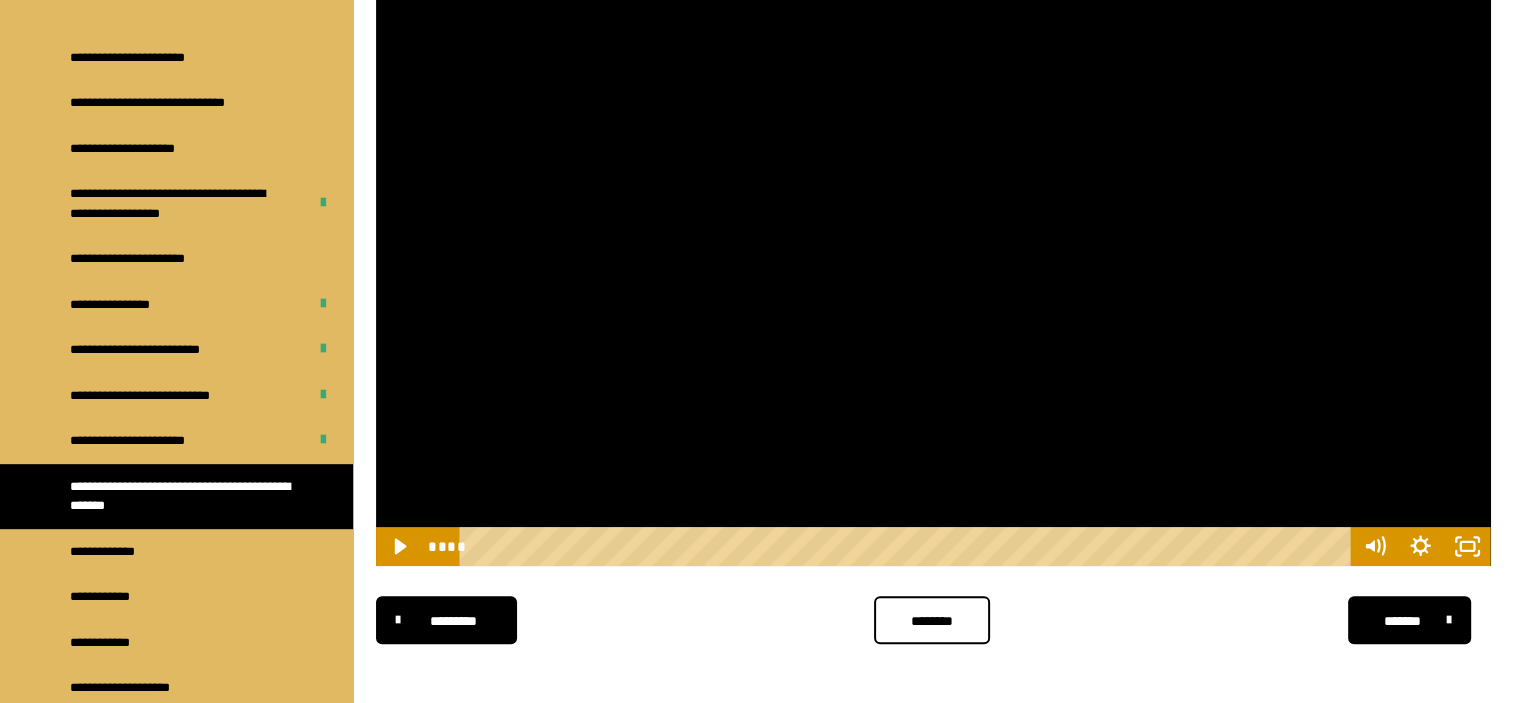 click at bounding box center [933, 252] 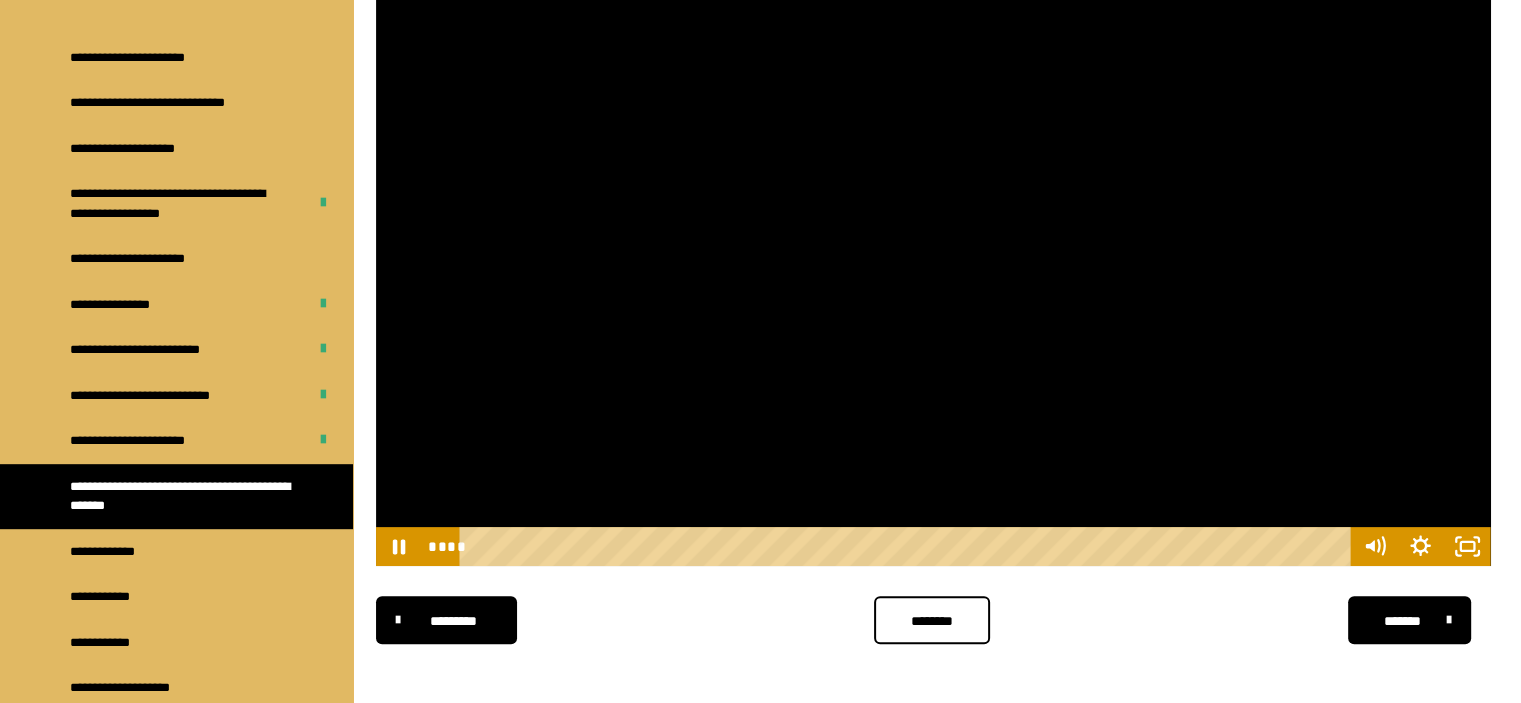 click at bounding box center [933, 252] 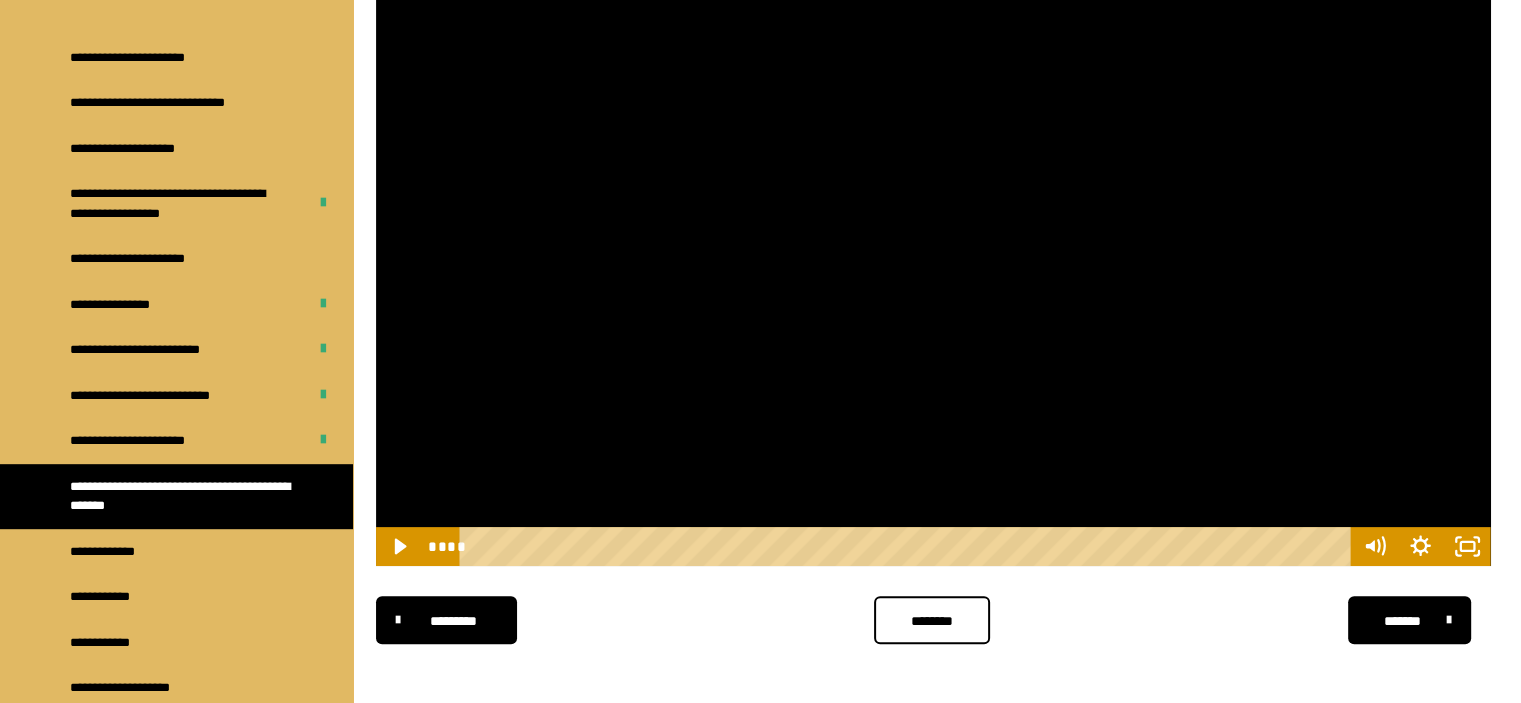 drag, startPoint x: 980, startPoint y: 465, endPoint x: 992, endPoint y: 481, distance: 20 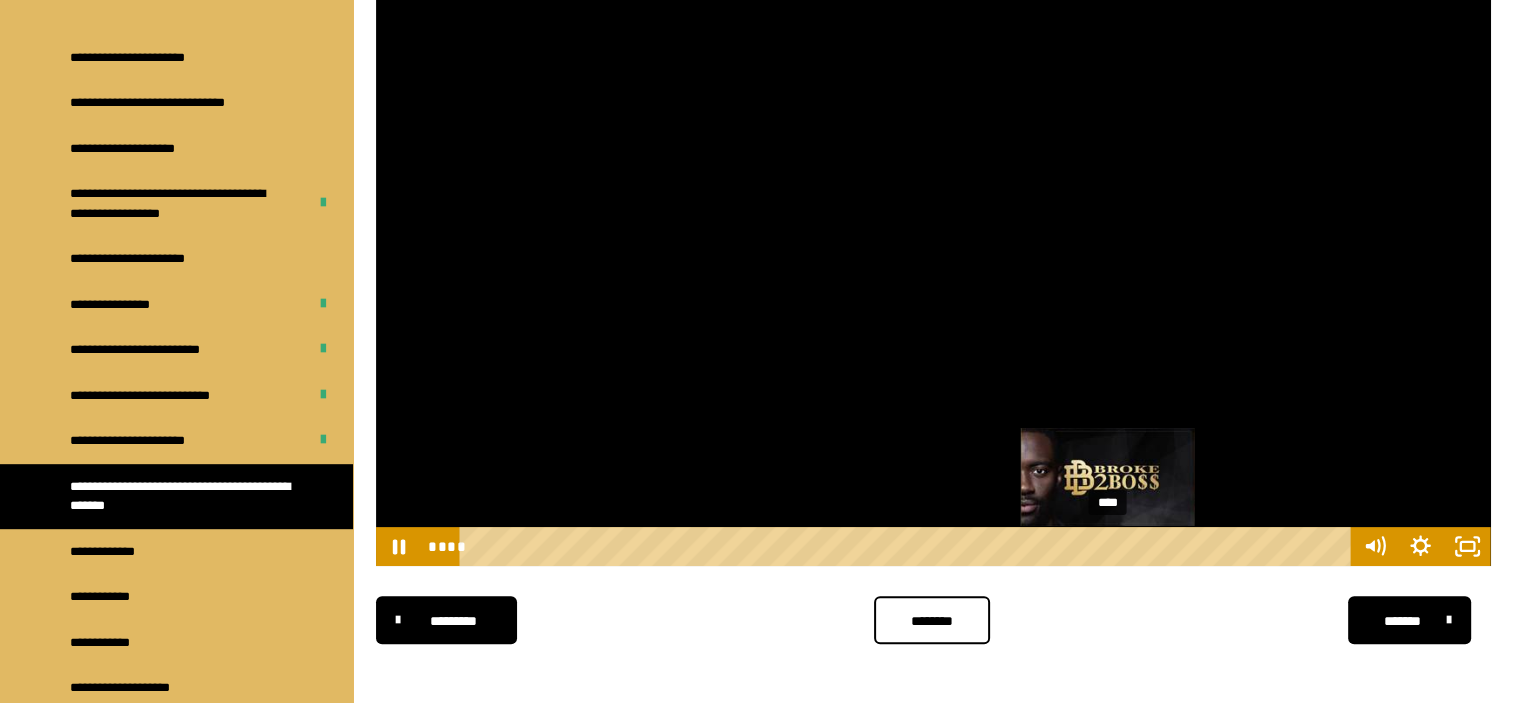 click on "****" at bounding box center [908, 546] 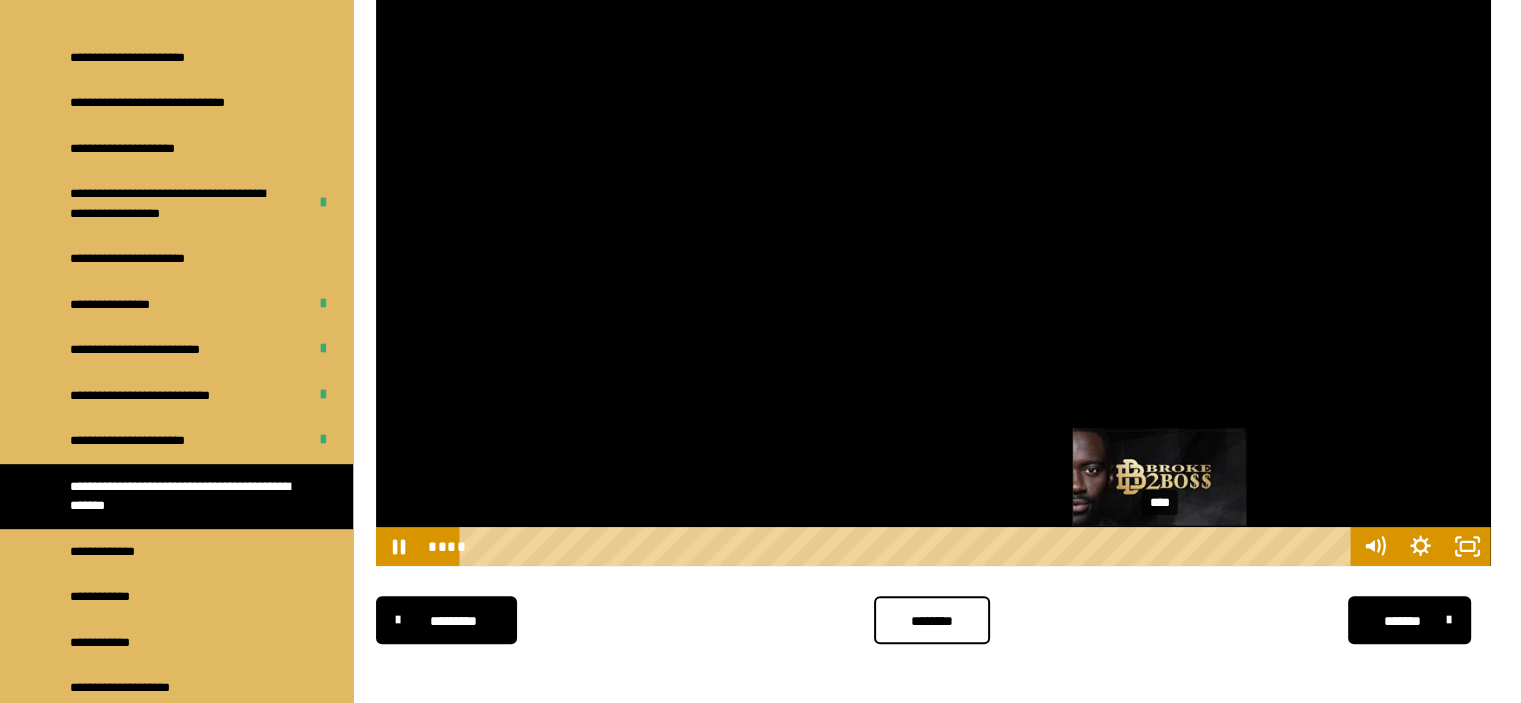 click on "****" at bounding box center [908, 546] 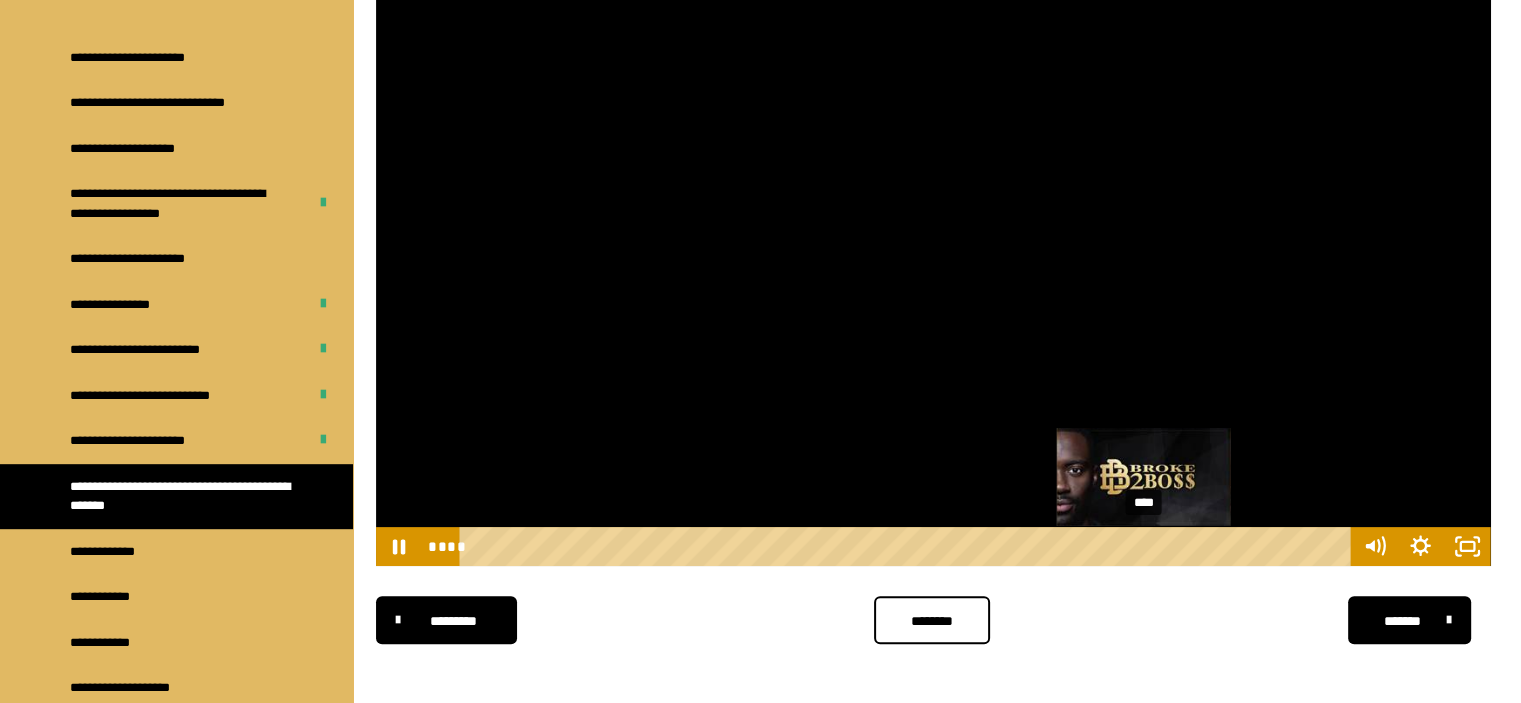 click on "****" at bounding box center [908, 546] 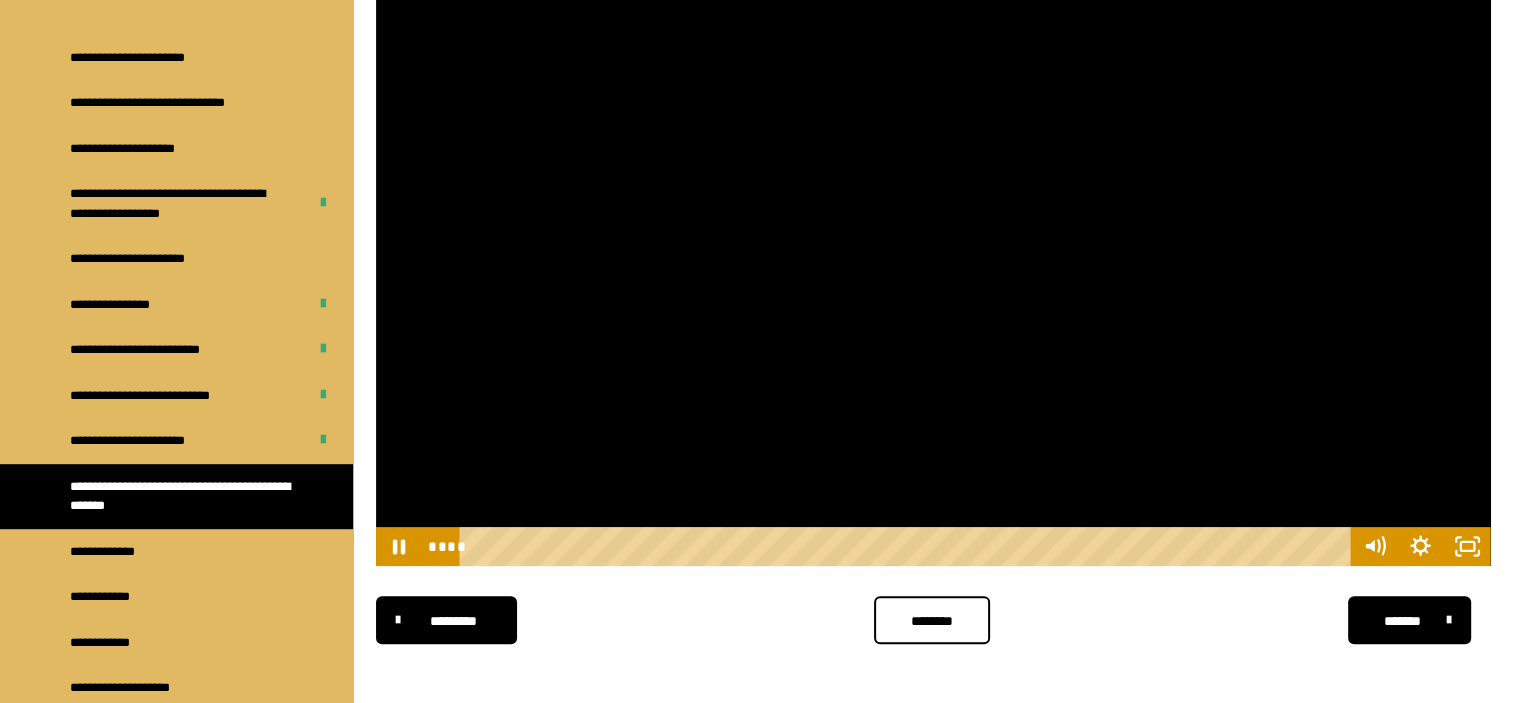 click at bounding box center (933, 252) 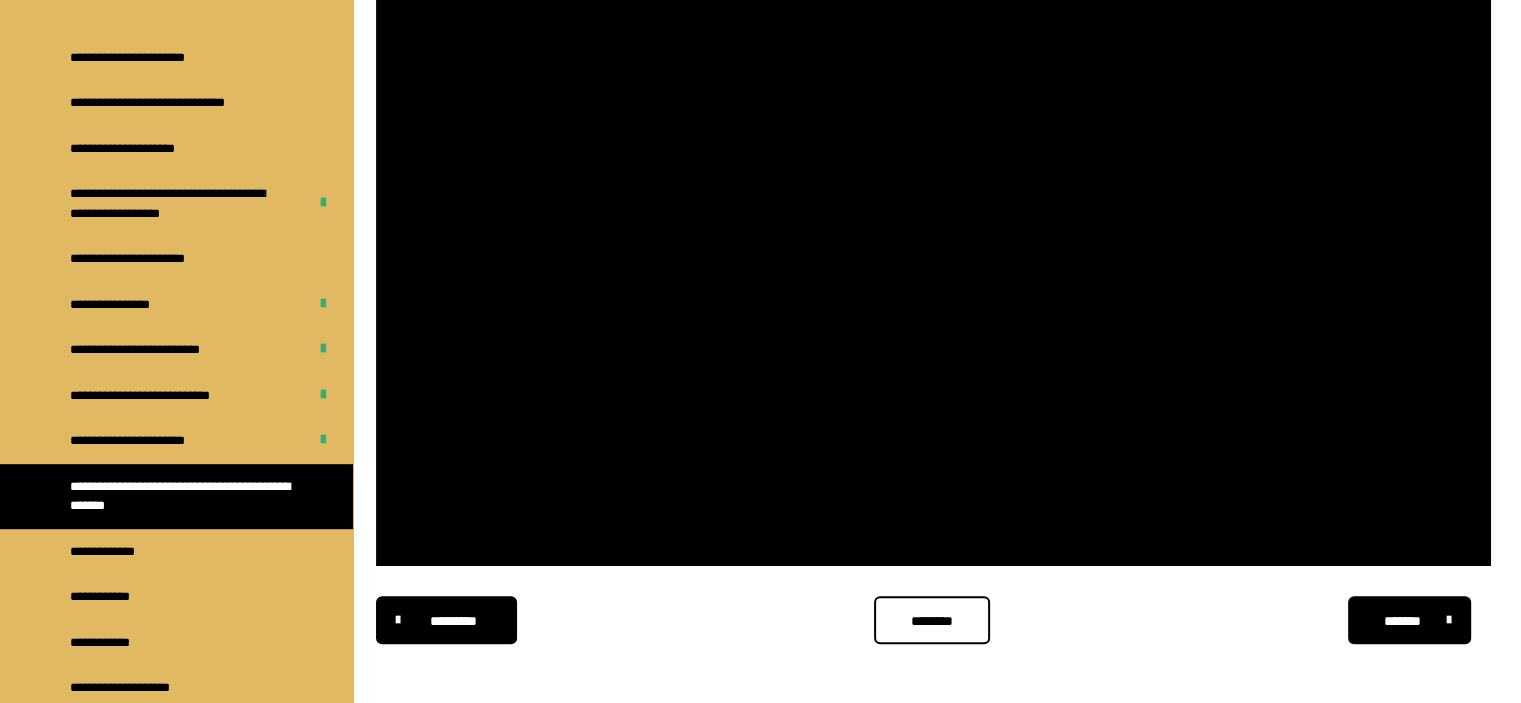 click at bounding box center (933, 252) 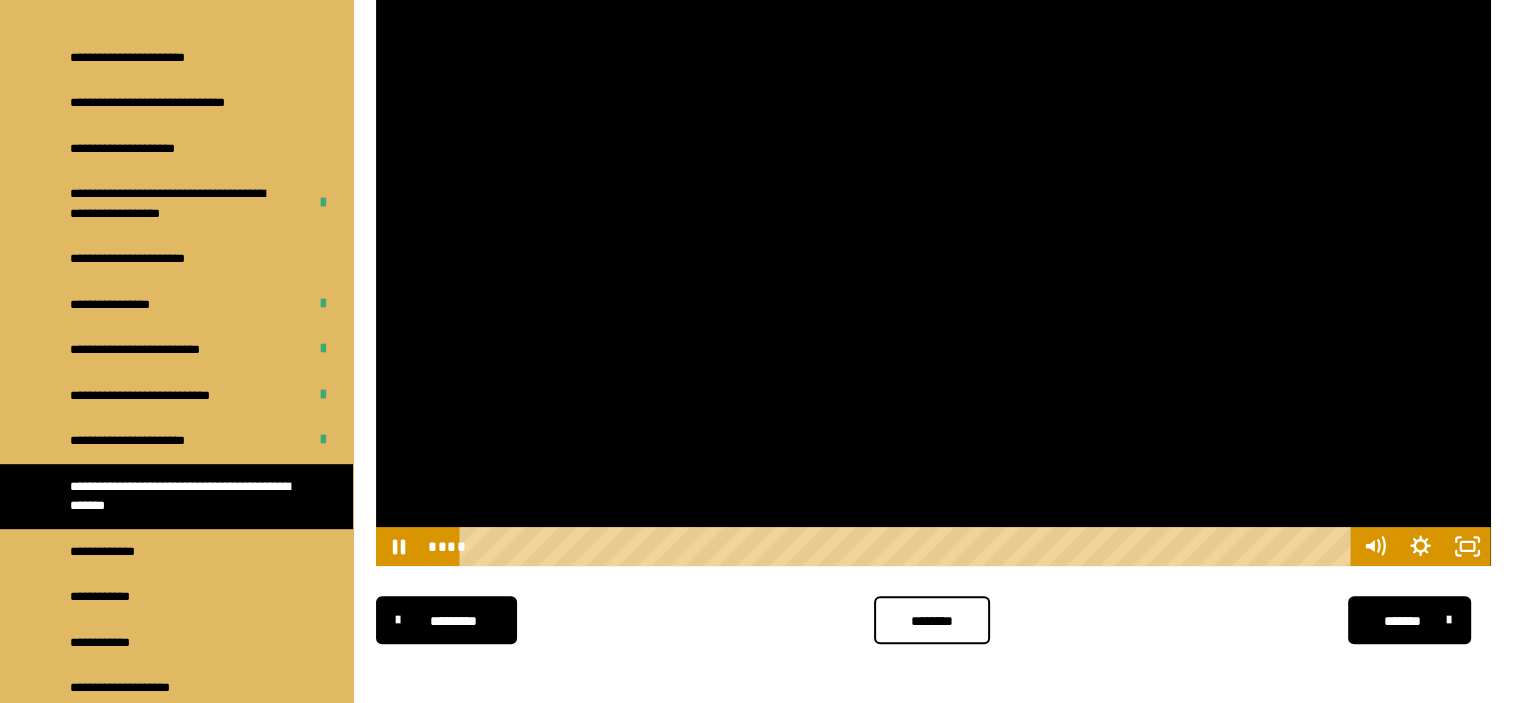 click at bounding box center (933, 252) 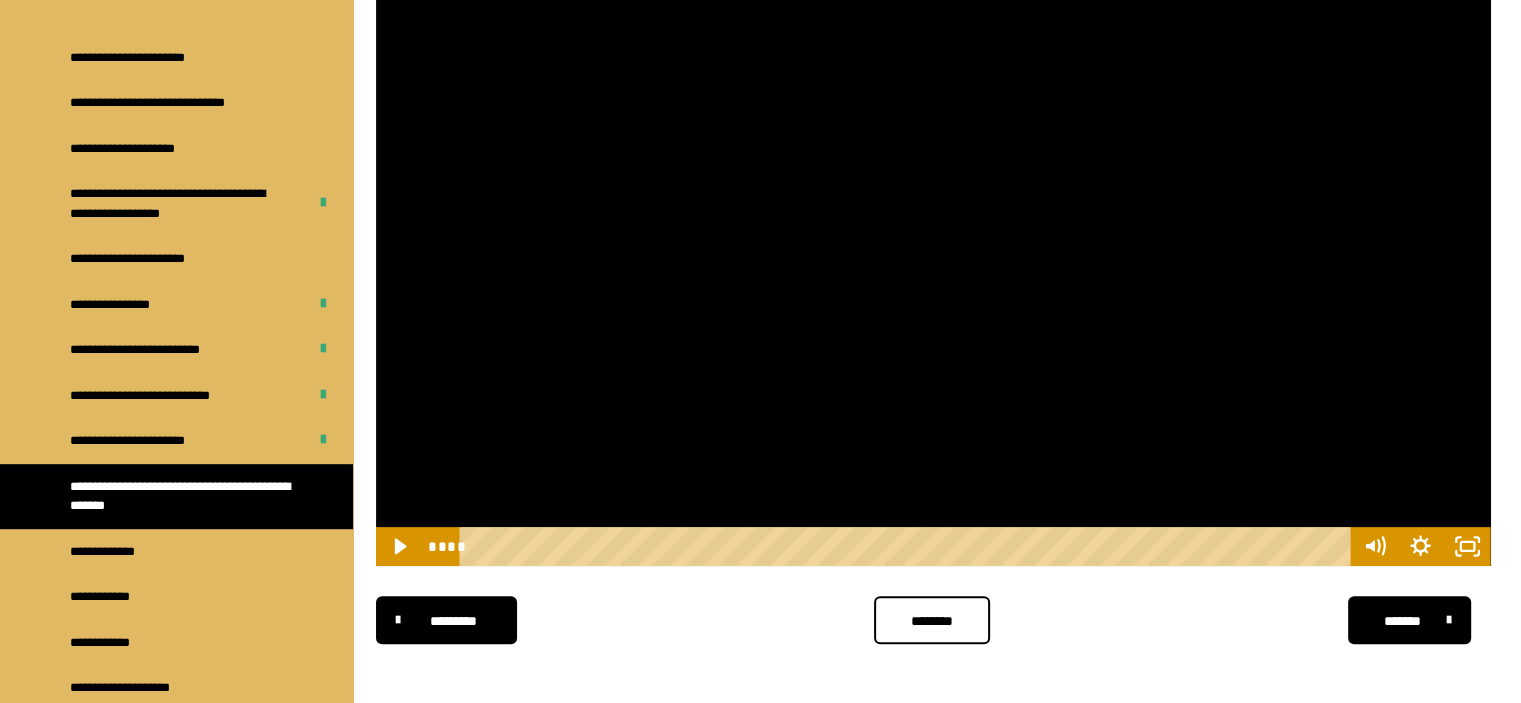 click at bounding box center [933, 252] 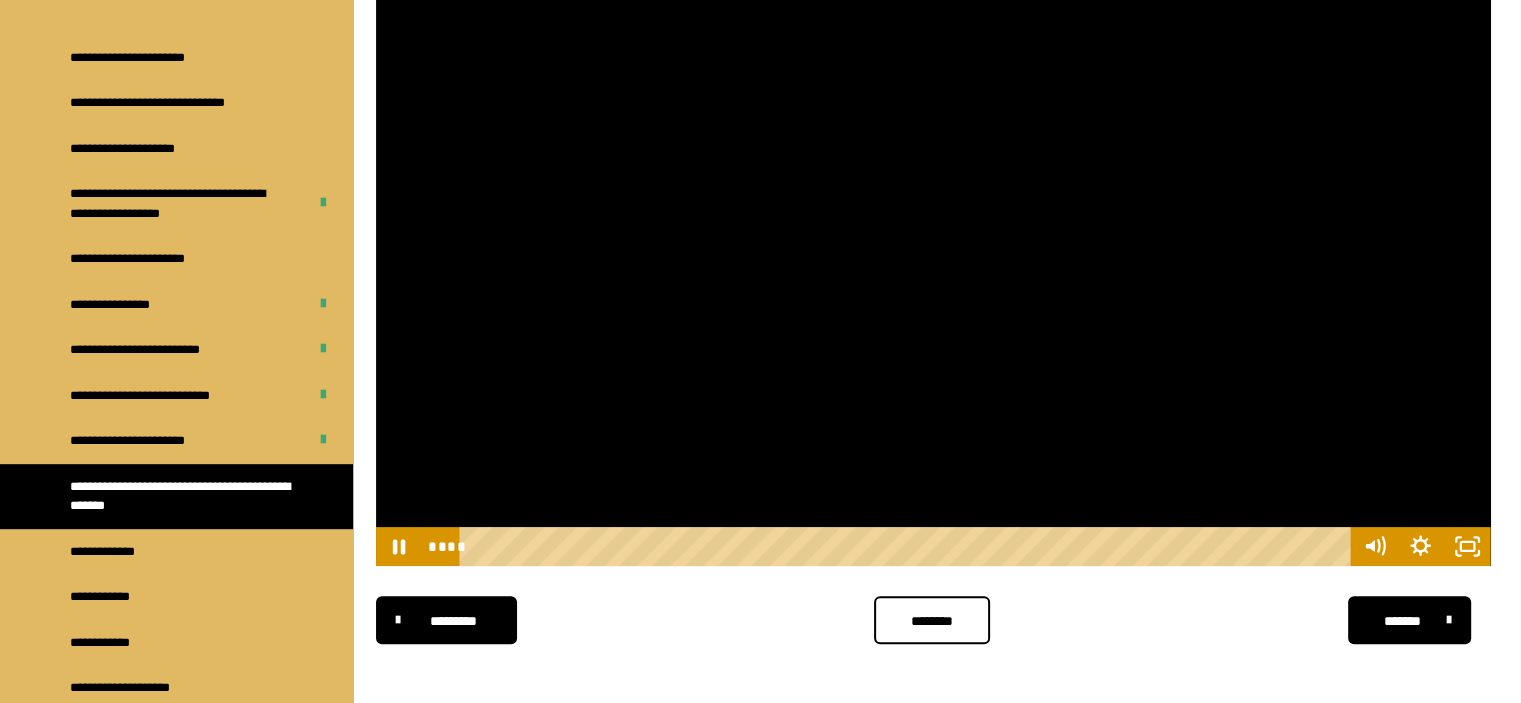 click at bounding box center (933, 252) 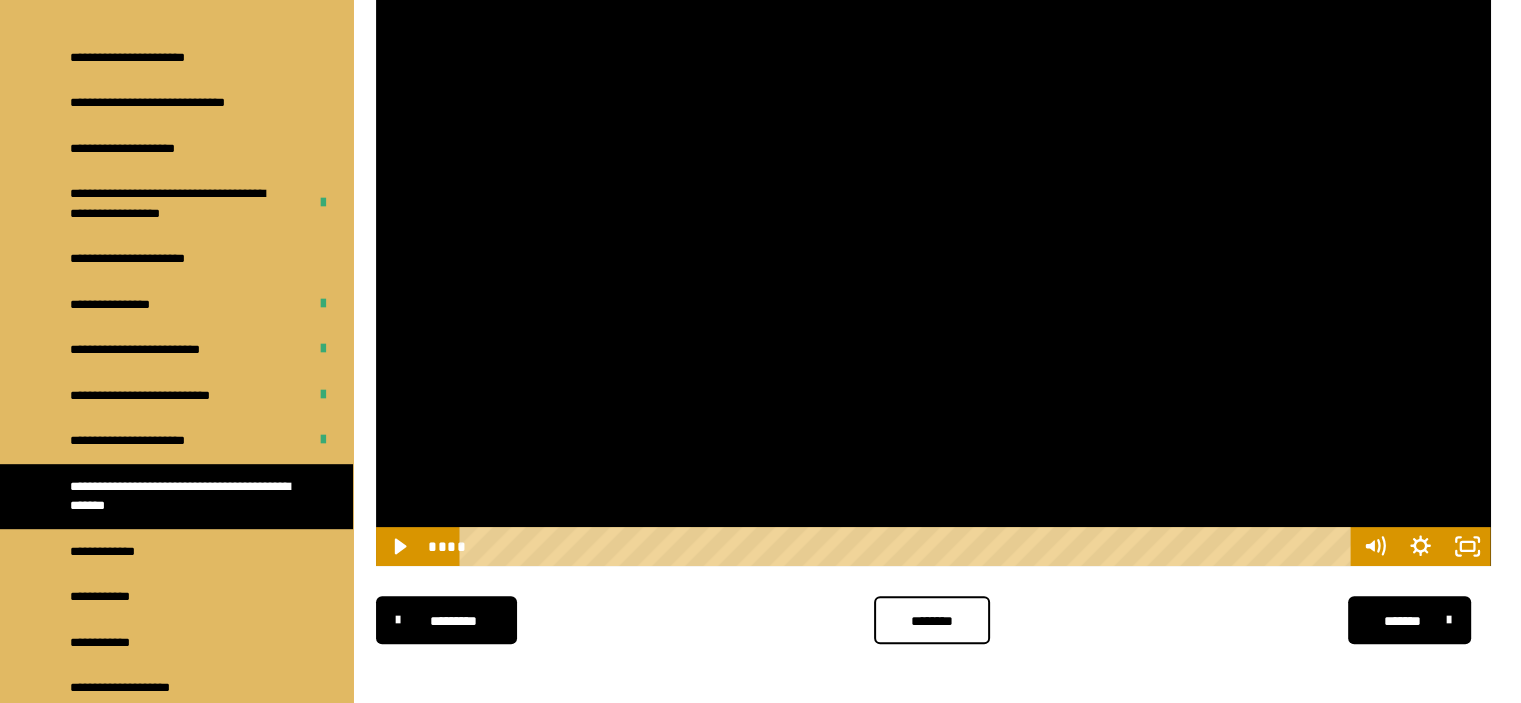 click at bounding box center [933, 252] 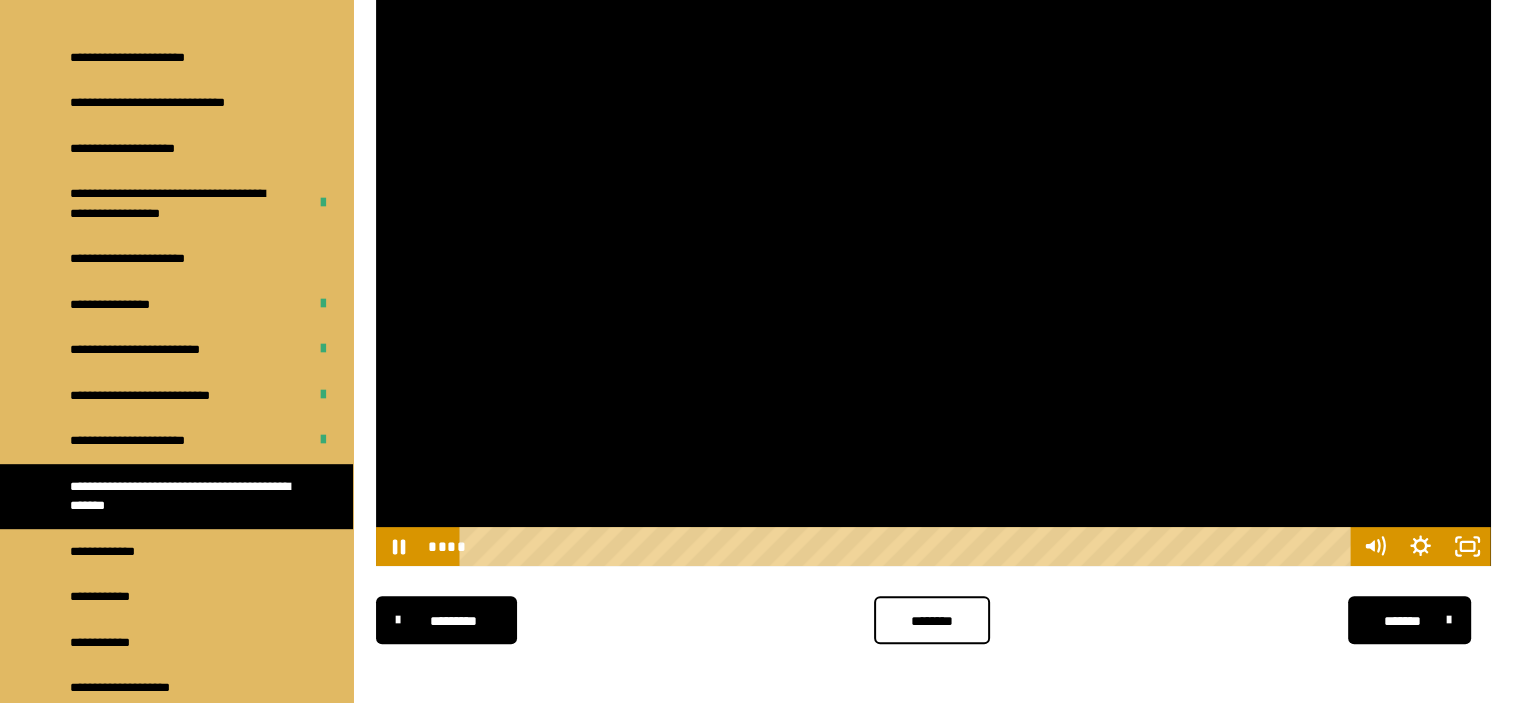 click at bounding box center [933, 252] 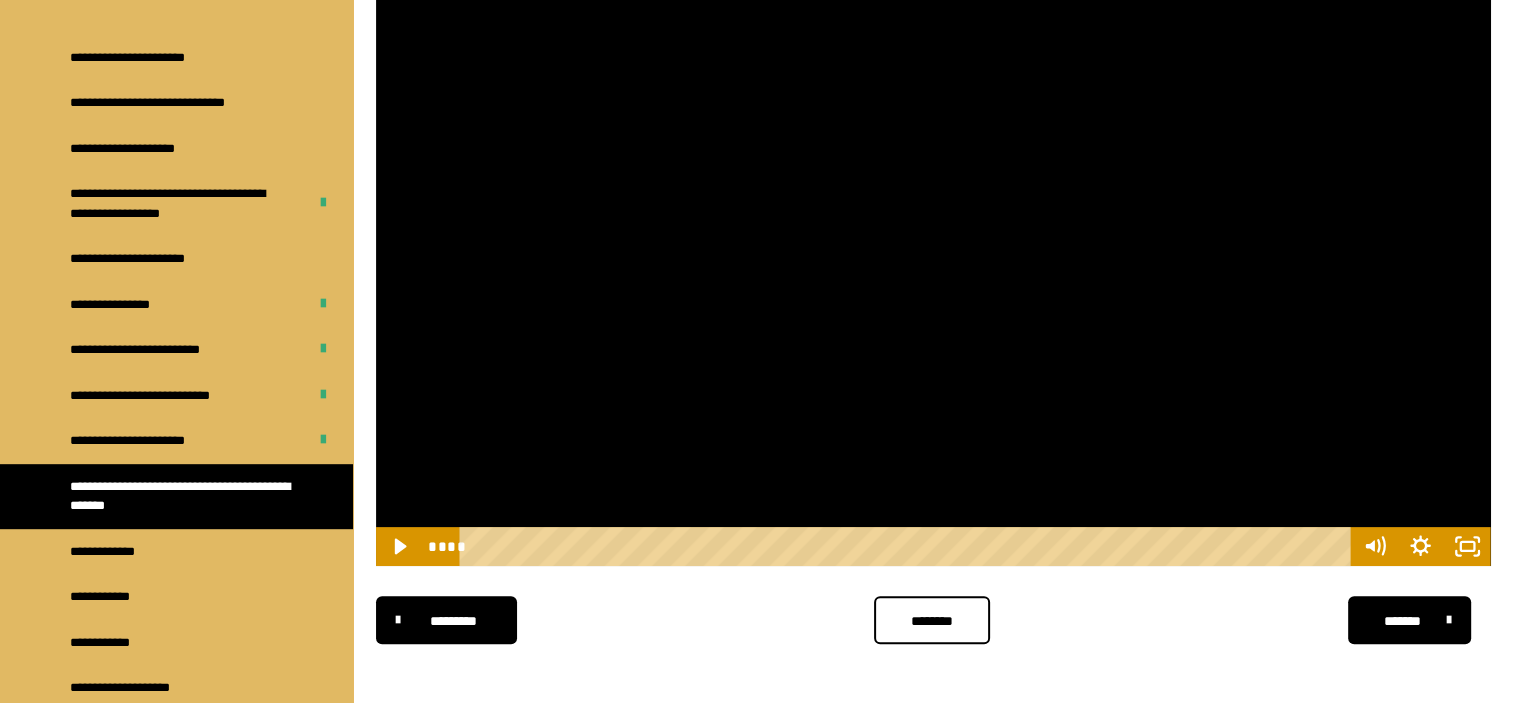 click at bounding box center [933, 252] 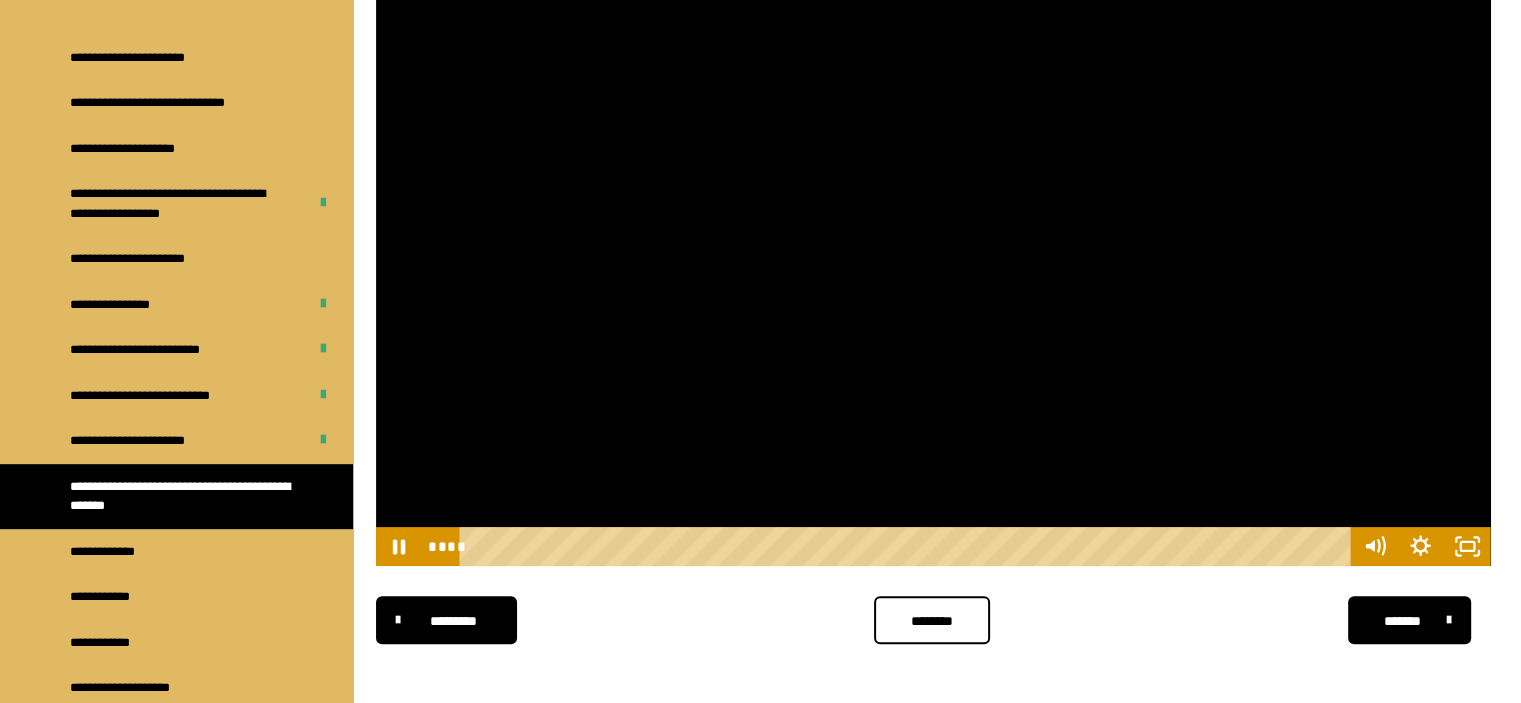 click at bounding box center (933, 252) 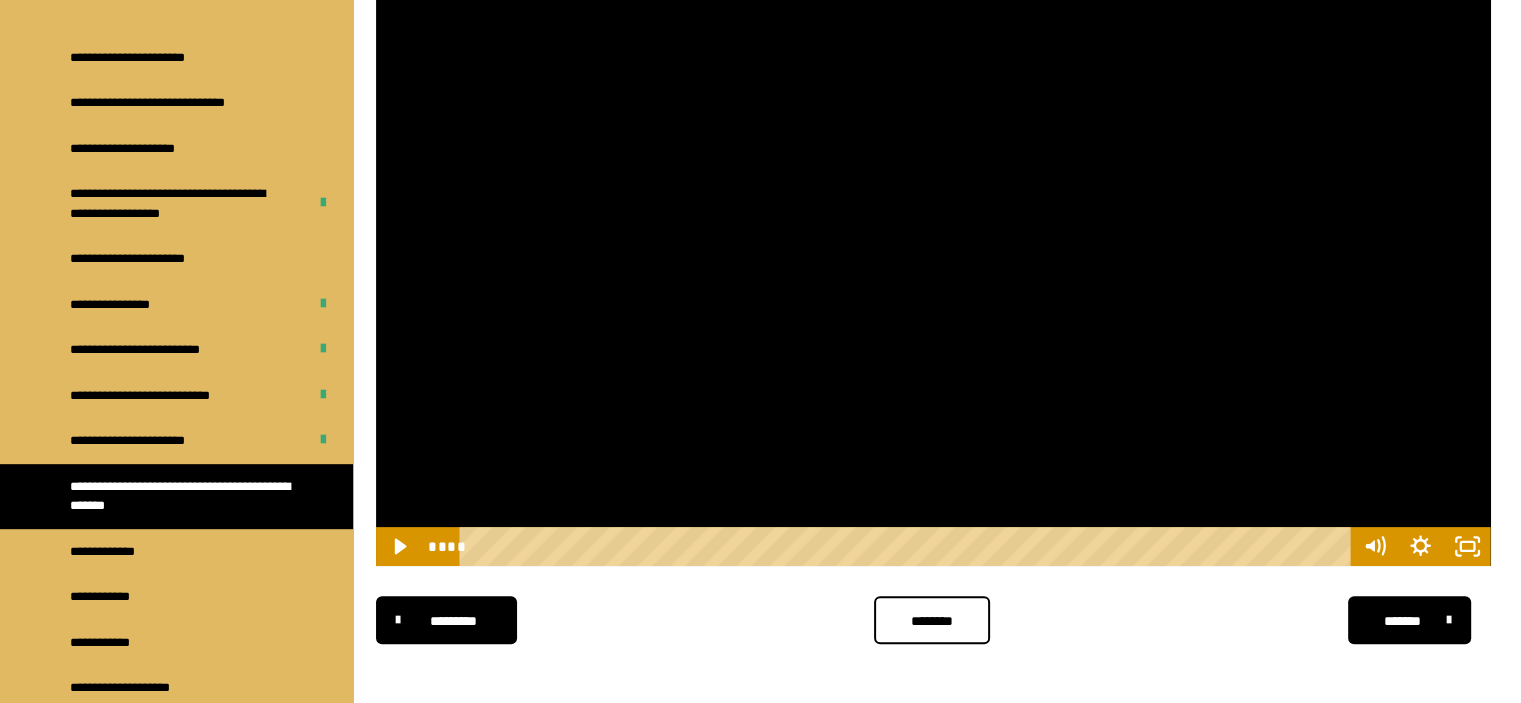 click at bounding box center [933, 252] 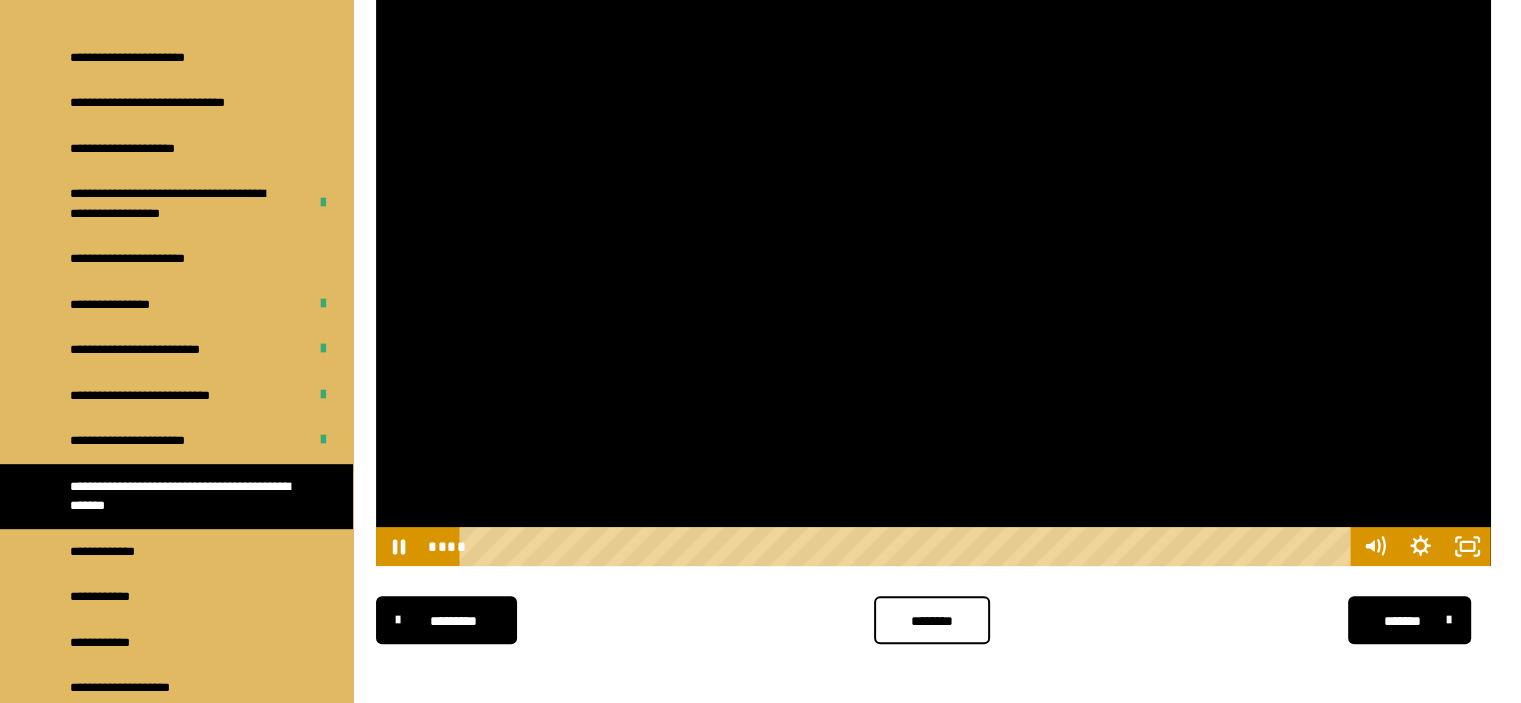 click at bounding box center (933, 252) 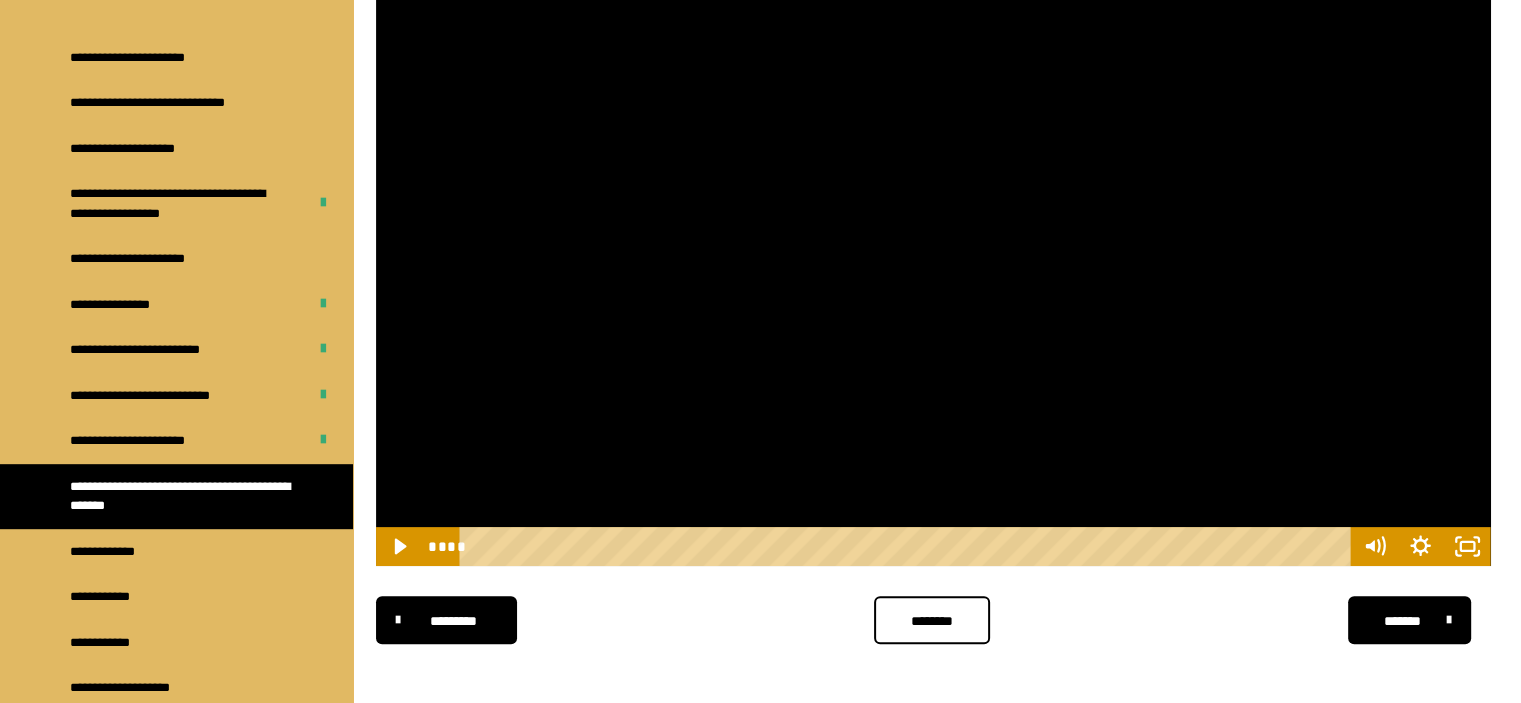 click at bounding box center (933, 252) 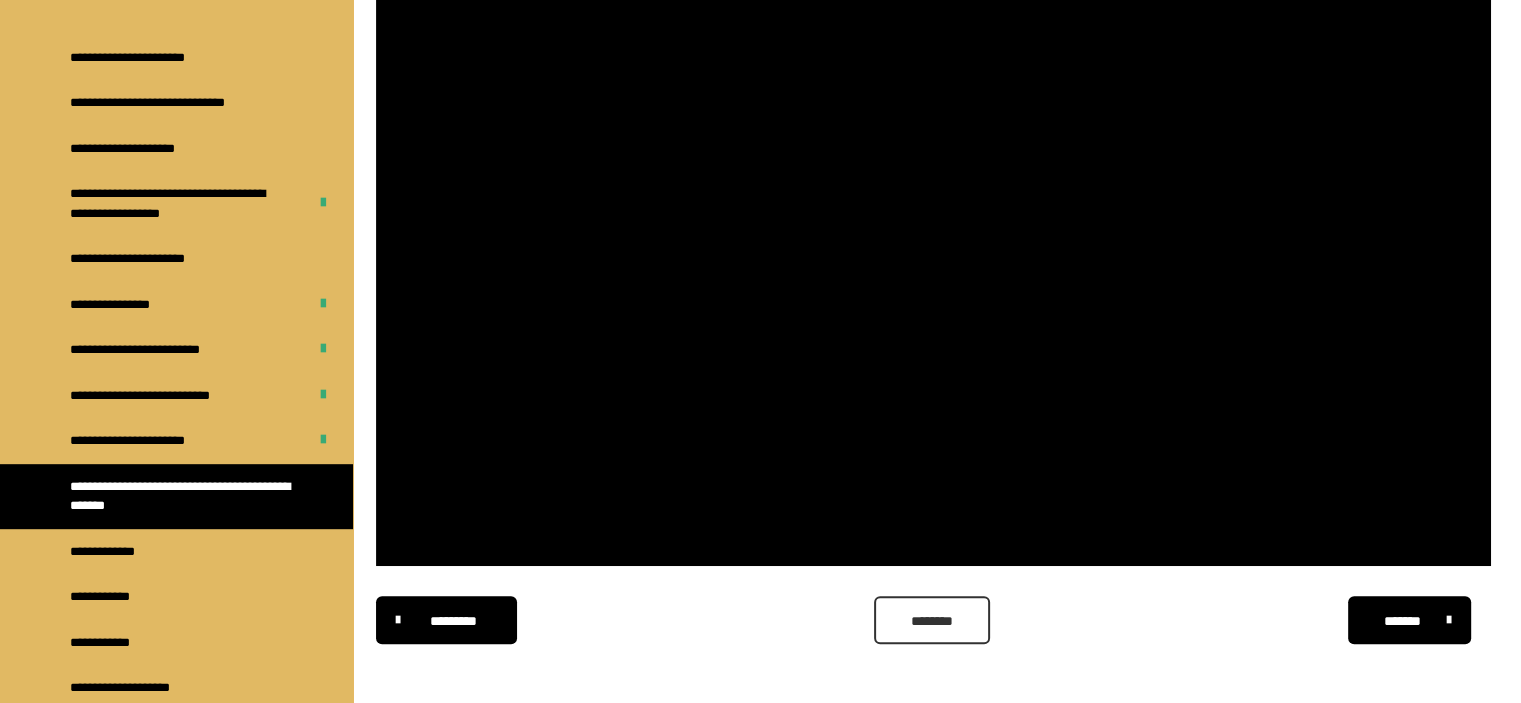 click on "********" at bounding box center (932, 620) 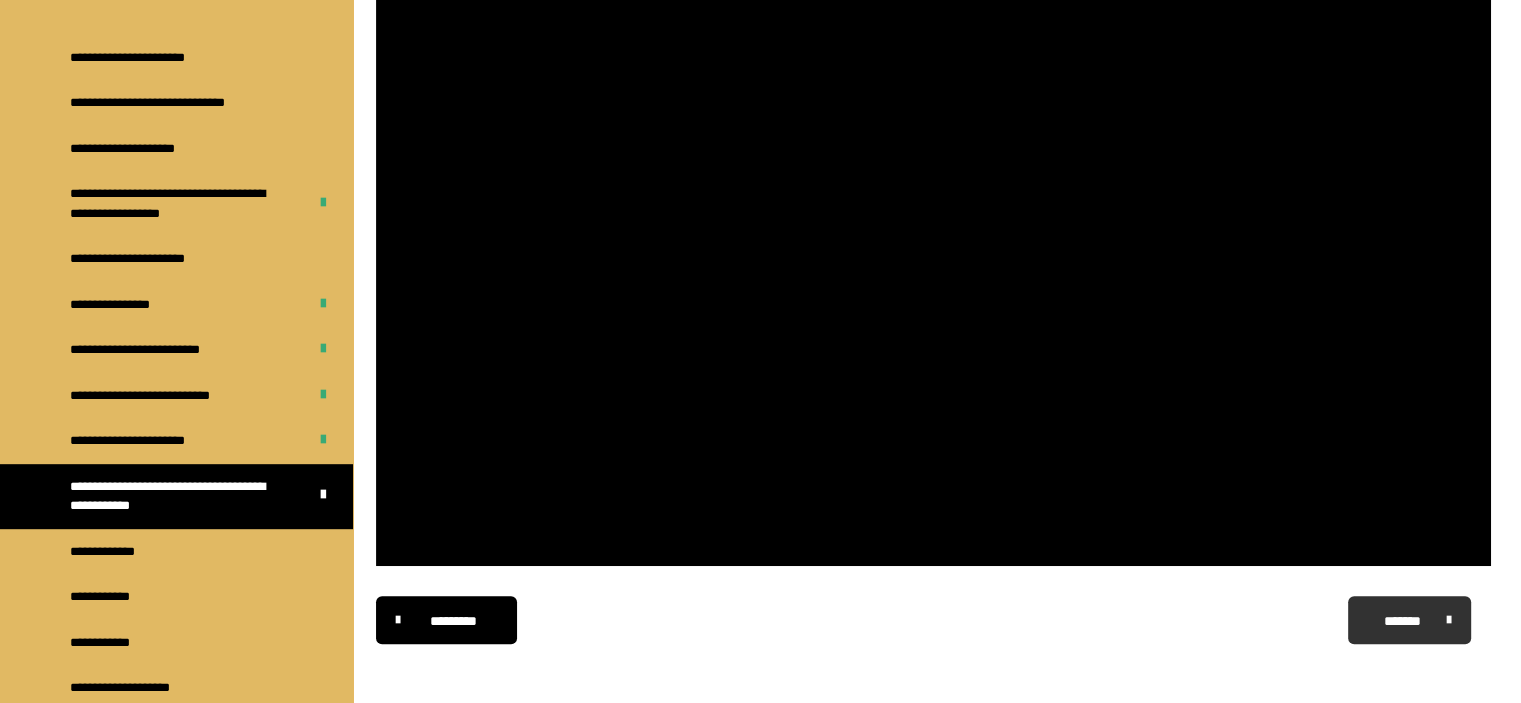 click on "*******" at bounding box center [1402, 621] 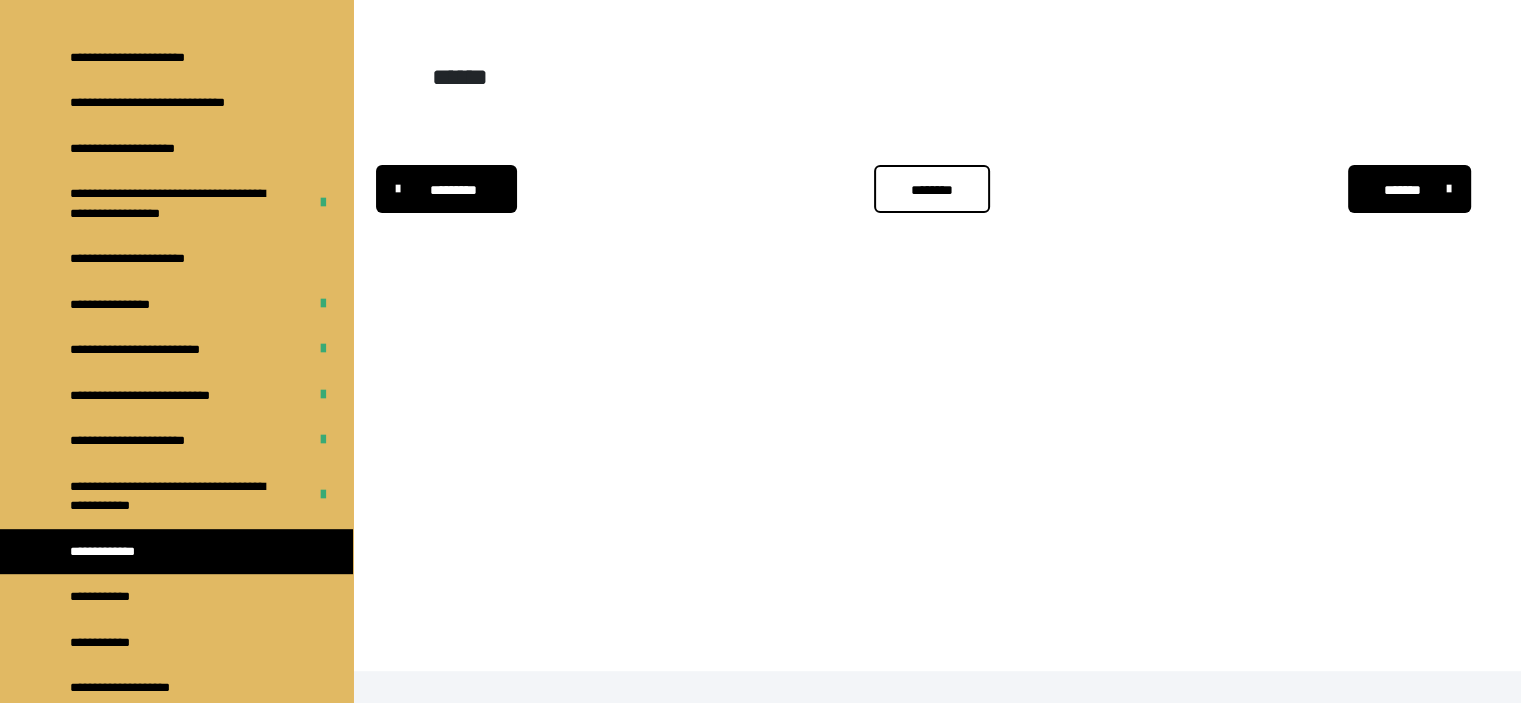scroll, scrollTop: 340, scrollLeft: 0, axis: vertical 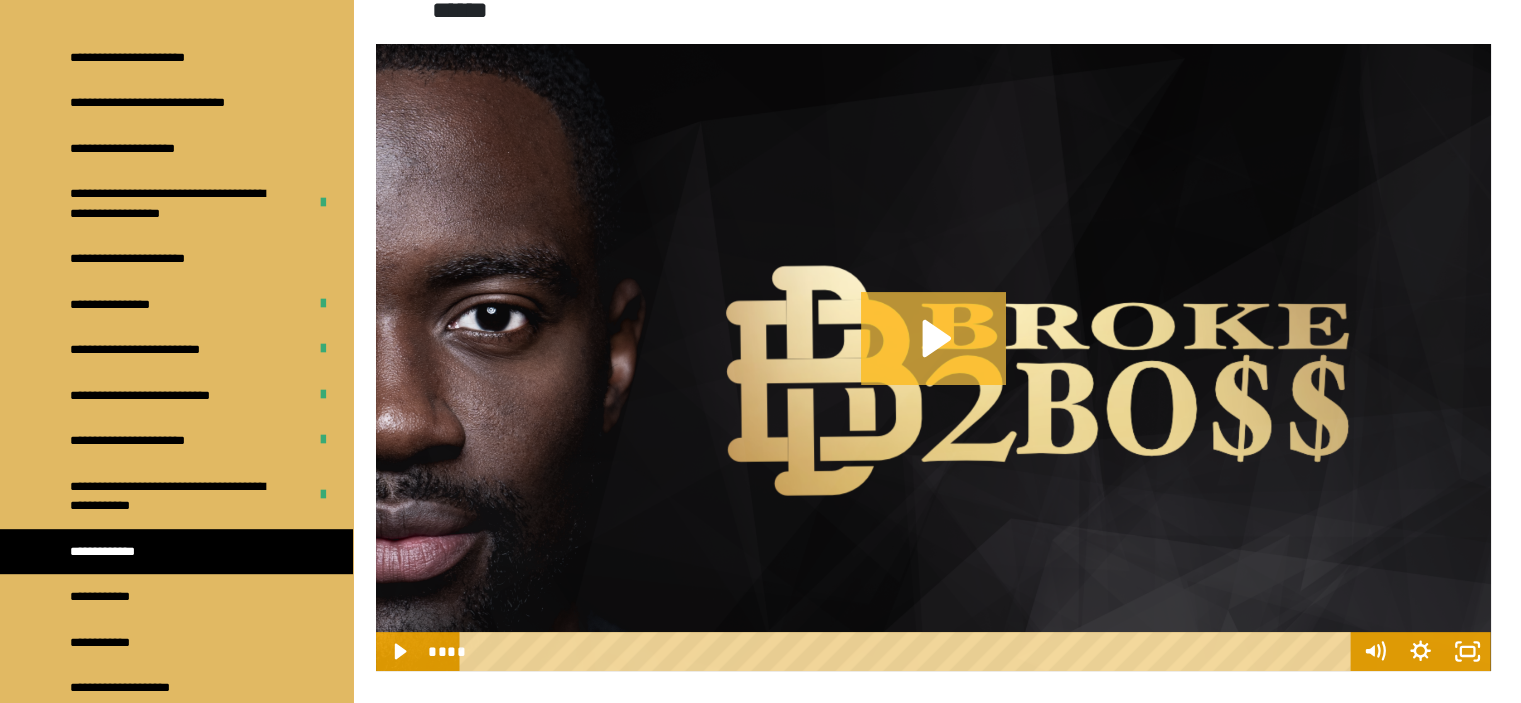 click 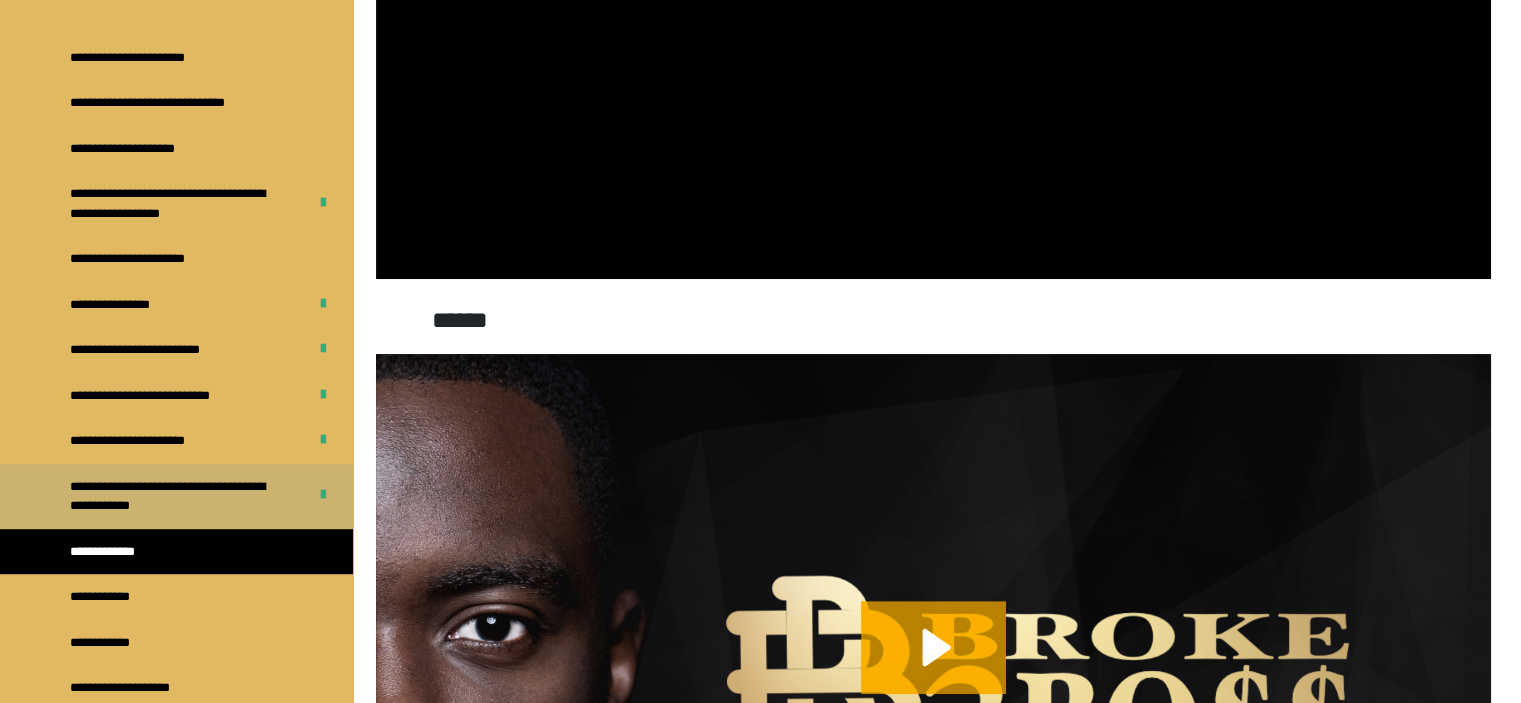 scroll, scrollTop: 748, scrollLeft: 0, axis: vertical 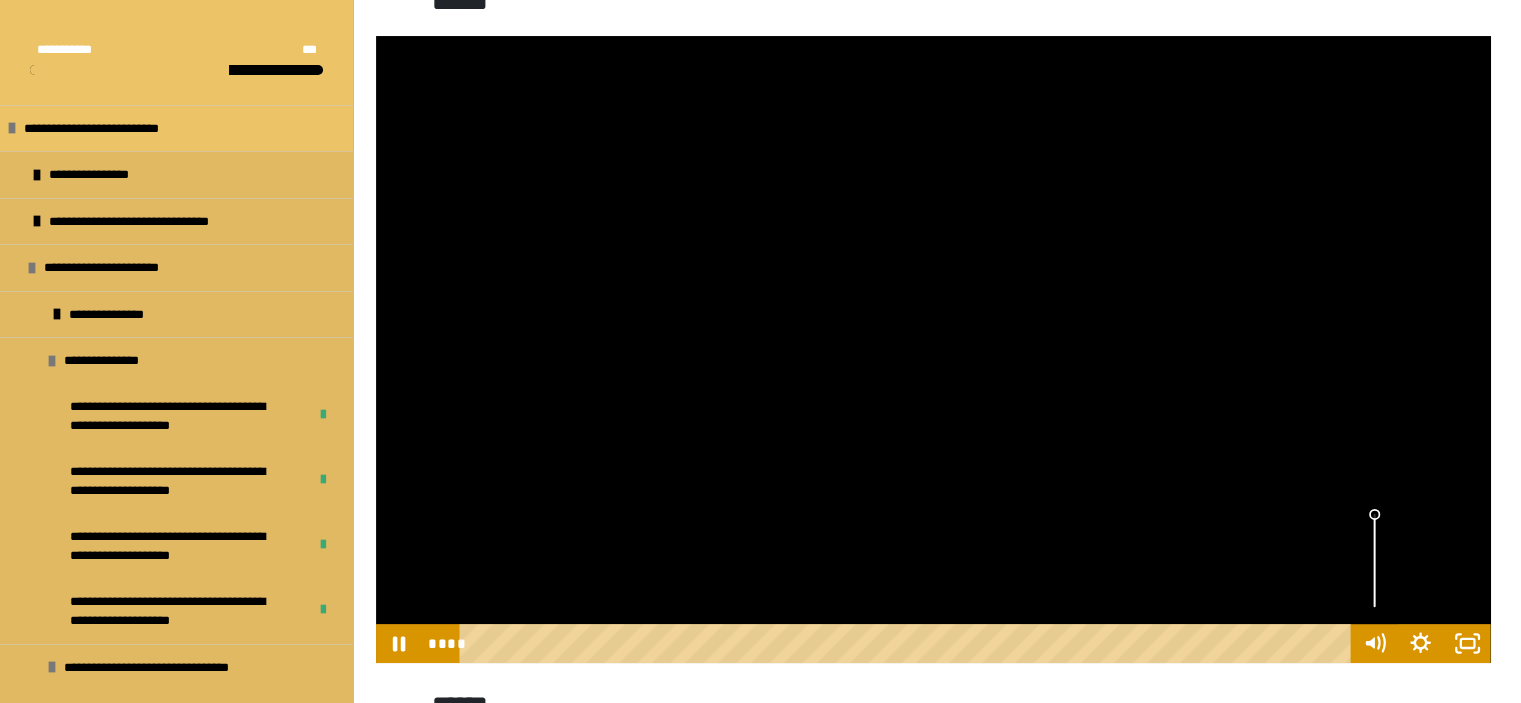 type 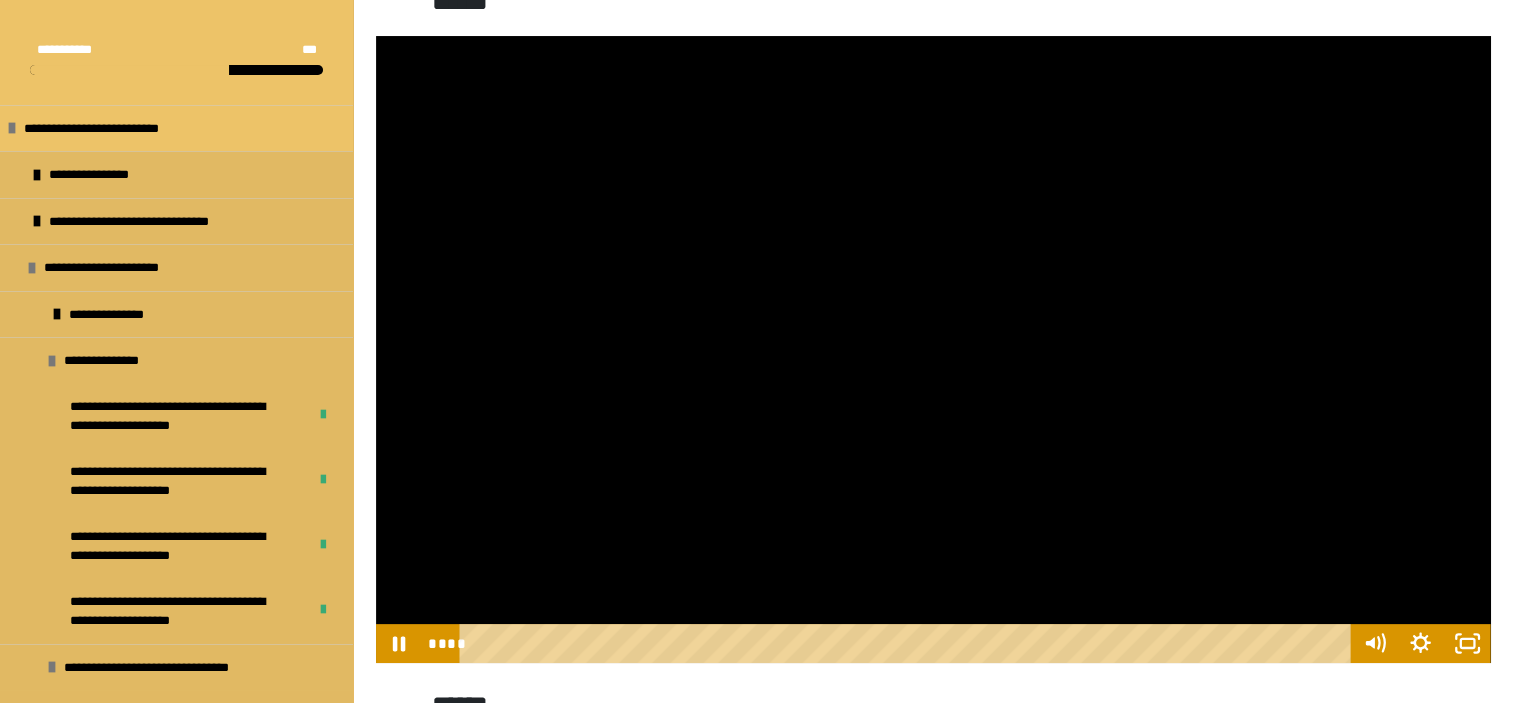 click at bounding box center [933, 349] 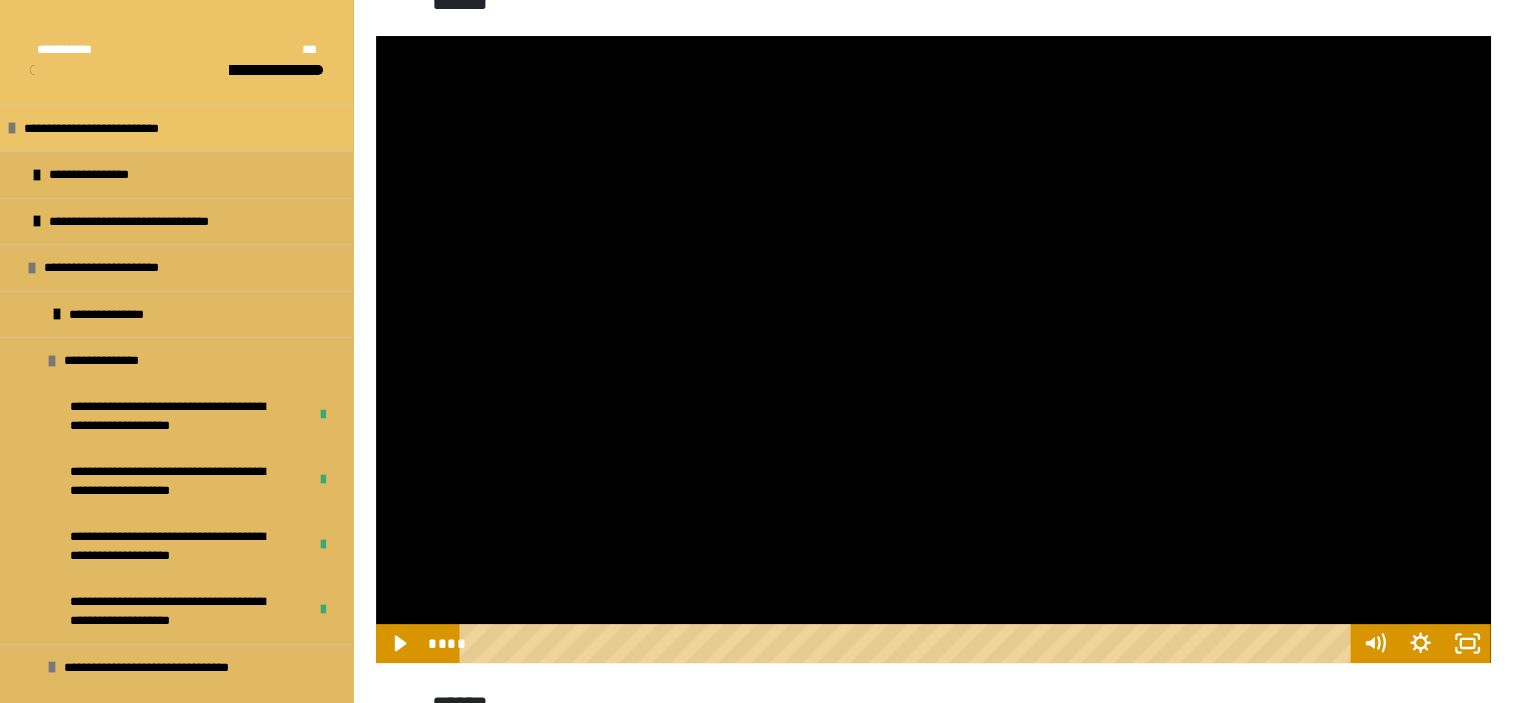 click at bounding box center [933, 349] 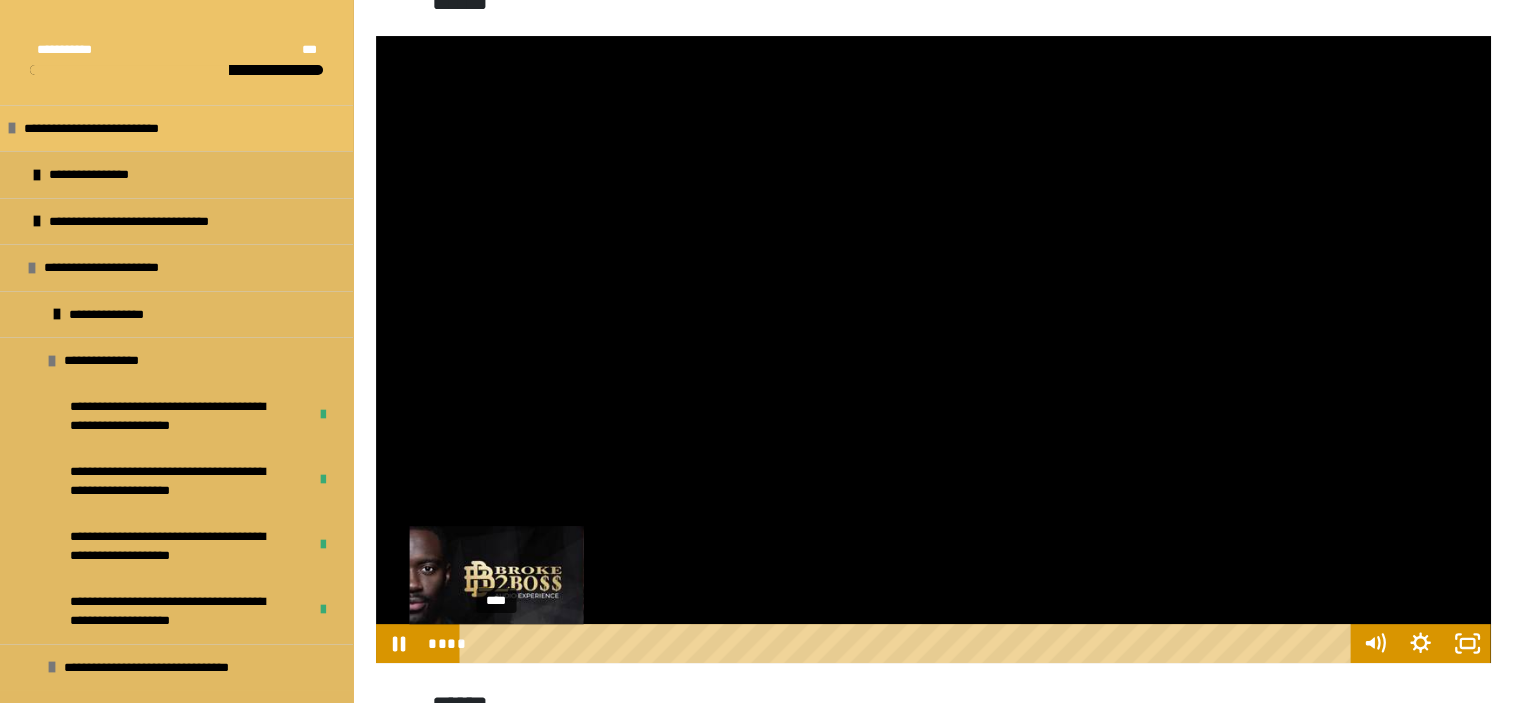 click on "****" at bounding box center [908, 643] 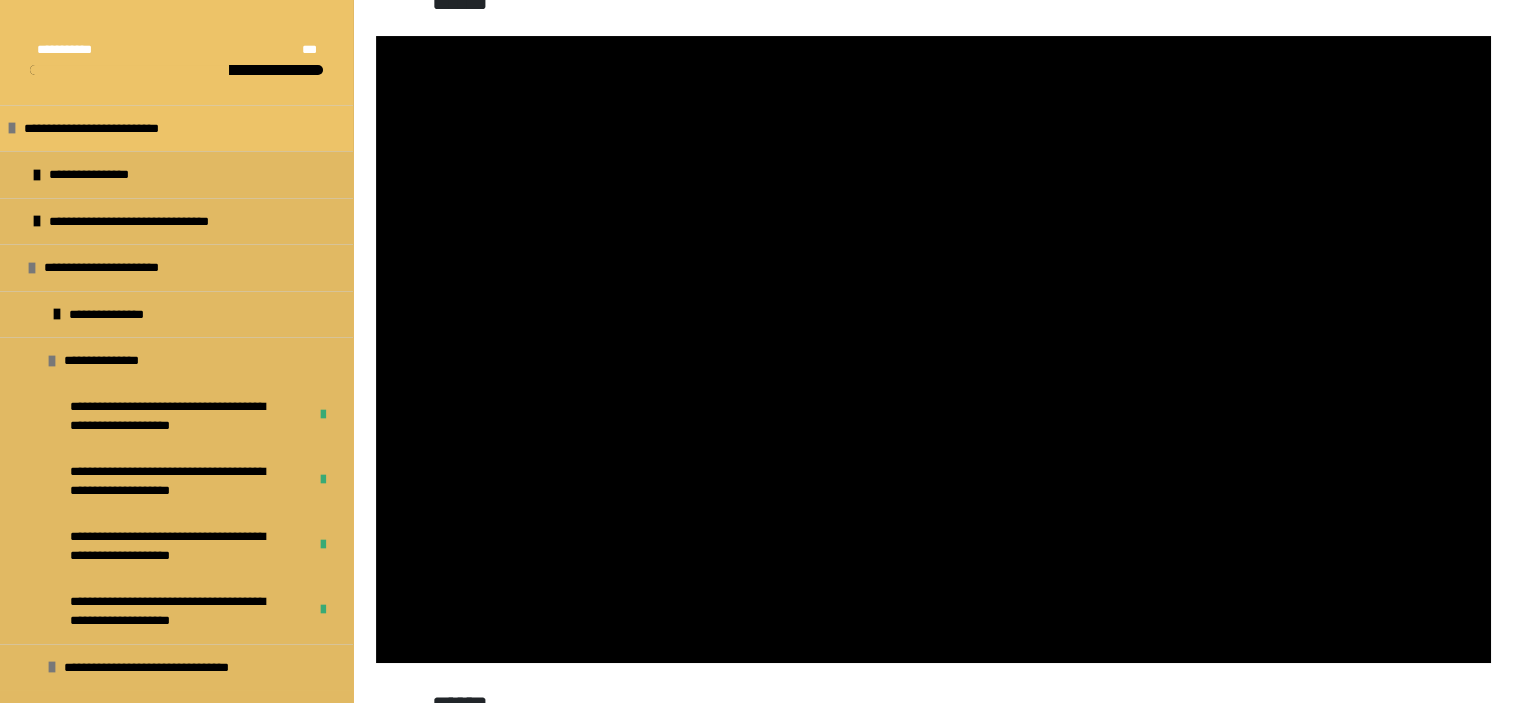 click at bounding box center (933, 349) 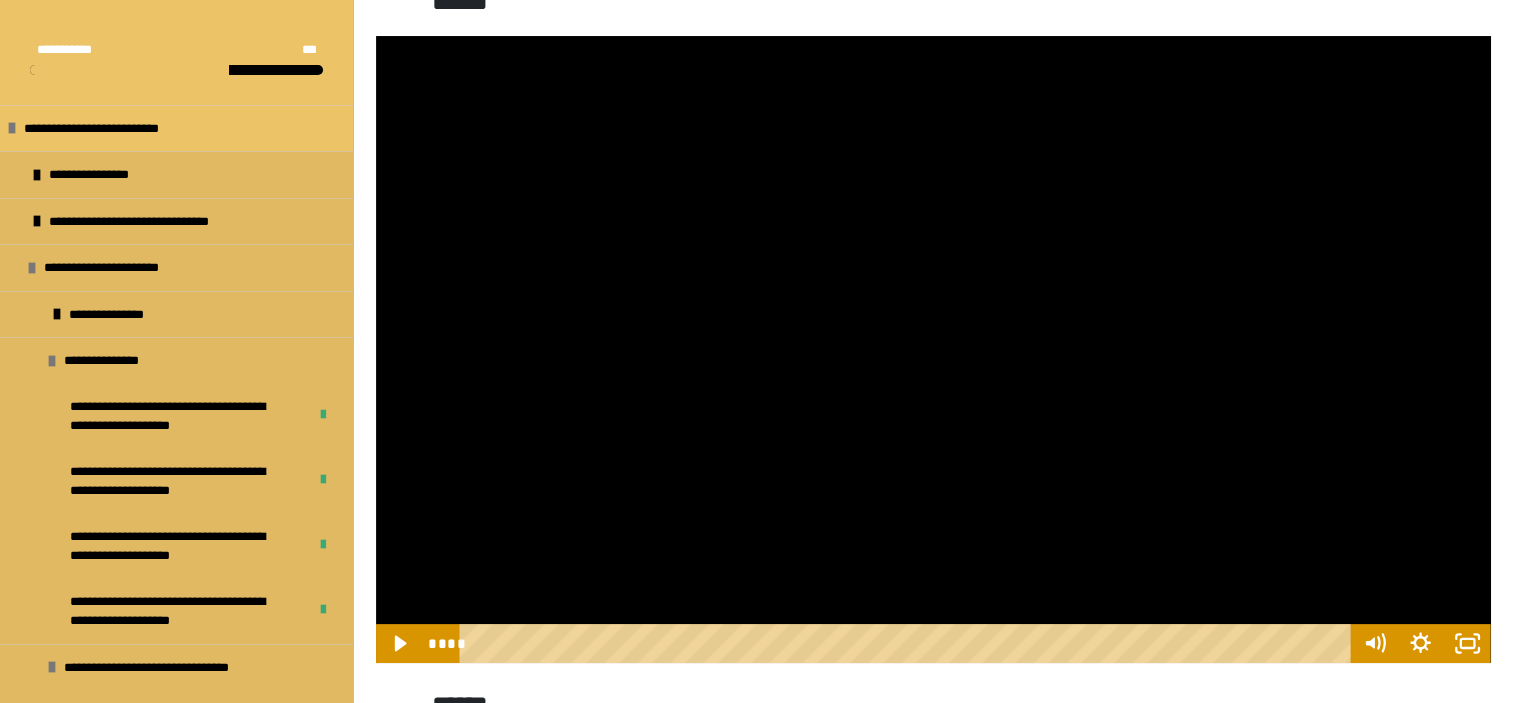 click at bounding box center (933, 349) 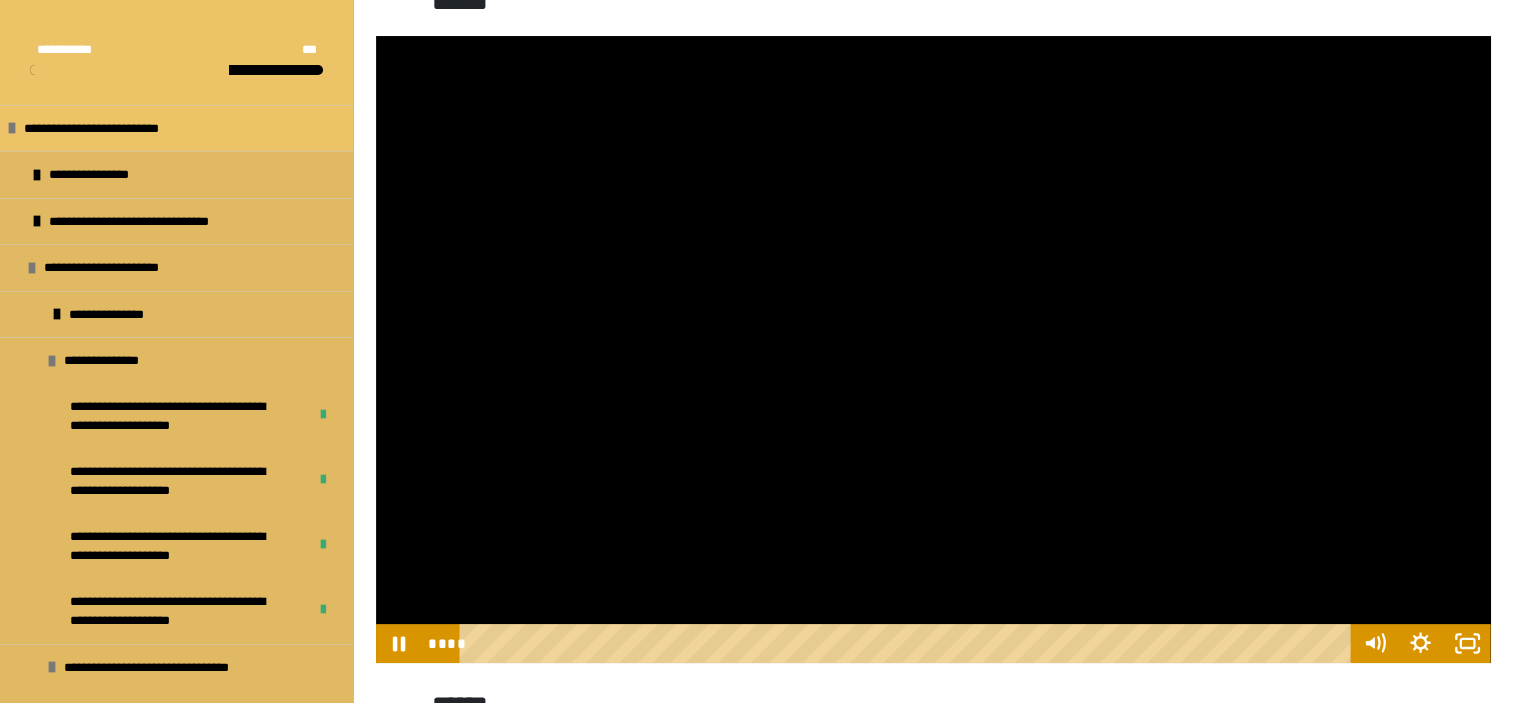 drag, startPoint x: 1343, startPoint y: 441, endPoint x: 1376, endPoint y: 434, distance: 33.734257 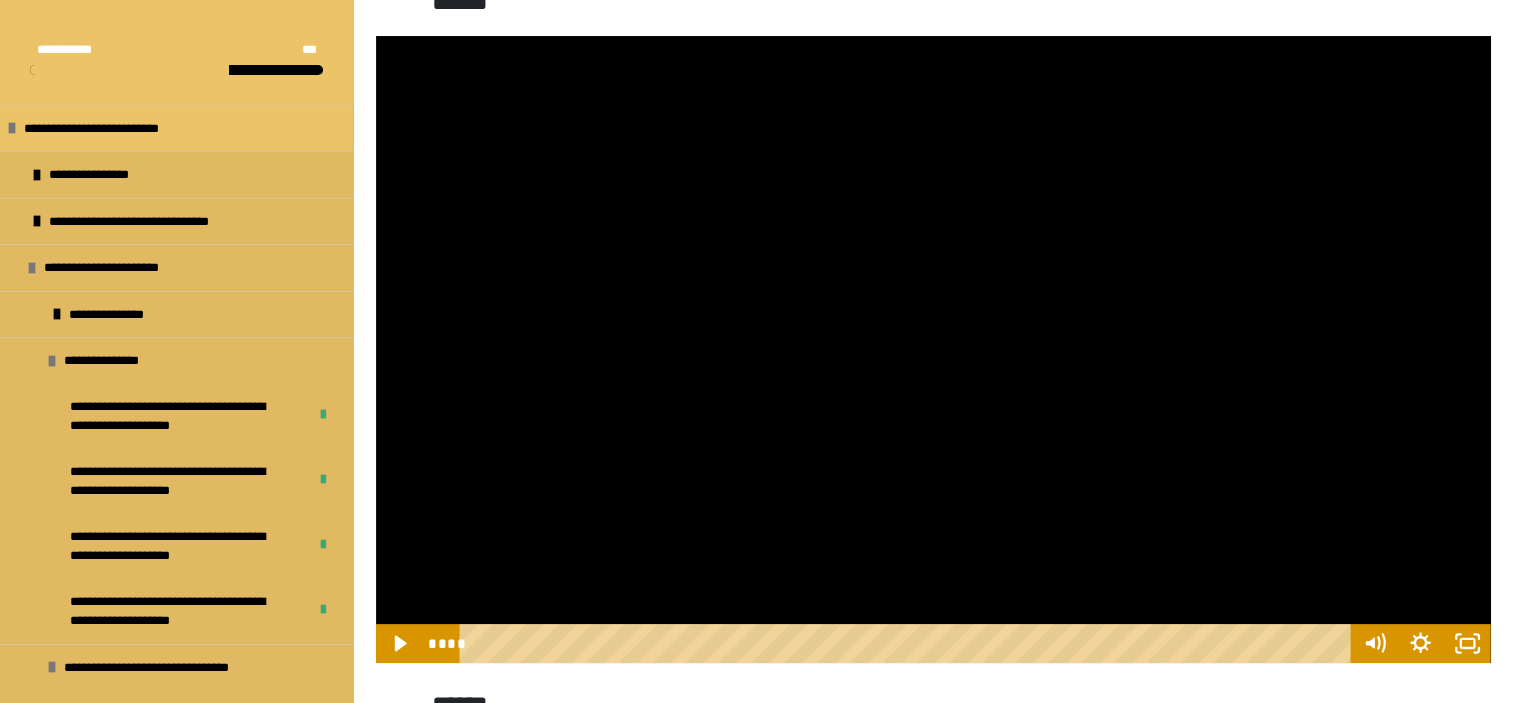 click at bounding box center [933, 349] 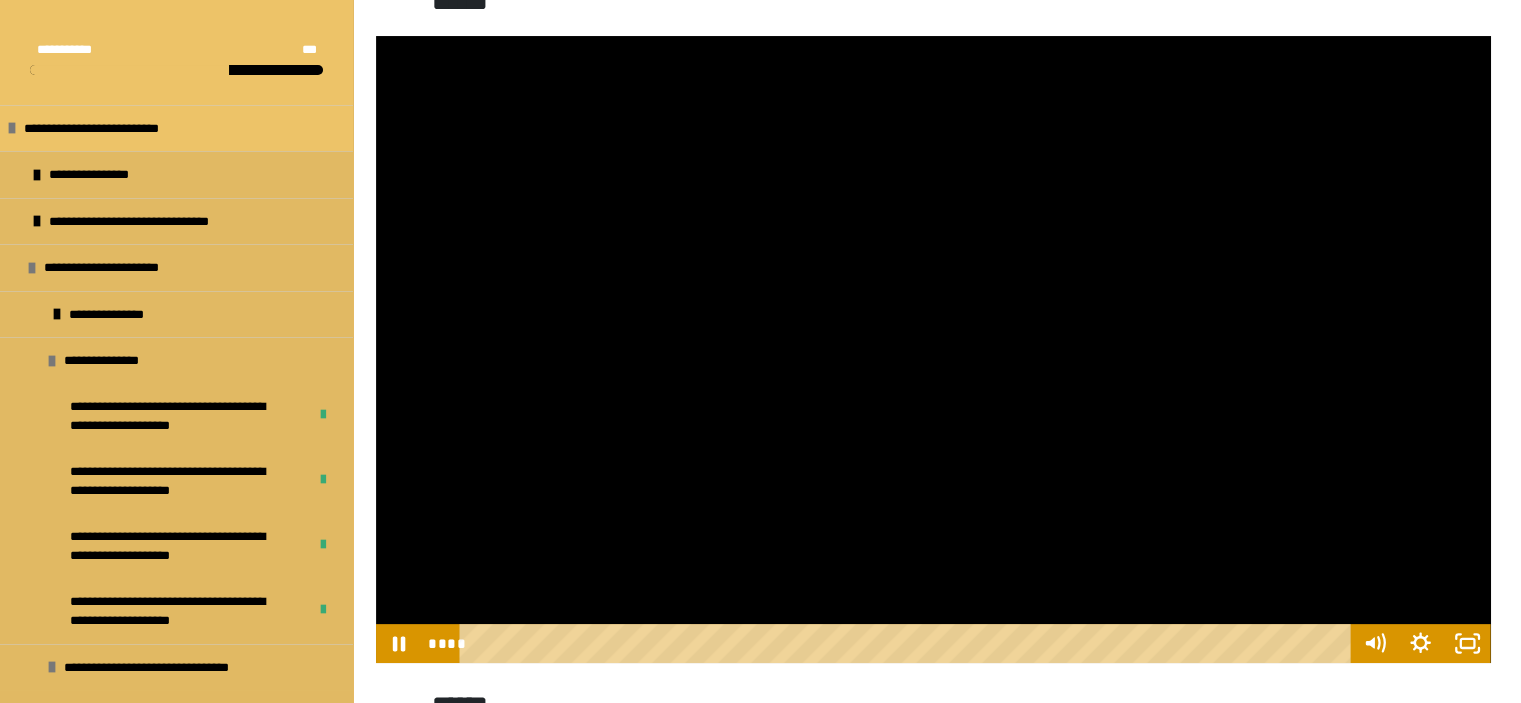 click at bounding box center (933, 349) 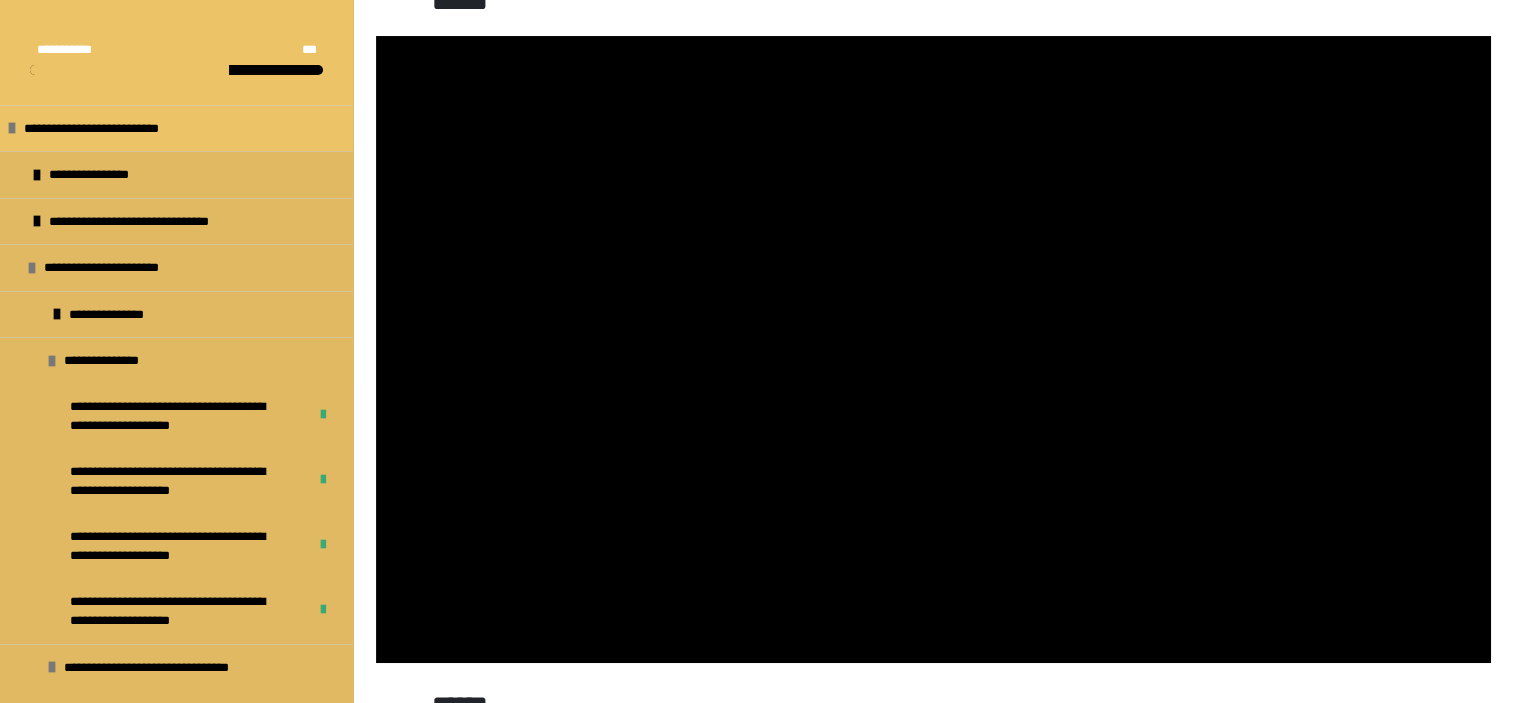 click at bounding box center [933, 349] 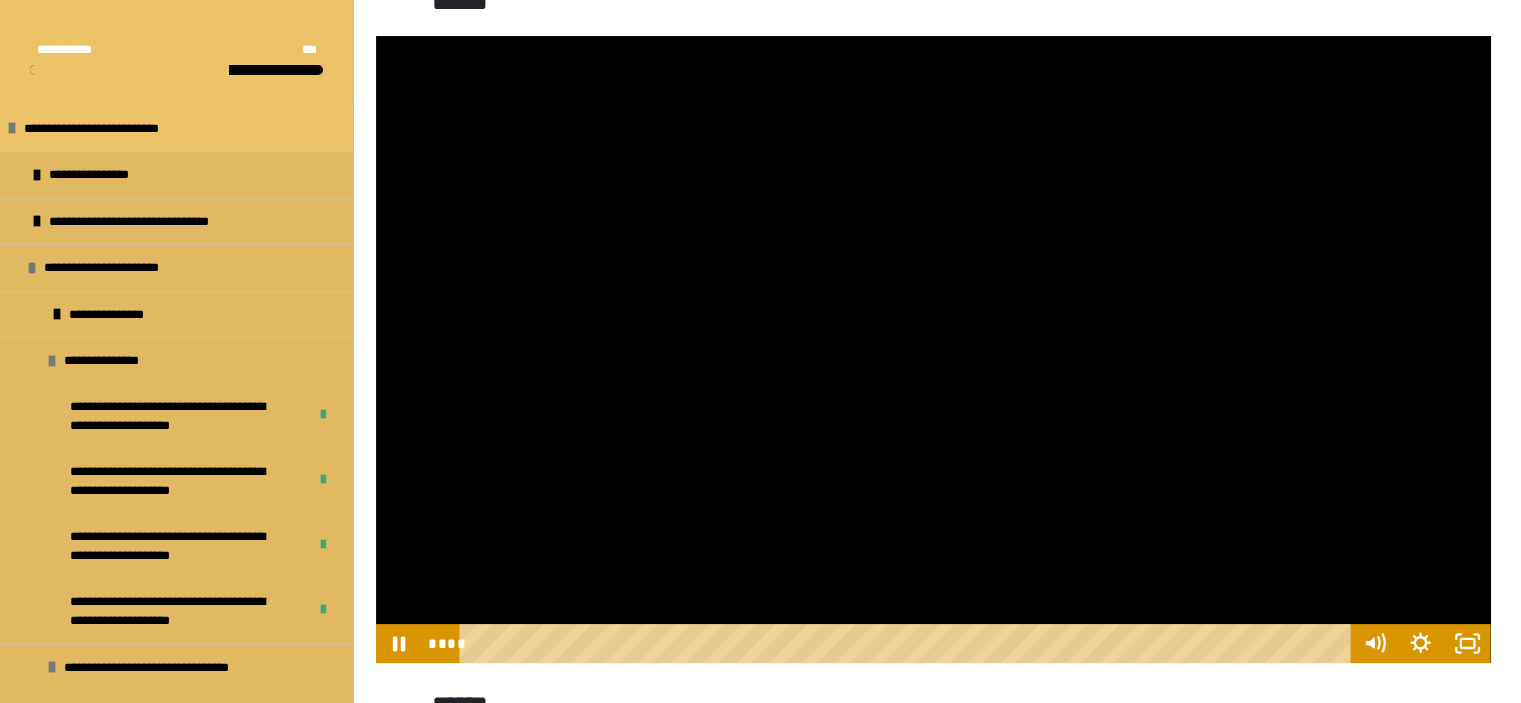 click at bounding box center (933, 349) 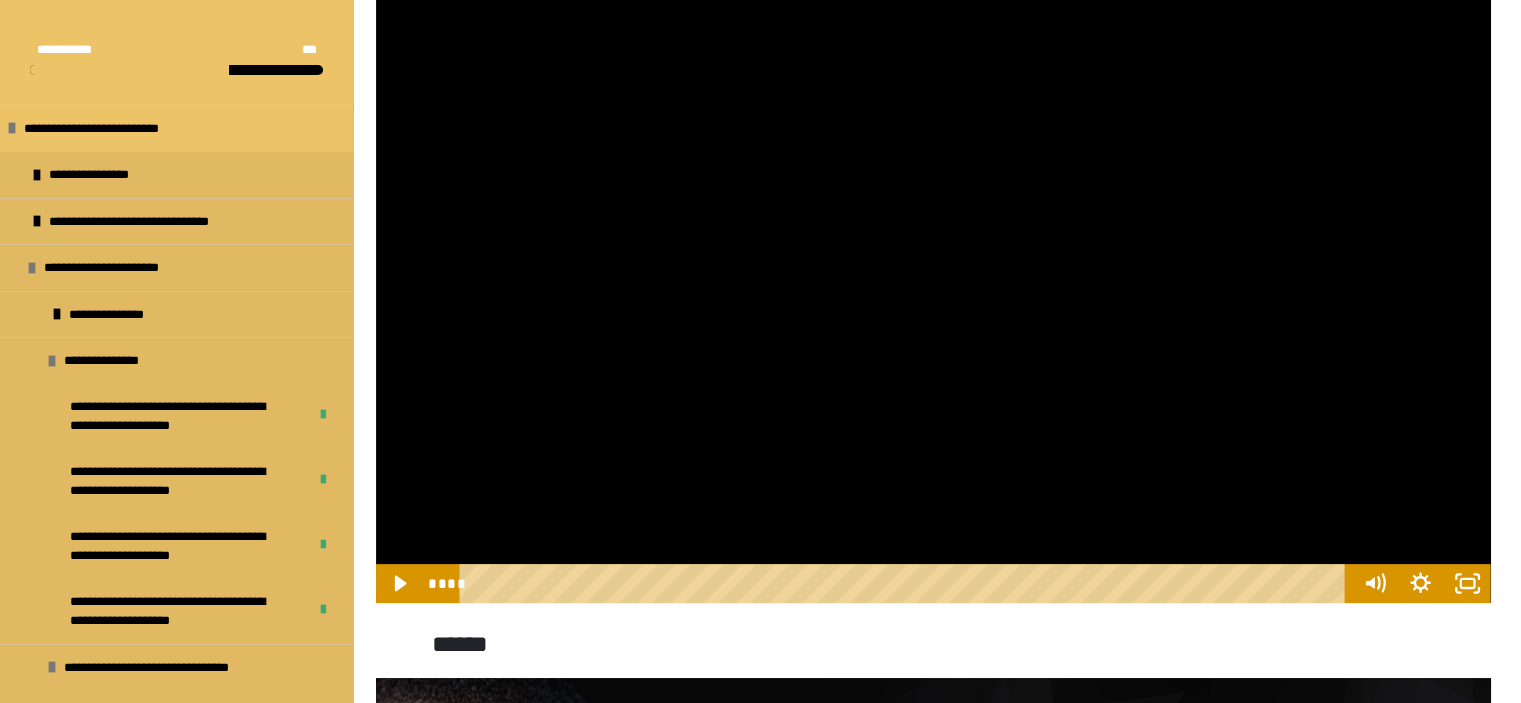 scroll, scrollTop: 548, scrollLeft: 0, axis: vertical 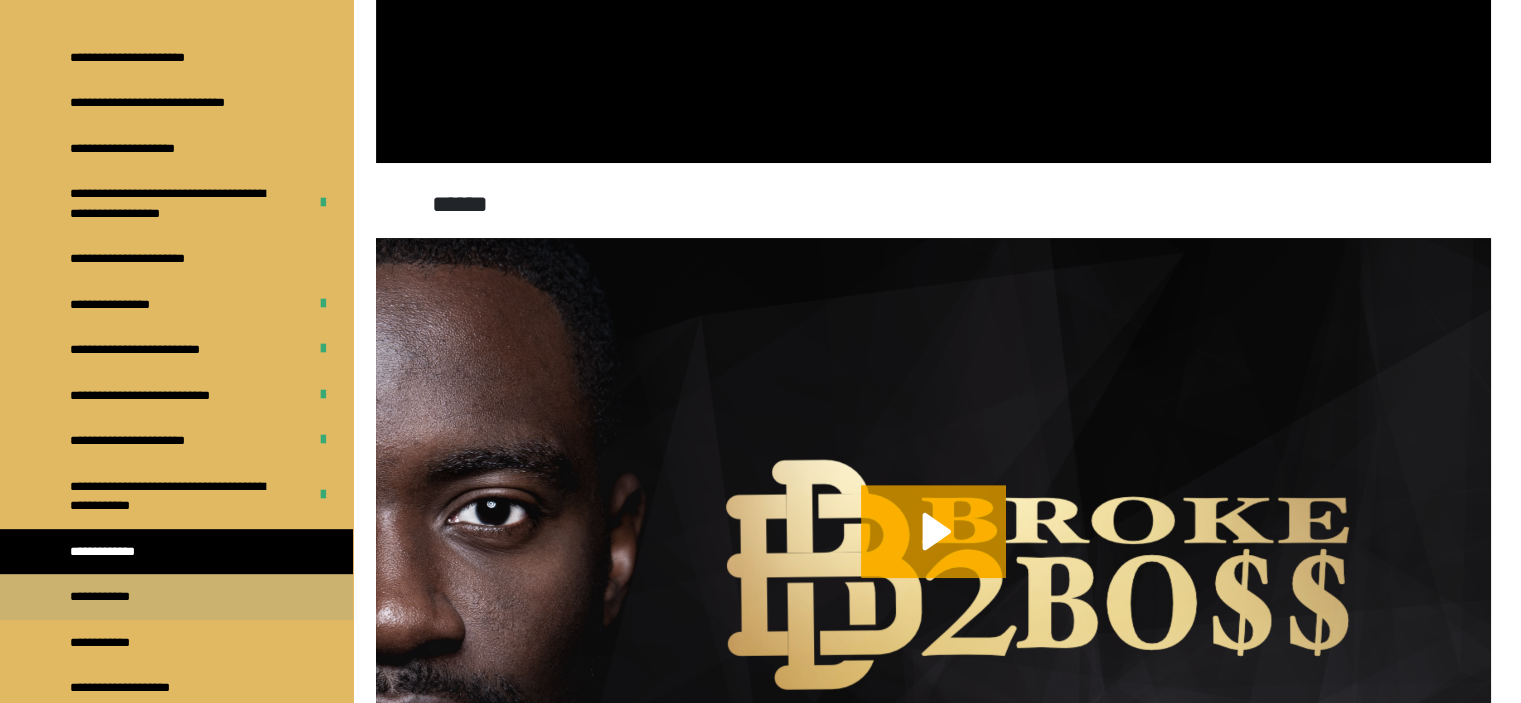 click on "**********" at bounding box center (176, 597) 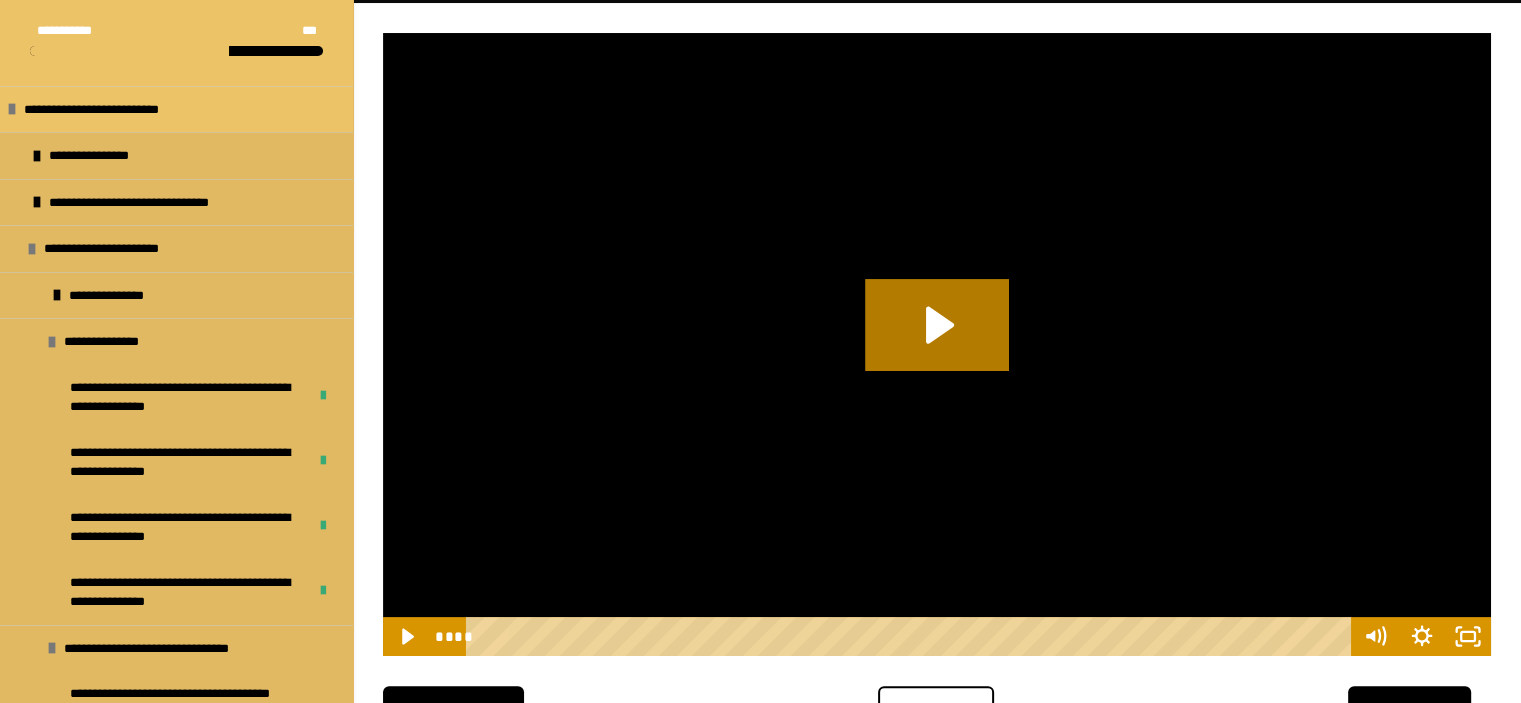 scroll, scrollTop: 172, scrollLeft: 0, axis: vertical 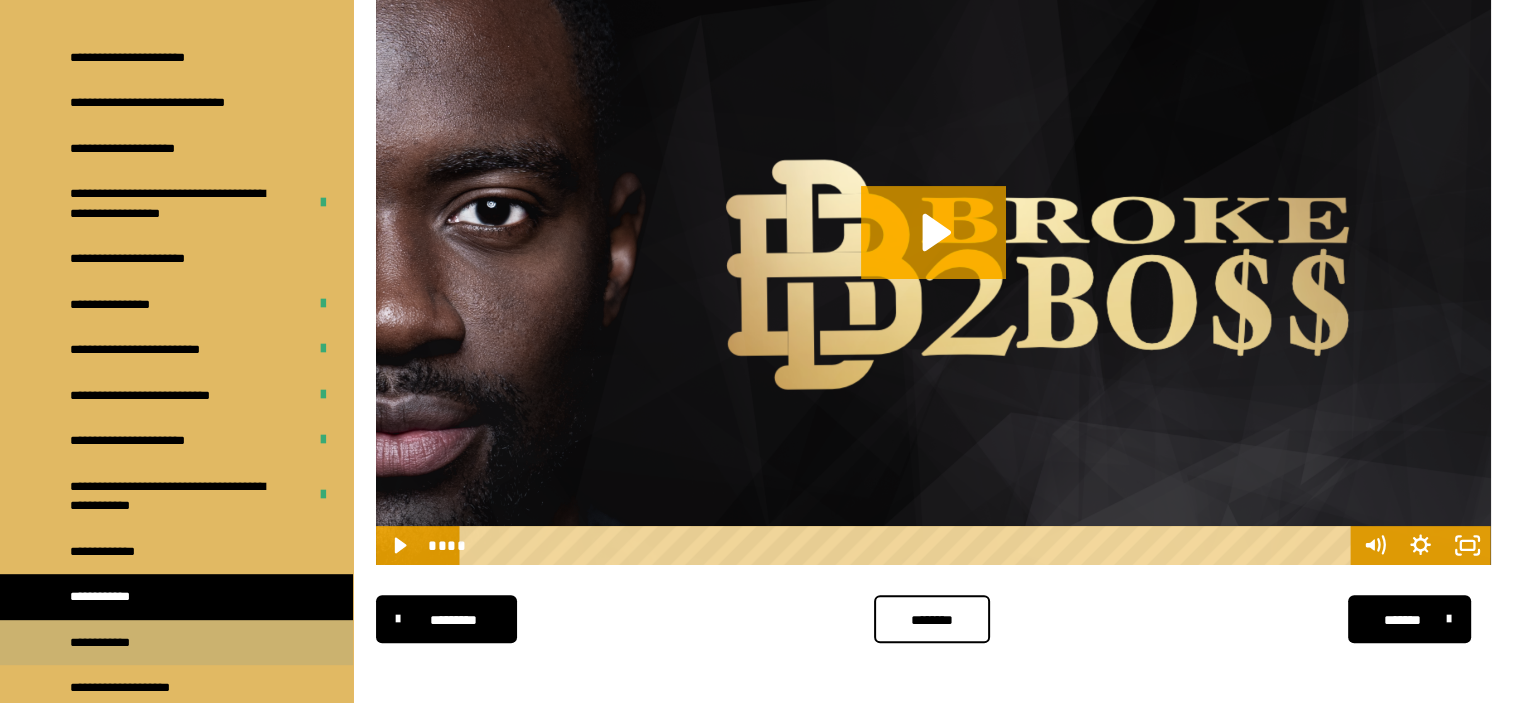 click on "**********" at bounding box center (116, 643) 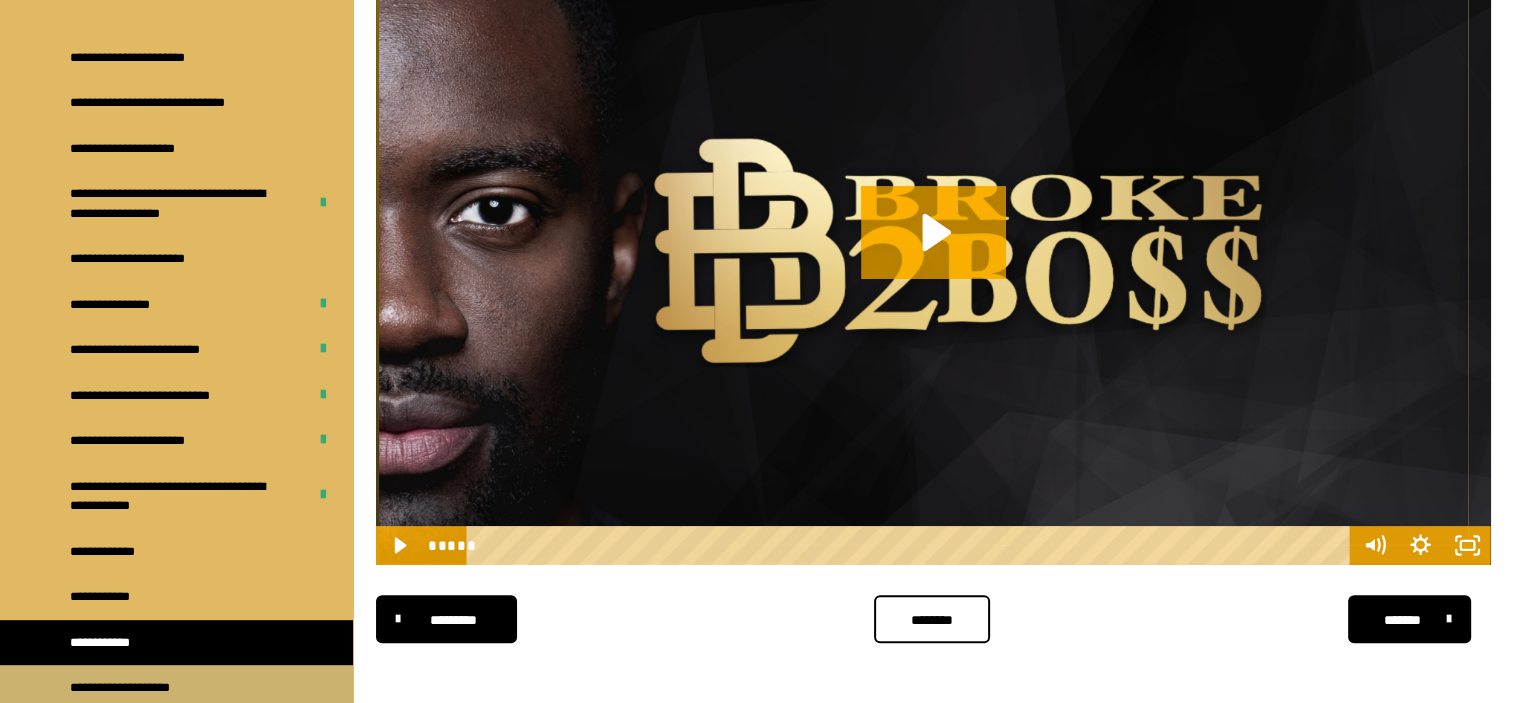 click on "**********" at bounding box center (145, 688) 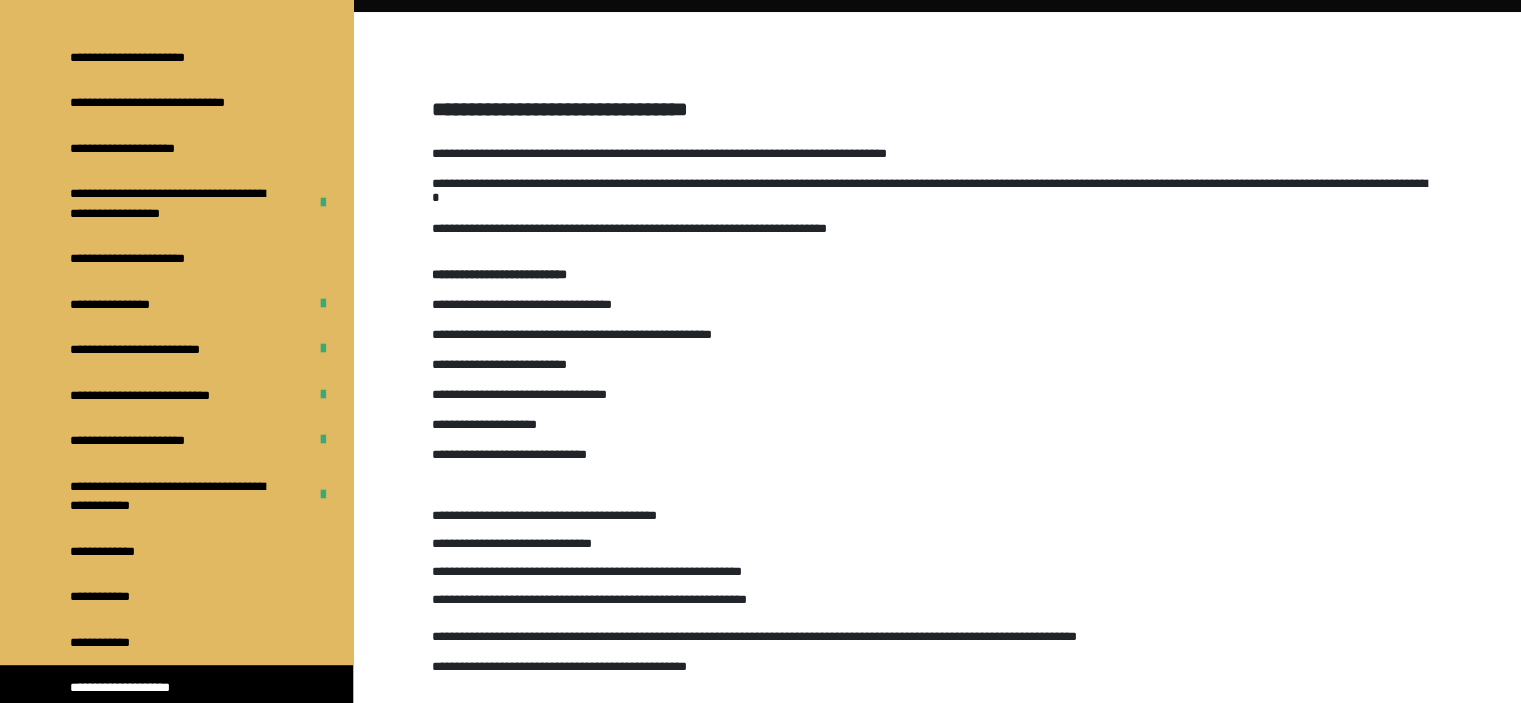 scroll, scrollTop: 145, scrollLeft: 0, axis: vertical 